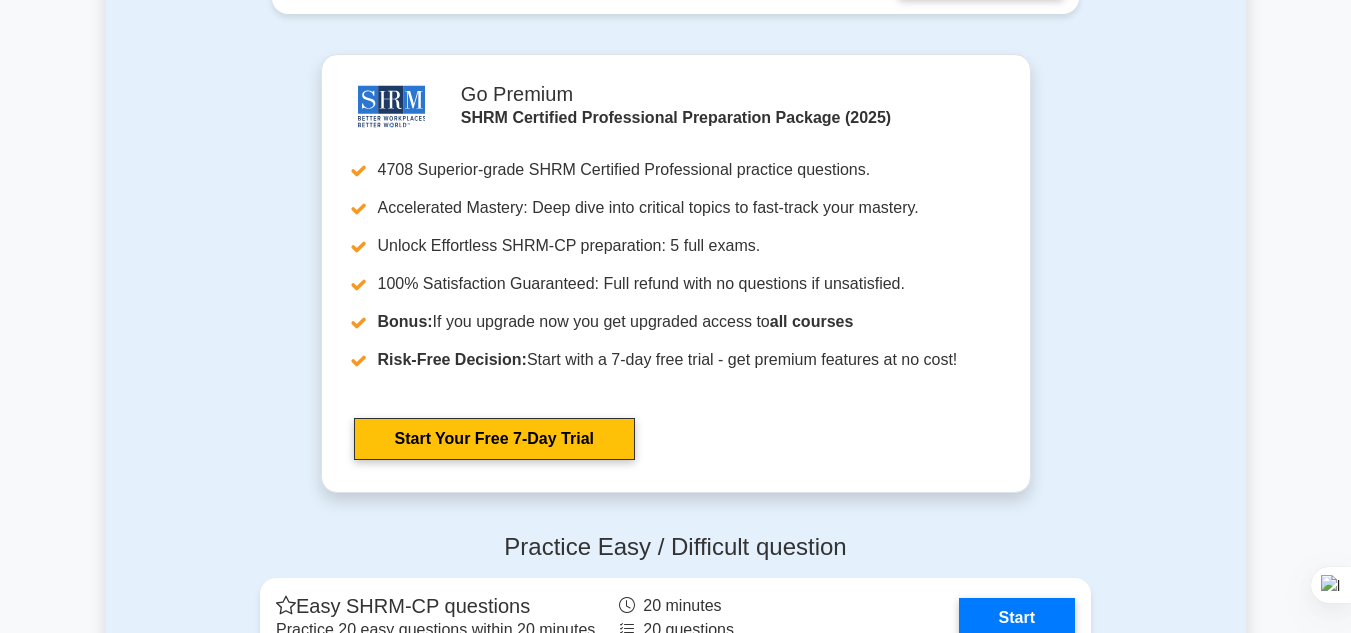 scroll, scrollTop: 2788, scrollLeft: 0, axis: vertical 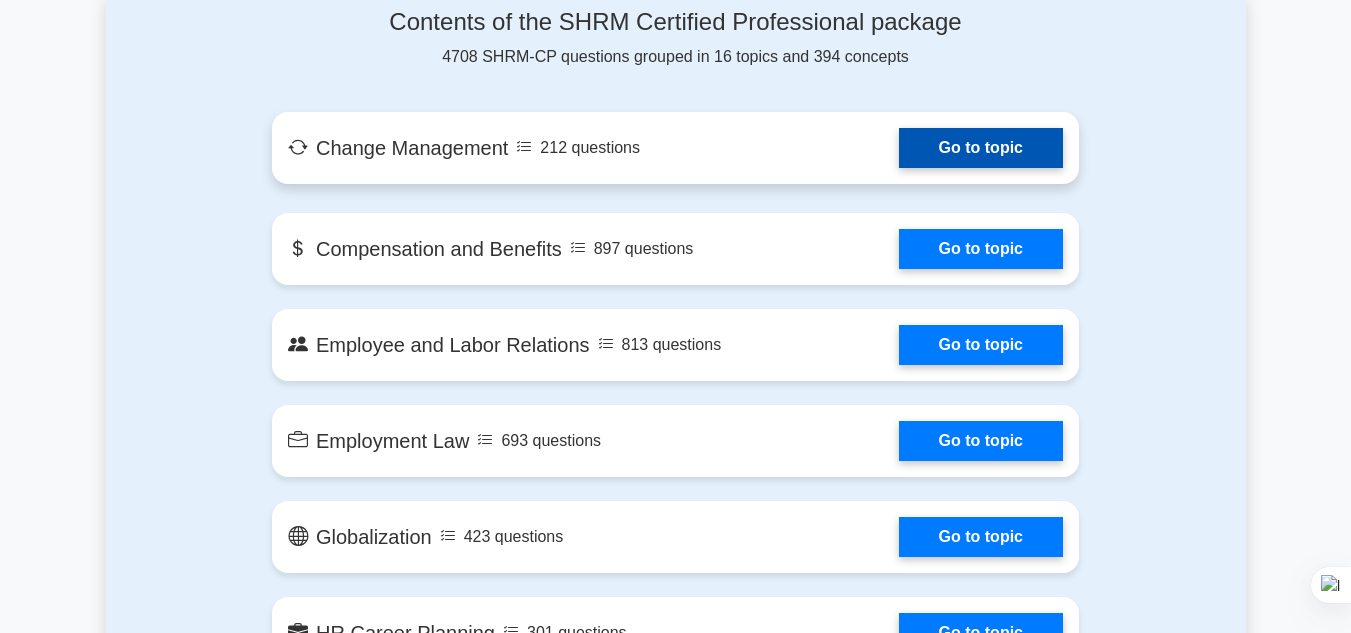 click on "Go to topic" at bounding box center (981, 148) 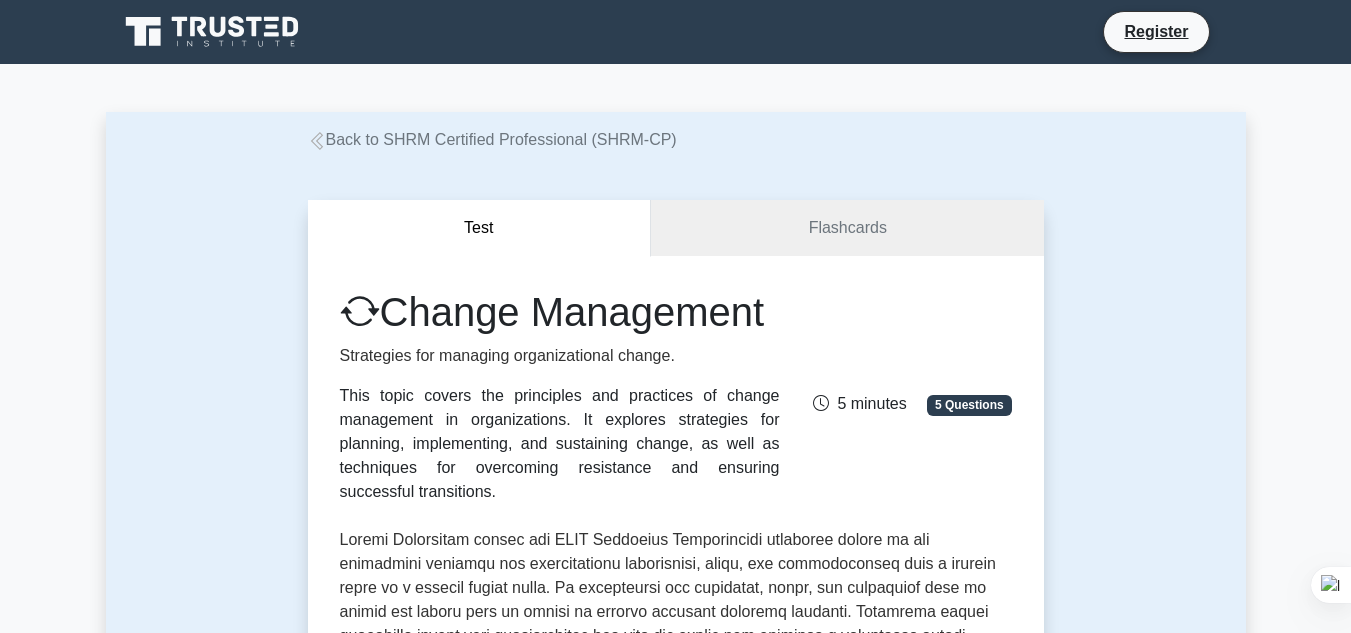 scroll, scrollTop: 0, scrollLeft: 0, axis: both 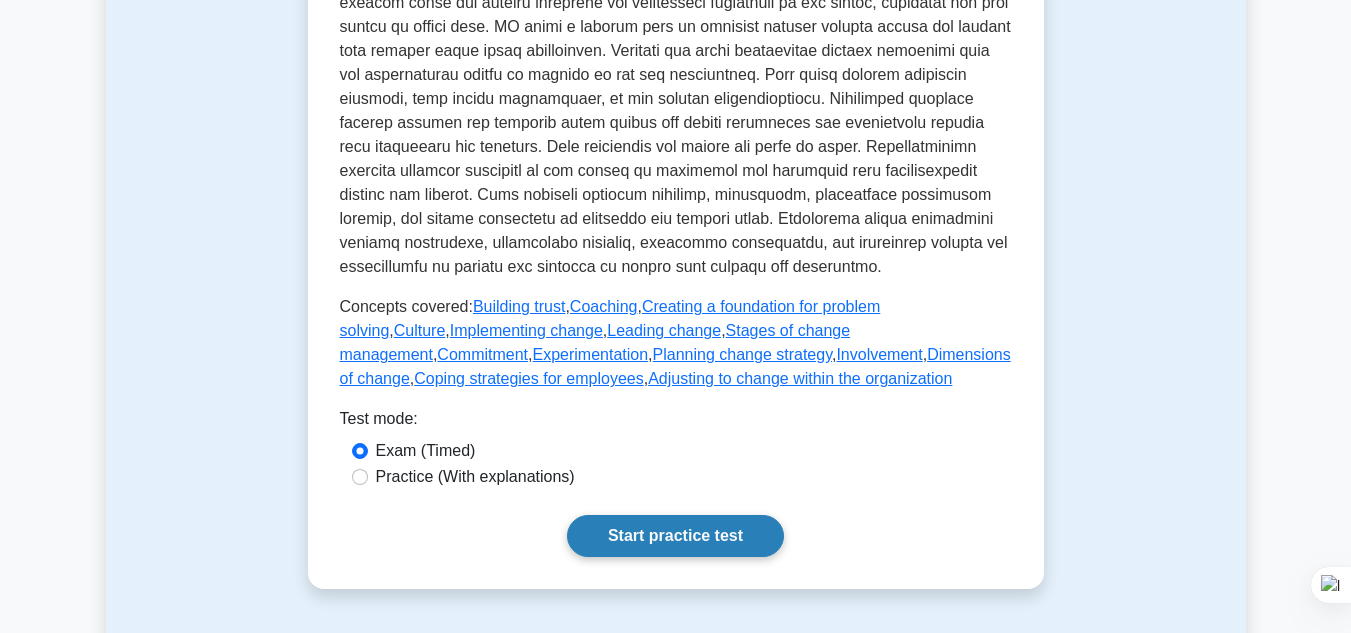 click on "Start practice test" at bounding box center (675, 536) 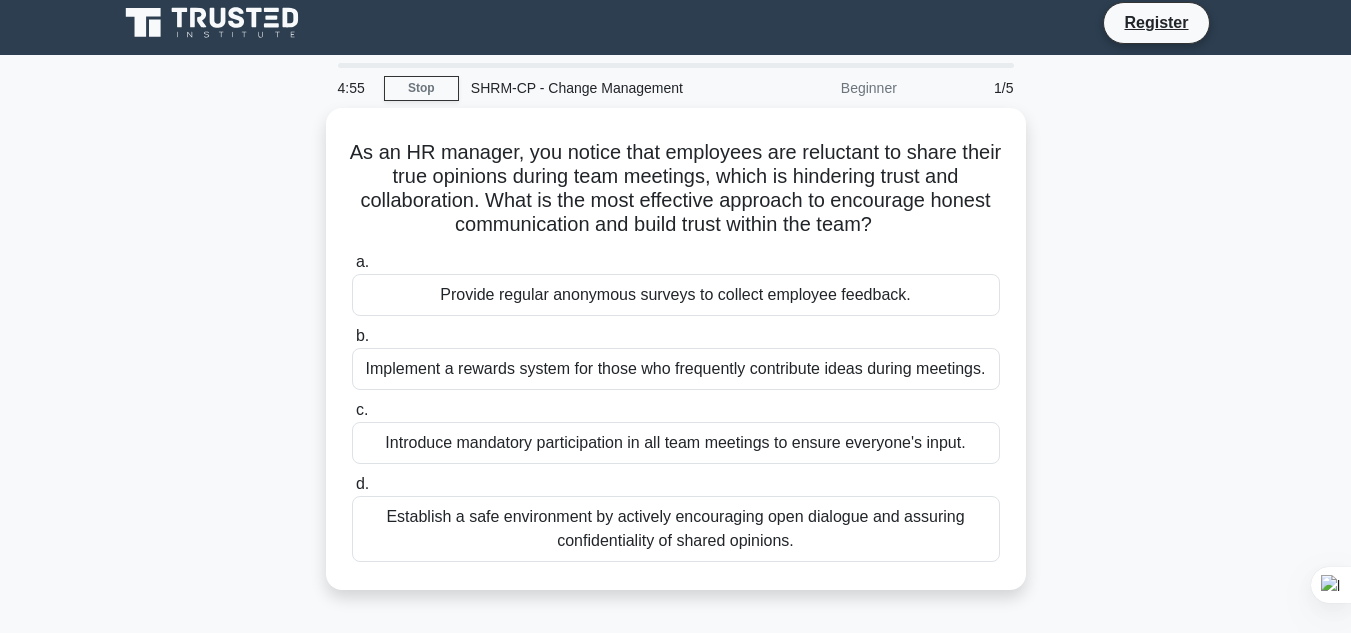 scroll, scrollTop: 0, scrollLeft: 0, axis: both 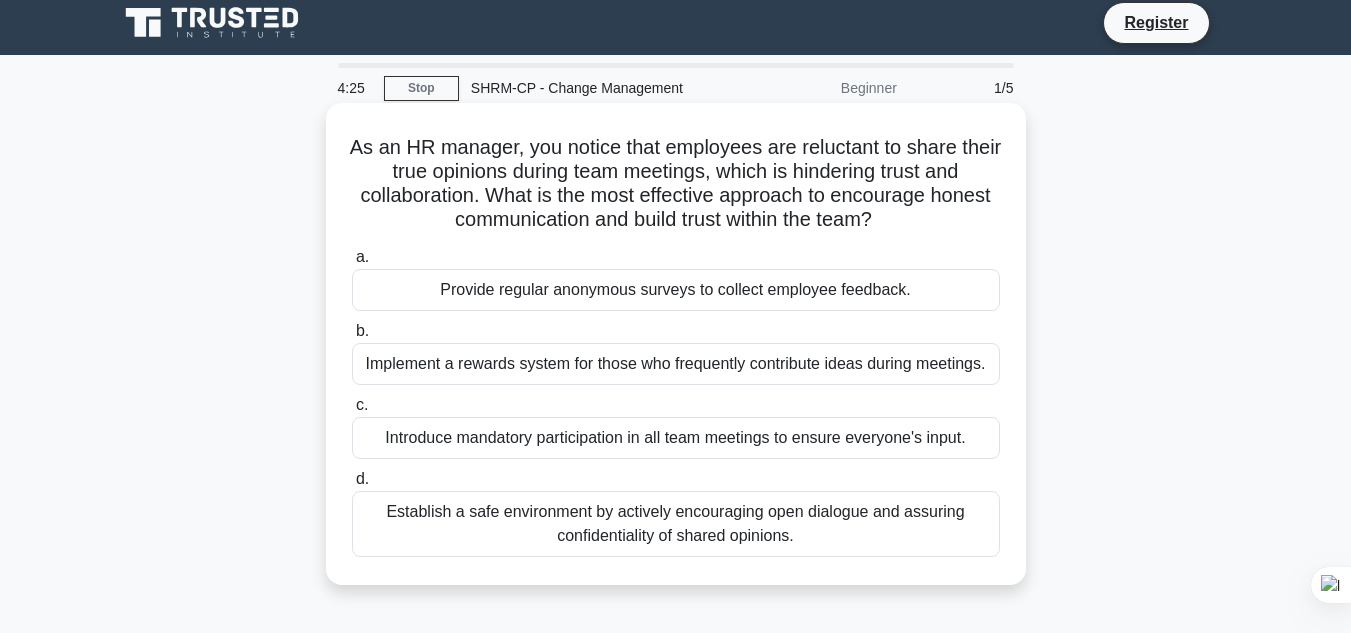 click on "Establish a safe environment by actively encouraging open dialogue and assuring confidentiality of shared opinions." at bounding box center [676, 524] 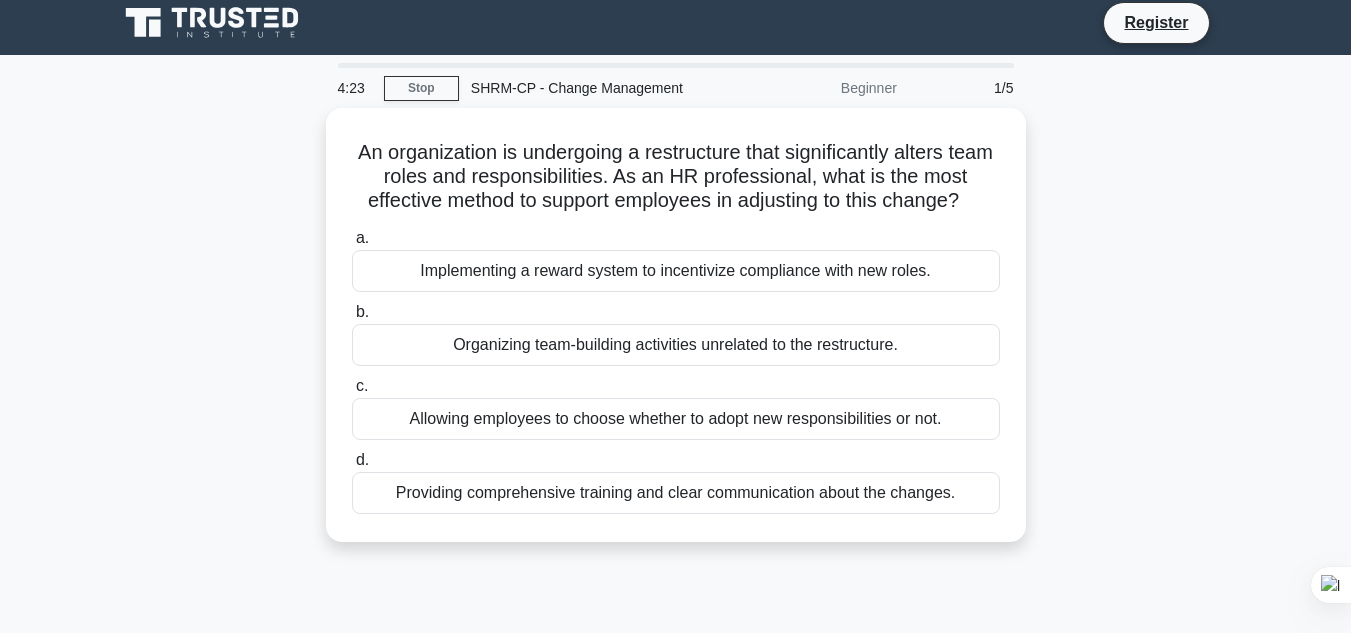 scroll, scrollTop: 0, scrollLeft: 0, axis: both 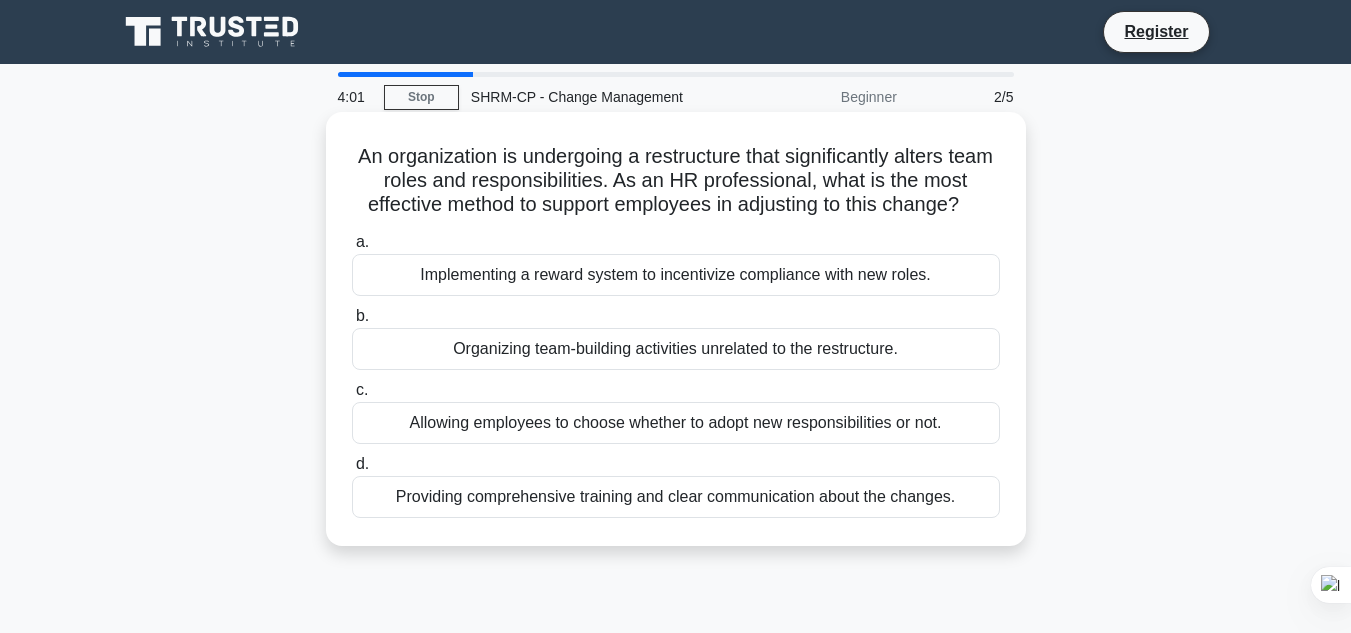 click on "Providing comprehensive training and clear communication about the changes." at bounding box center [676, 497] 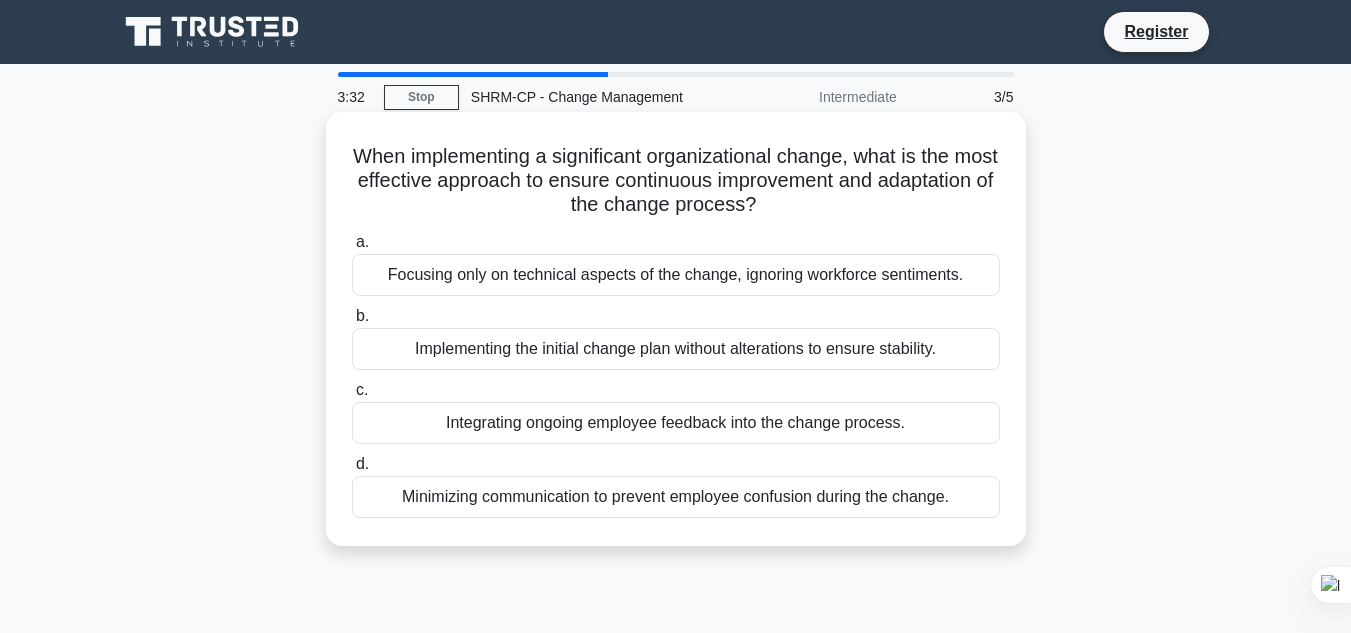 click on "Integrating ongoing employee feedback into the change process." at bounding box center (676, 423) 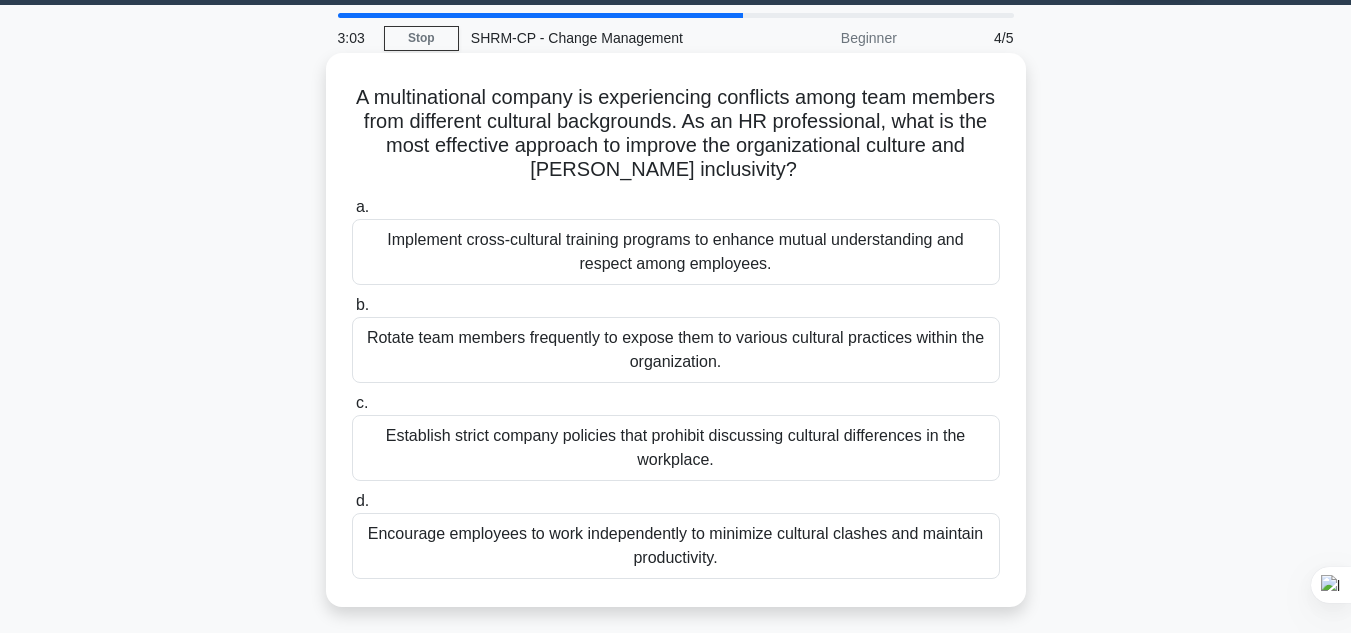 scroll, scrollTop: 66, scrollLeft: 0, axis: vertical 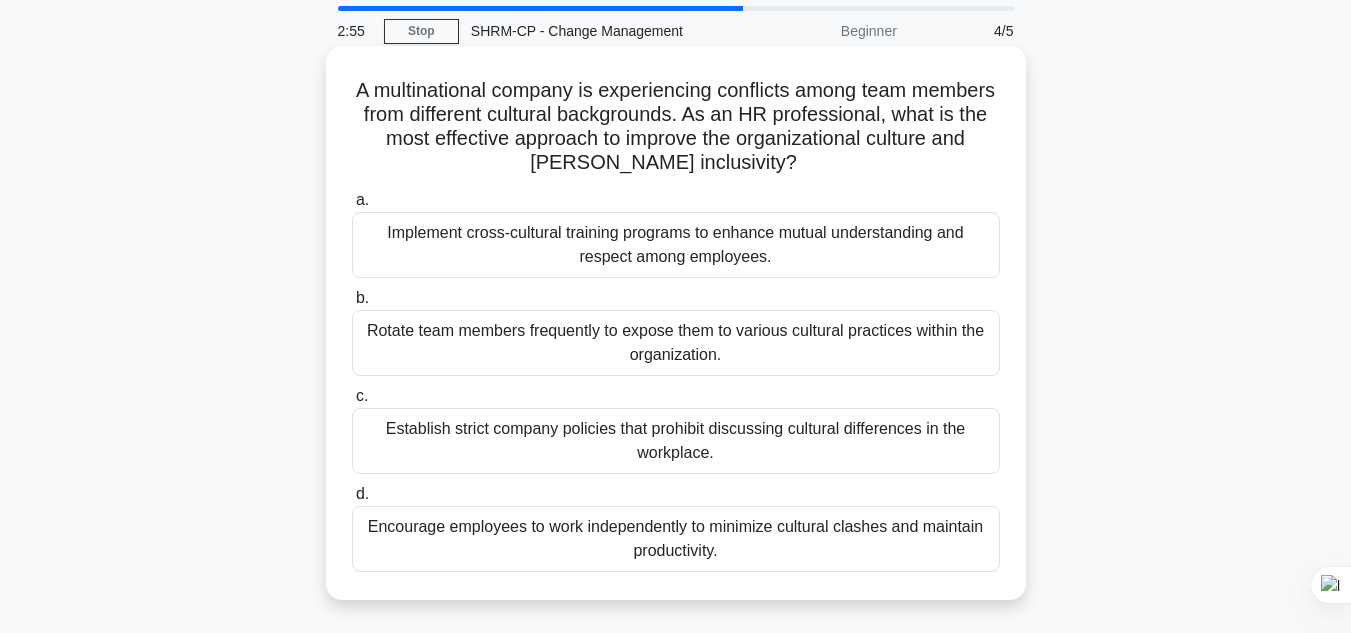 click on "Encourage employees to work independently to minimize cultural clashes and maintain productivity." at bounding box center [676, 539] 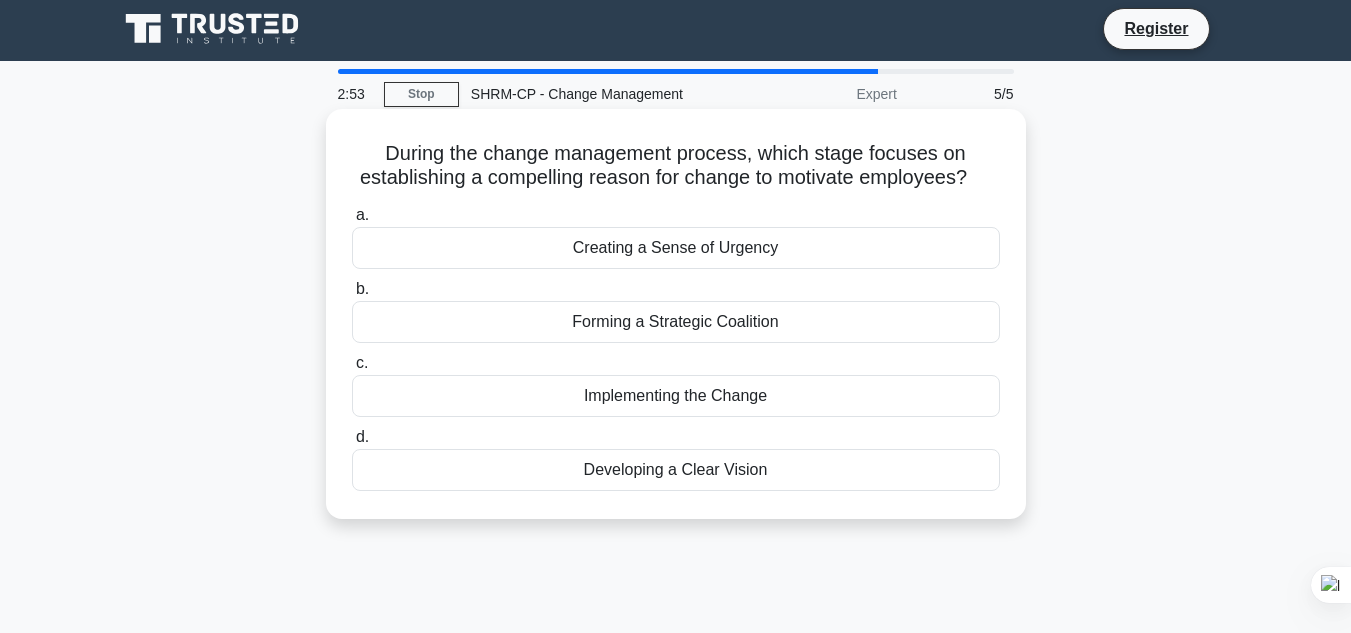 scroll, scrollTop: 0, scrollLeft: 0, axis: both 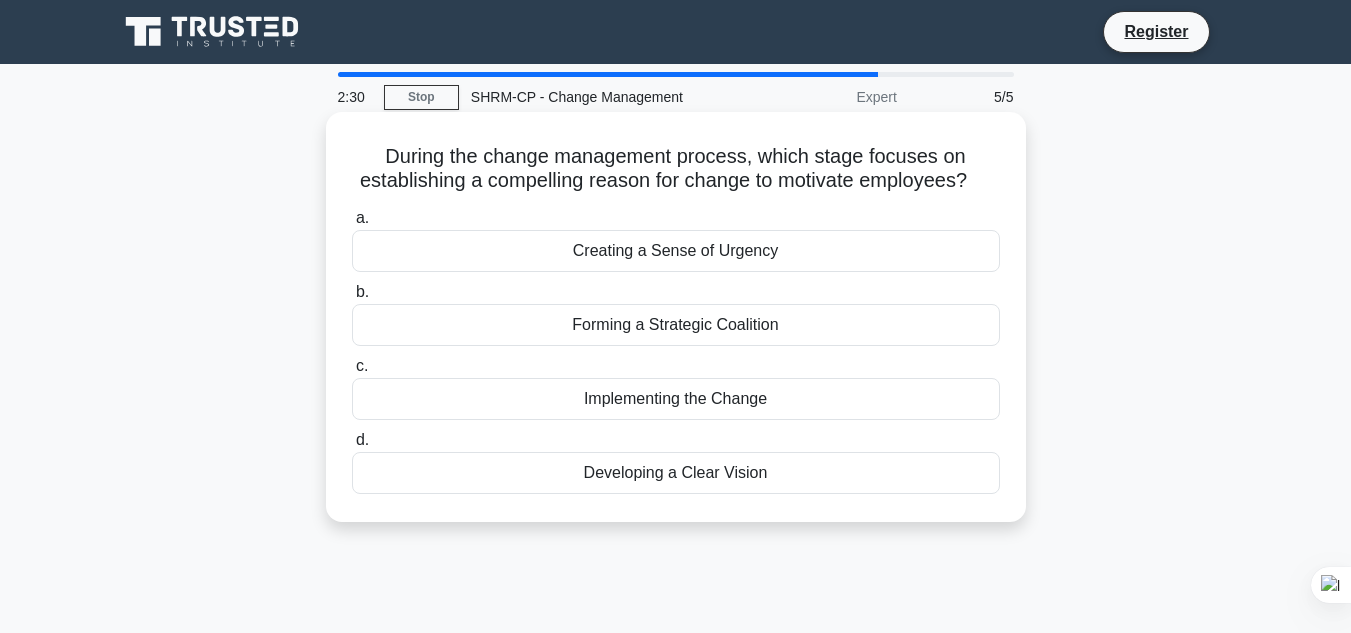 click on "Developing a Clear Vision" at bounding box center (676, 473) 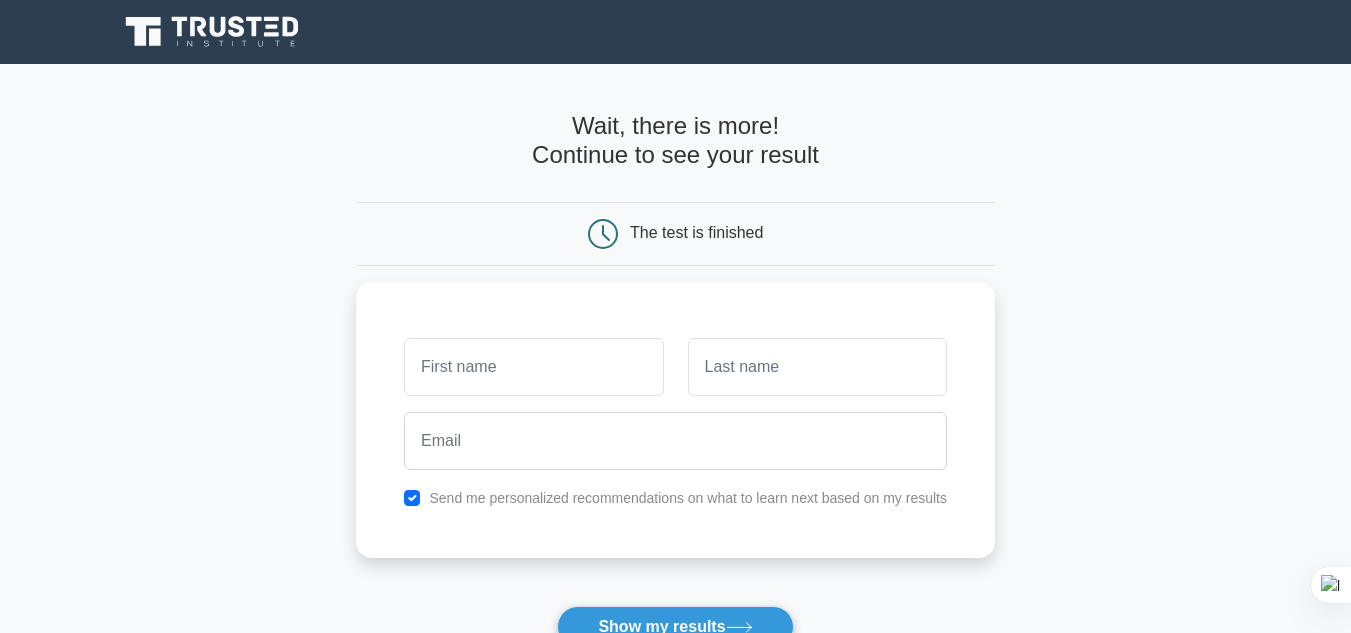 scroll, scrollTop: 0, scrollLeft: 0, axis: both 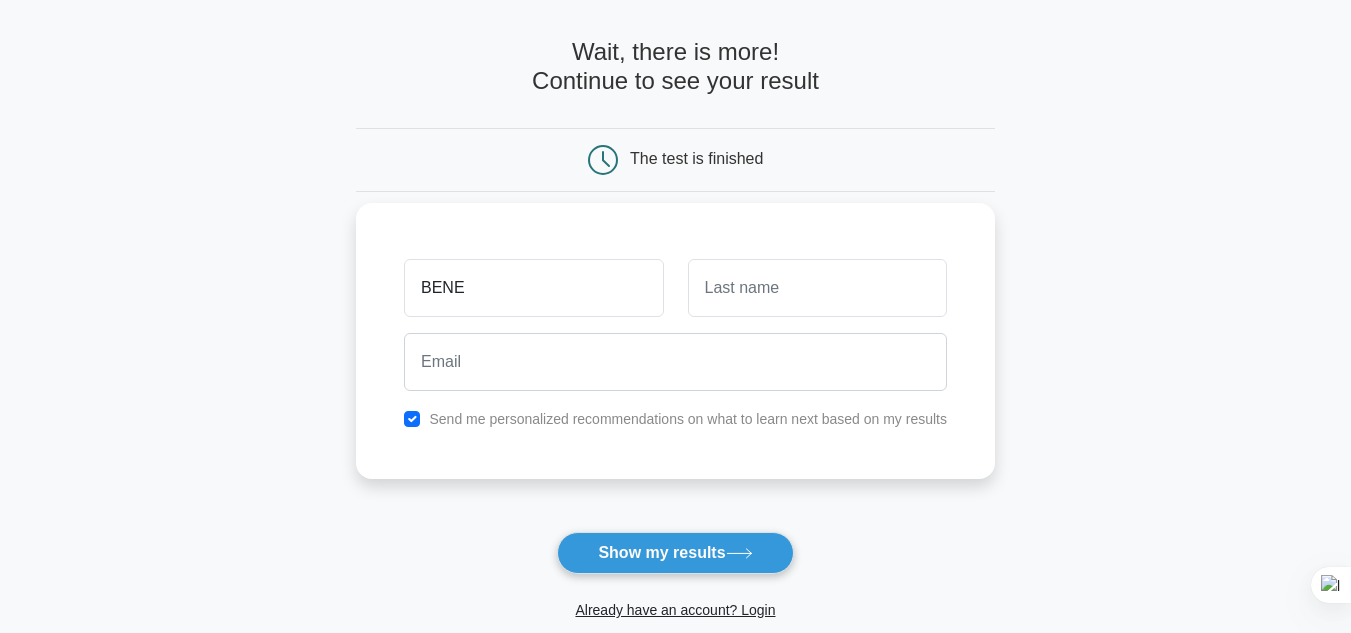 type on "[PERSON_NAME]" 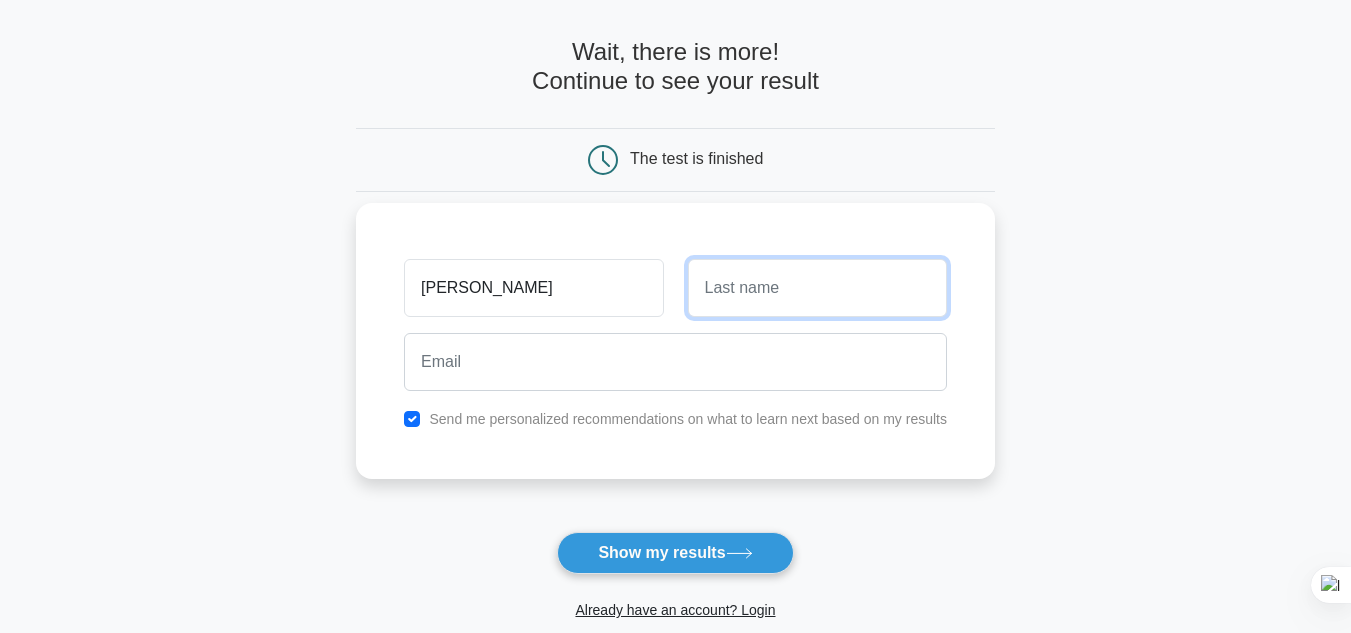 click at bounding box center [817, 288] 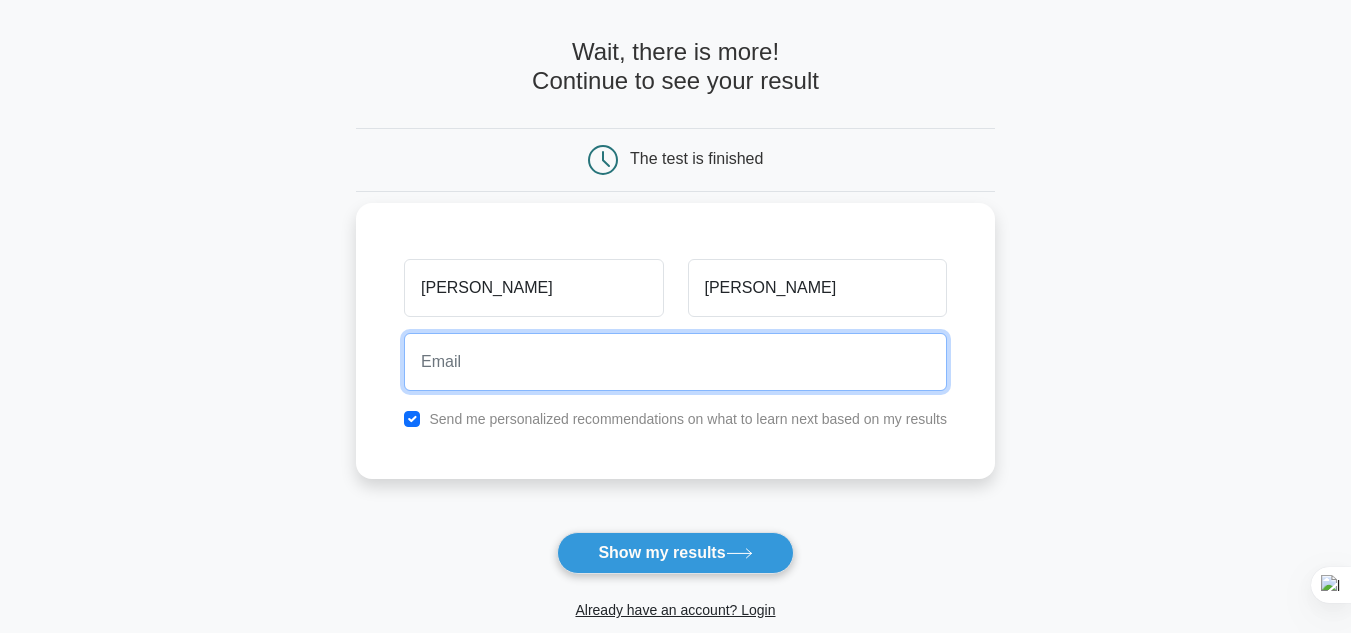 click at bounding box center [675, 362] 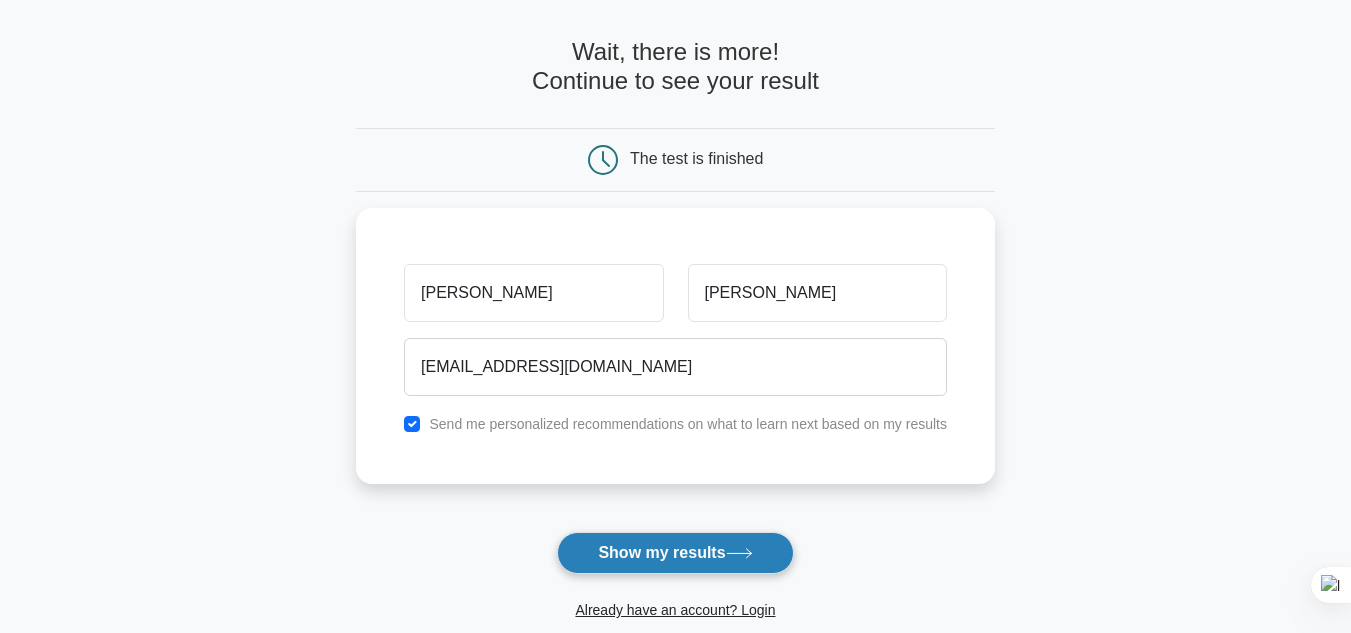 click on "Show my results" at bounding box center [675, 553] 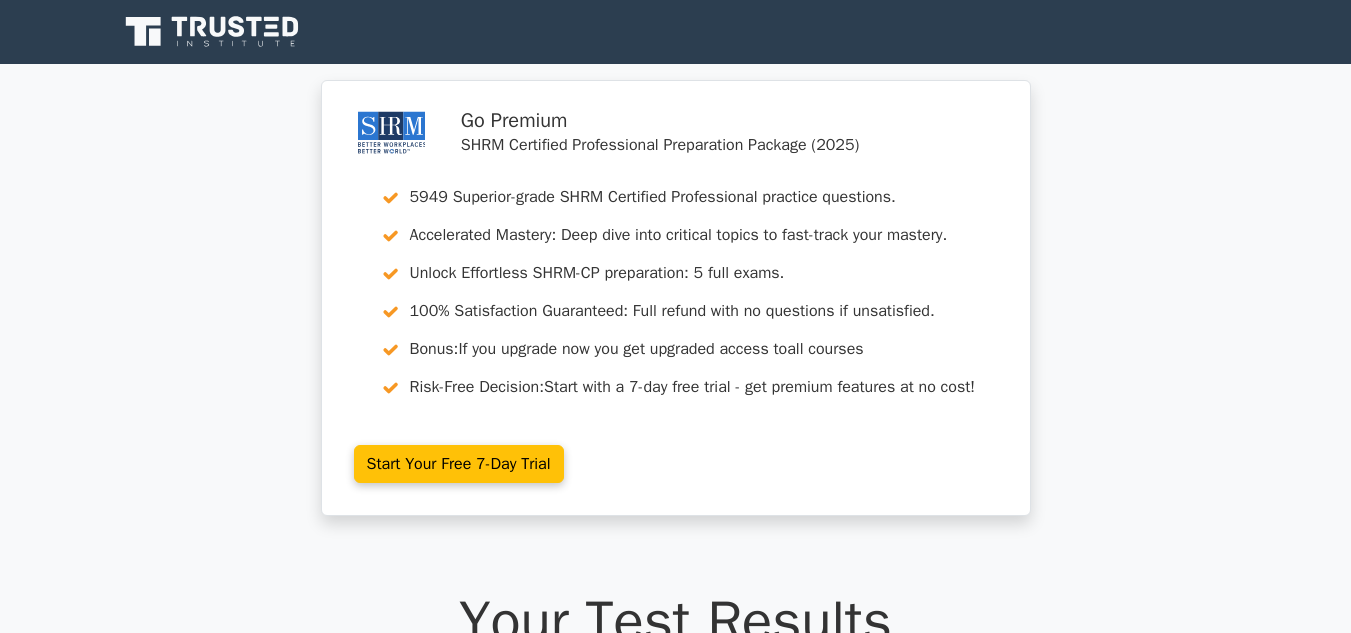 scroll, scrollTop: 0, scrollLeft: 0, axis: both 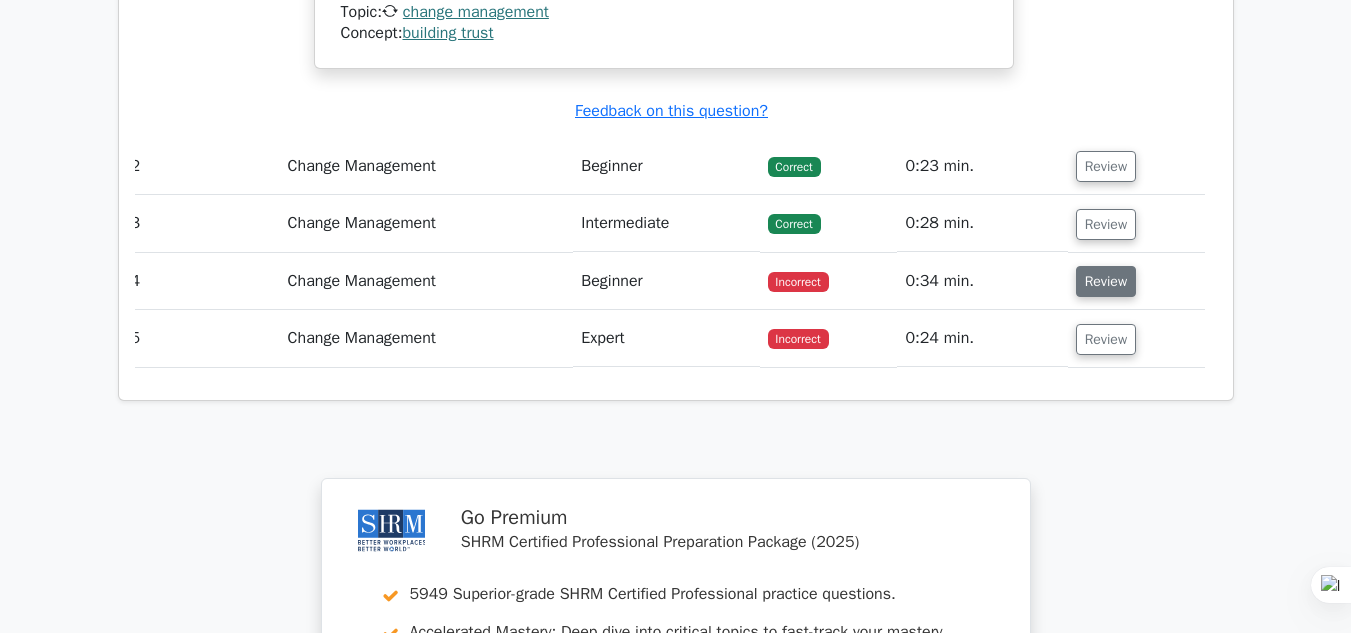 click on "Review" at bounding box center (1106, 281) 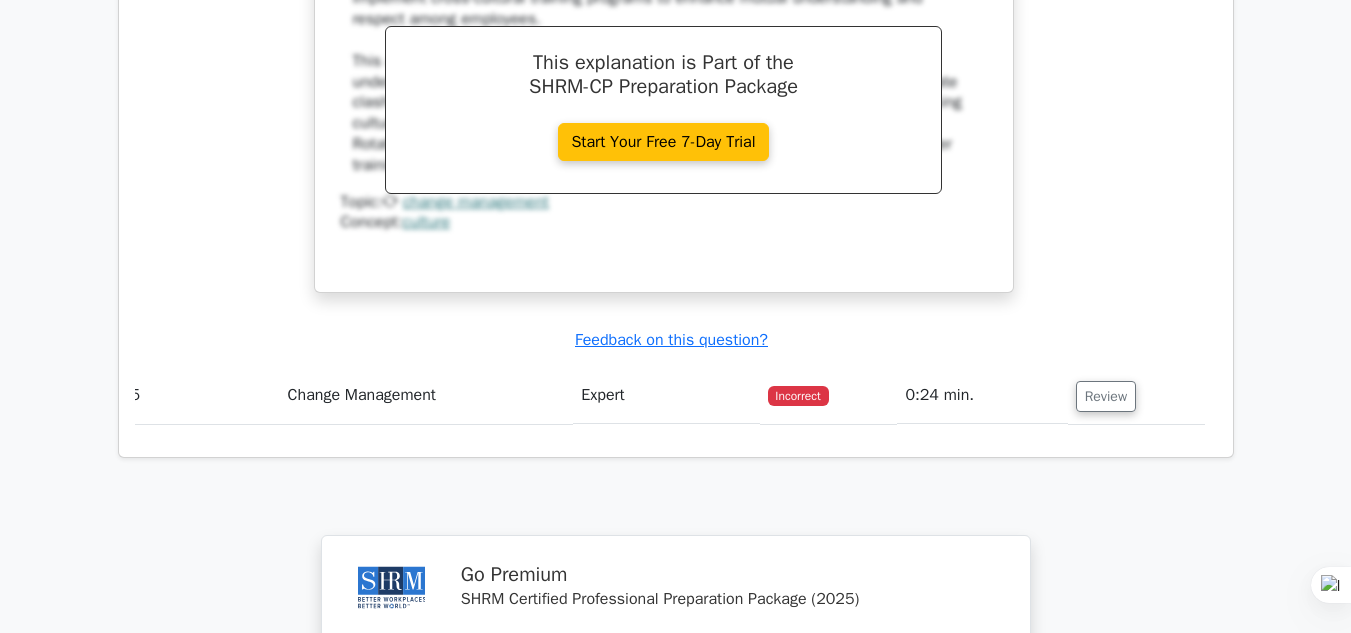 scroll, scrollTop: 3061, scrollLeft: 0, axis: vertical 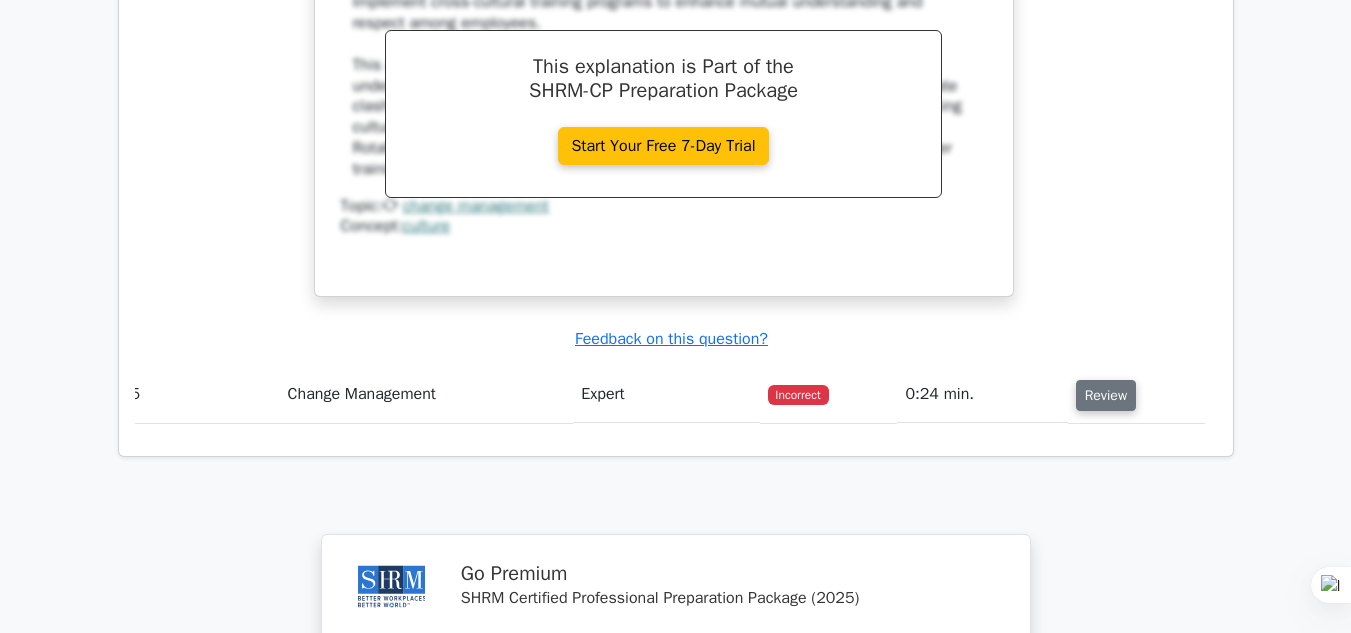 click on "Review" at bounding box center [1106, 395] 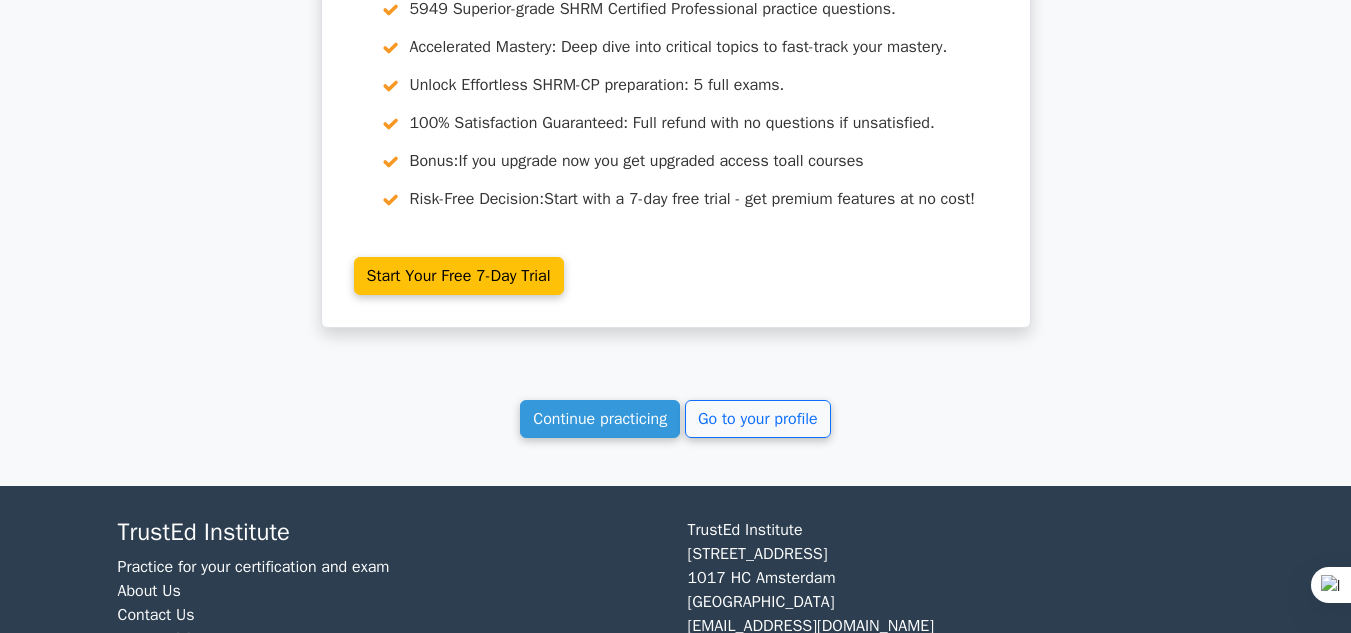 scroll, scrollTop: 4434, scrollLeft: 0, axis: vertical 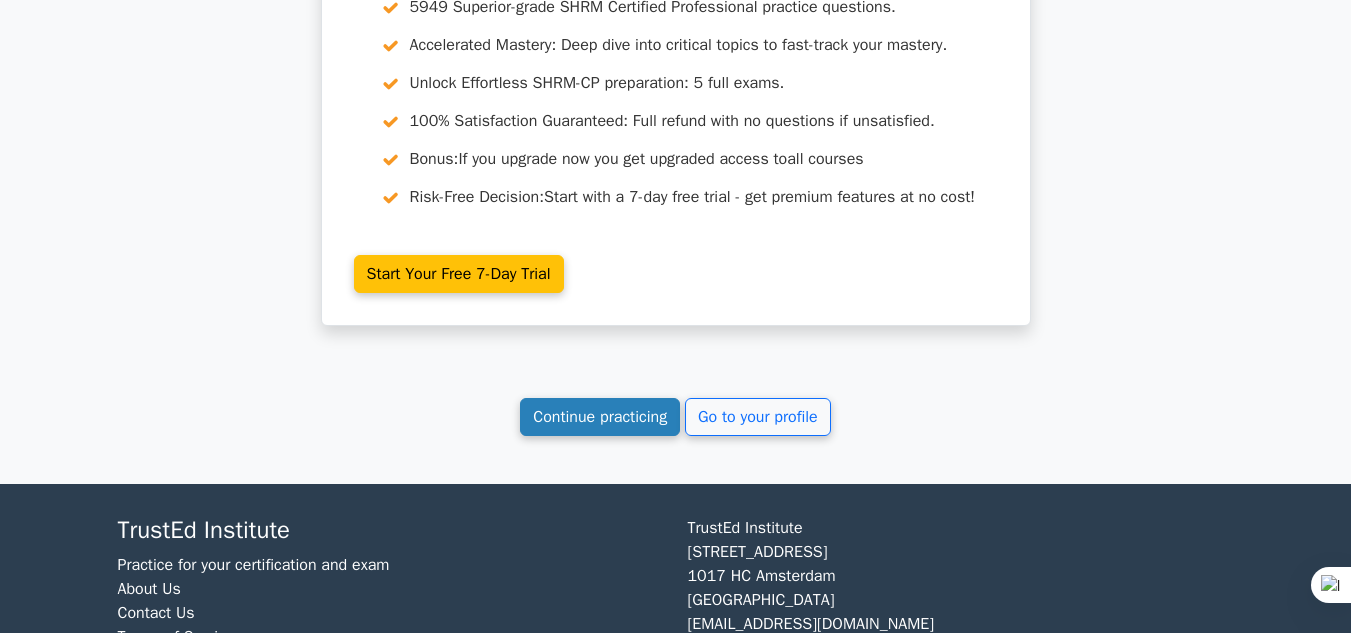 click on "Continue practicing" at bounding box center (600, 417) 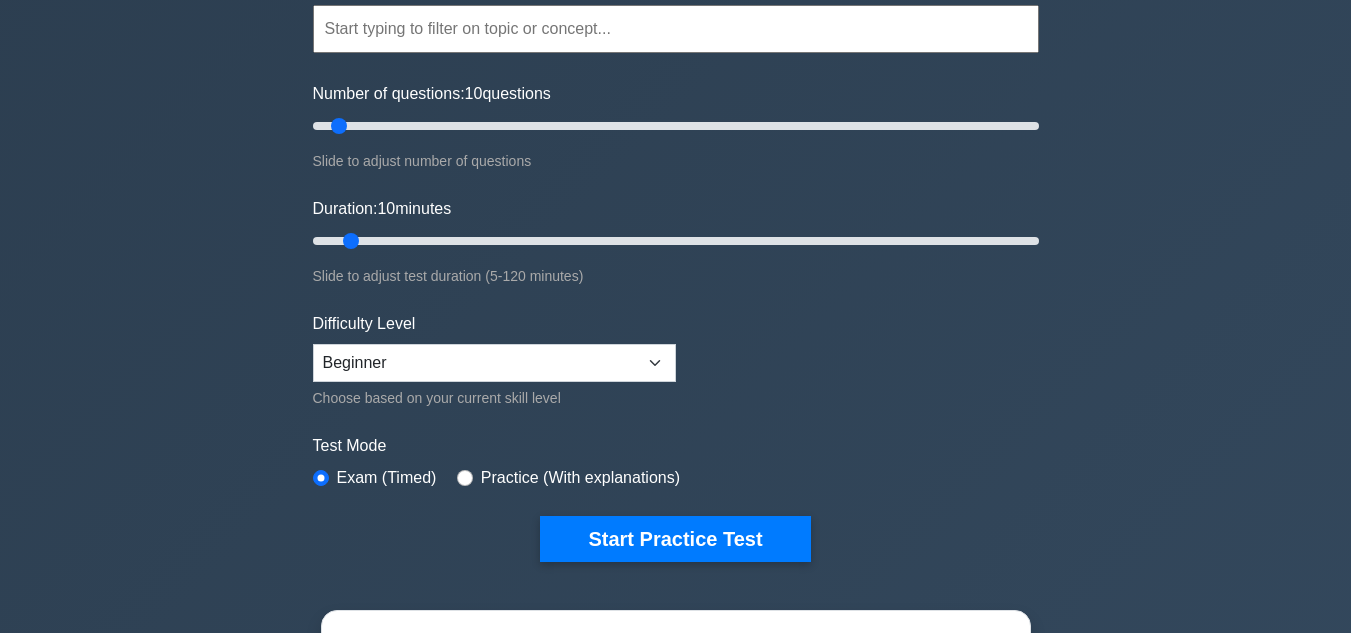 scroll, scrollTop: 0, scrollLeft: 0, axis: both 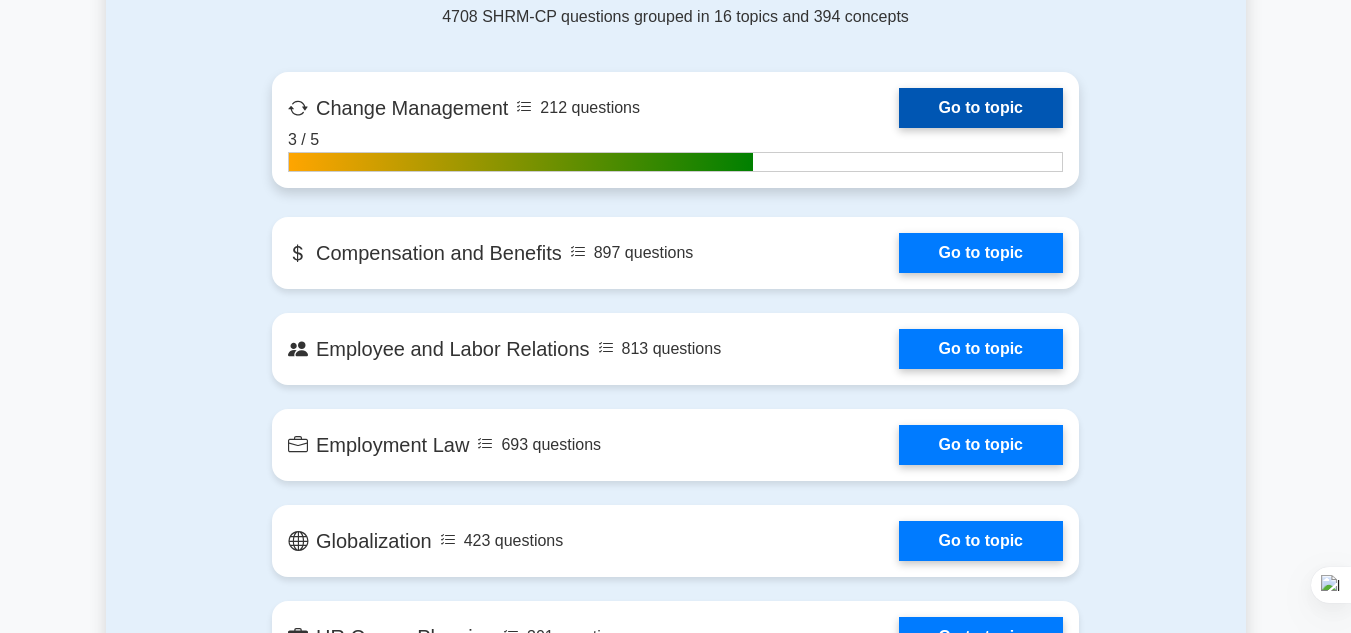 click on "Go to topic" at bounding box center [981, 108] 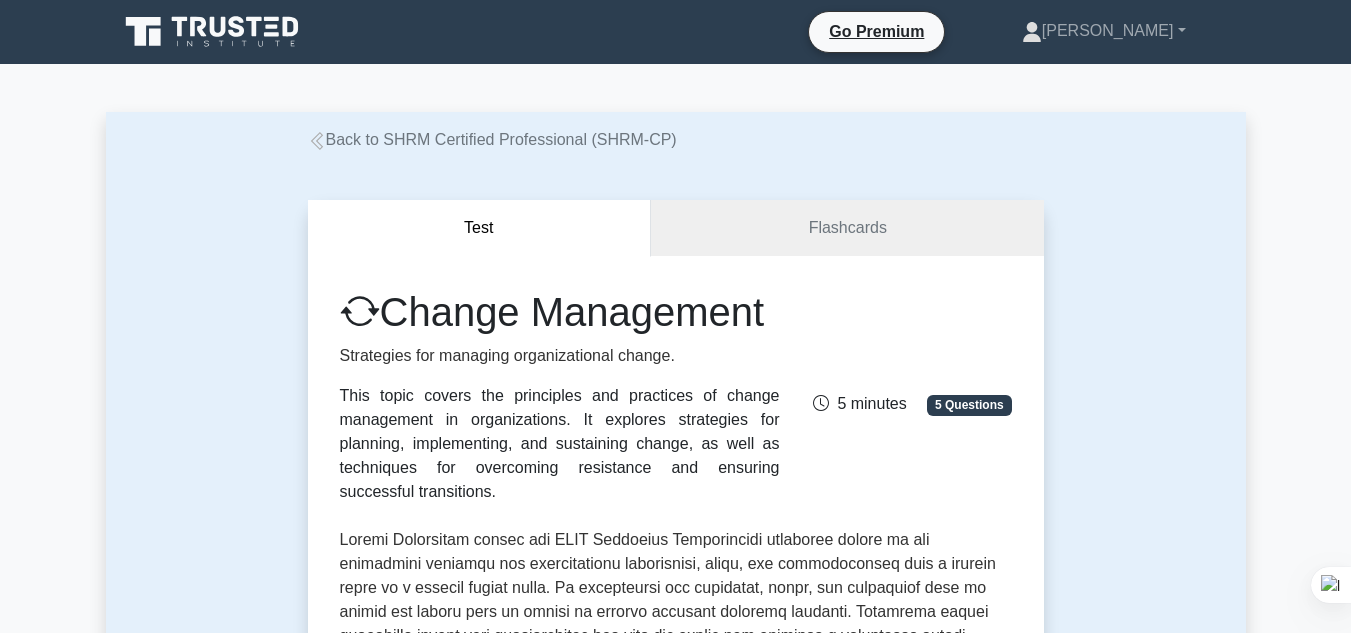 scroll, scrollTop: 1473, scrollLeft: 0, axis: vertical 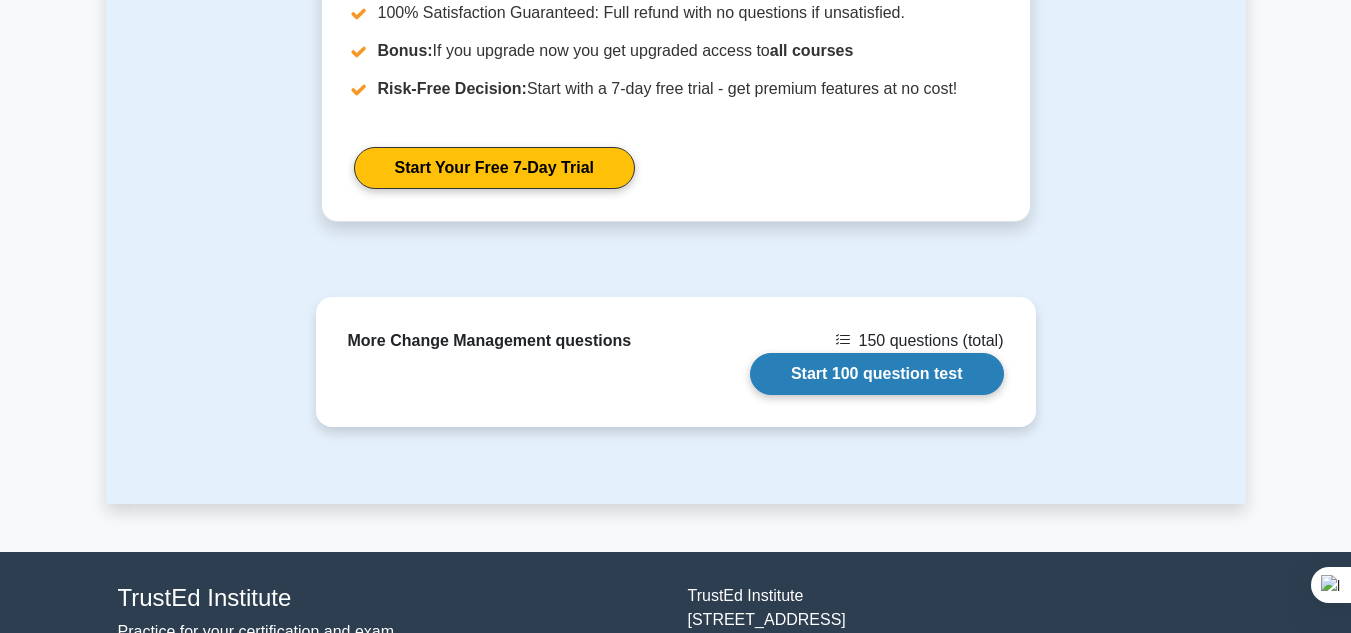 click on "Start 100 question test" at bounding box center (877, 374) 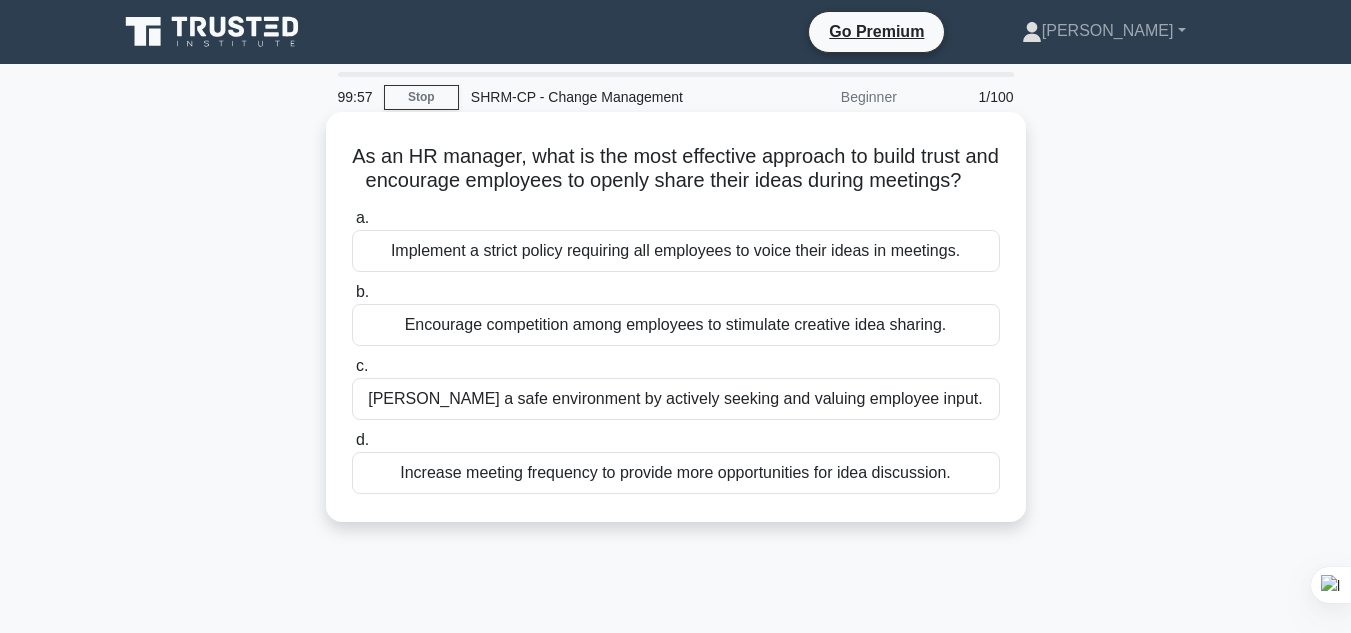scroll, scrollTop: 0, scrollLeft: 0, axis: both 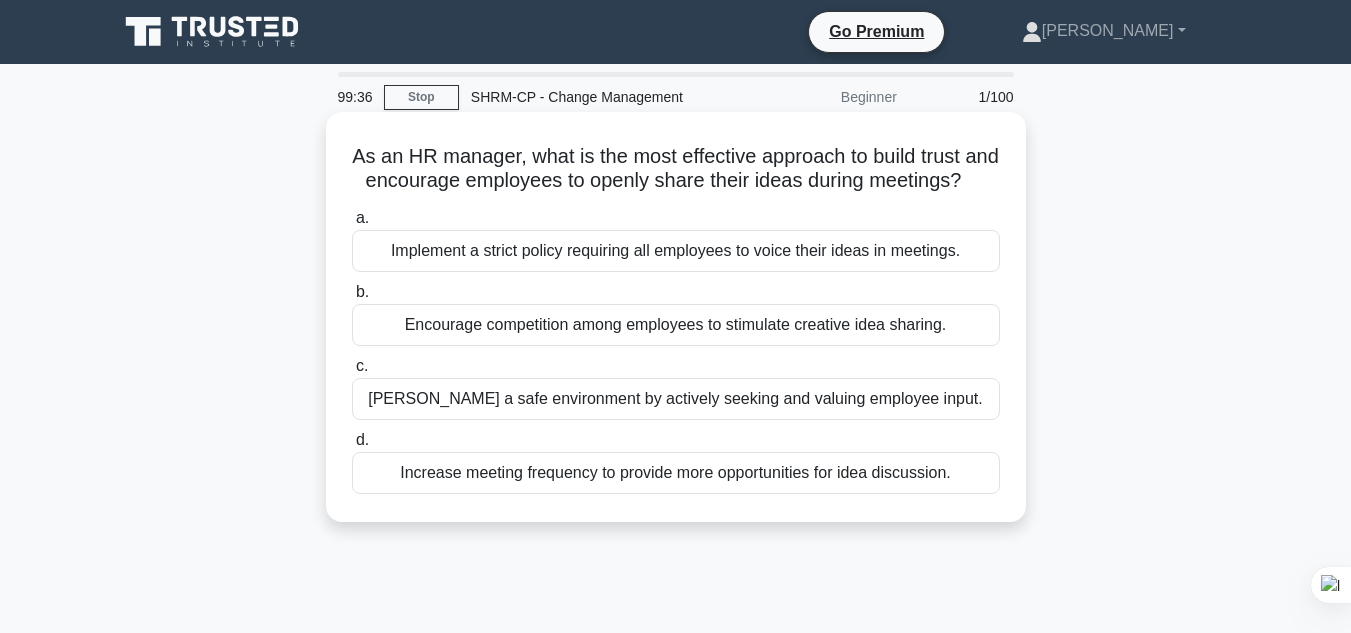 click on "[PERSON_NAME] a safe environment by actively seeking and valuing employee input." at bounding box center [676, 399] 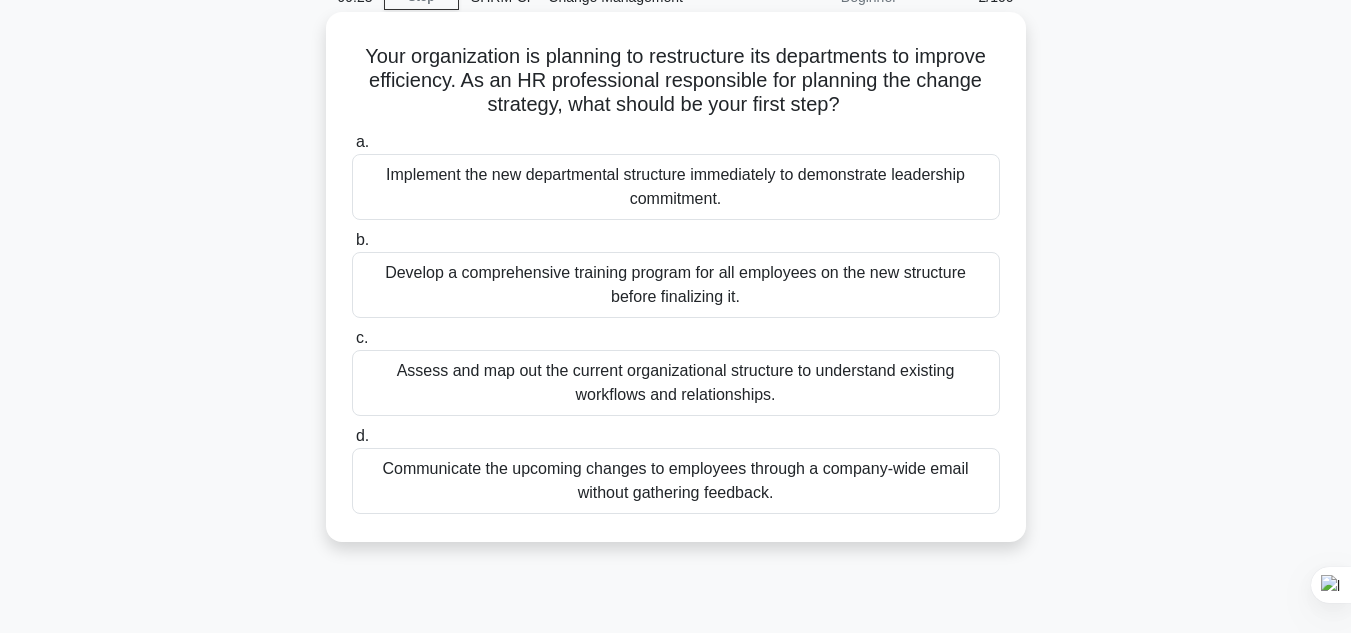scroll, scrollTop: 101, scrollLeft: 0, axis: vertical 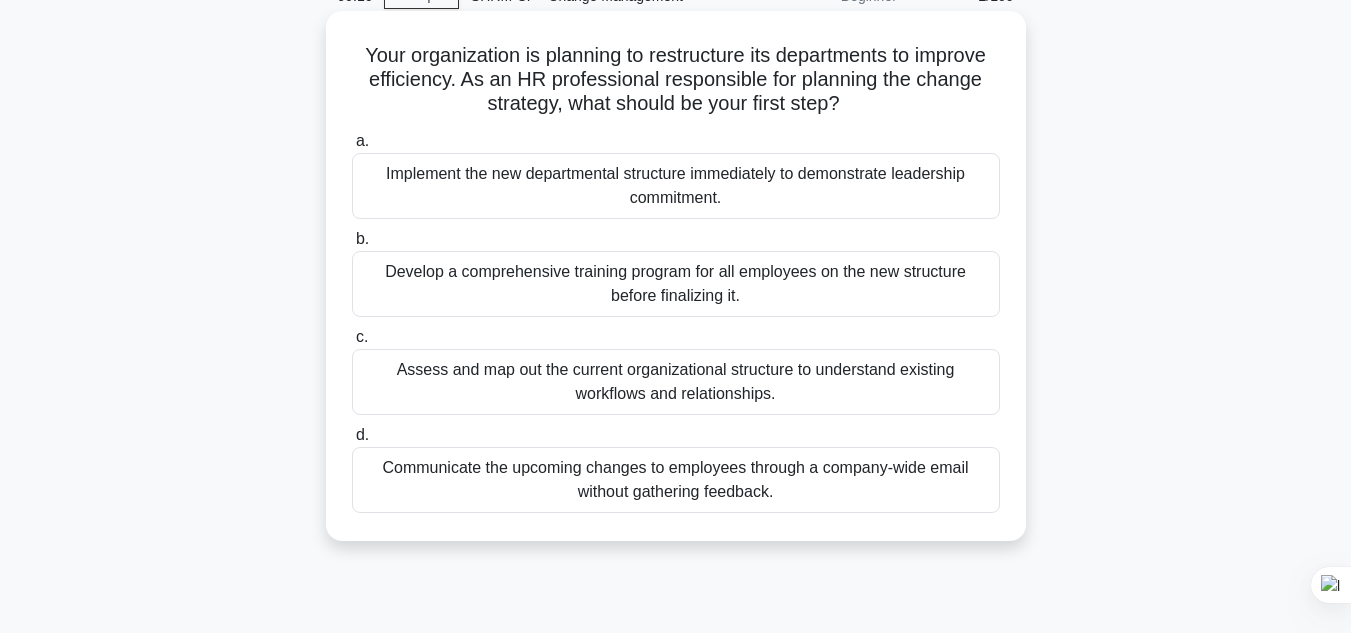 click on "Develop a comprehensive training program for all employees on the new structure before finalizing it." at bounding box center [676, 284] 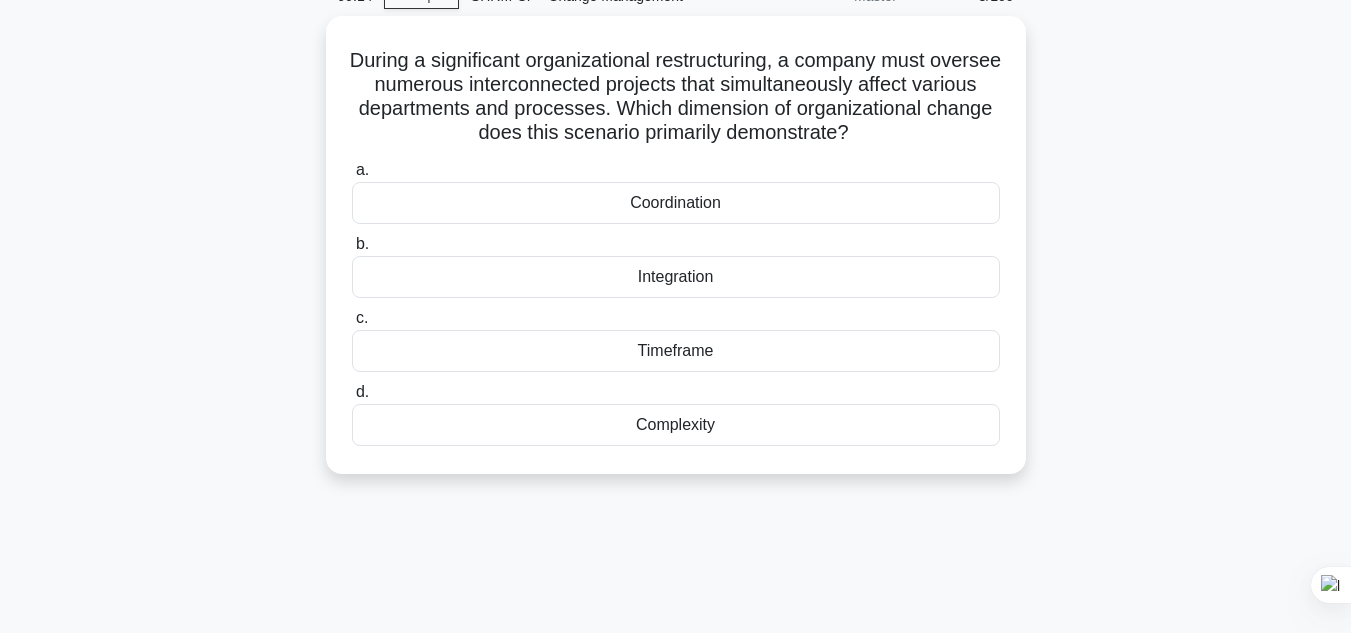 scroll, scrollTop: 0, scrollLeft: 0, axis: both 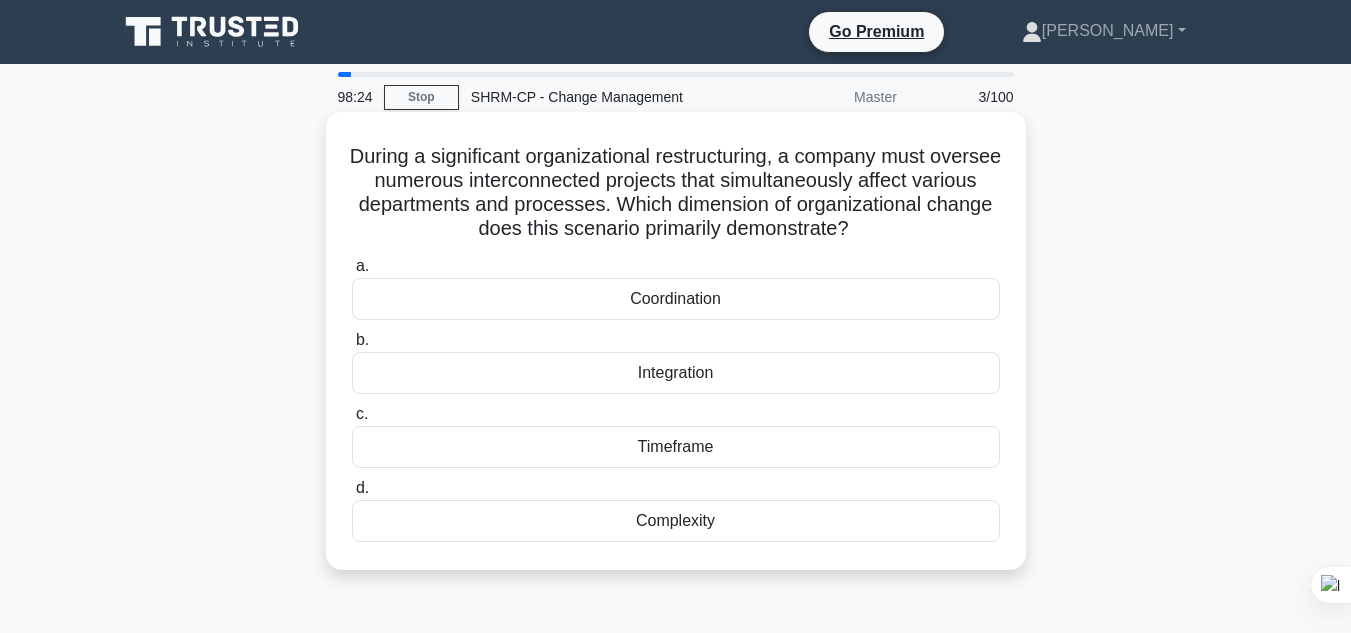 click on "Integration" at bounding box center [676, 373] 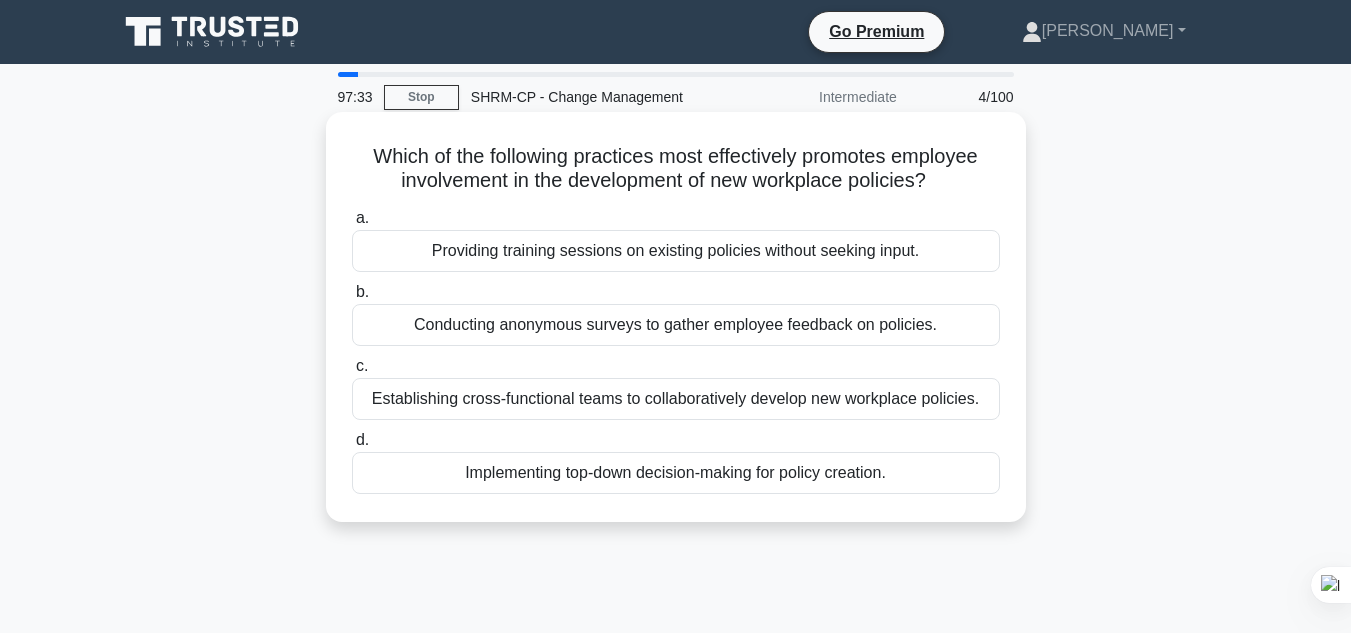 click on "Establishing cross-functional teams to collaboratively develop new workplace policies." at bounding box center [676, 399] 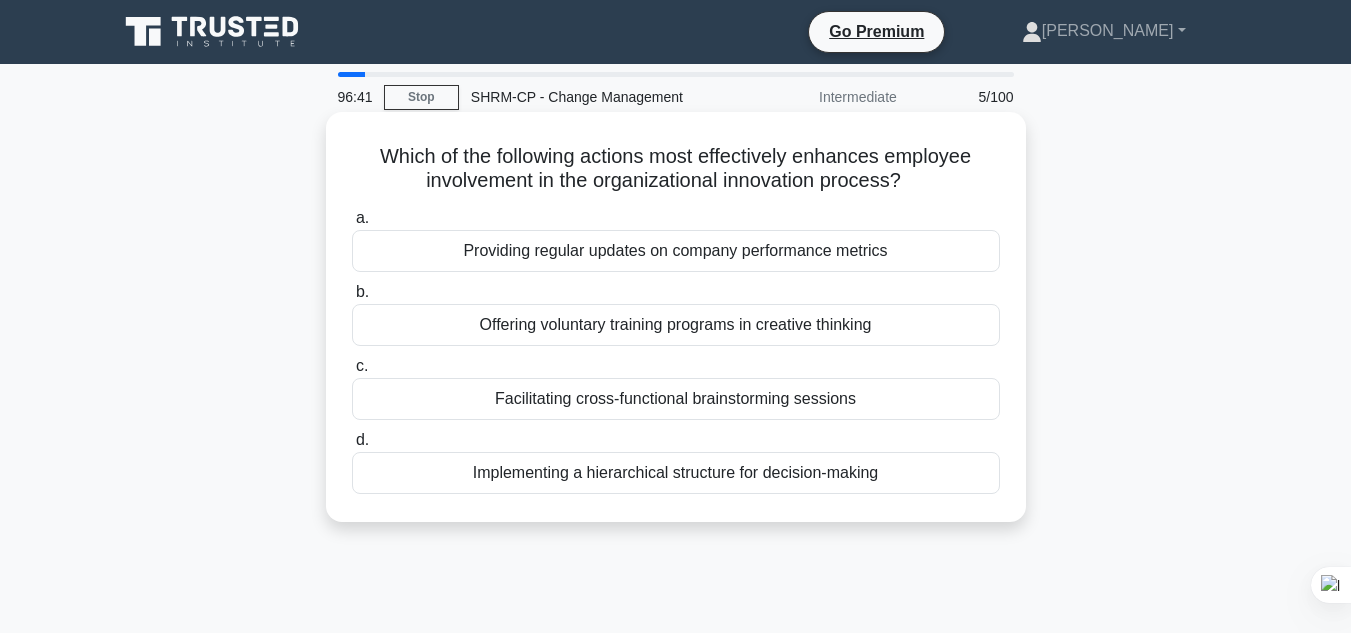 click on "Offering voluntary training programs in creative thinking" at bounding box center (676, 325) 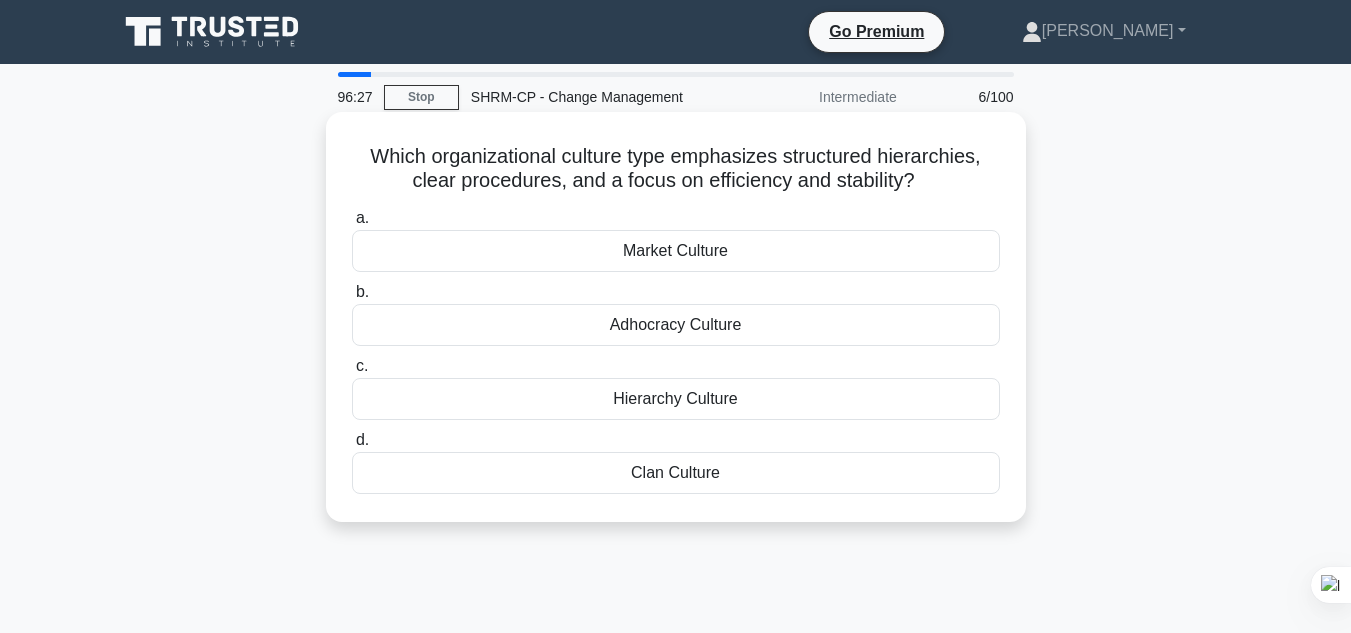 click on "Hierarchy Culture" at bounding box center [676, 399] 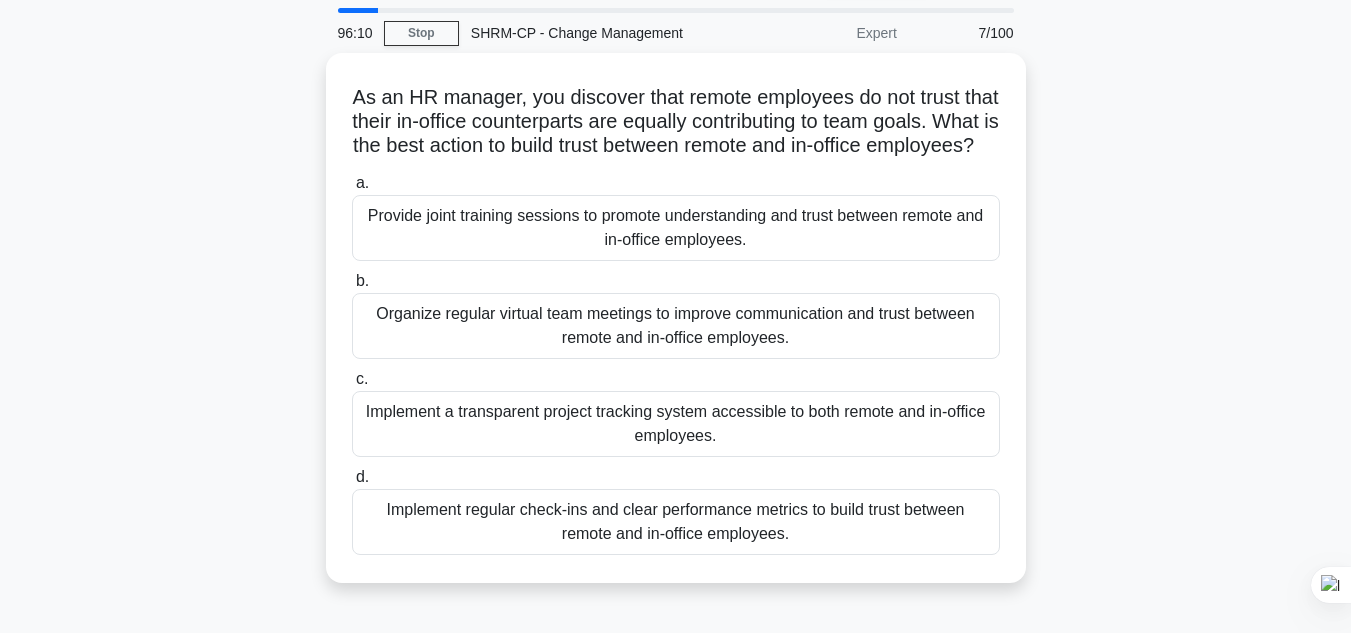 scroll, scrollTop: 65, scrollLeft: 0, axis: vertical 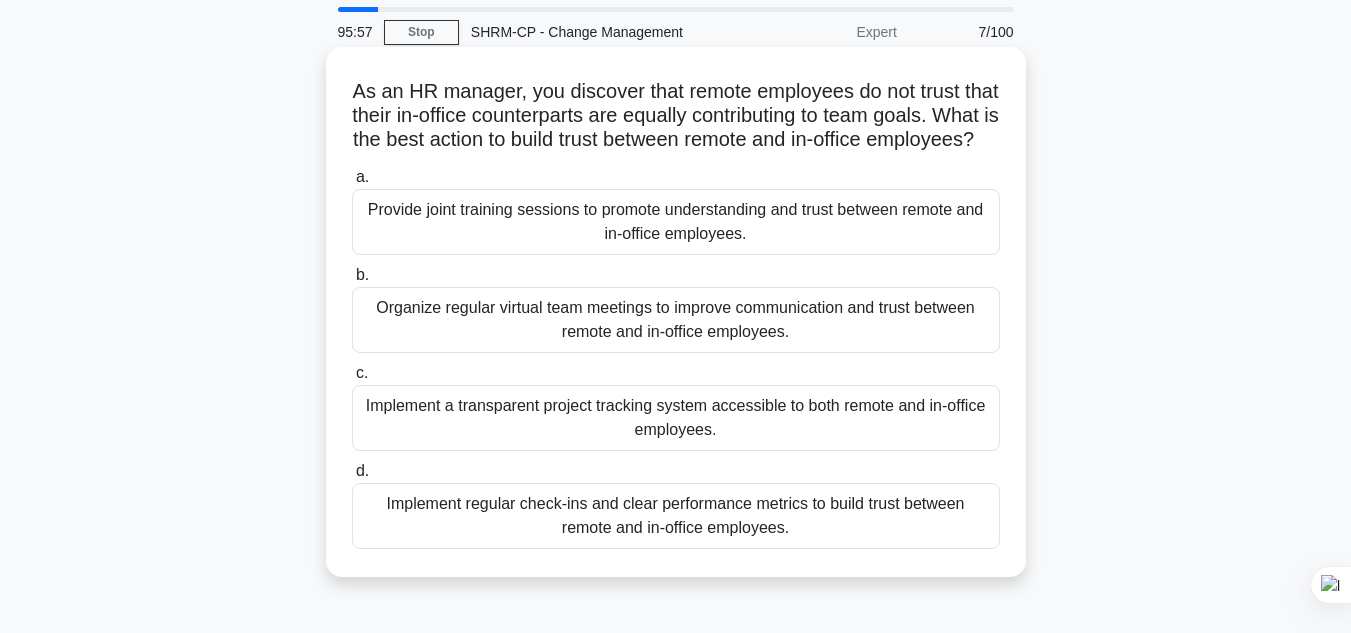click on "Organize regular virtual team meetings to improve communication and trust between remote and in-office employees." at bounding box center [676, 320] 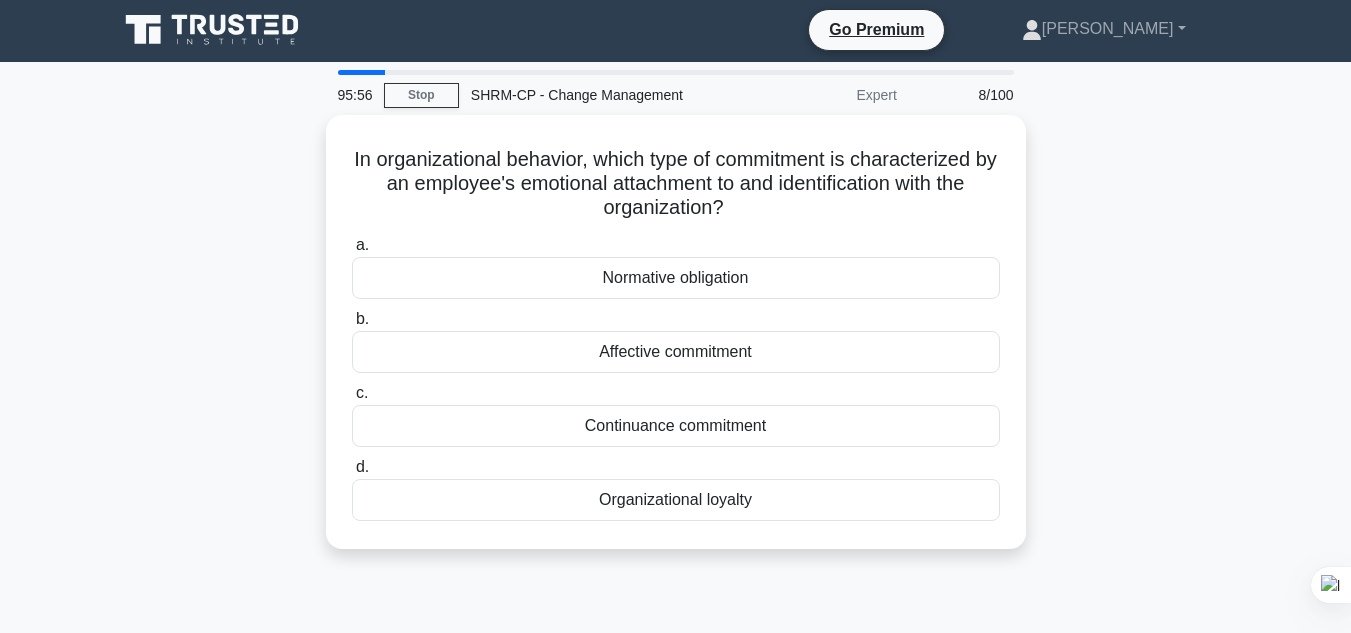 scroll, scrollTop: 0, scrollLeft: 0, axis: both 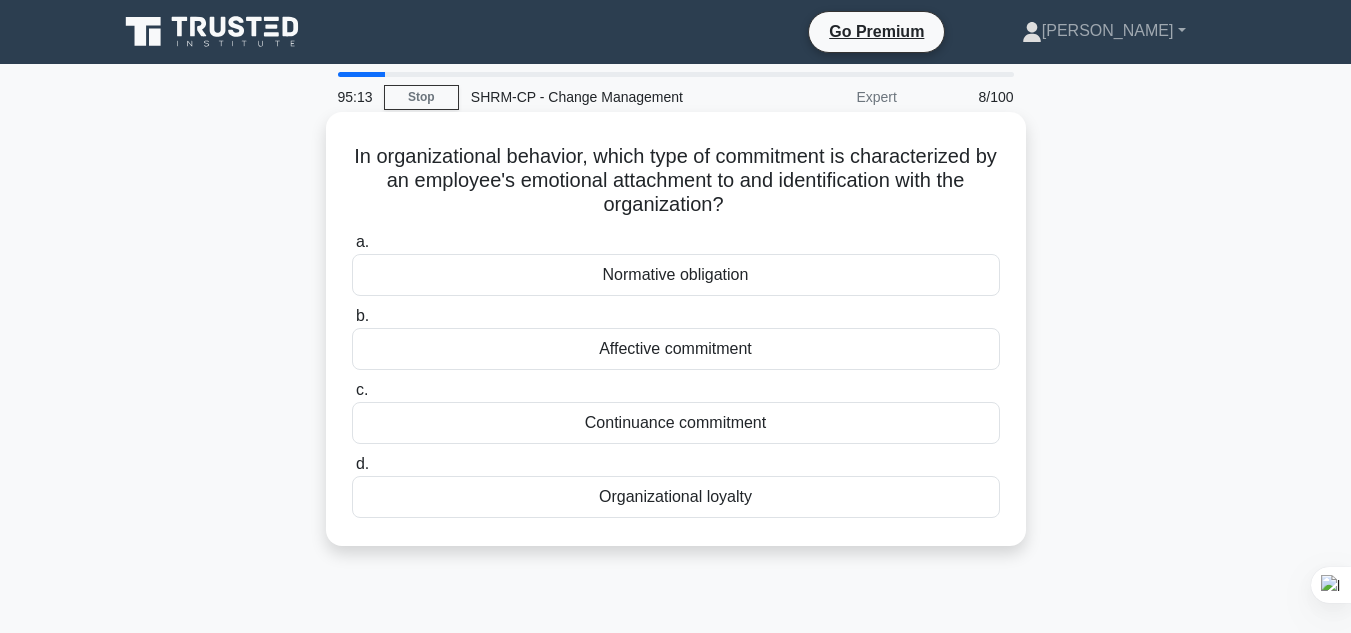 click on "Affective commitment" at bounding box center (676, 349) 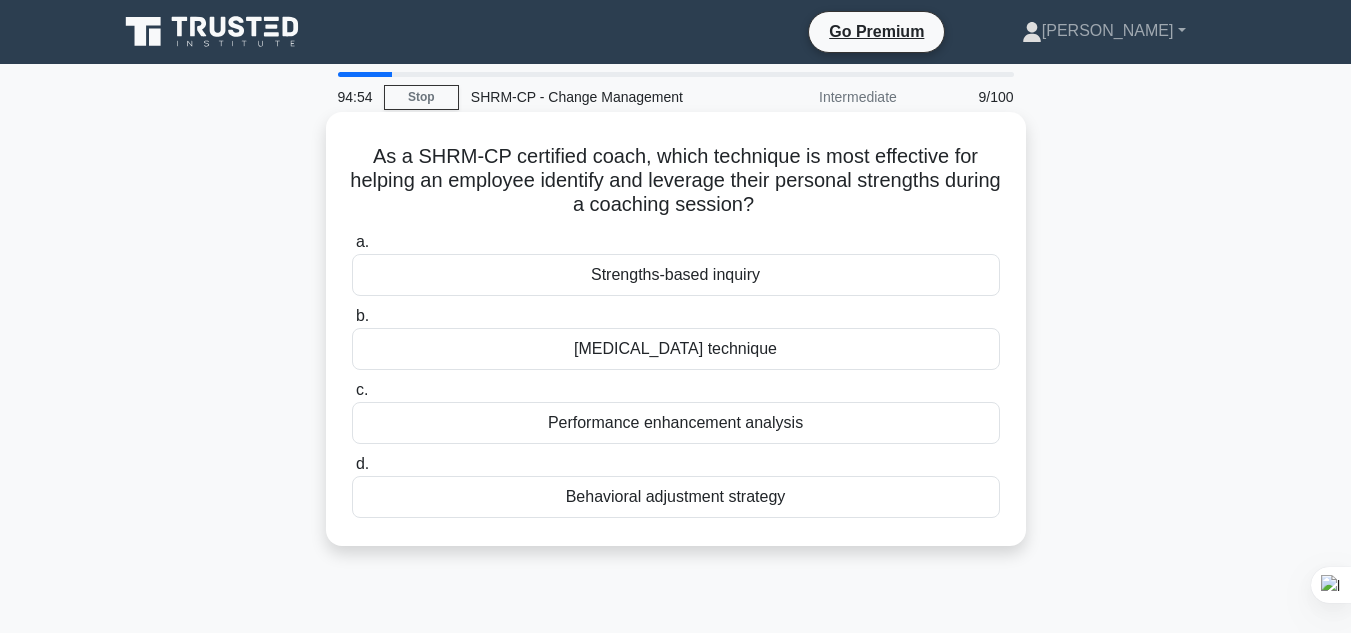 click on "Performance enhancement analysis" at bounding box center (676, 423) 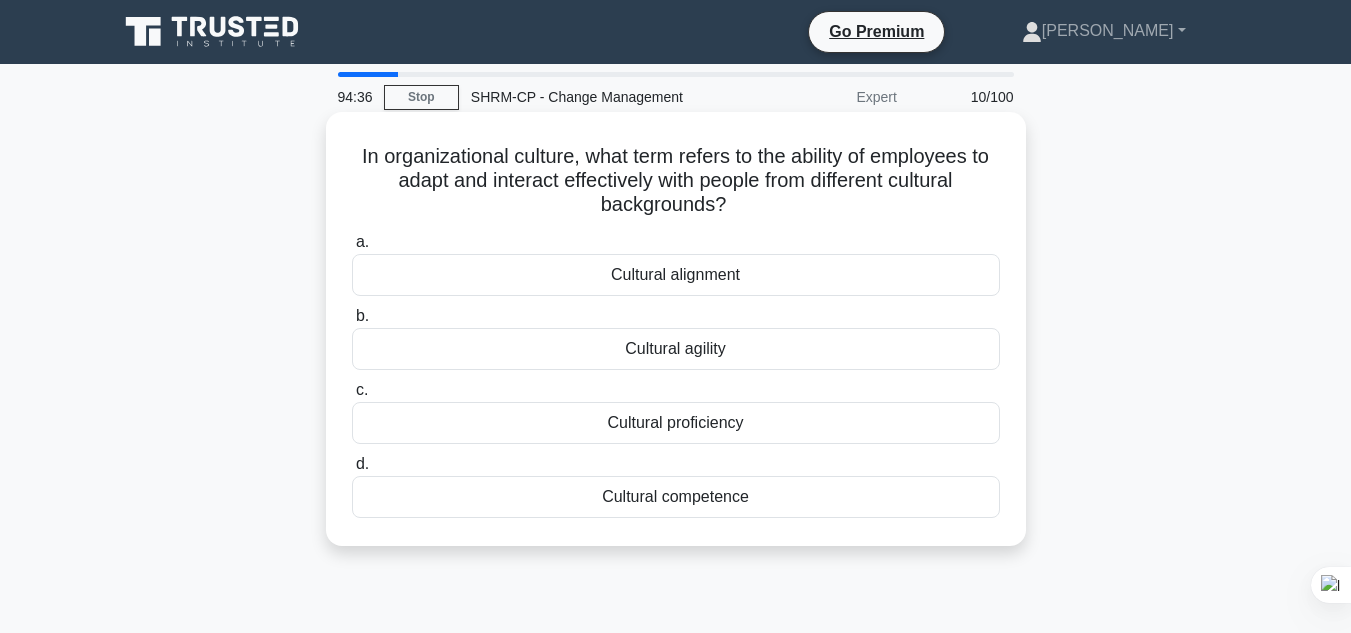 click on "Cultural proficiency" at bounding box center (676, 423) 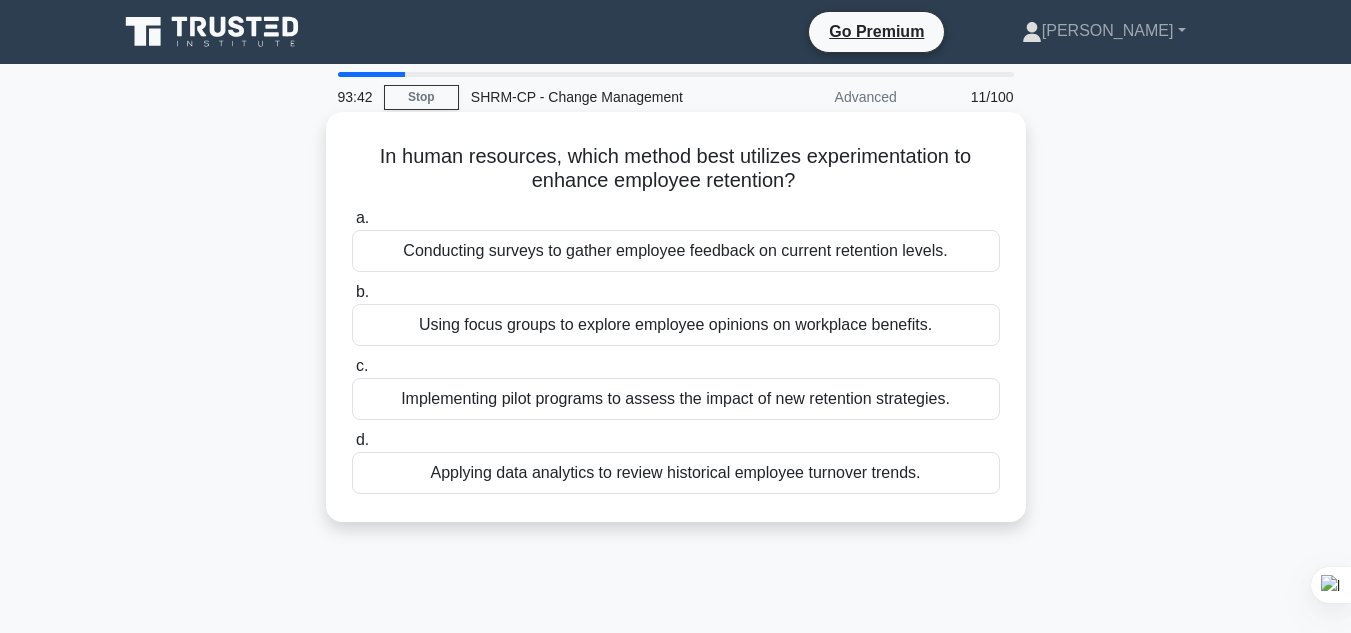 click on "Applying data analytics to review historical employee turnover trends." at bounding box center (676, 473) 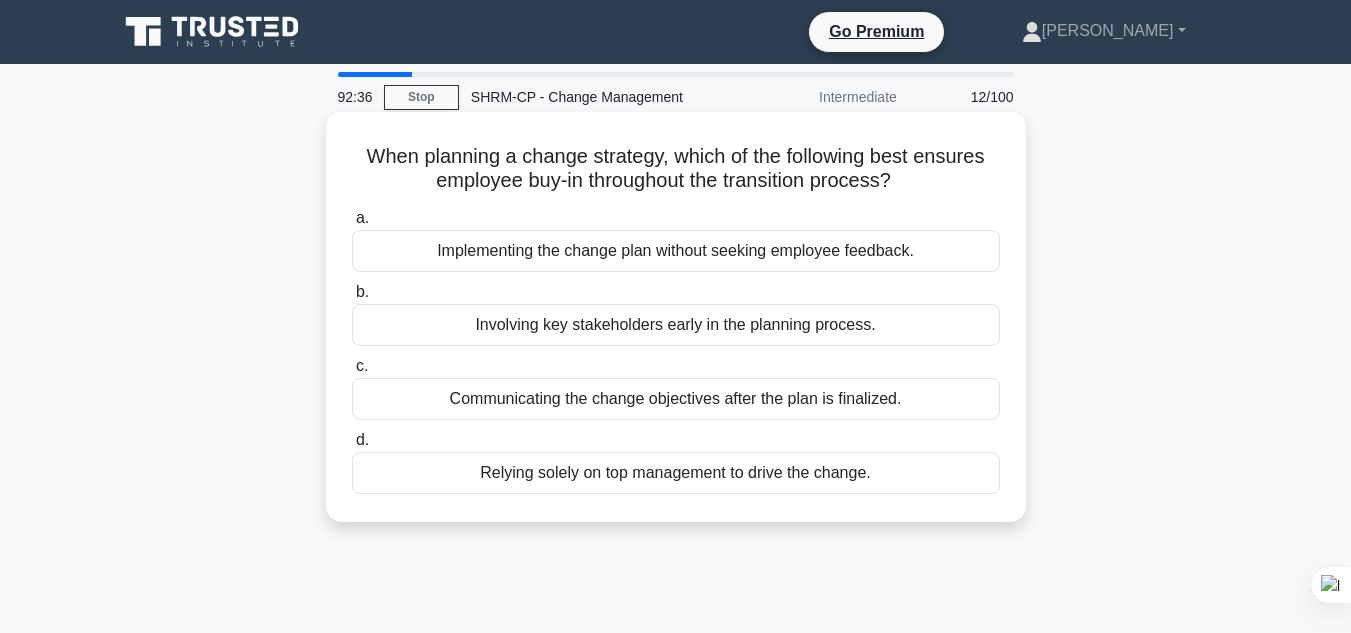 click on "Communicating the change objectives after the plan is finalized." at bounding box center (676, 399) 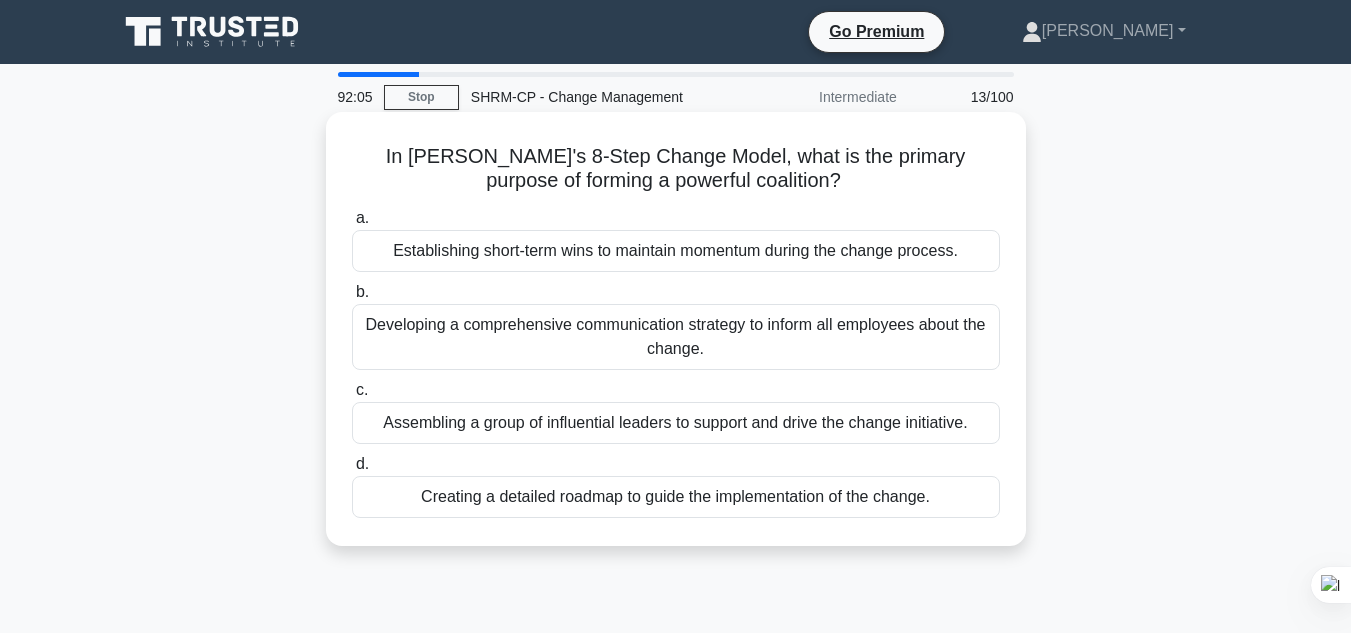 click on "Developing a comprehensive communication strategy to inform all employees about the change." at bounding box center [676, 337] 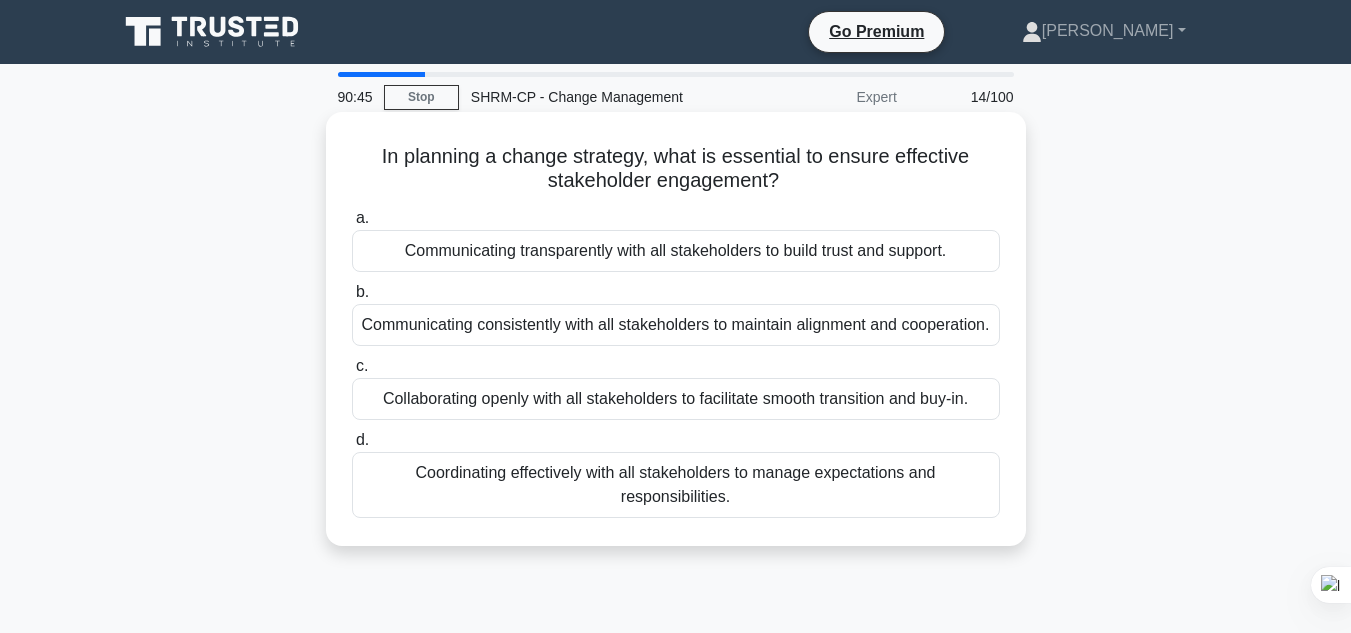 click on "Collaborating openly with all stakeholders to facilitate smooth transition and buy-in." at bounding box center (676, 399) 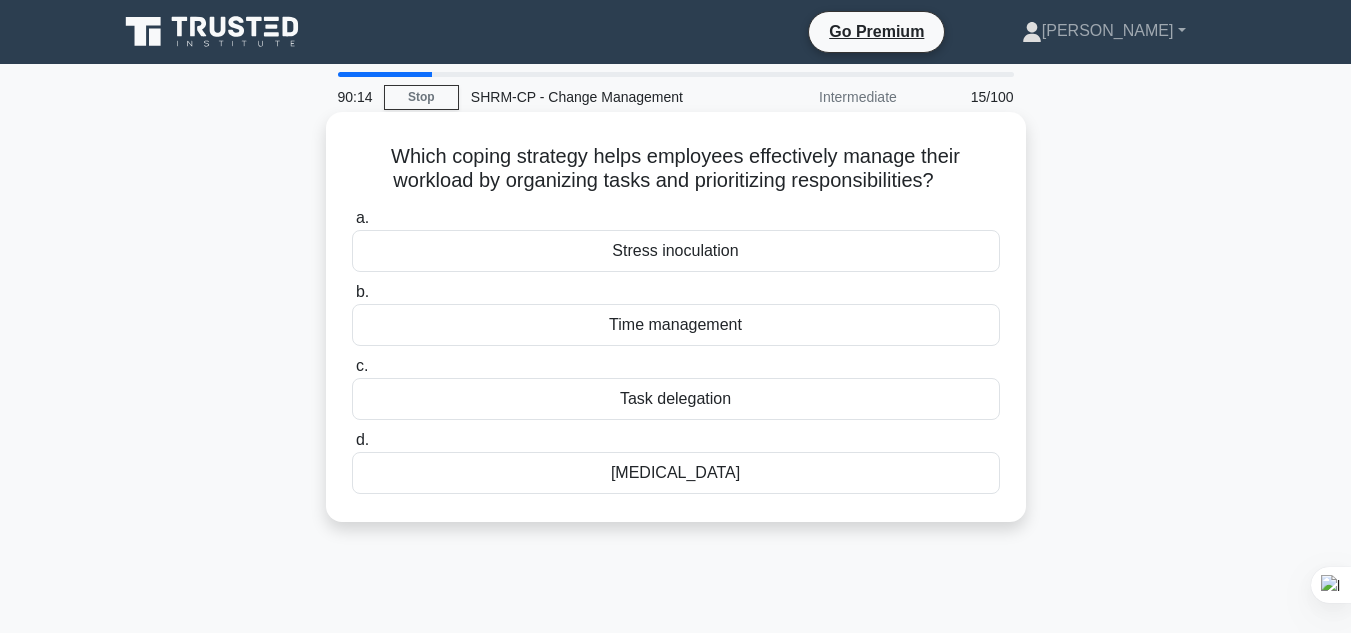 click on "Cognitive restructuring" at bounding box center [676, 473] 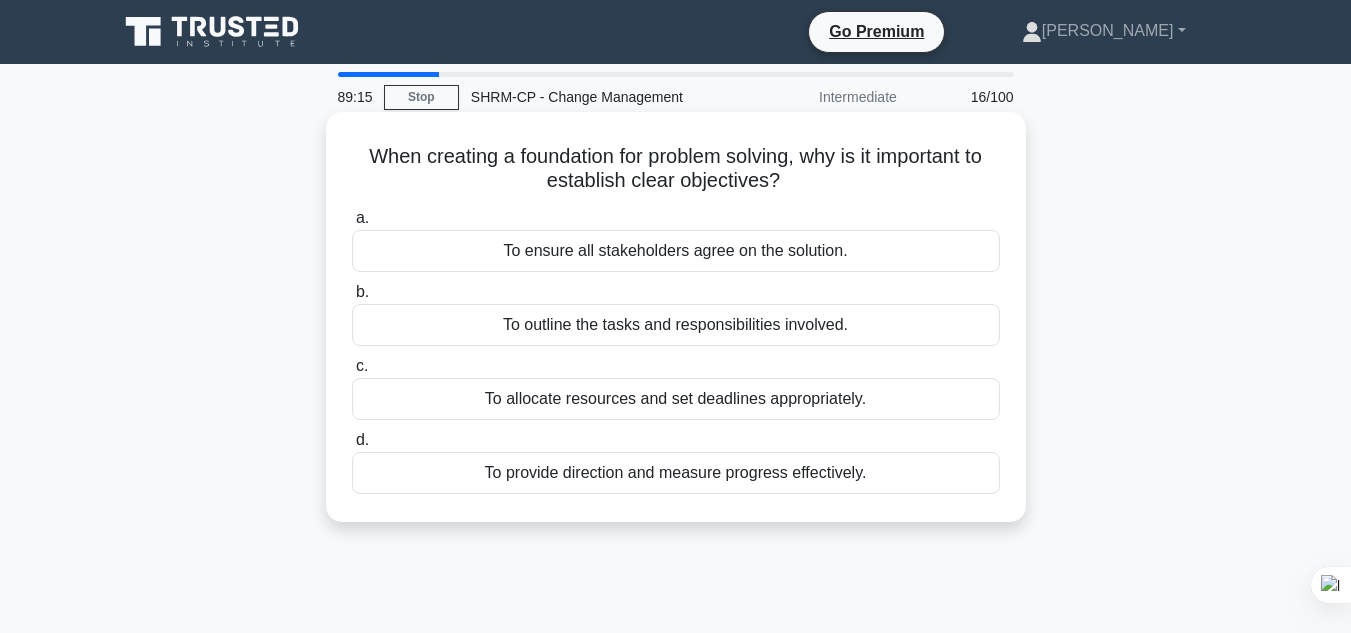 click on "To provide direction and measure progress effectively." at bounding box center (676, 473) 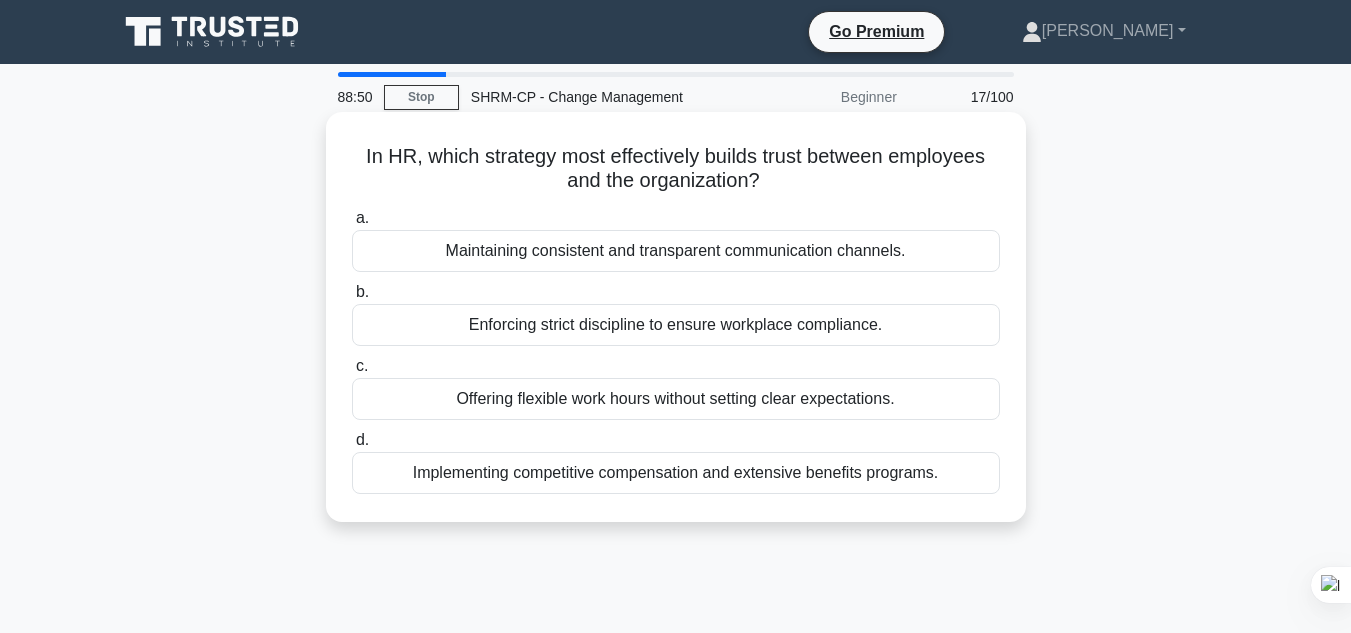 click on "Maintaining consistent and transparent communication channels." at bounding box center (676, 251) 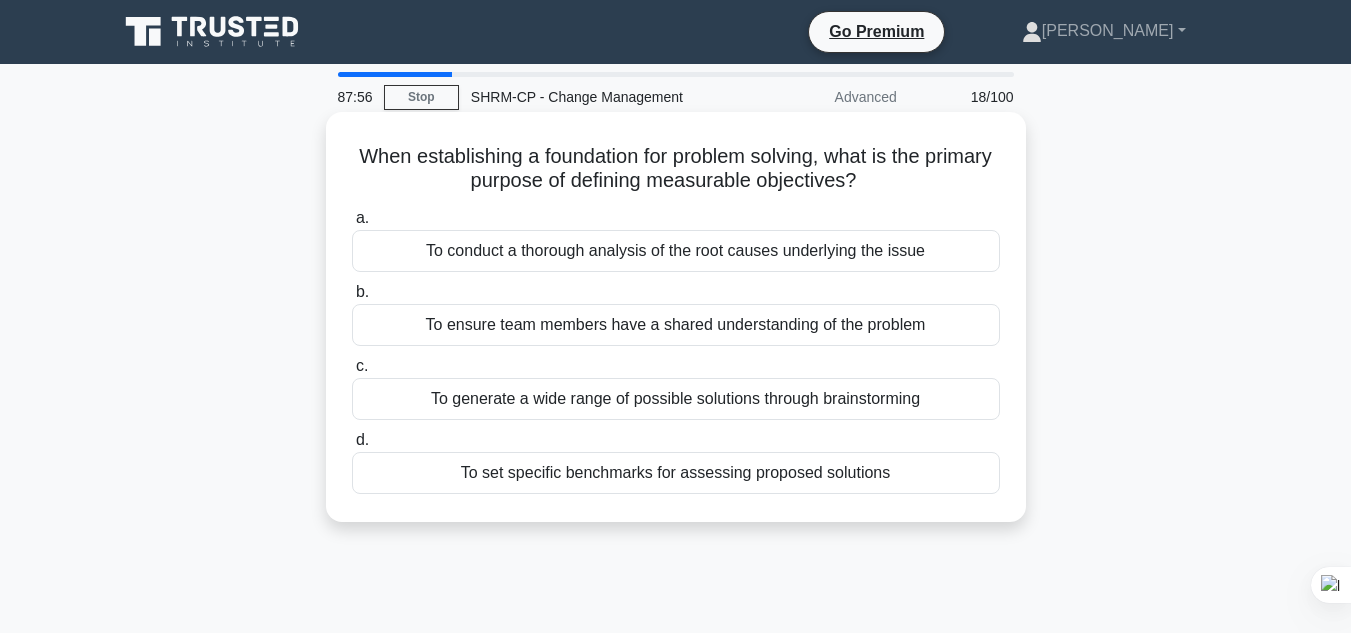 click on "To ensure team members have a shared understanding of the problem" at bounding box center (676, 325) 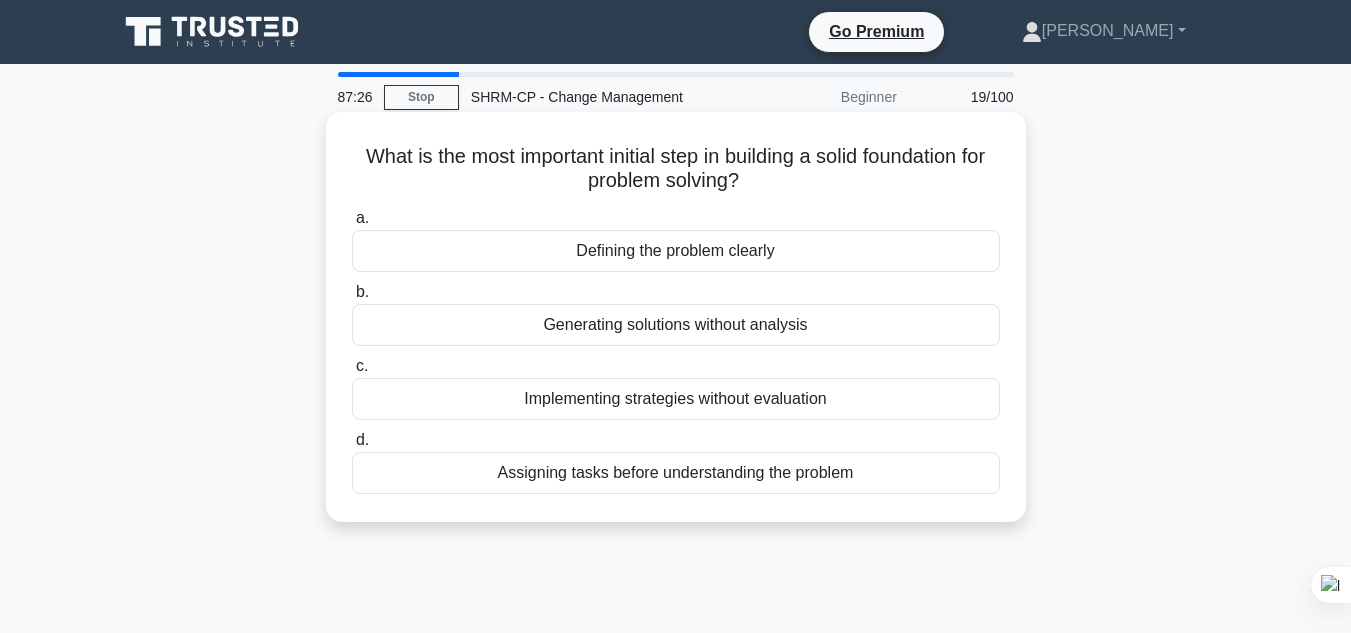 click on "Defining the problem clearly" at bounding box center [676, 251] 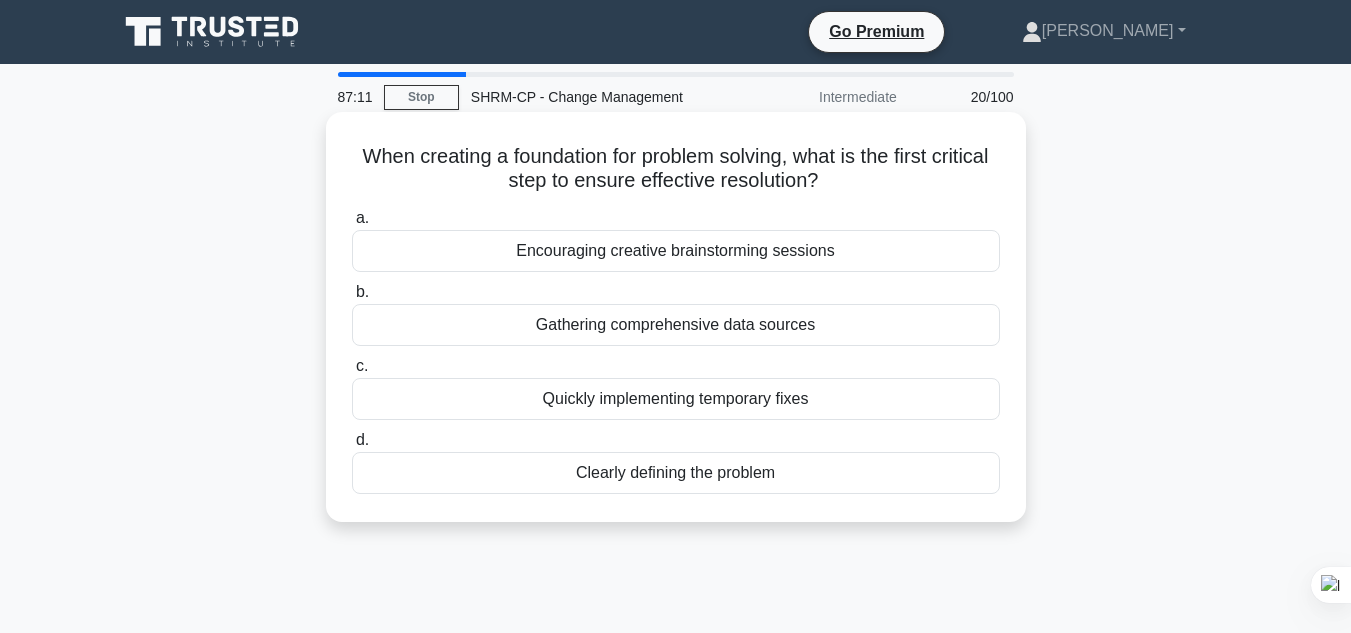 click on "Gathering comprehensive data sources" at bounding box center [676, 325] 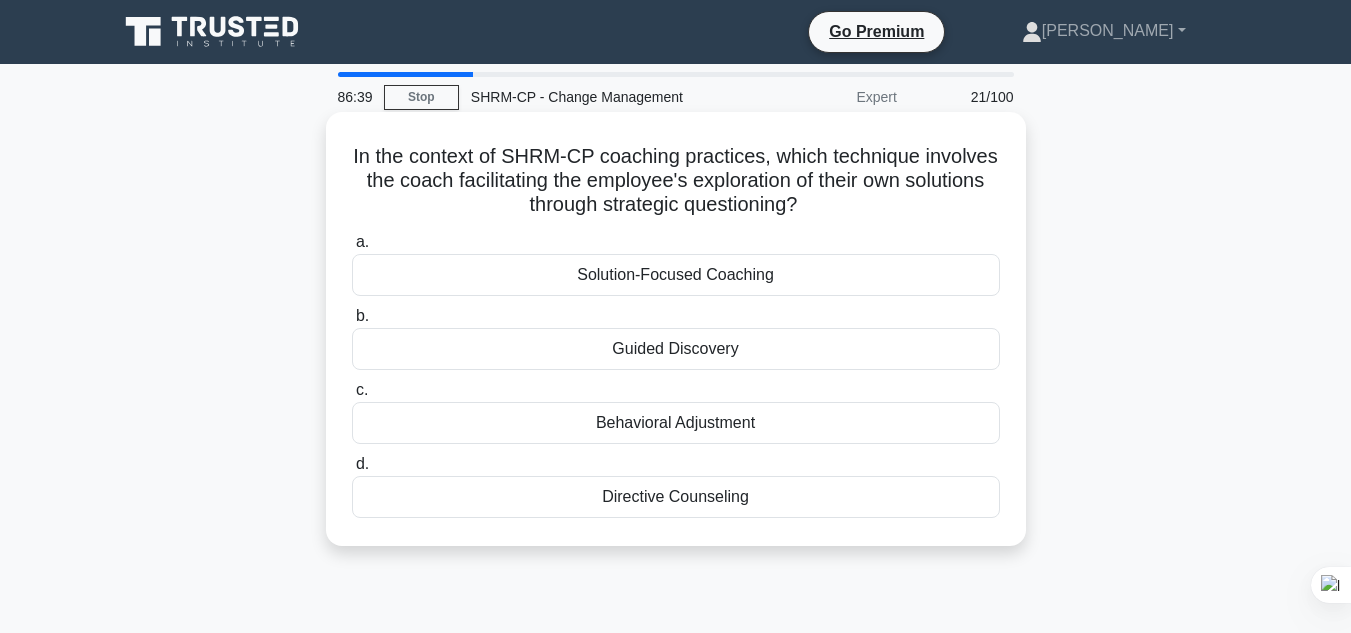 click on "Solution-Focused Coaching" at bounding box center [676, 275] 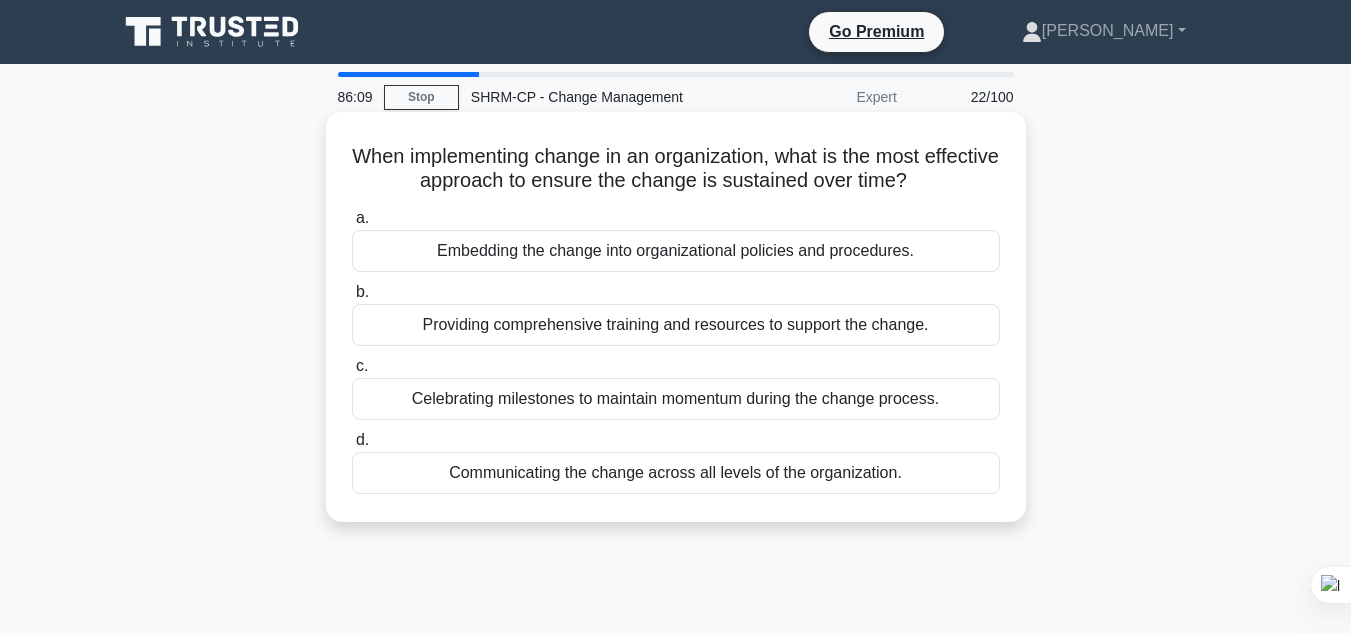click on "Embedding the change into organizational policies and procedures." at bounding box center [676, 251] 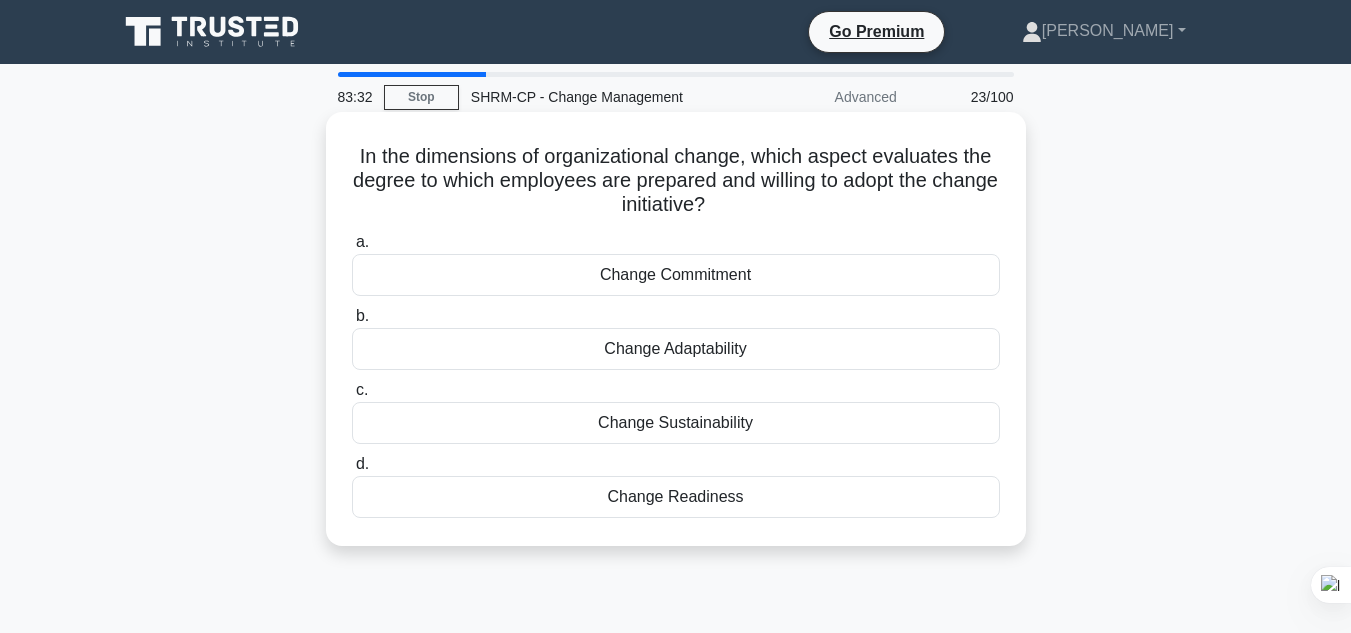 click on "Change Commitment" at bounding box center [676, 275] 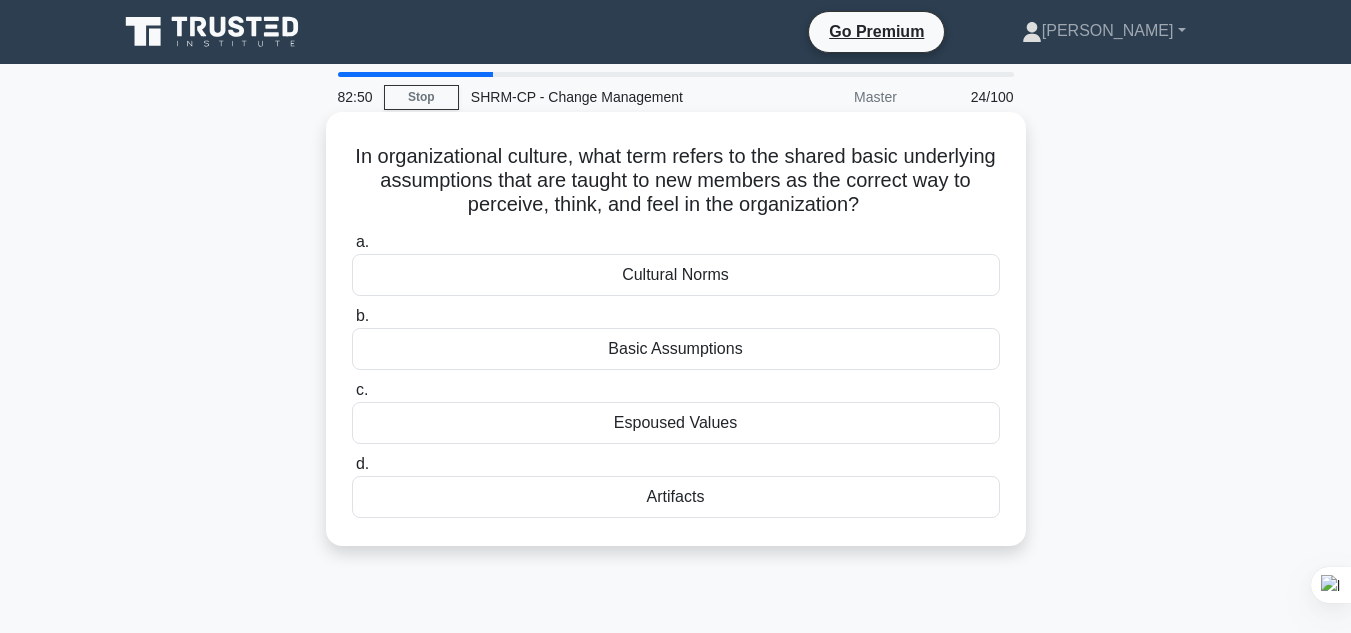 click on "Cultural Norms" at bounding box center [676, 275] 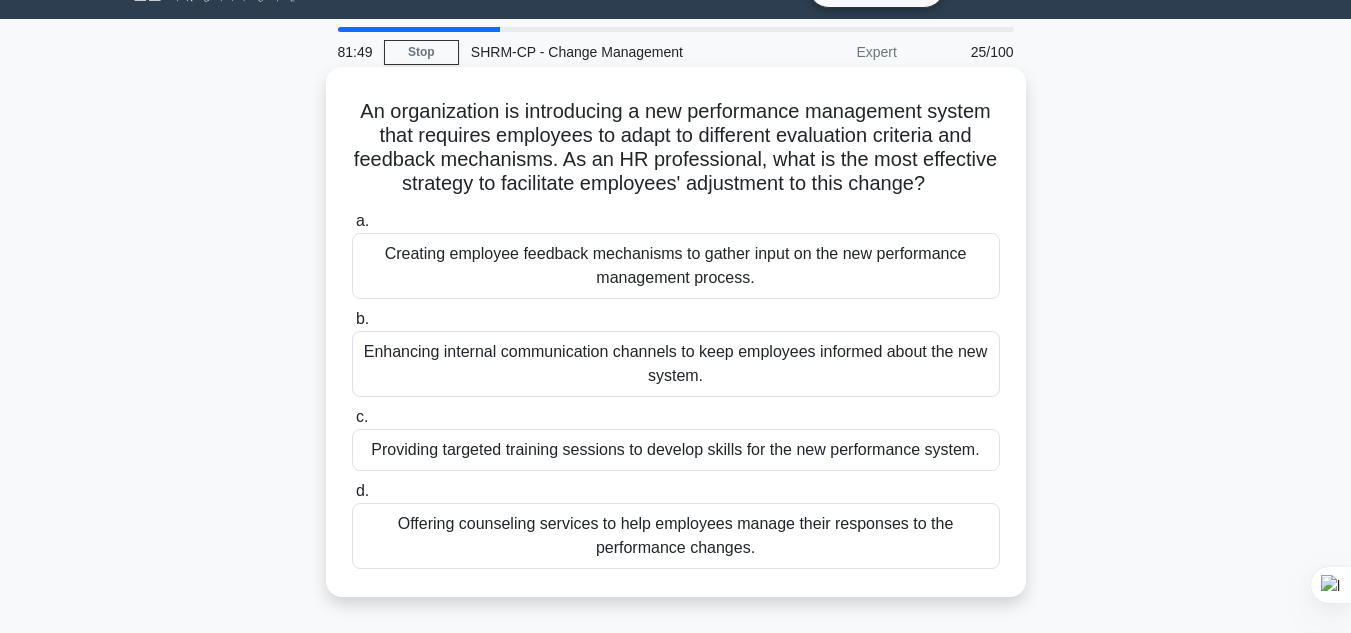 scroll, scrollTop: 46, scrollLeft: 0, axis: vertical 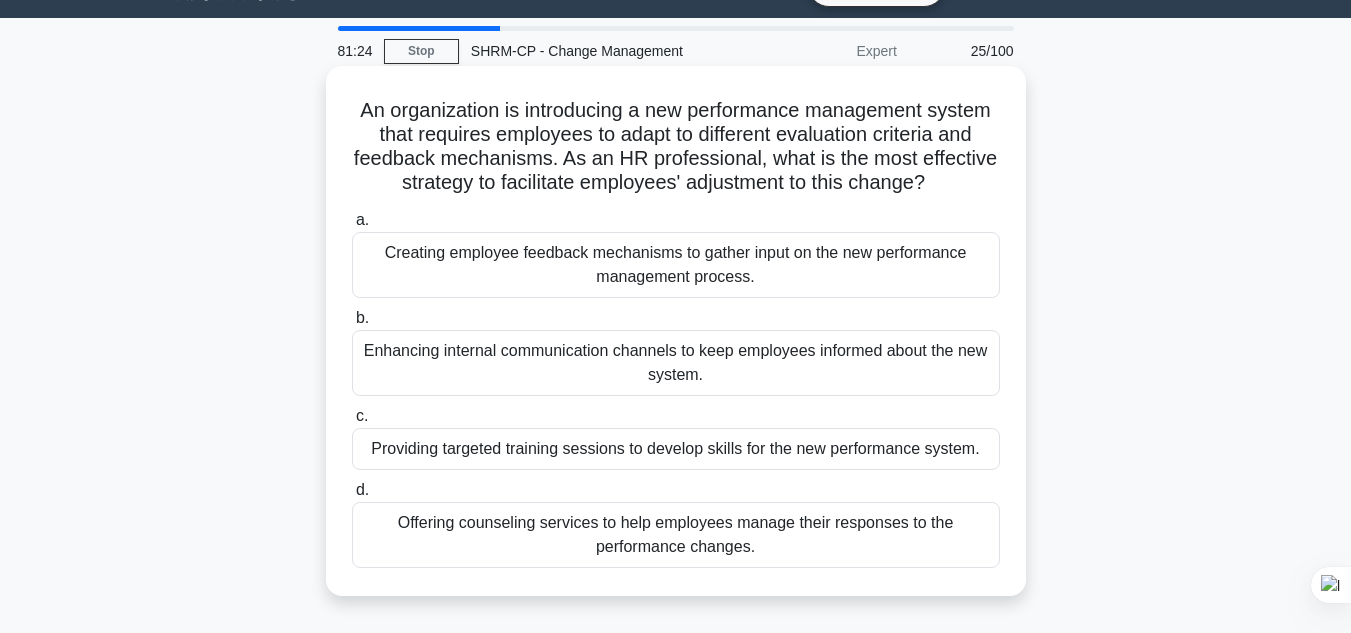 click on "Enhancing internal communication channels to keep employees informed about the new system." at bounding box center [676, 363] 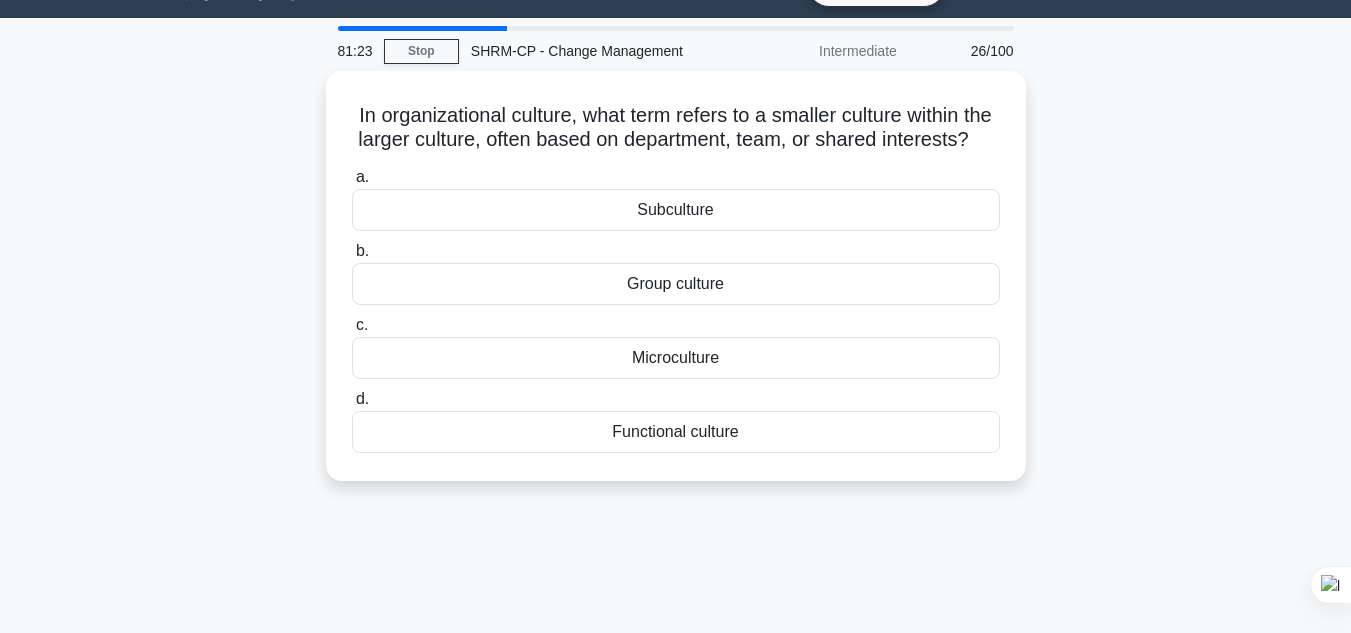 scroll, scrollTop: 0, scrollLeft: 0, axis: both 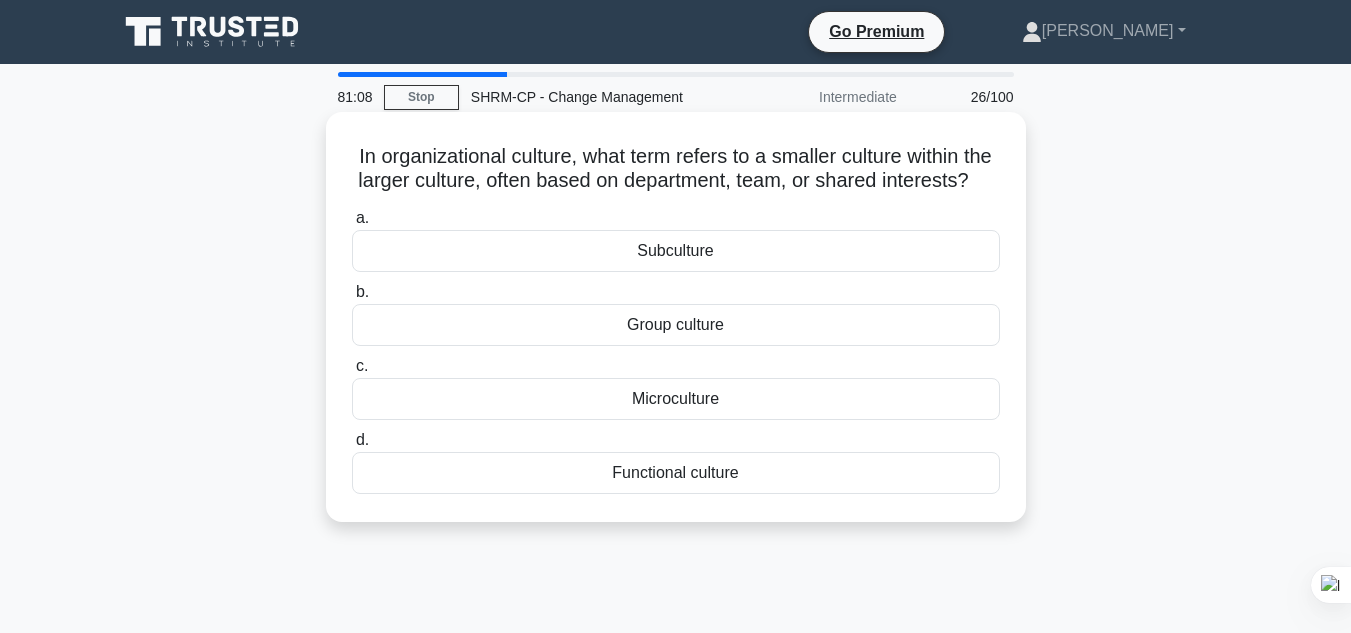 click on "Microculture" at bounding box center [676, 399] 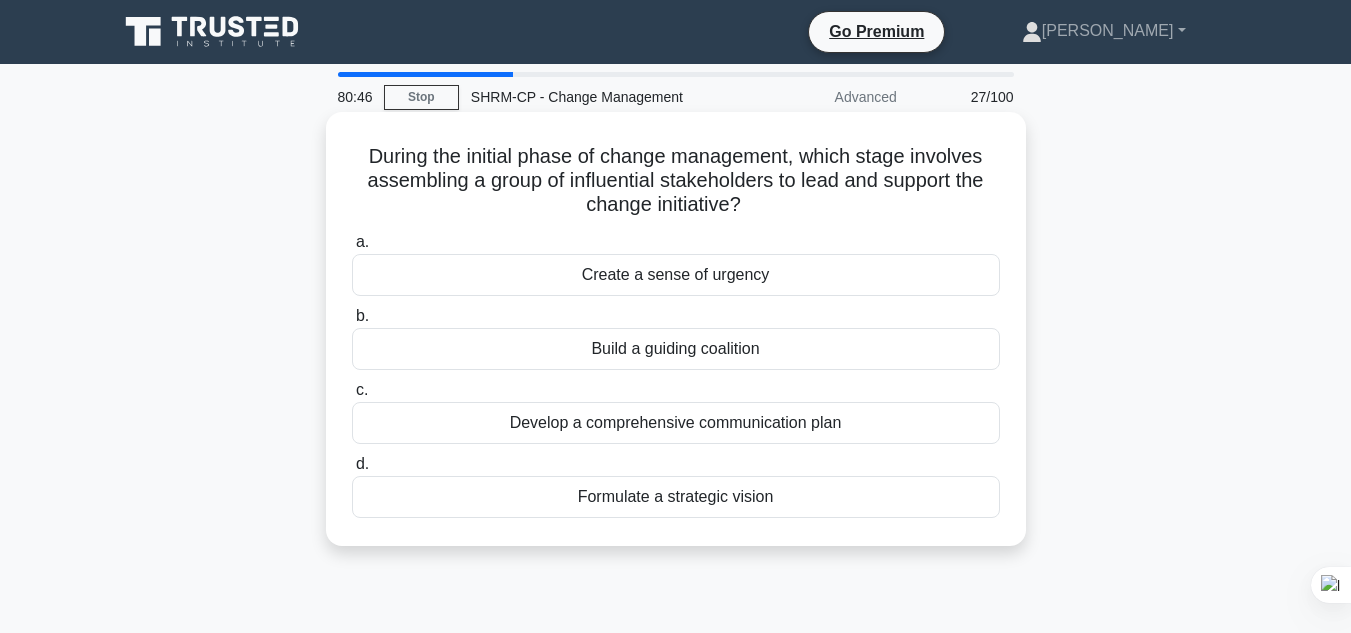 click on "Create a sense of urgency" at bounding box center [676, 275] 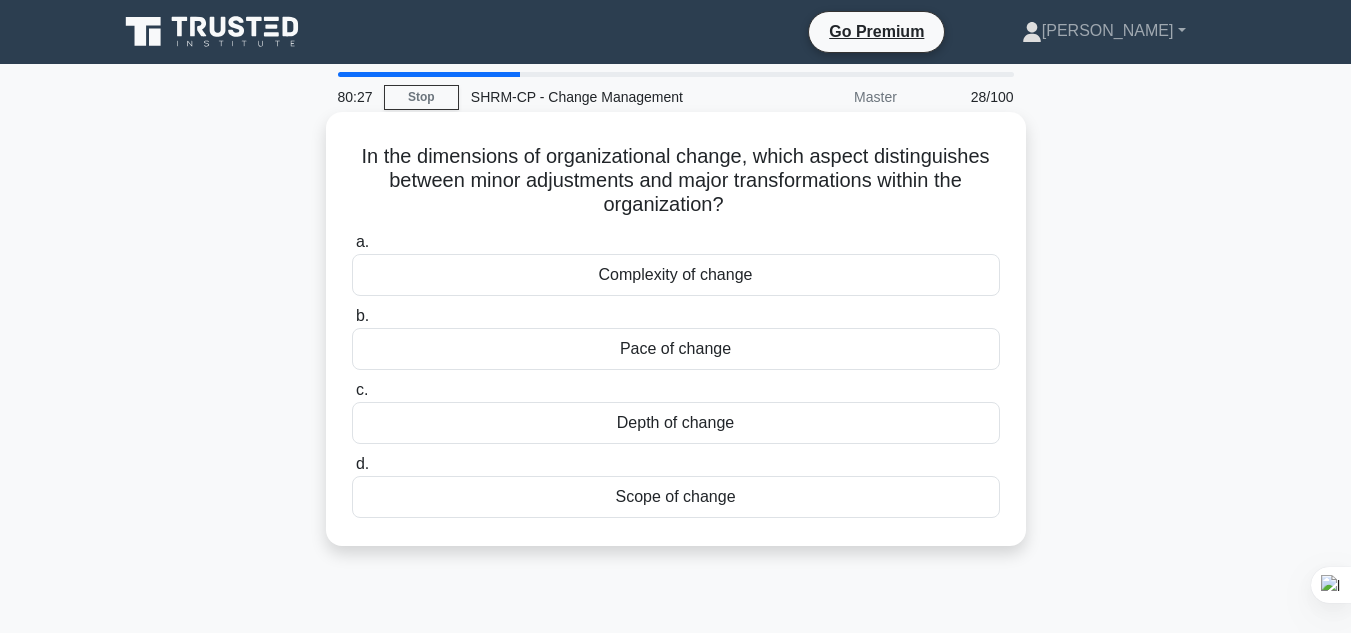 click on "Scope of change" at bounding box center (676, 497) 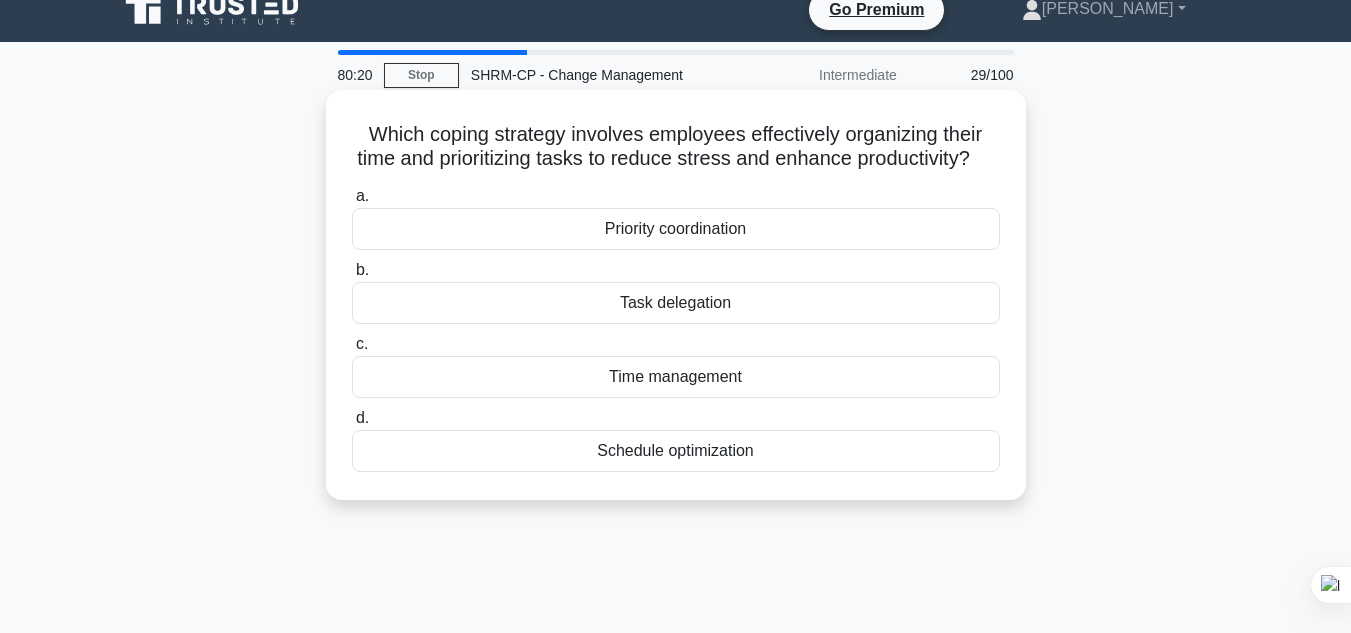 scroll, scrollTop: 20, scrollLeft: 0, axis: vertical 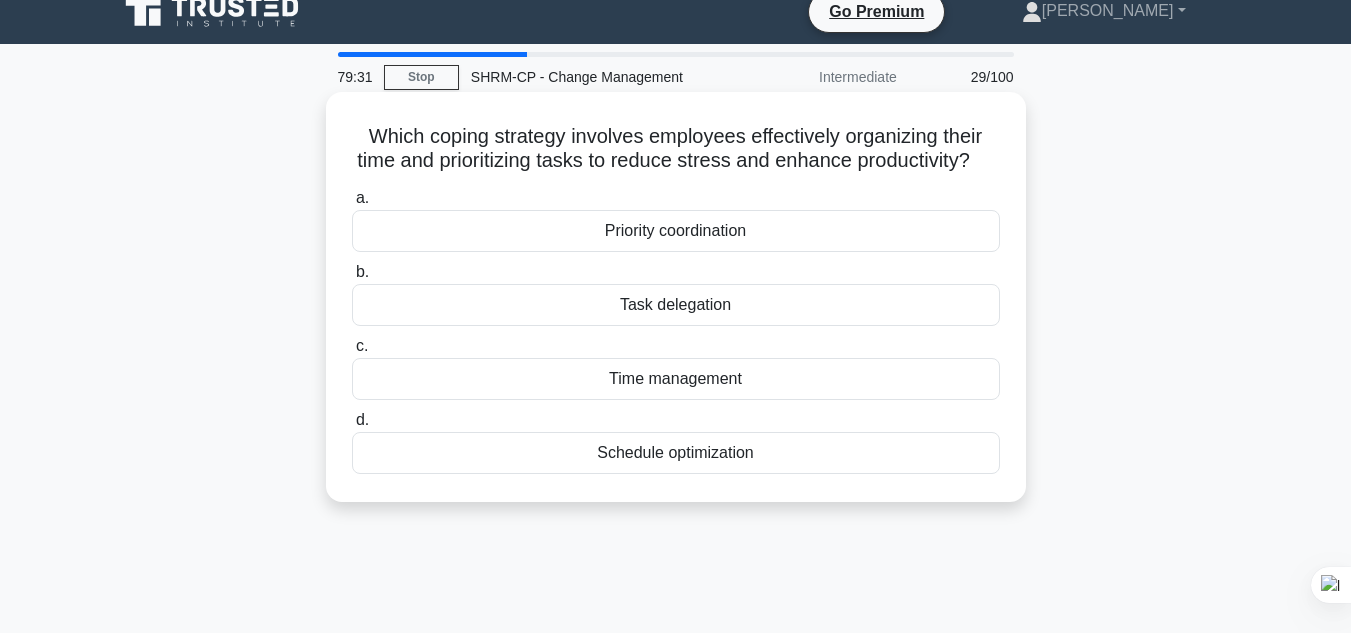 click on "Schedule optimization" at bounding box center (676, 453) 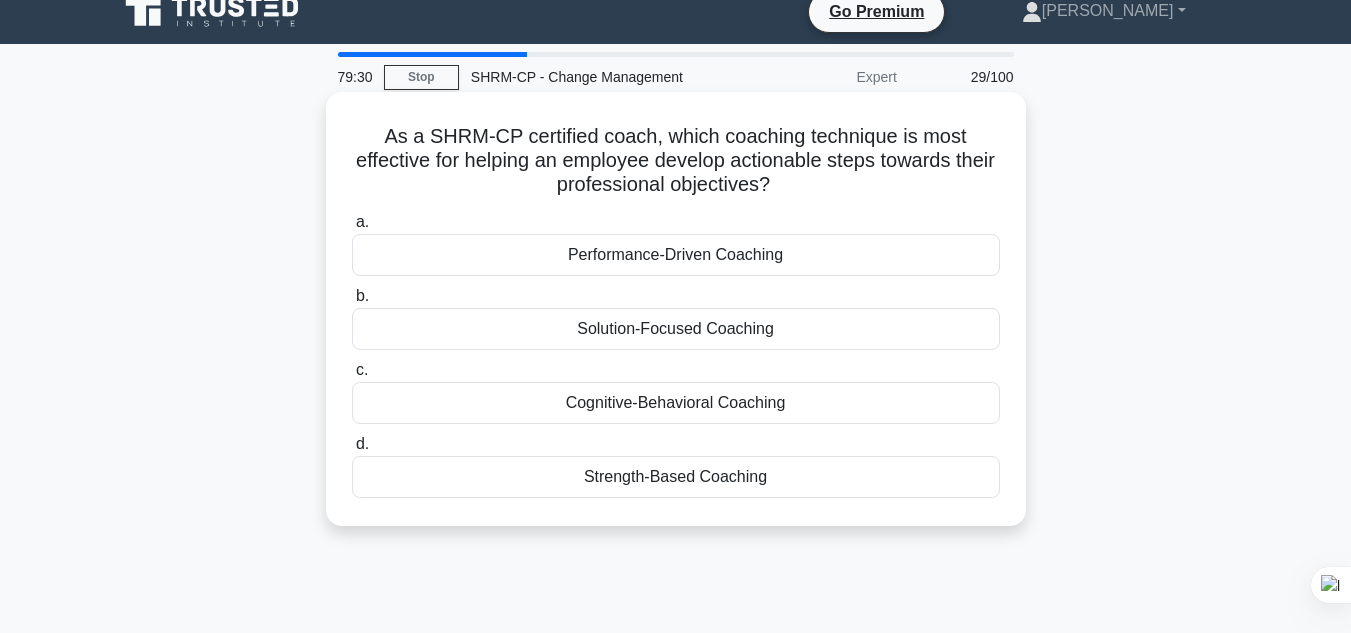 scroll, scrollTop: 0, scrollLeft: 0, axis: both 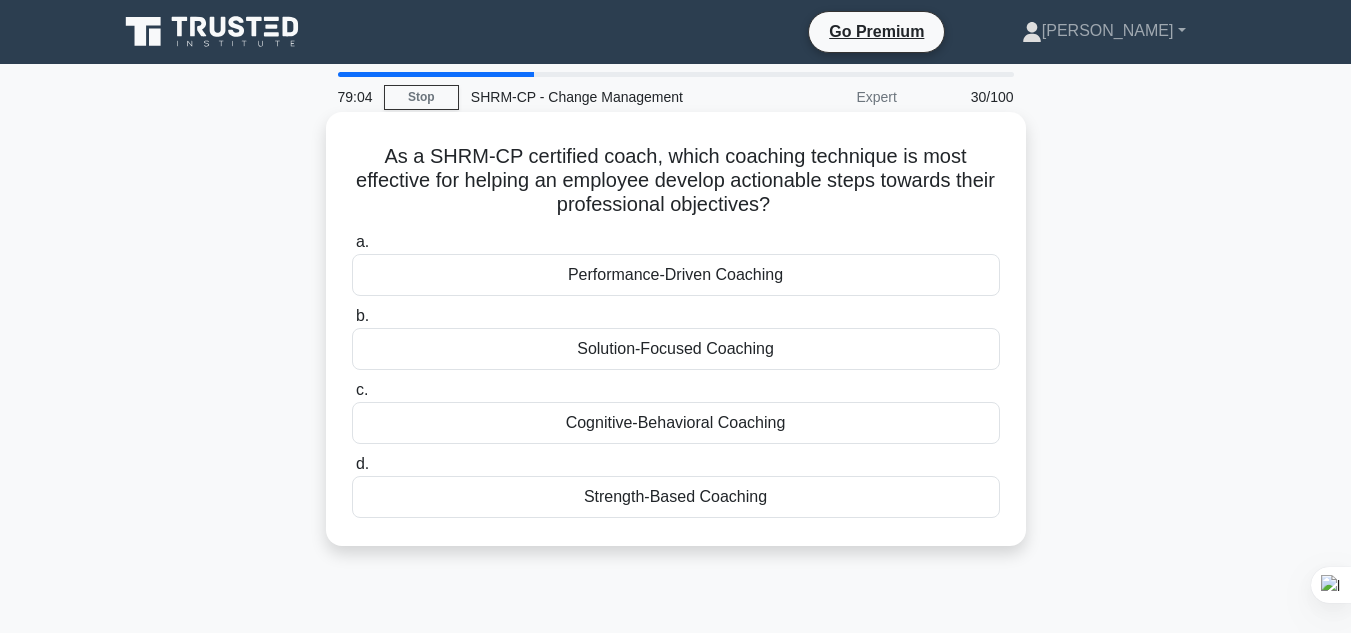 click on "Performance-Driven Coaching" at bounding box center [676, 275] 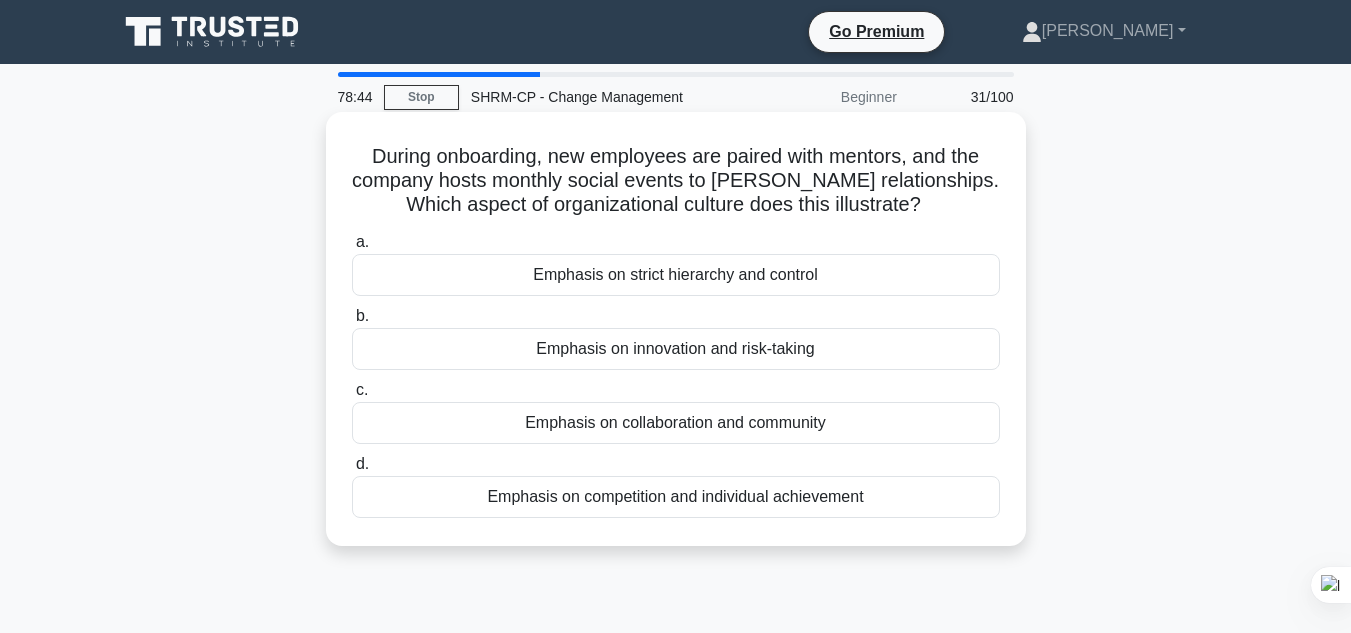 click on "Emphasis on collaboration and community" at bounding box center (676, 423) 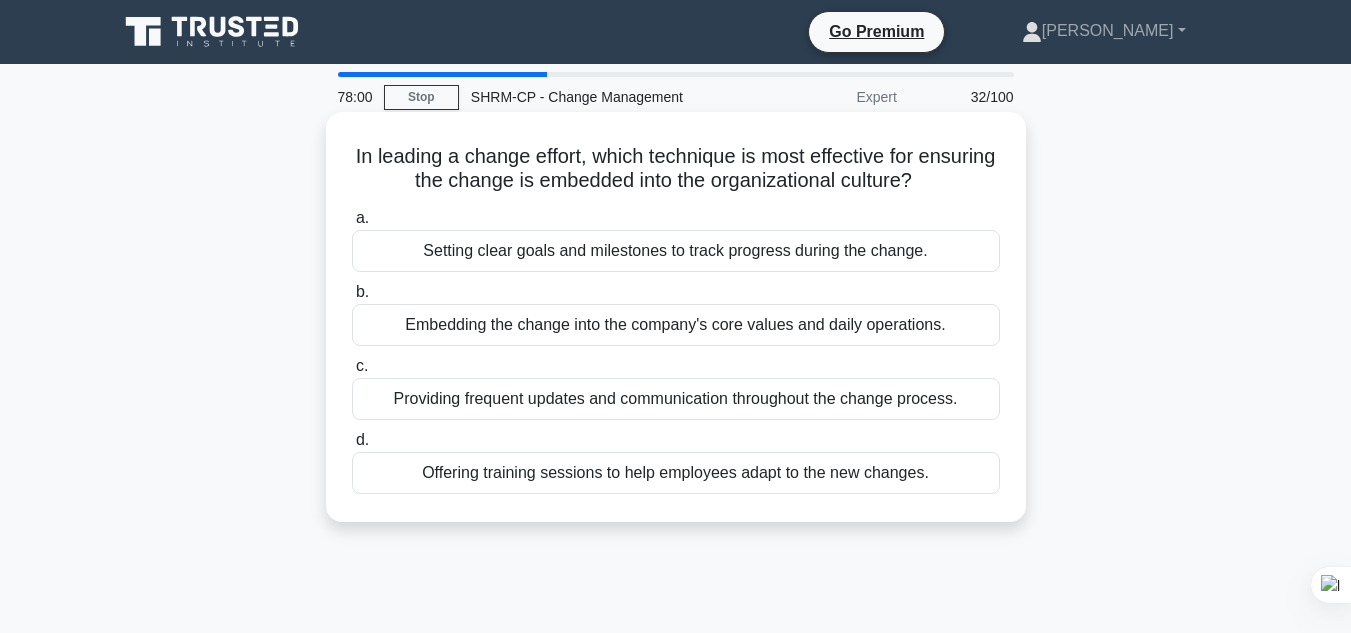 click on "Offering training sessions to help employees adapt to the new changes." at bounding box center (676, 473) 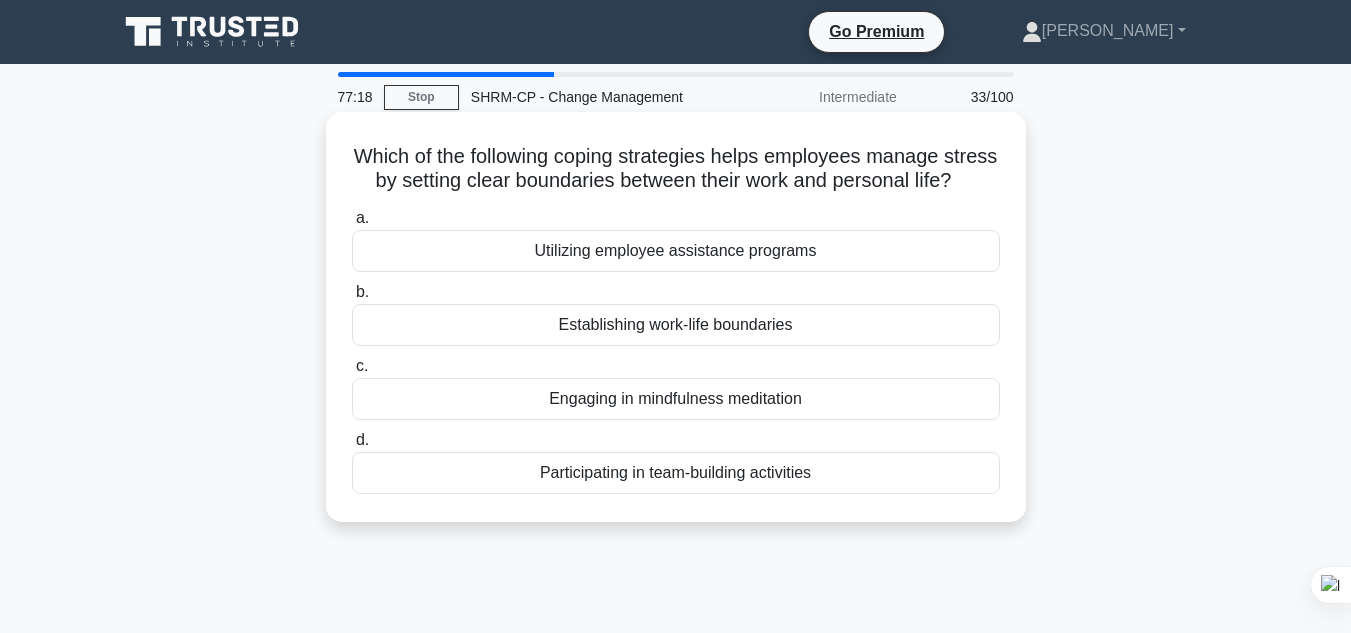 click on "Establishing work-life boundaries" at bounding box center [676, 325] 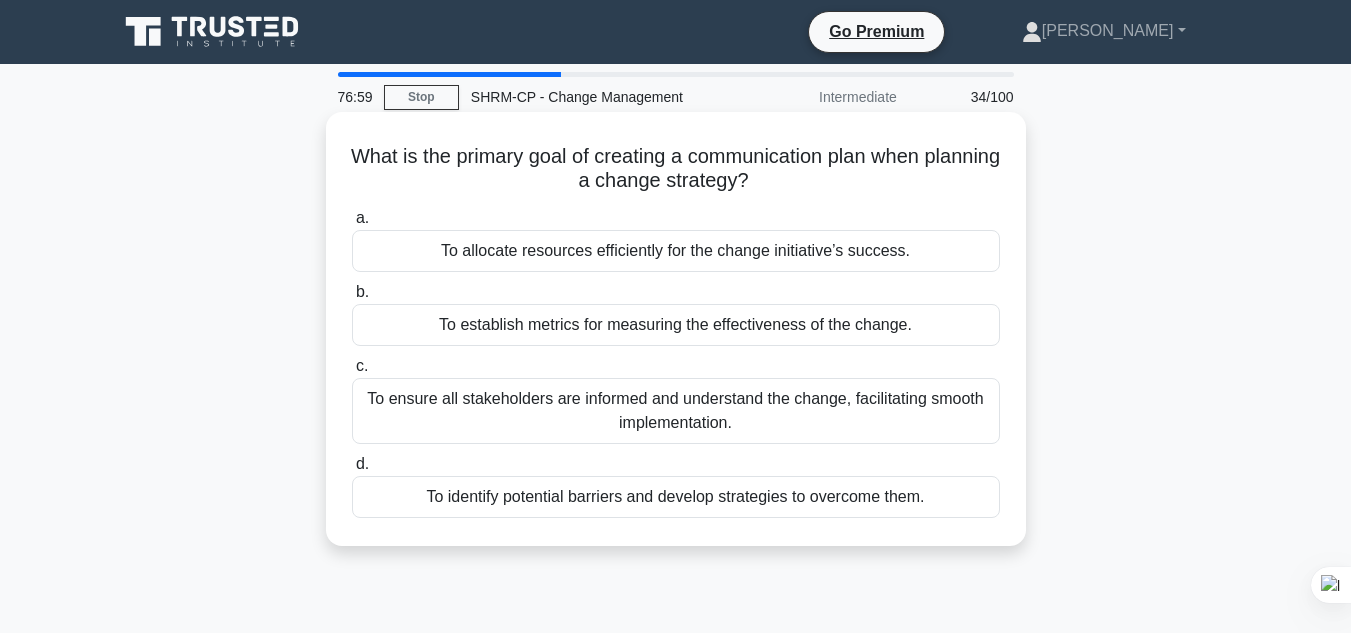click on "To ensure all stakeholders are informed and understand the change, facilitating smooth implementation." at bounding box center (676, 411) 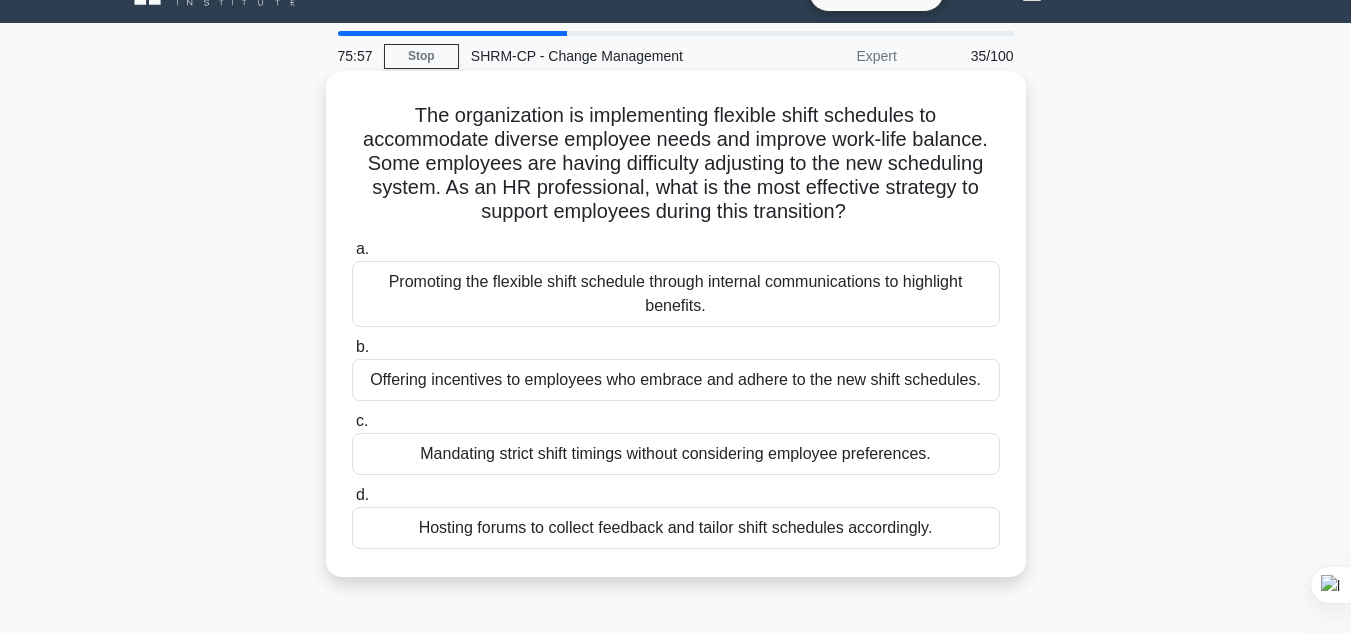 scroll, scrollTop: 21, scrollLeft: 0, axis: vertical 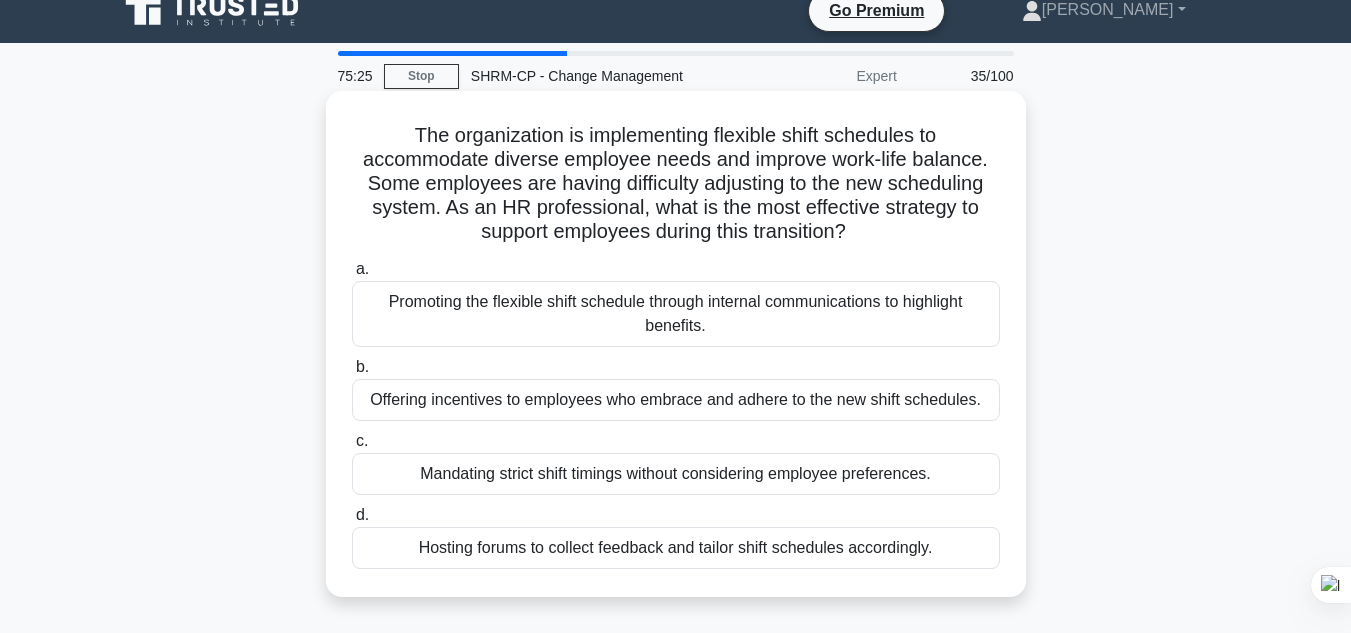 click on "Promoting the flexible shift schedule through internal communications to highlight benefits." at bounding box center [676, 314] 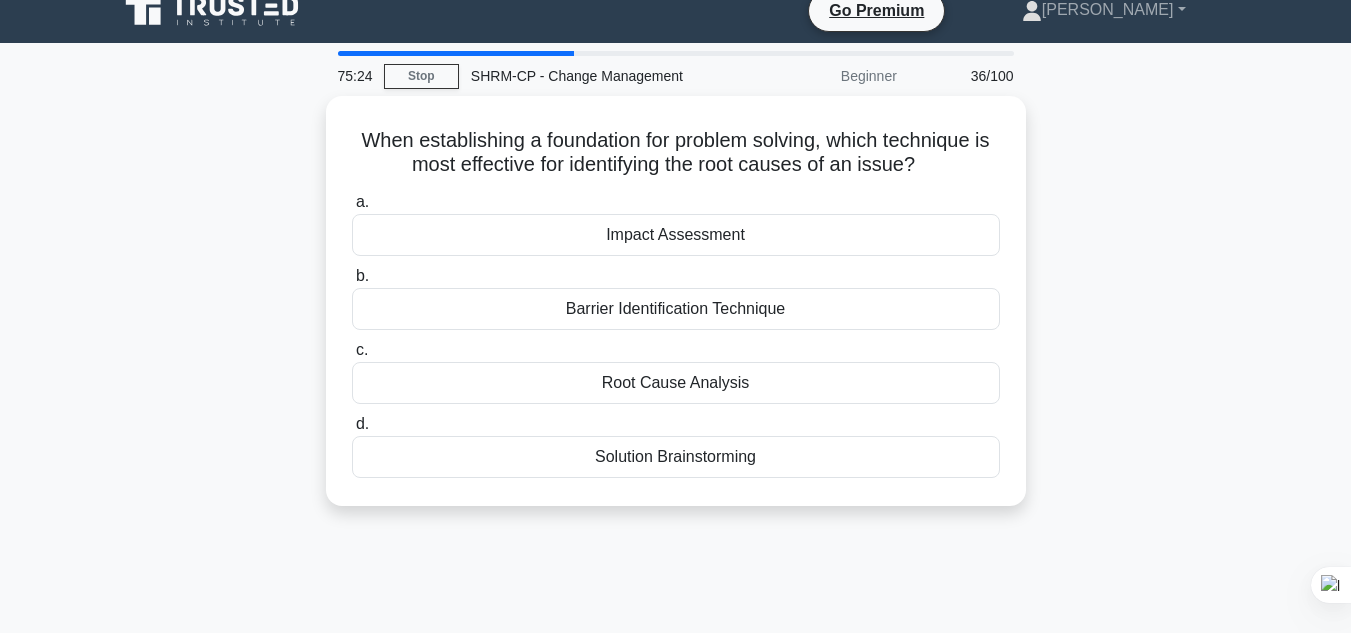scroll, scrollTop: 0, scrollLeft: 0, axis: both 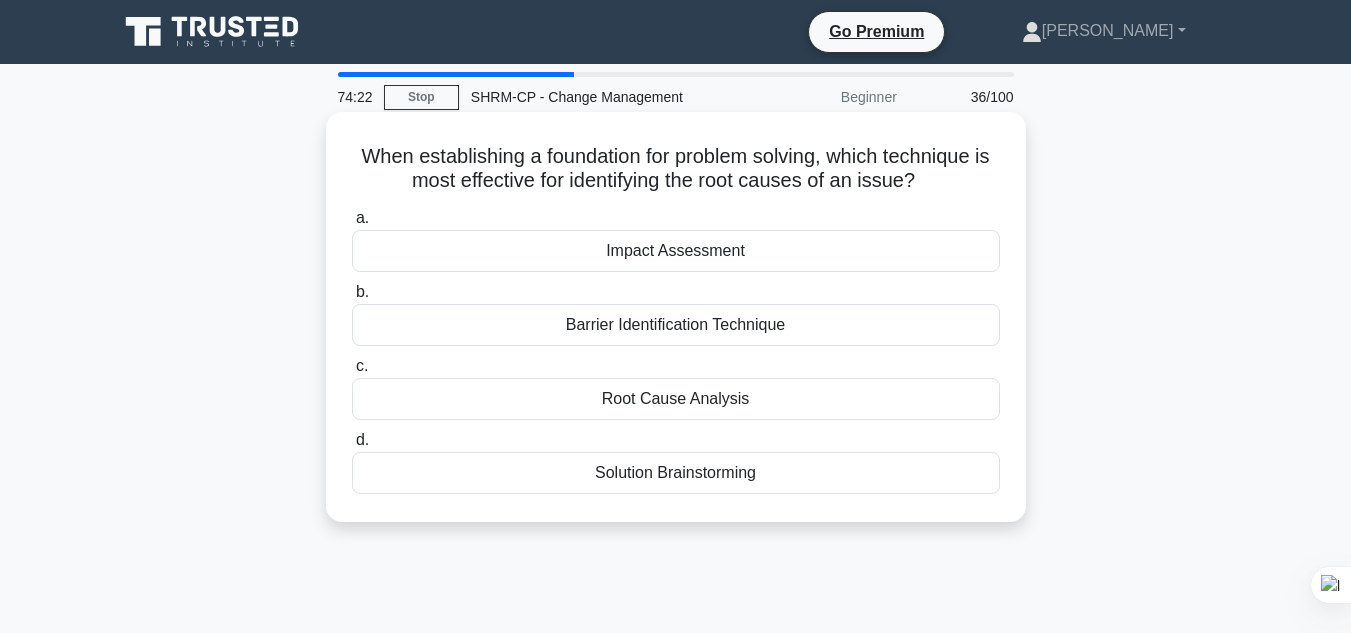 click on "Root Cause Analysis" at bounding box center [676, 399] 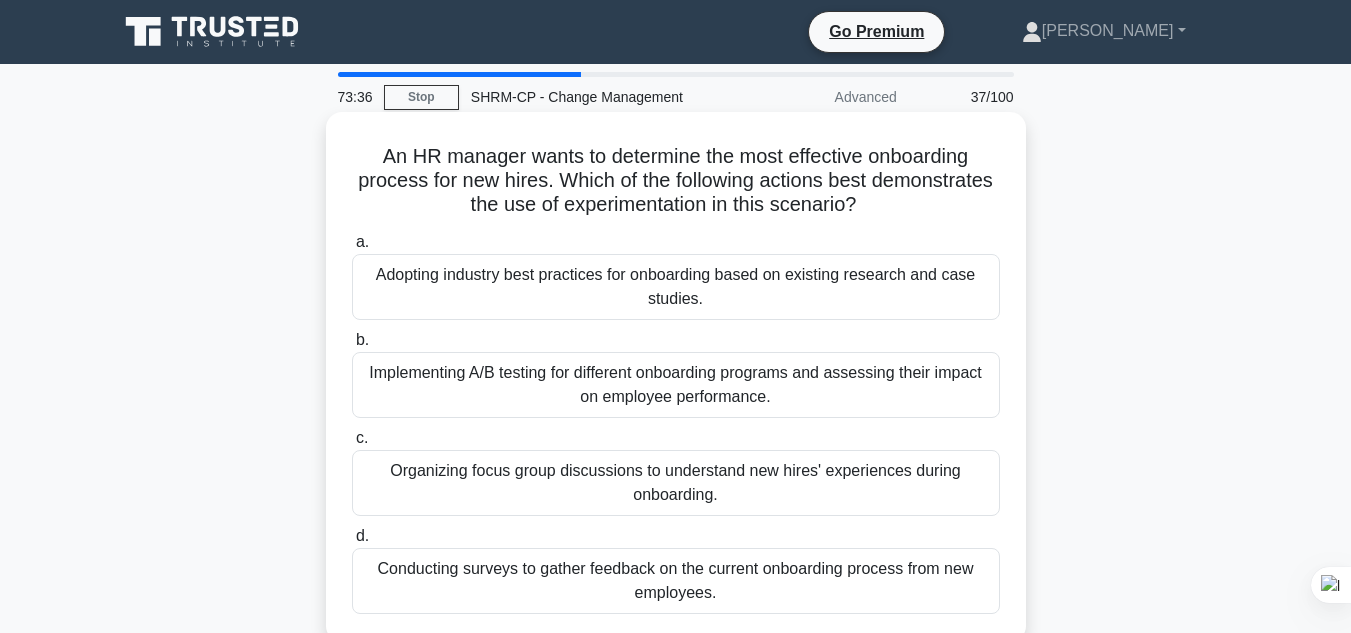 click on "Conducting surveys to gather feedback on the current onboarding process from new employees." at bounding box center (676, 581) 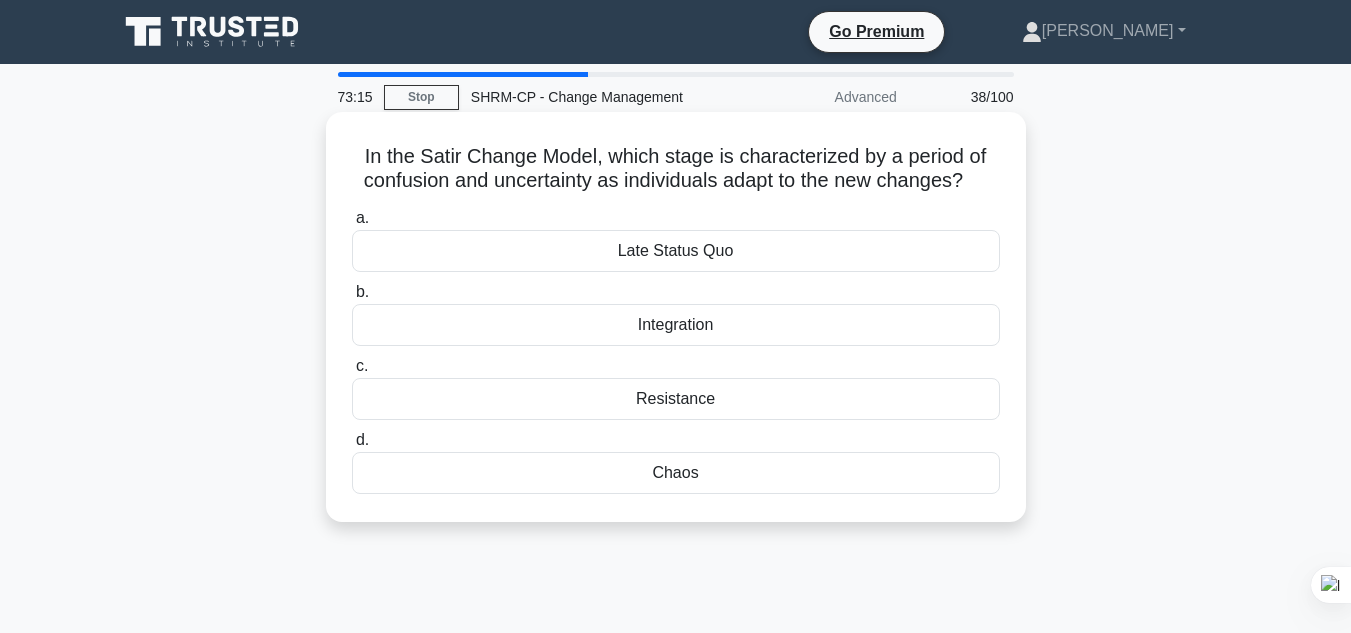 click on "Chaos" at bounding box center [676, 473] 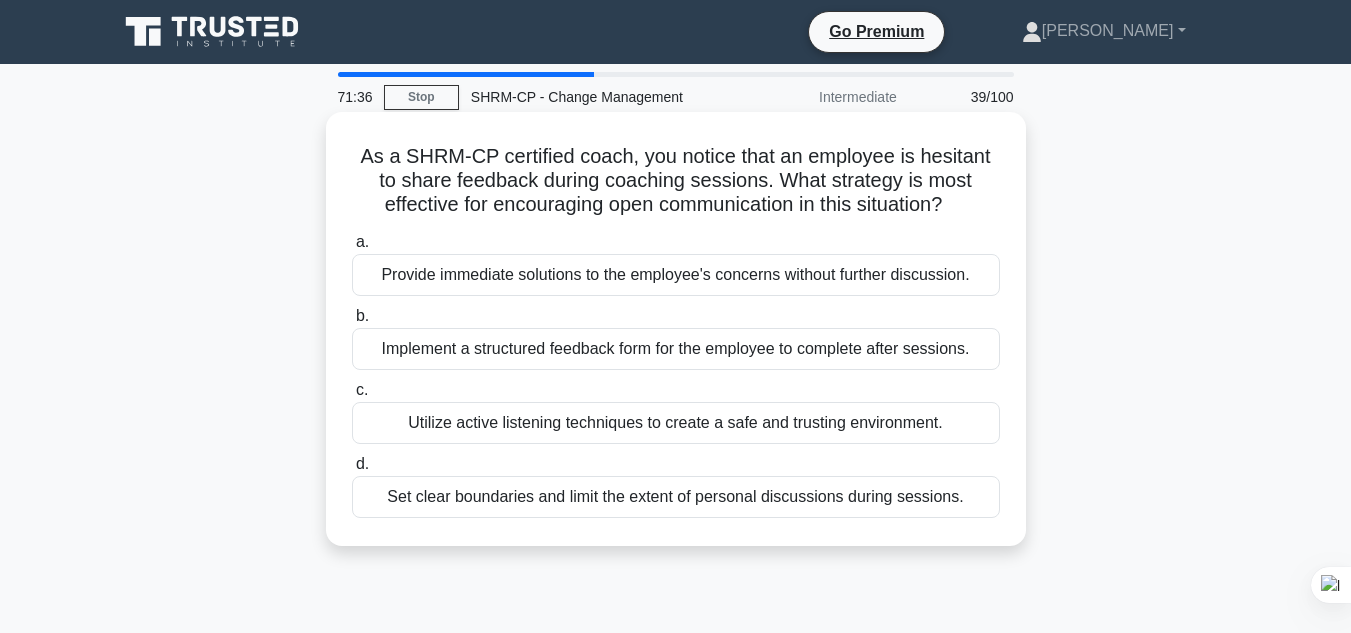 click on "Utilize active listening techniques to create a safe and trusting environment." at bounding box center [676, 423] 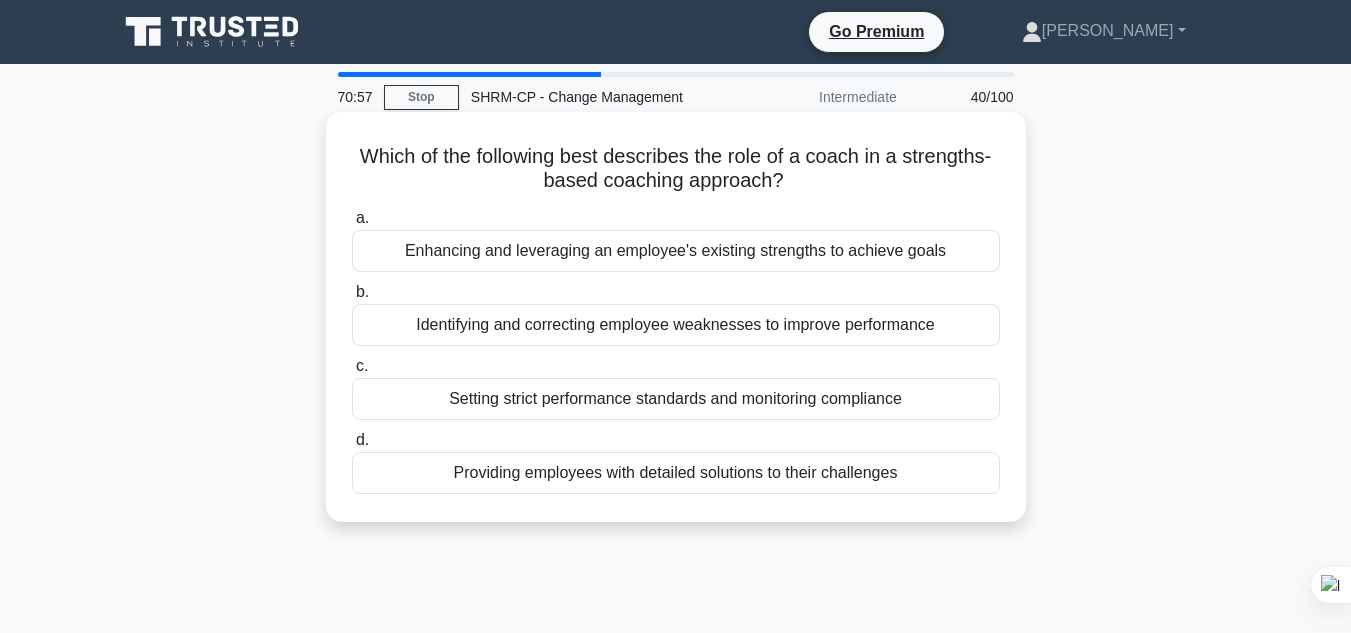 click on "Identifying and correcting employee weaknesses to improve performance" at bounding box center [676, 325] 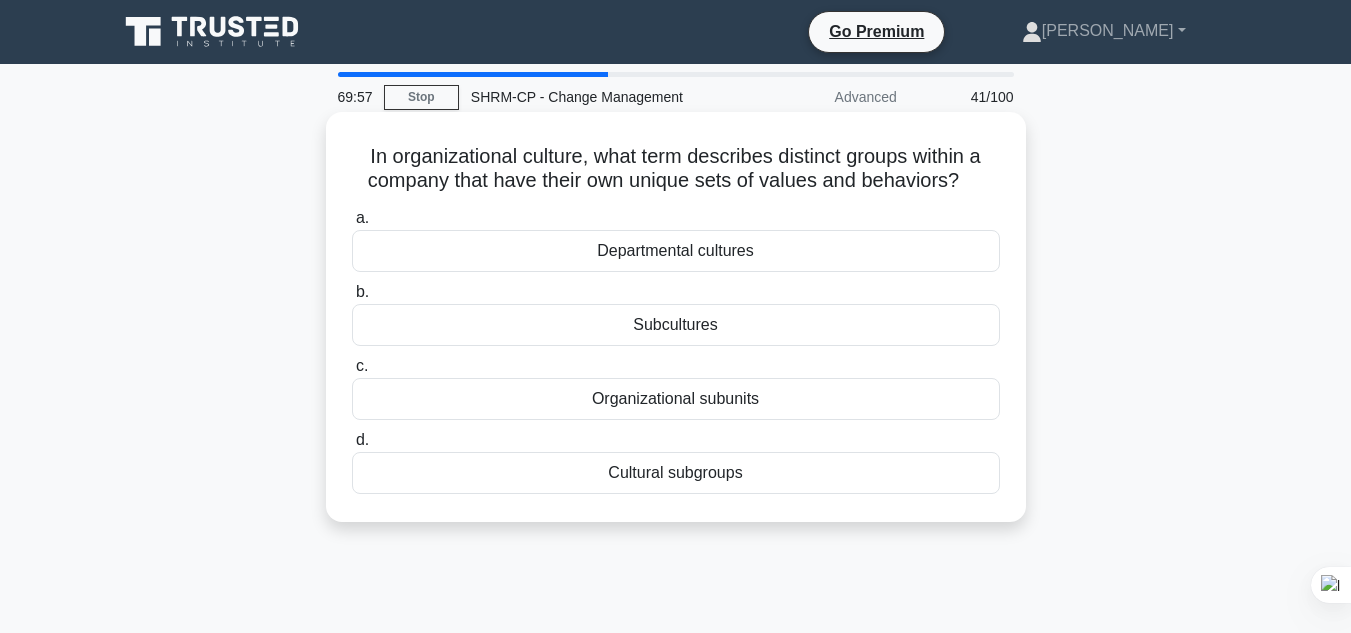 click on "Organizational subunits" at bounding box center (676, 399) 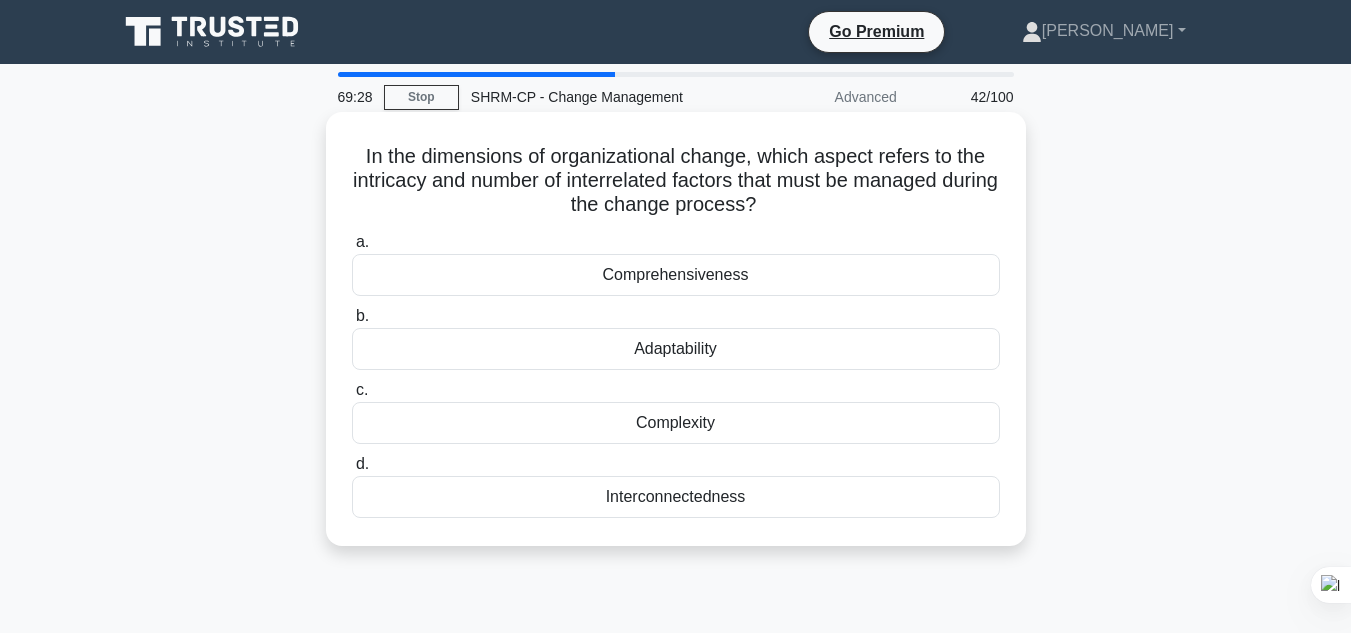 click on "Adaptability" at bounding box center [676, 349] 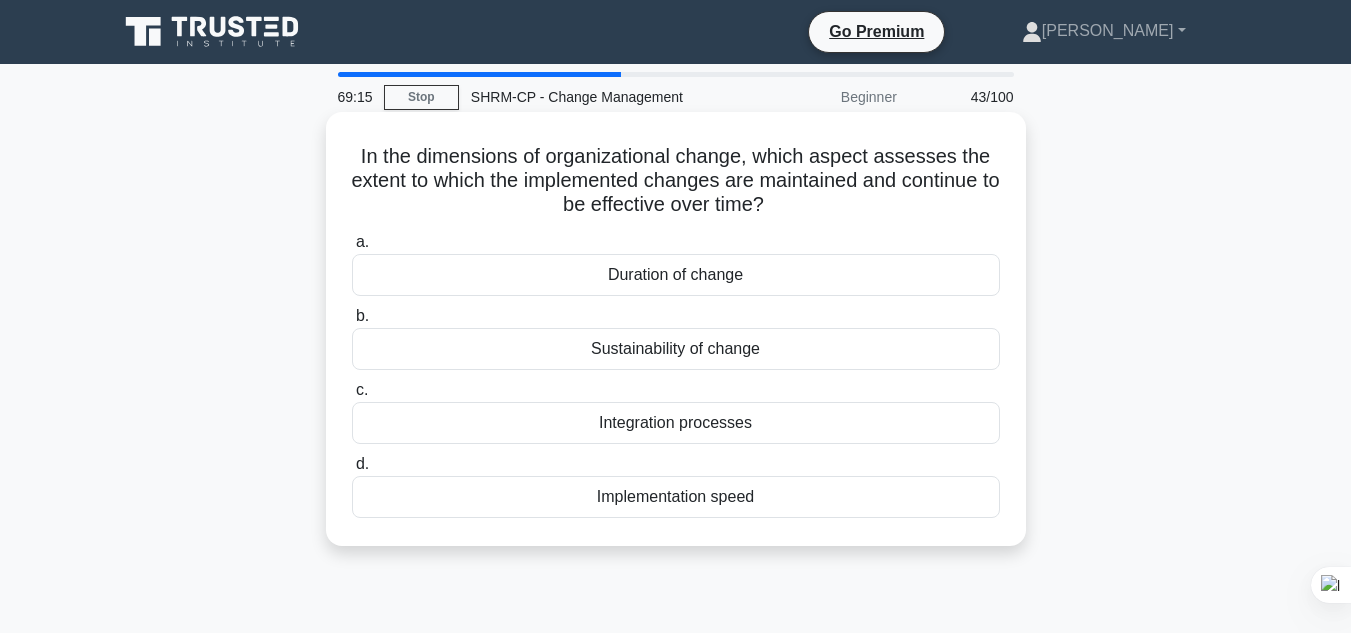 click on "Integration processes" at bounding box center [676, 423] 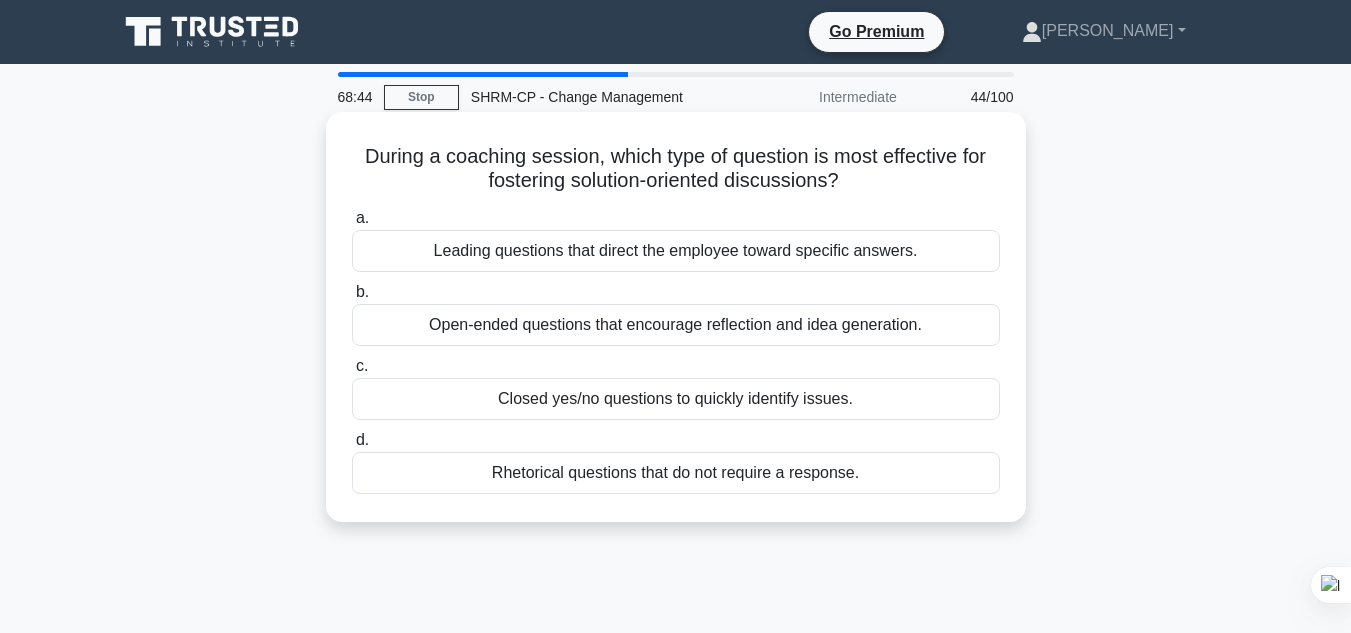 click on "Open-ended questions that encourage reflection and idea generation." at bounding box center [676, 325] 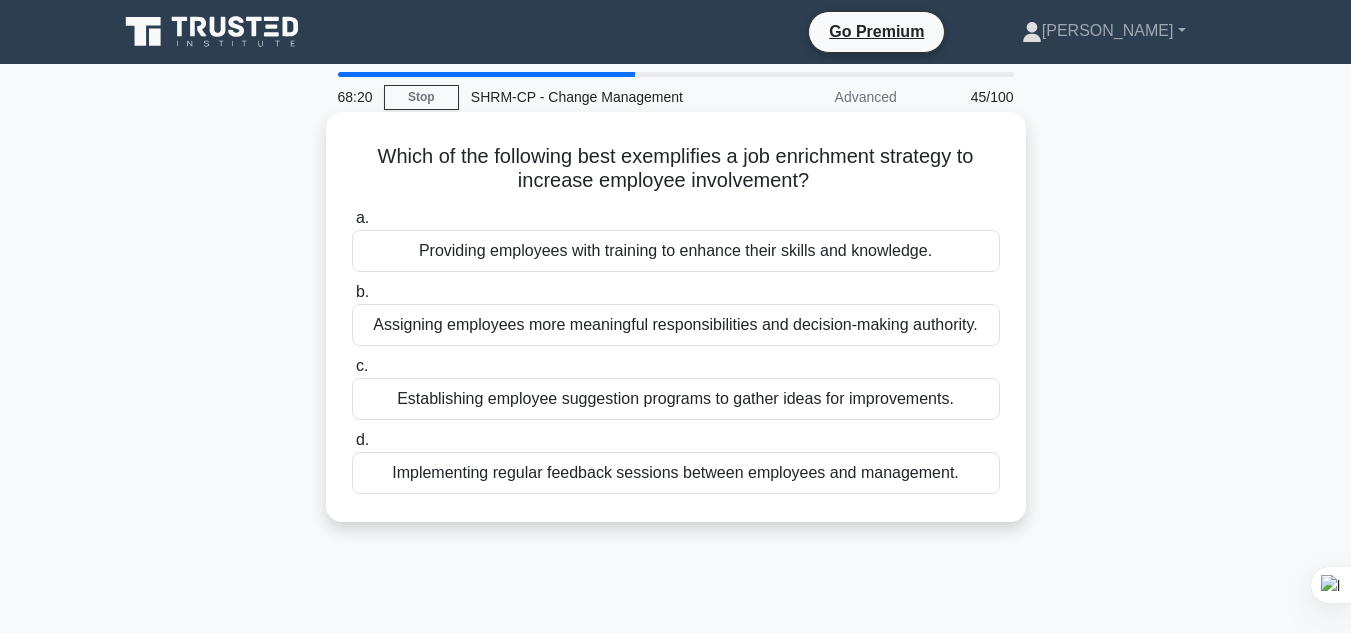 click on "Providing employees with training to enhance their skills and knowledge." at bounding box center (676, 251) 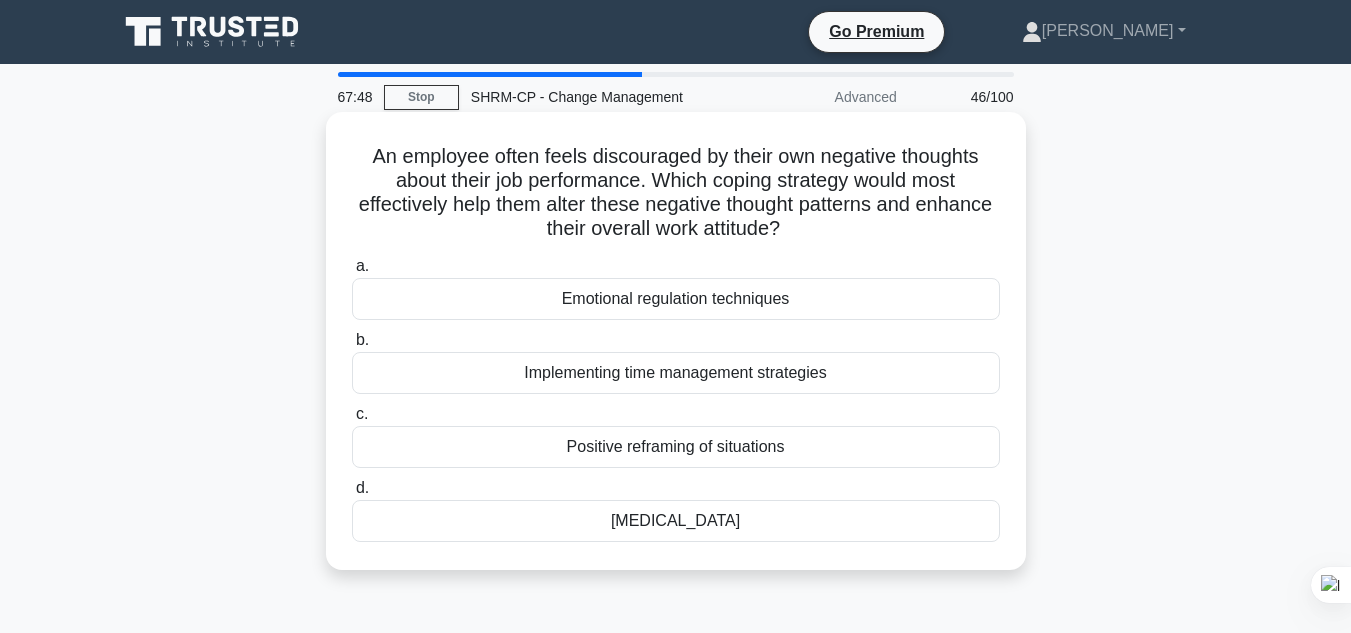 click on "Emotional regulation techniques" at bounding box center (676, 299) 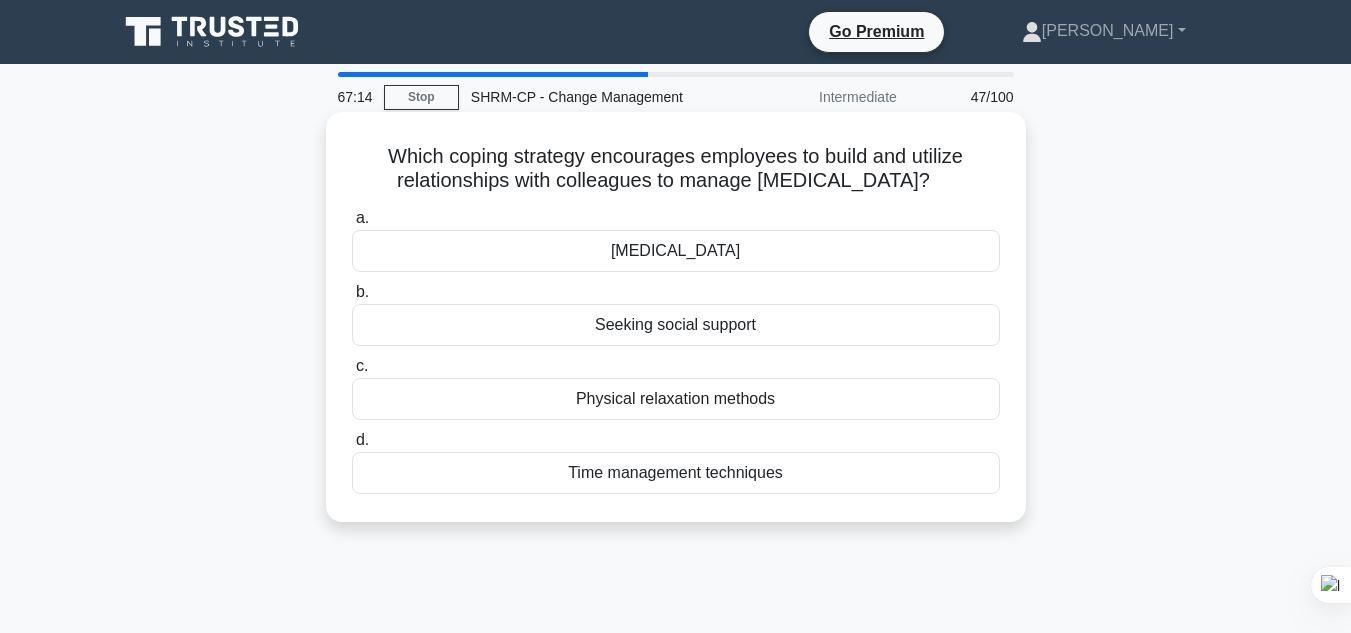 click on "Physical relaxation methods" at bounding box center (676, 399) 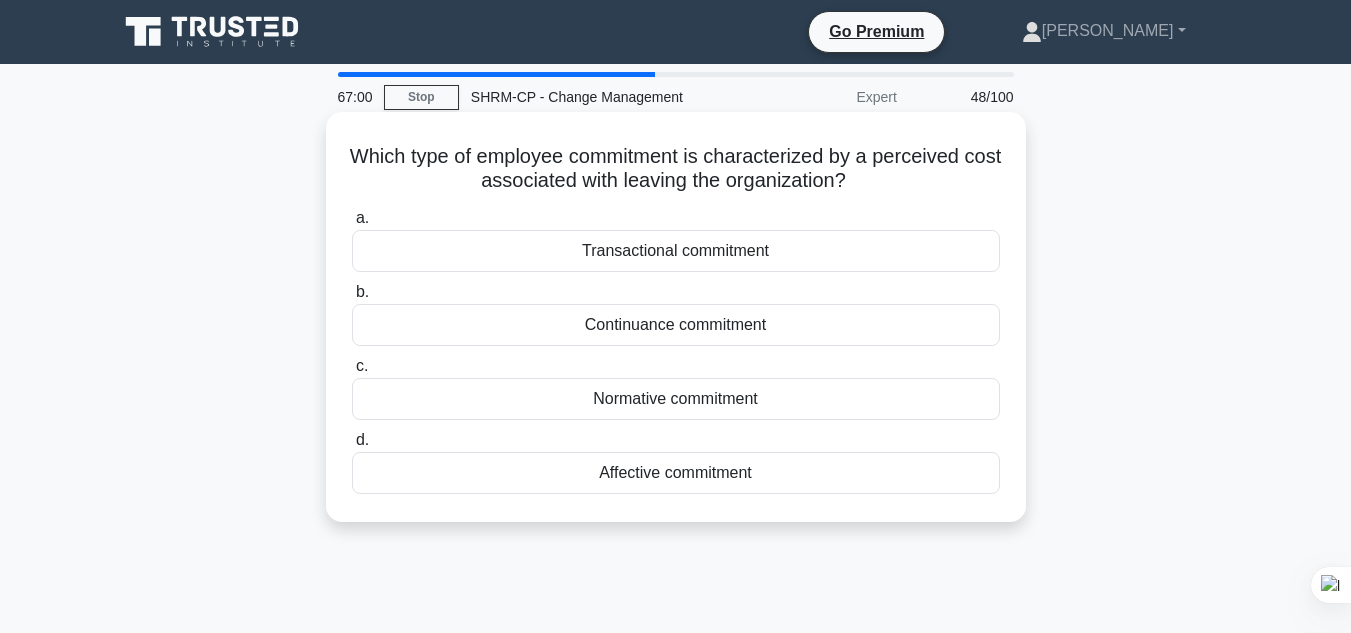 click on "Transactional commitment" at bounding box center (676, 251) 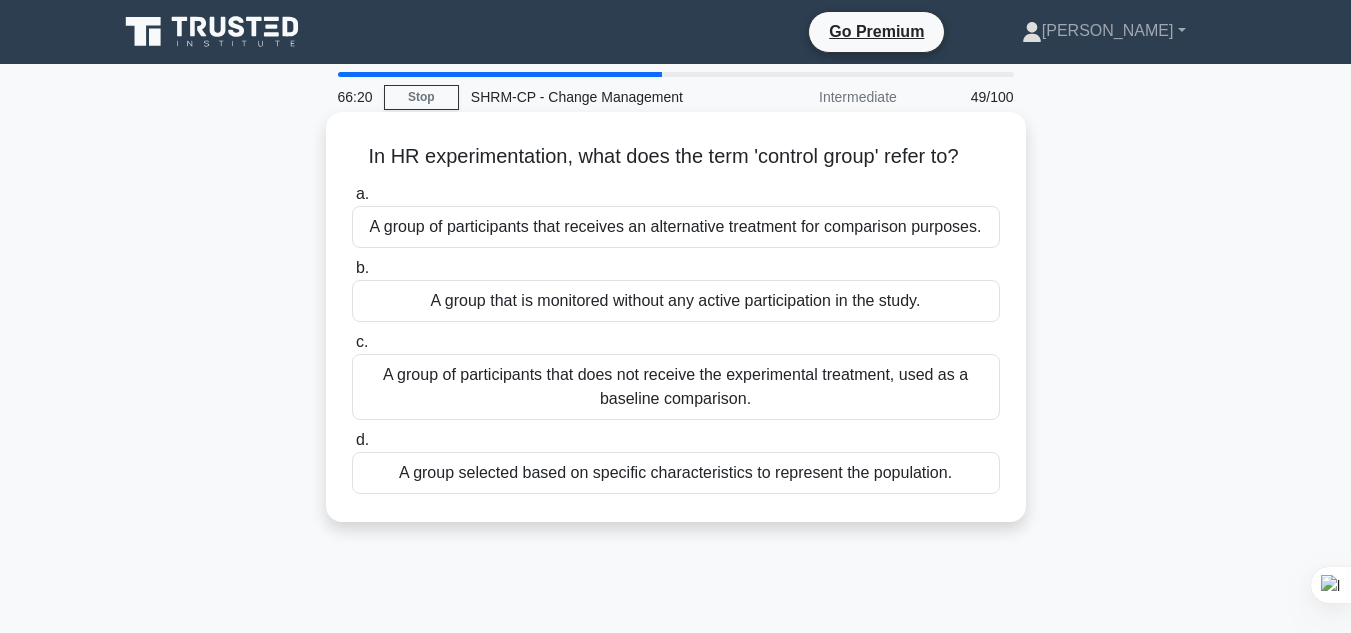click on "A group selected based on specific characteristics to represent the population." at bounding box center [676, 473] 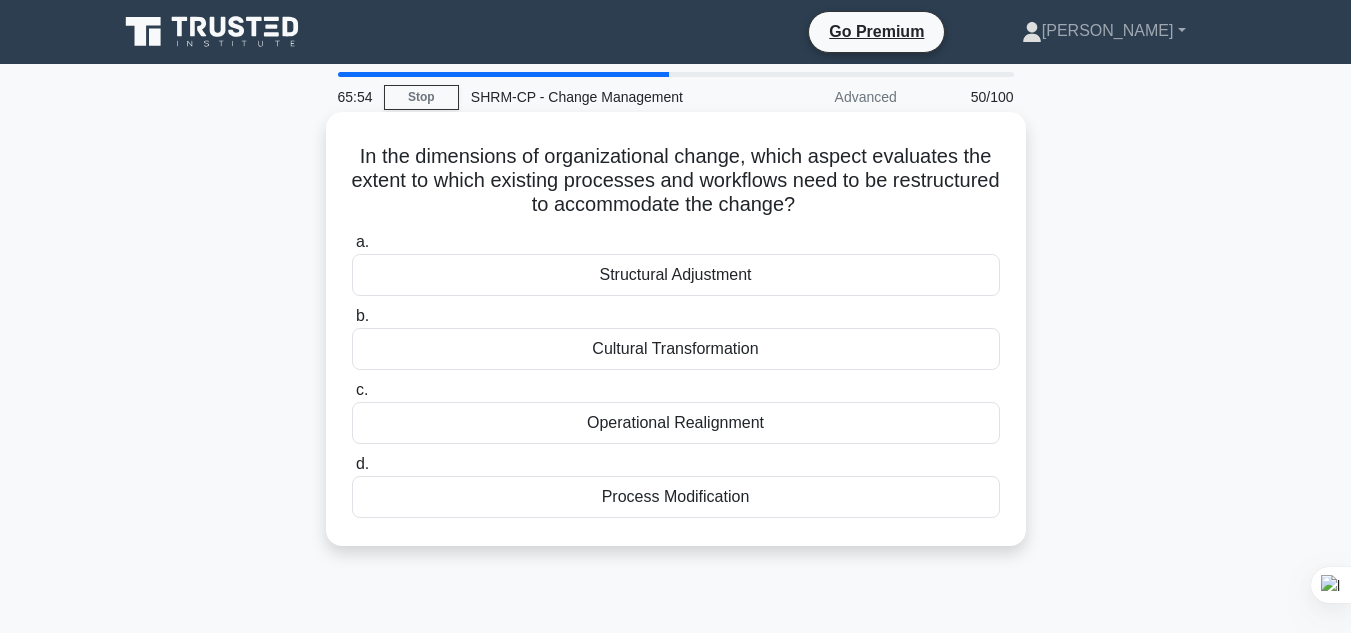 click on "Structural Adjustment" at bounding box center [676, 275] 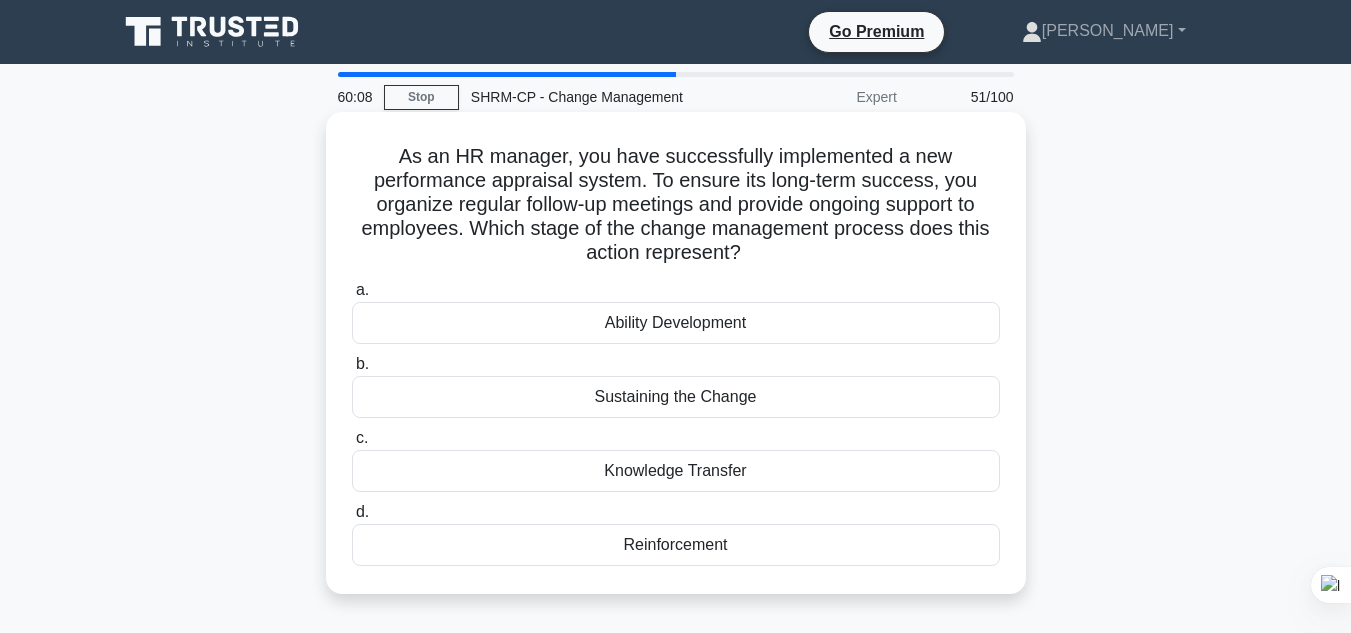 click on "Sustaining the Change" at bounding box center (676, 397) 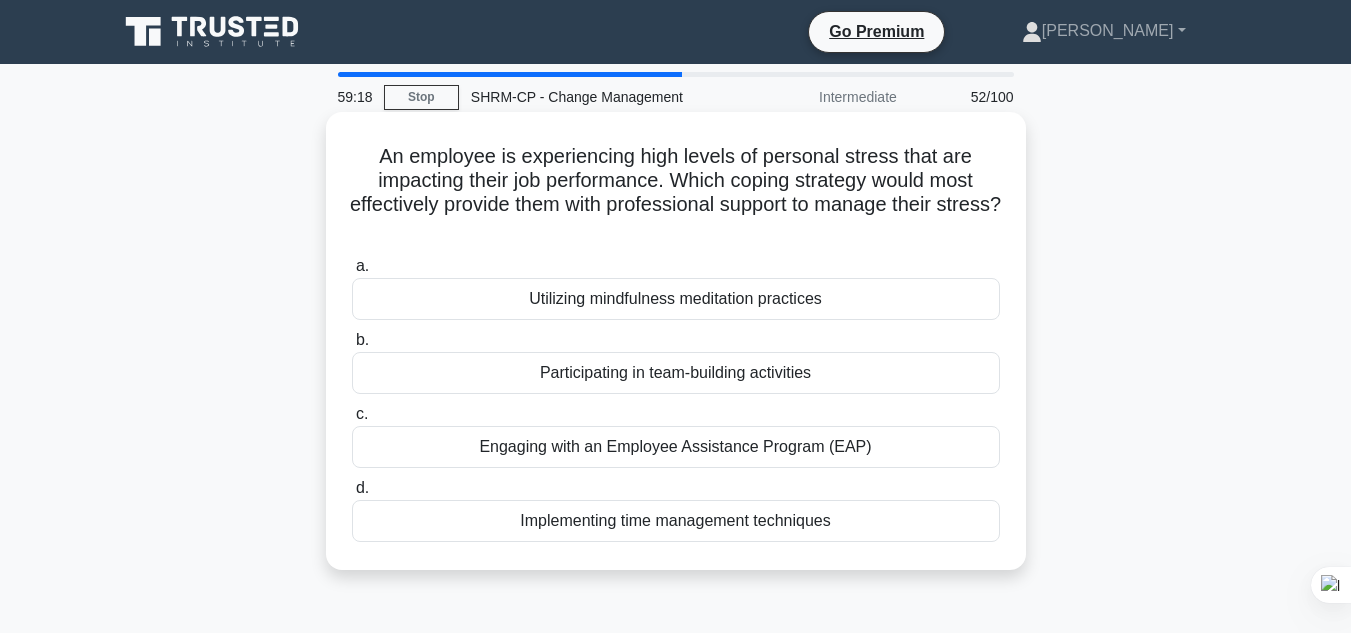 click on "Participating in team-building activities" at bounding box center [676, 373] 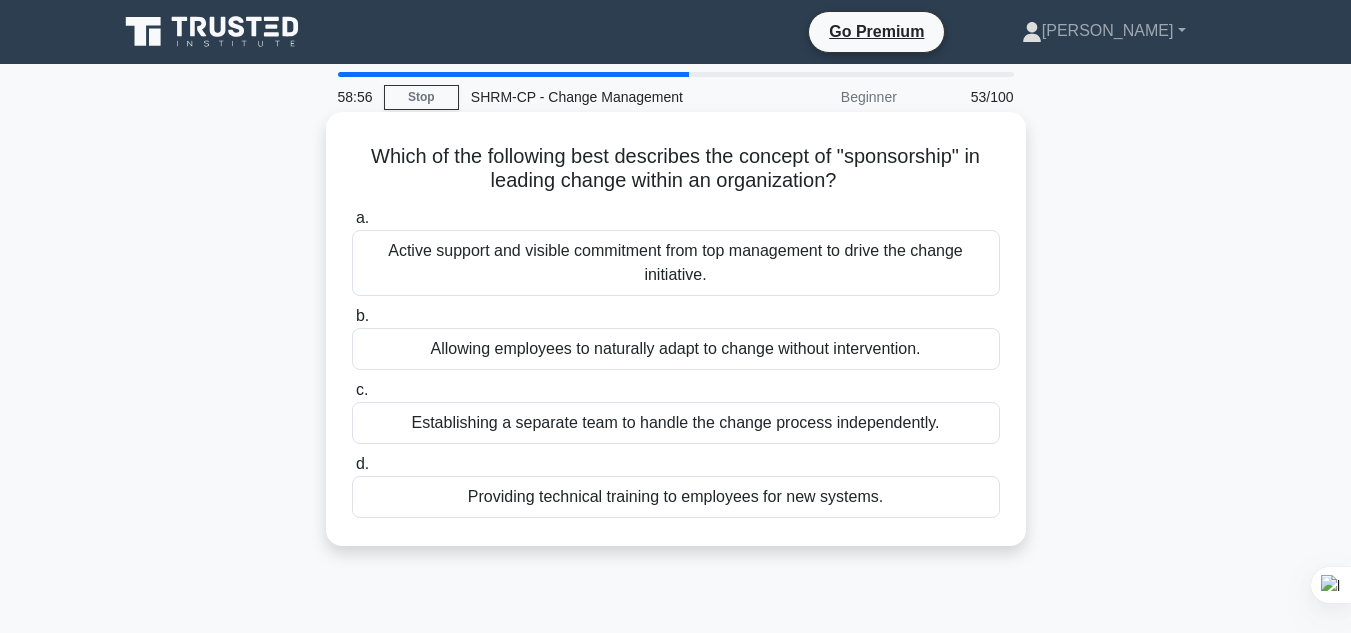 click on "Providing technical training to employees for new systems." at bounding box center [676, 497] 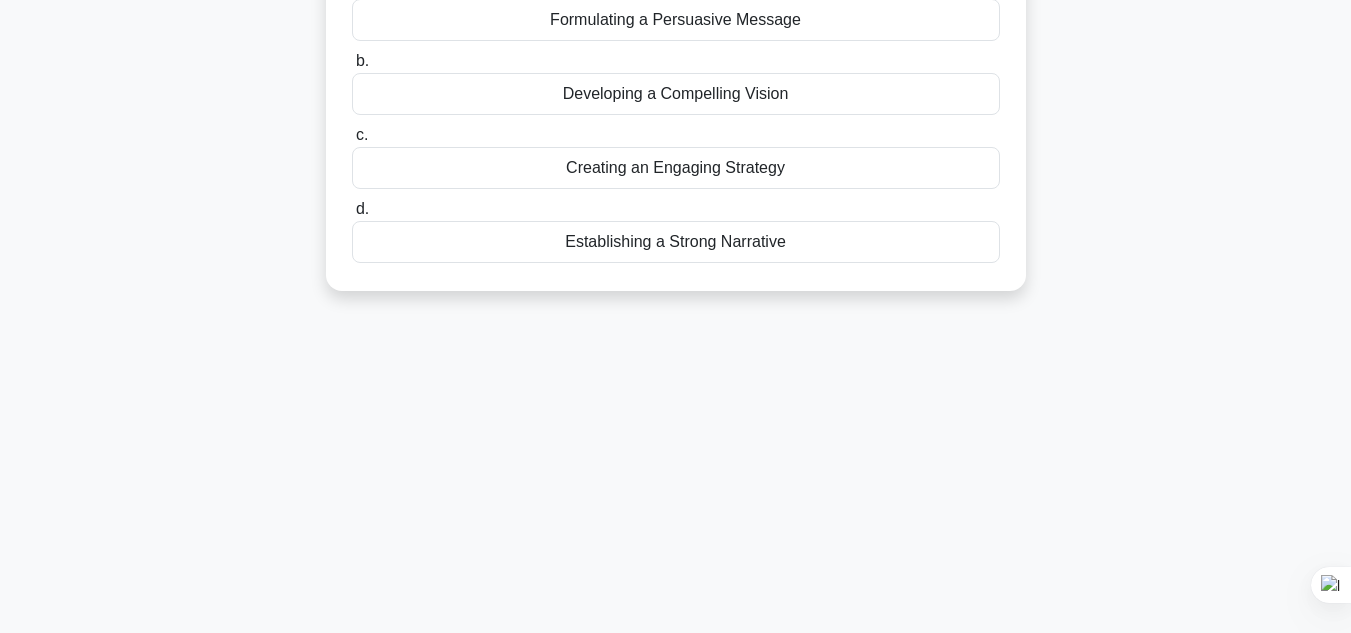 scroll, scrollTop: 0, scrollLeft: 0, axis: both 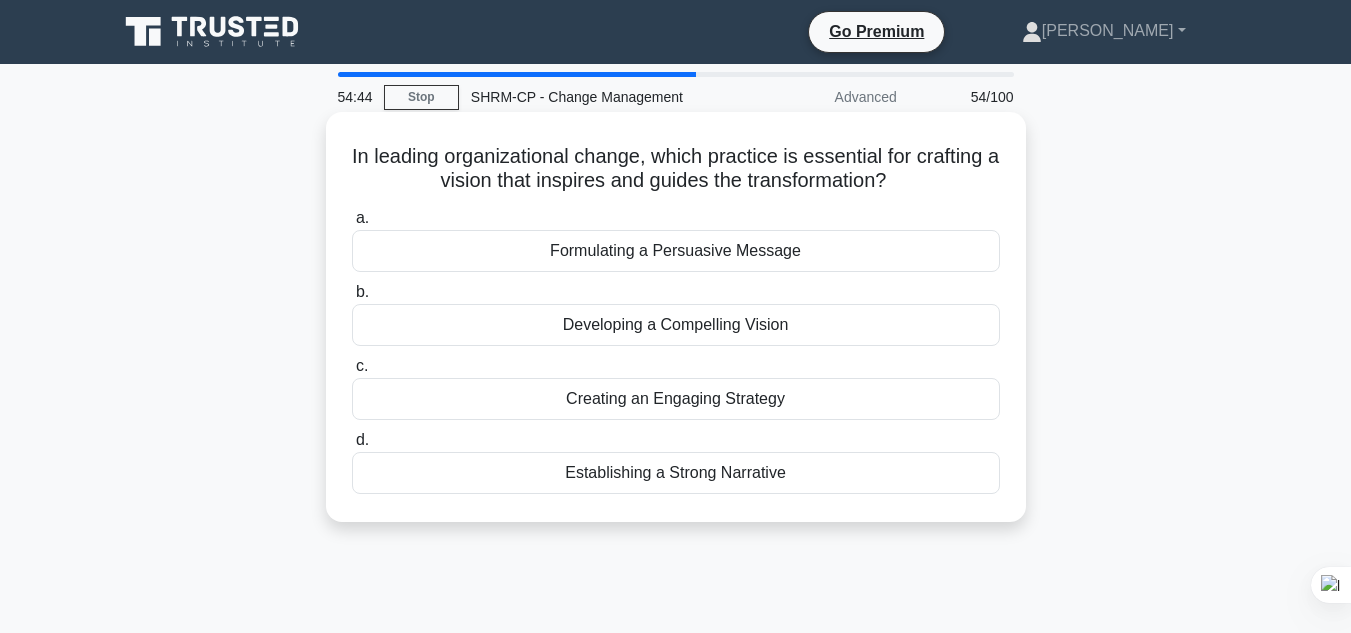 click on "Developing a Compelling Vision" at bounding box center [676, 325] 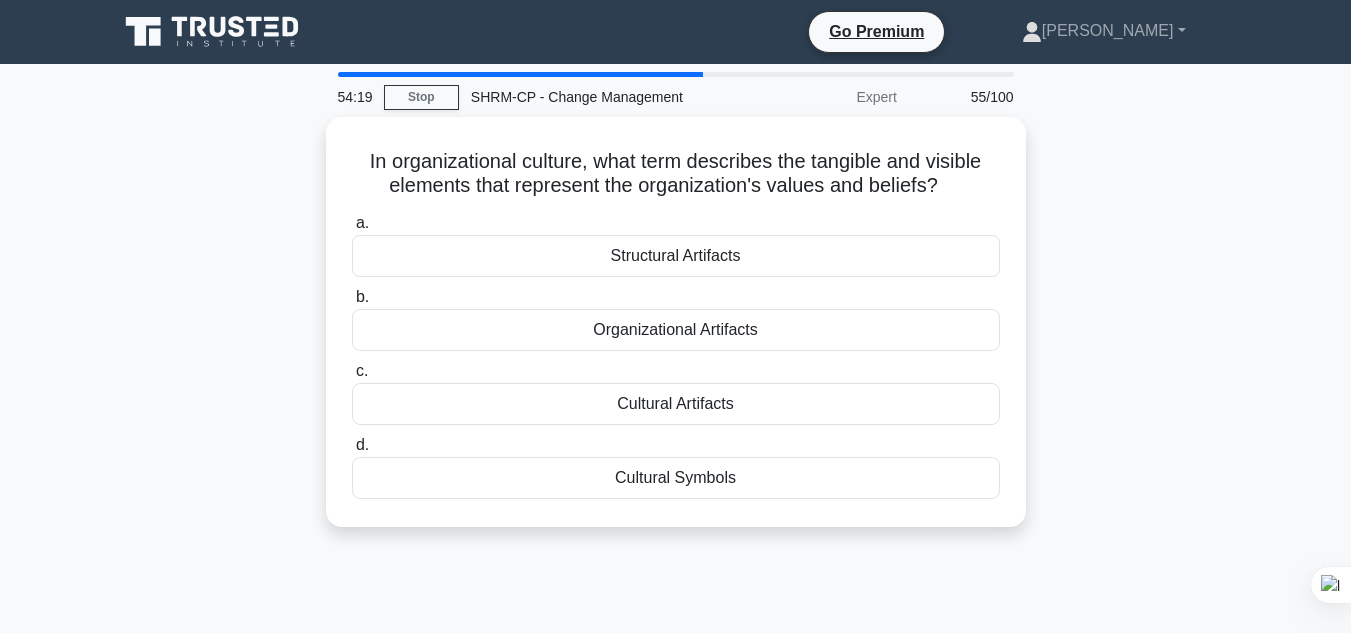 click on "Organizational Artifacts" at bounding box center [676, 330] 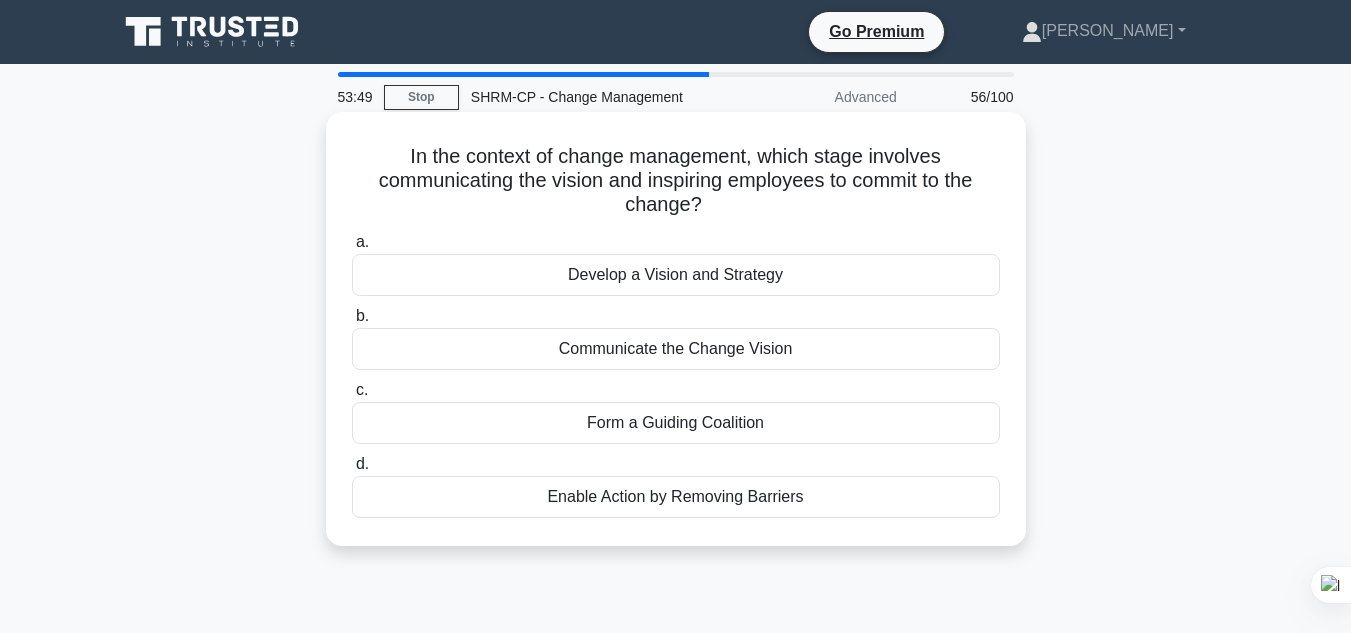 click on "Communicate the Change Vision" at bounding box center (676, 349) 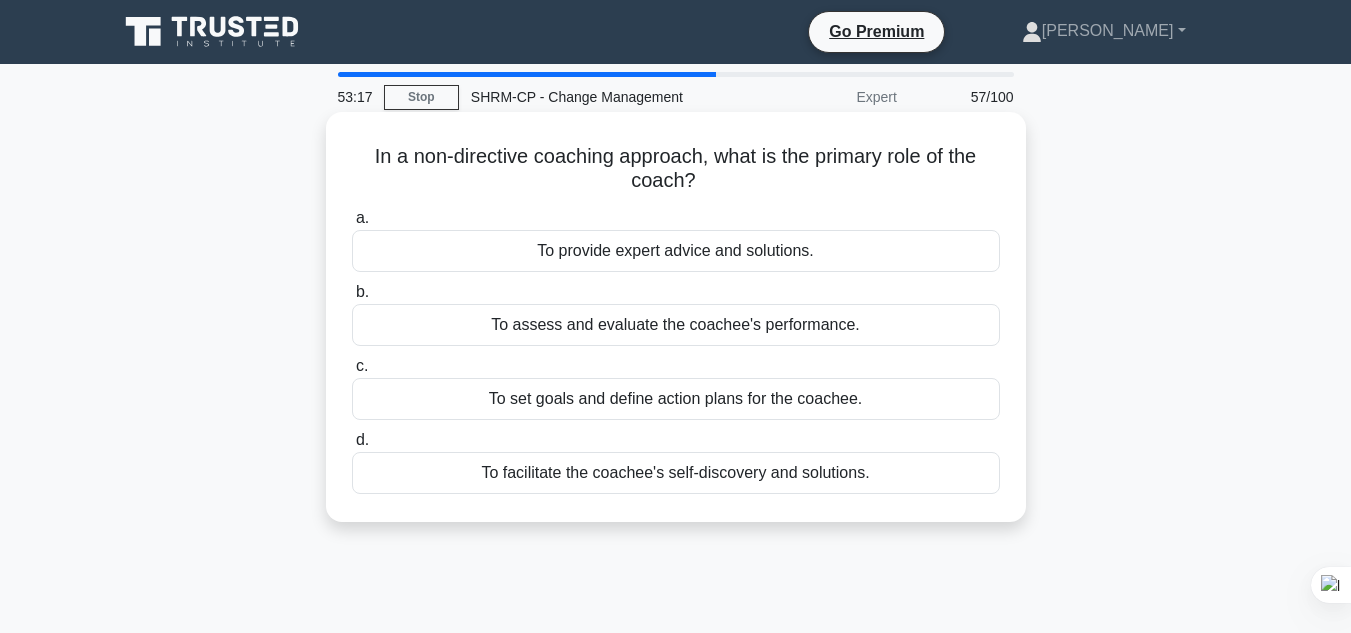 click on "To provide expert advice and solutions." at bounding box center (676, 251) 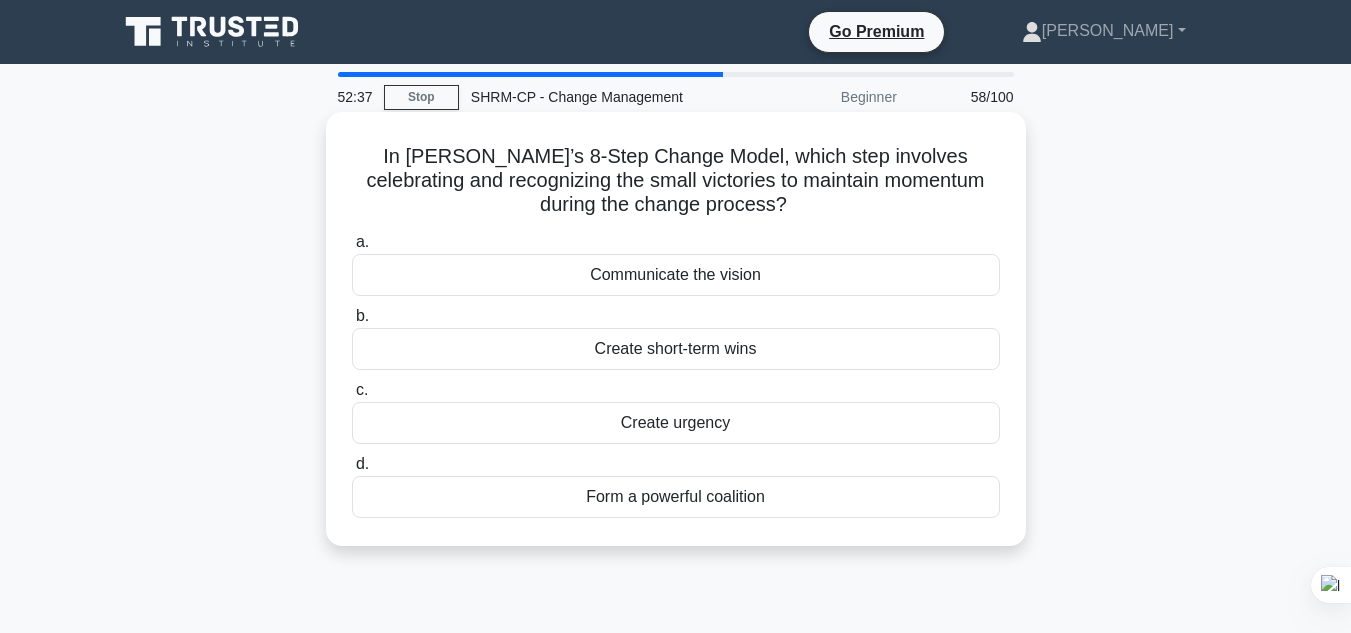 click on "Create short-term wins" at bounding box center (676, 349) 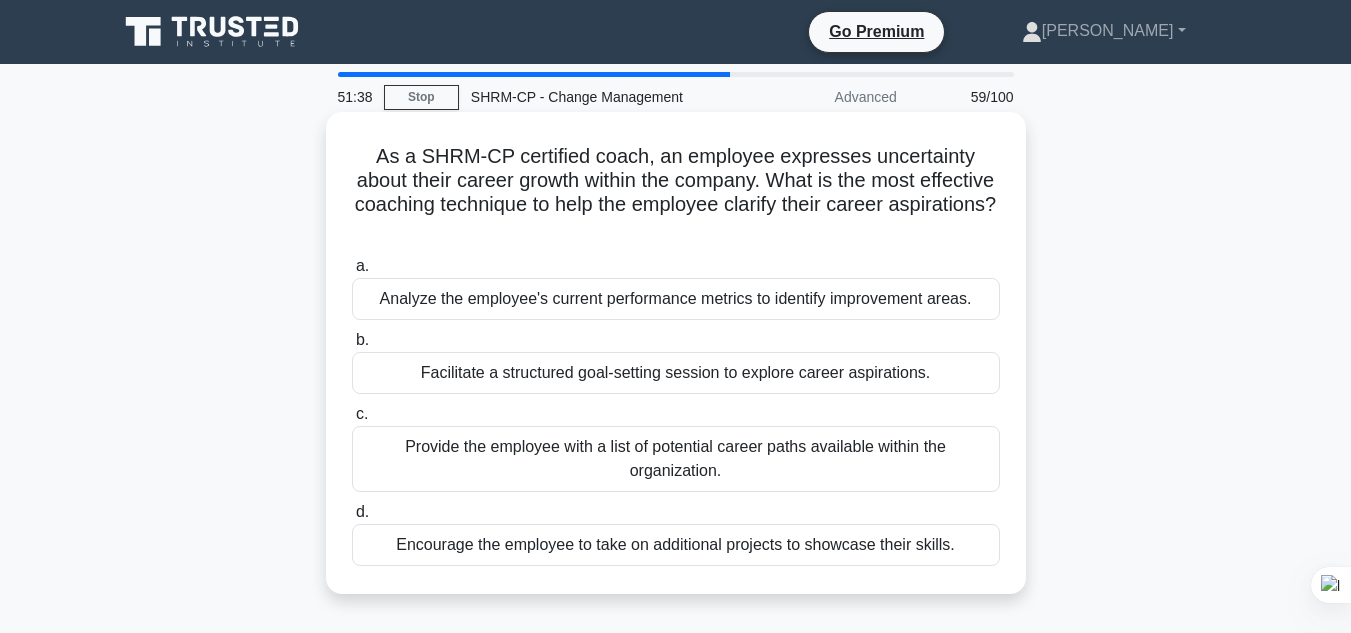 click on "Facilitate a structured goal-setting session to explore career aspirations." at bounding box center [676, 373] 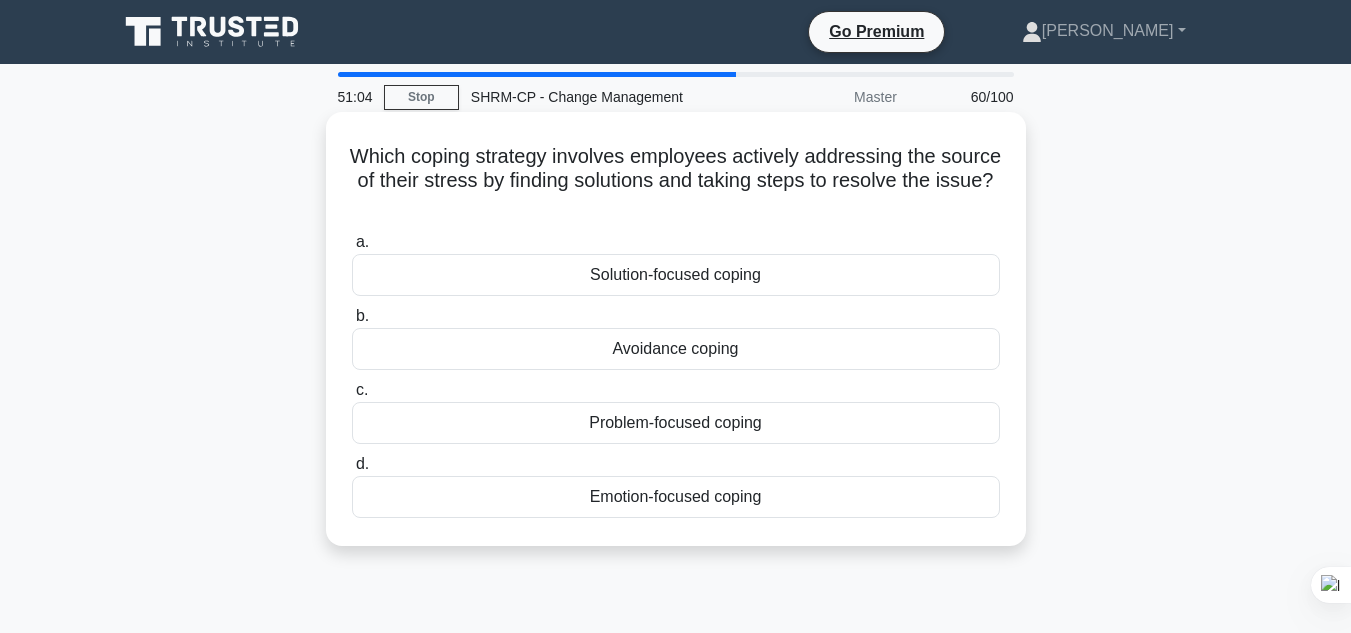 click on "Problem-focused coping" at bounding box center [676, 423] 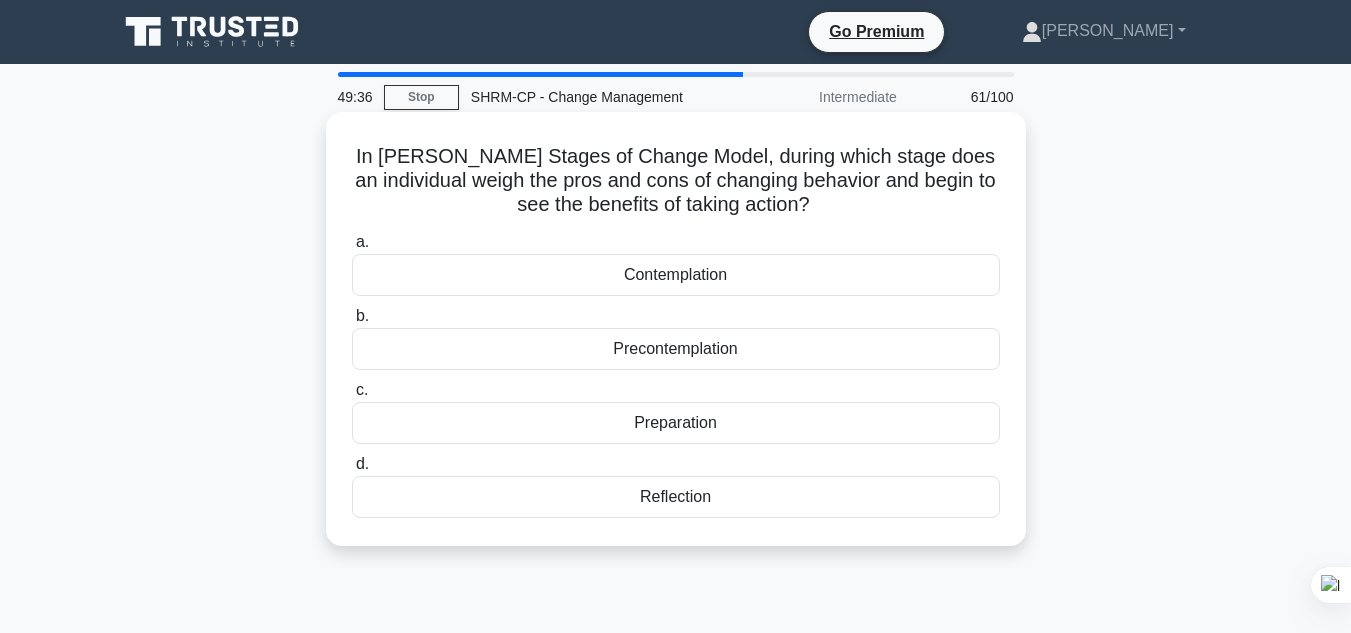 click on "Reflection" at bounding box center (676, 497) 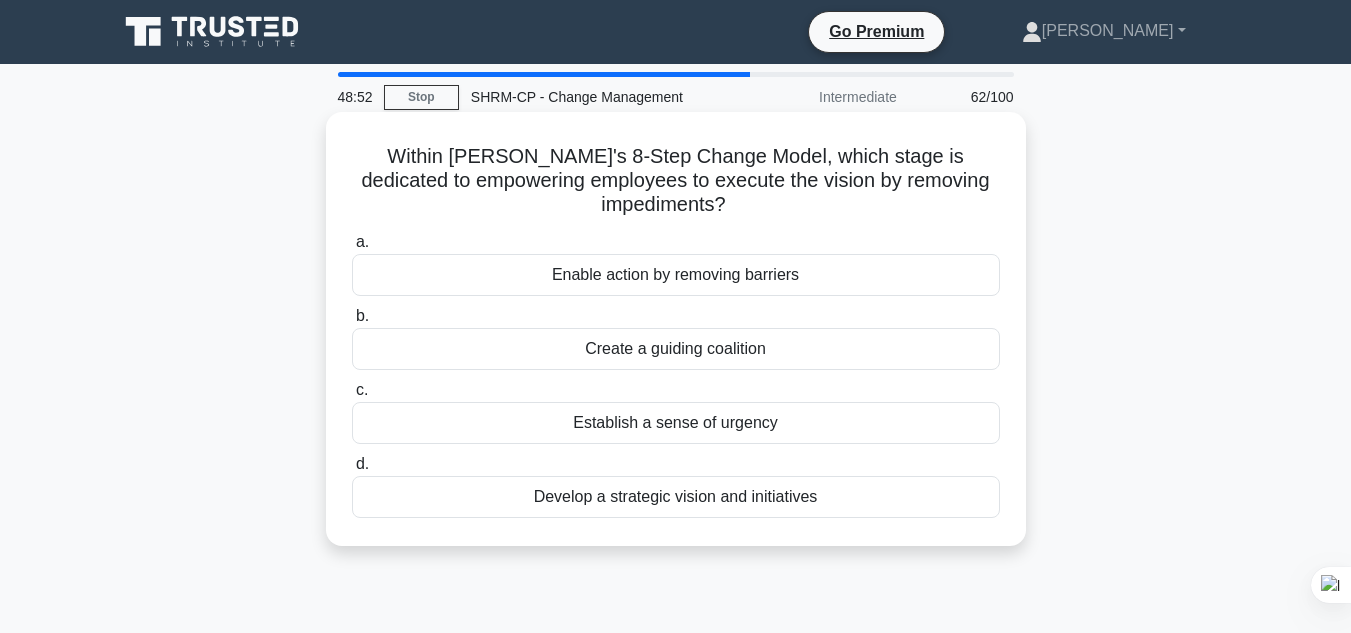 click on "Enable action by removing barriers" at bounding box center (676, 275) 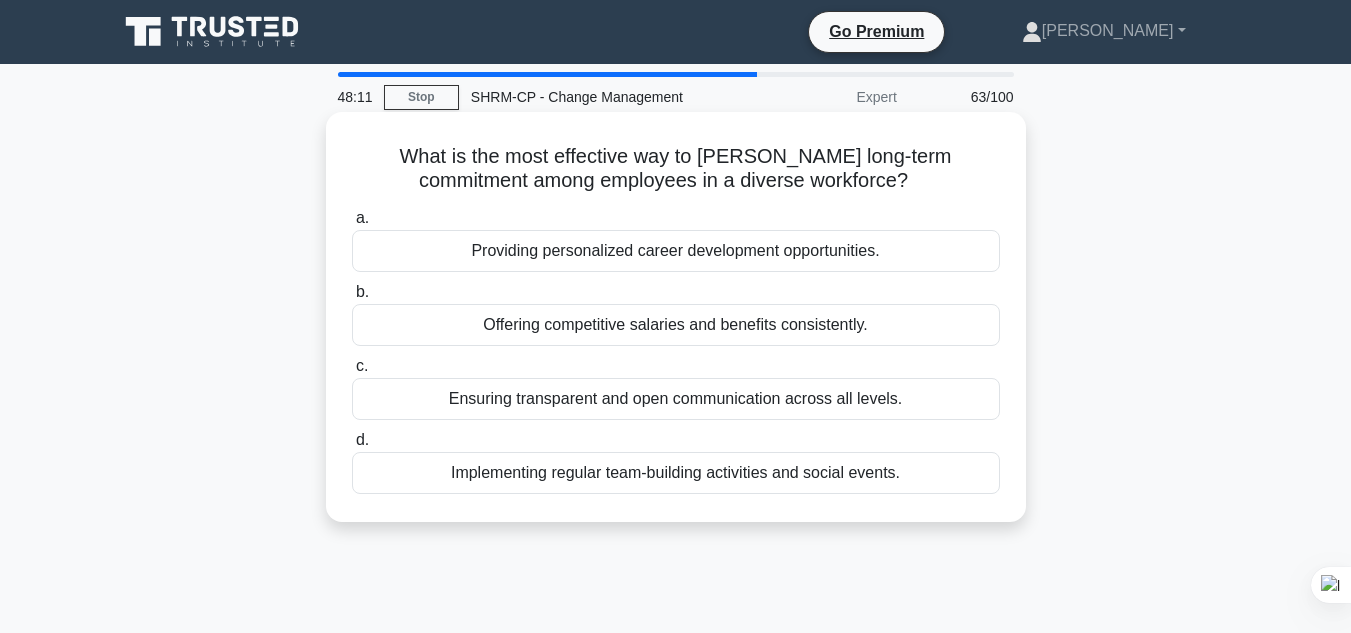 click on "Providing personalized career development opportunities." at bounding box center (676, 251) 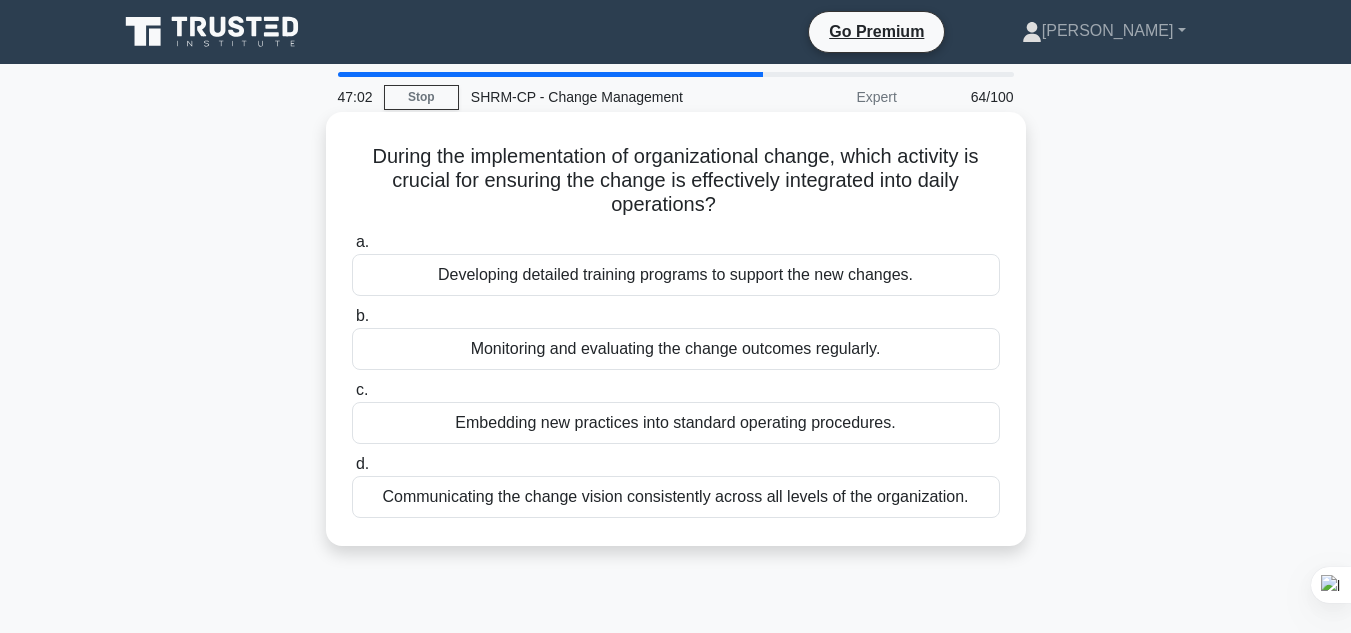 click on "Monitoring and evaluating the change outcomes regularly." at bounding box center (676, 349) 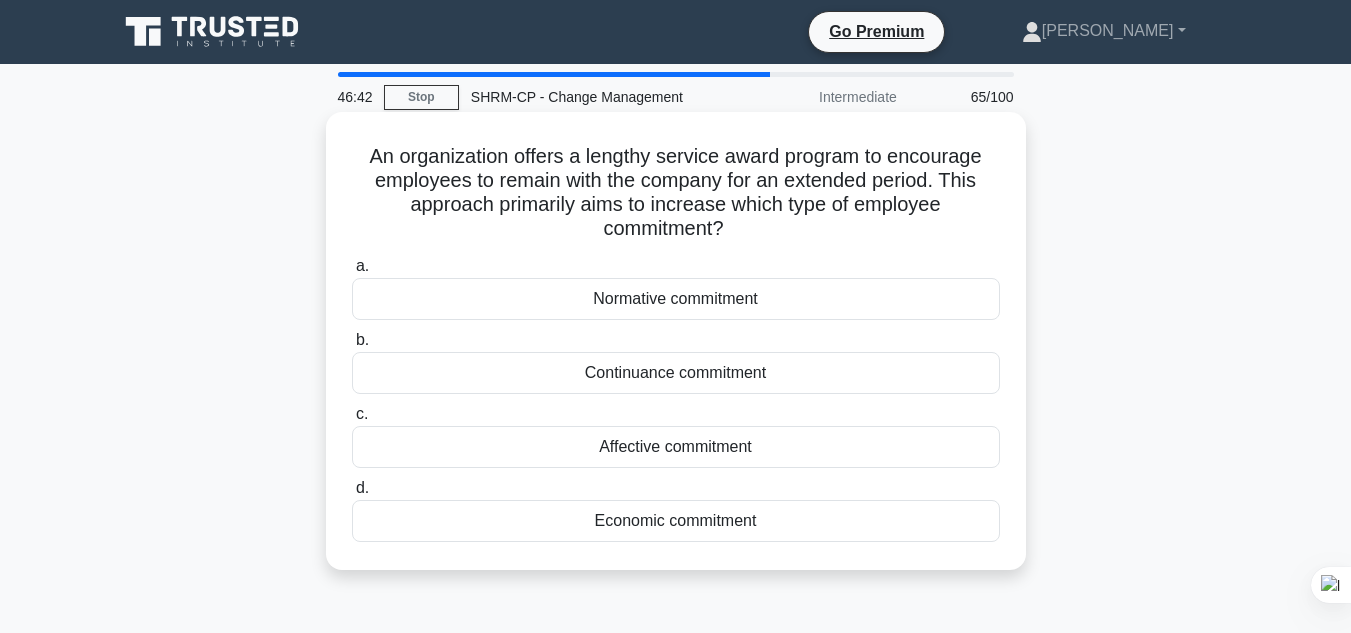 click on "Normative commitment" at bounding box center (676, 299) 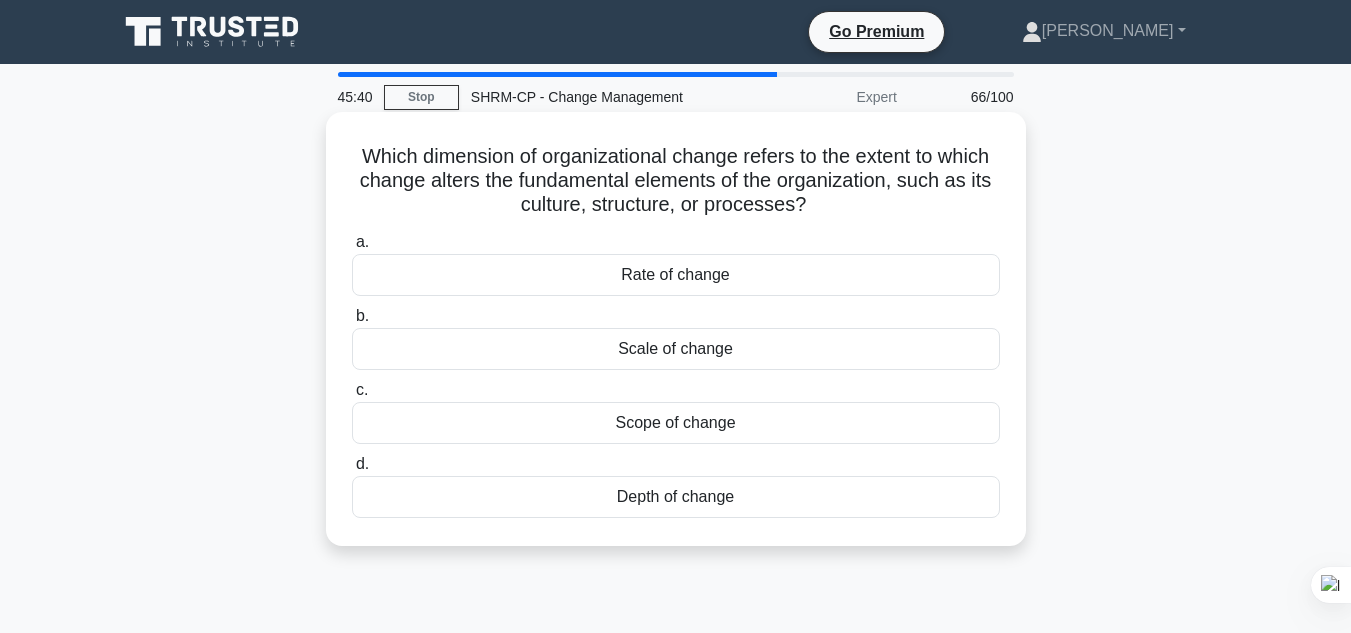 click on "Scope of change" at bounding box center (676, 423) 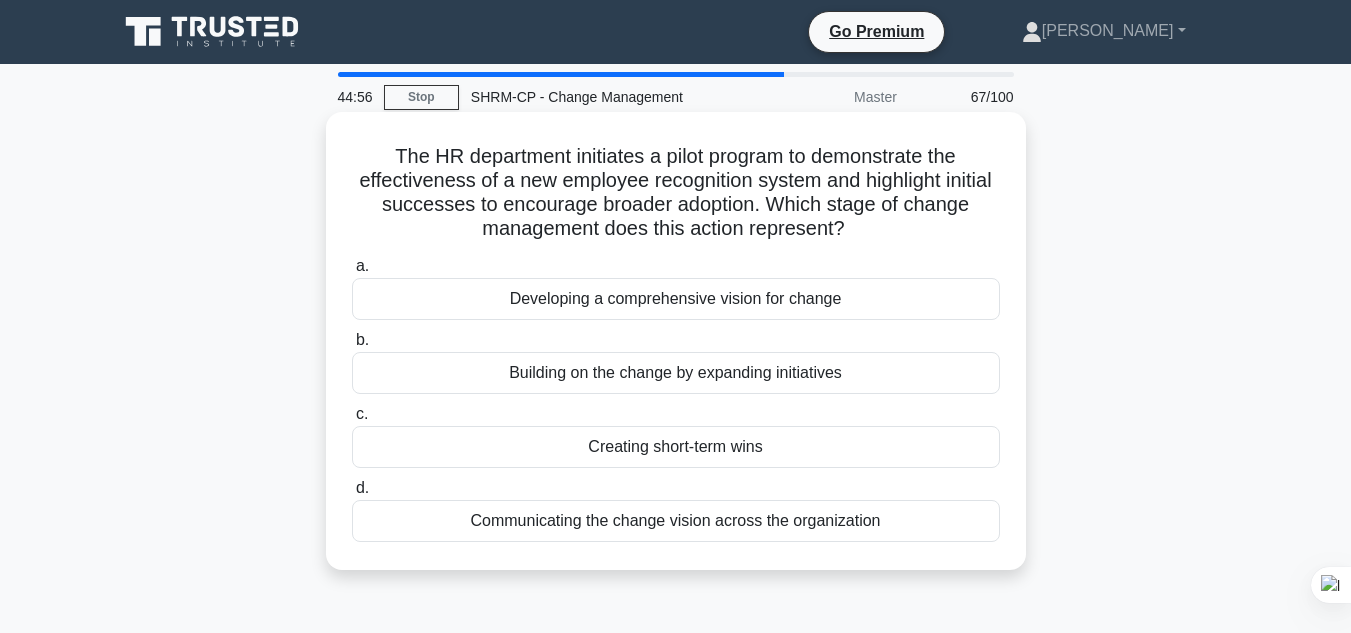 click on "Creating short-term wins" at bounding box center [676, 447] 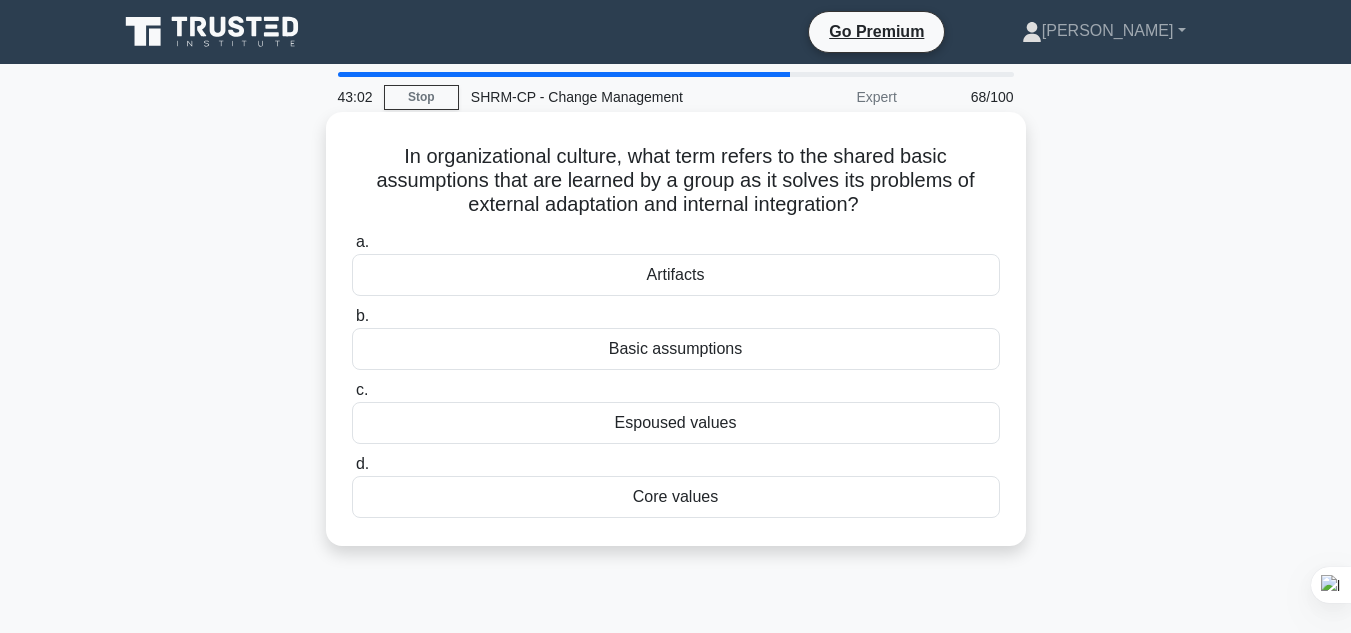 click on "Basic assumptions" at bounding box center [676, 349] 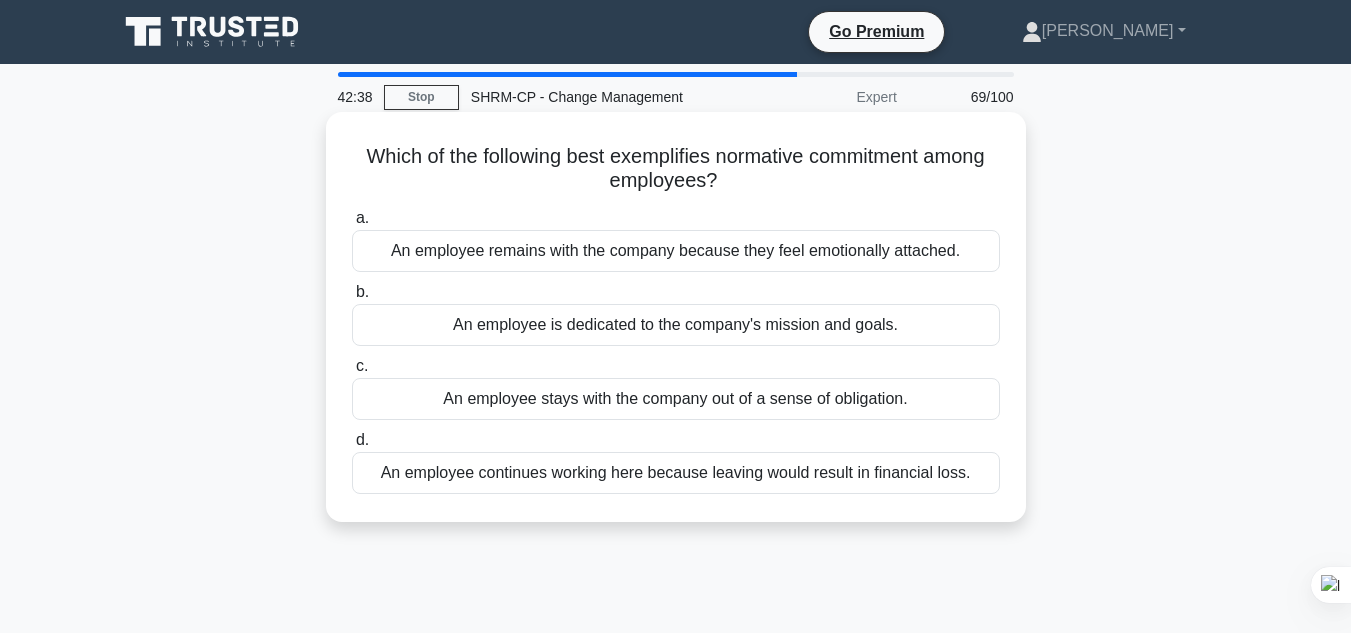 drag, startPoint x: 348, startPoint y: 152, endPoint x: 999, endPoint y: 468, distance: 723.6415 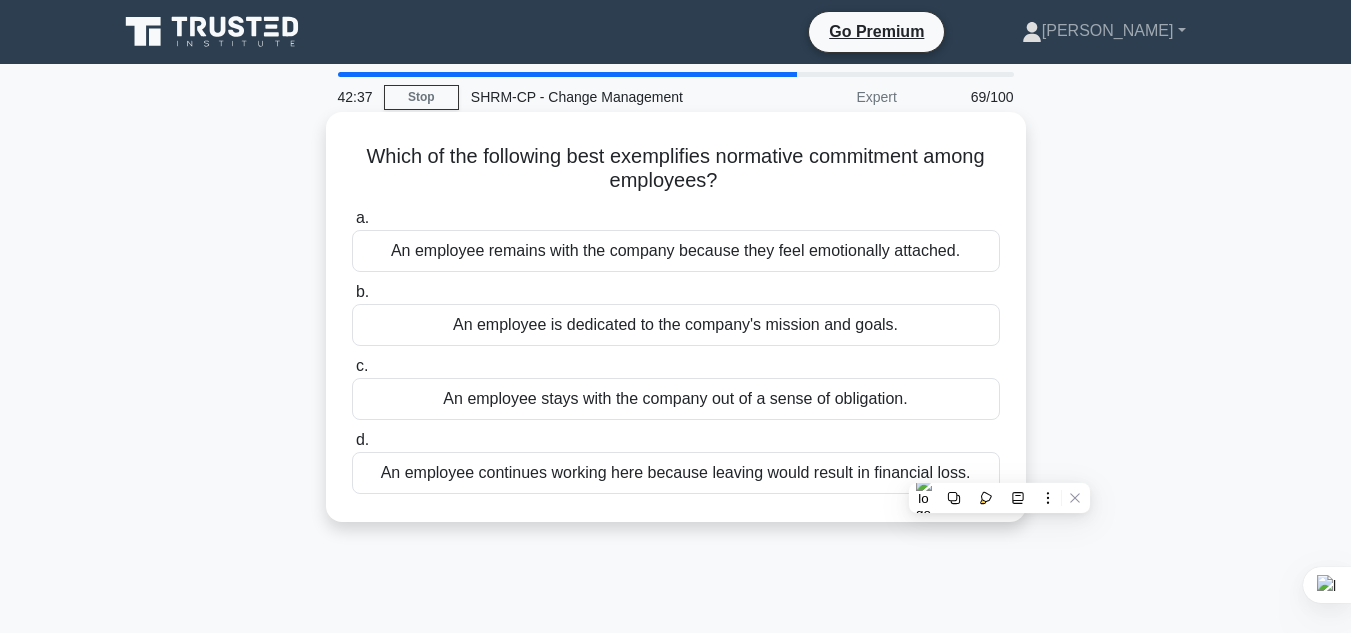 copy on "Which of the following best exemplifies normative commitment among employees?
.spinner_0XTQ{transform-origin:center;animation:spinner_y6GP .75s linear infinite}@keyframes spinner_y6GP{100%{transform:rotate(360deg)}}
a.
An employee remains with the company because they feel emotionally attached.
b.
An employee is dedicated to the company's mission and goals.
c.
An employee stays with the company out of a sense of obligation.
d.
An employee continues working here because leaving would result in financial loss." 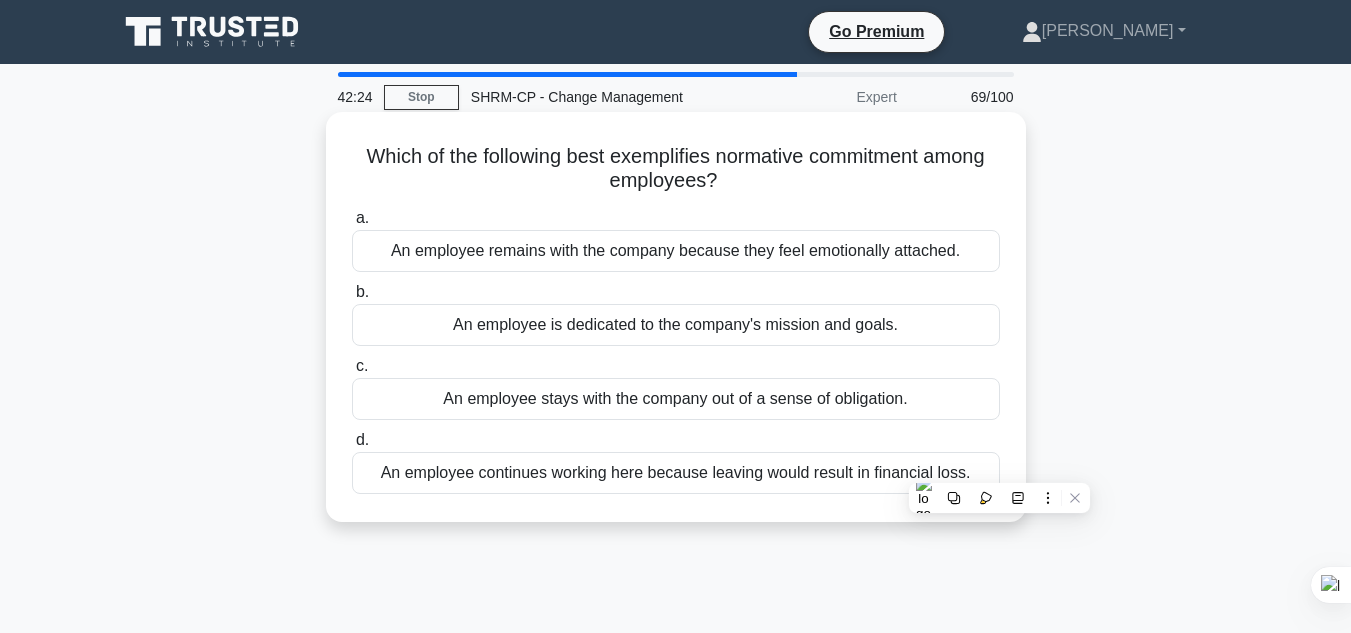 click on "a.
An employee remains with the company because they feel emotionally attached.
b.
An employee is dedicated to the company's mission and goals.
c. d." at bounding box center (676, 350) 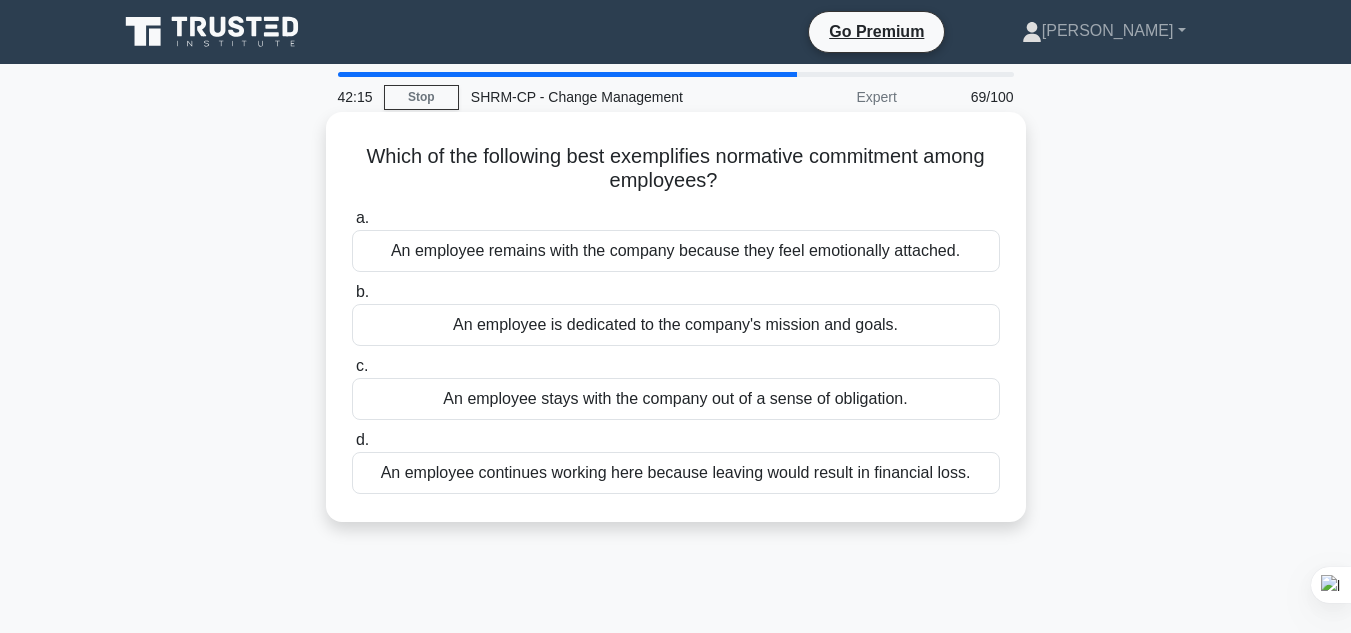 click on "An employee stays with the company out of a sense of obligation." at bounding box center (676, 399) 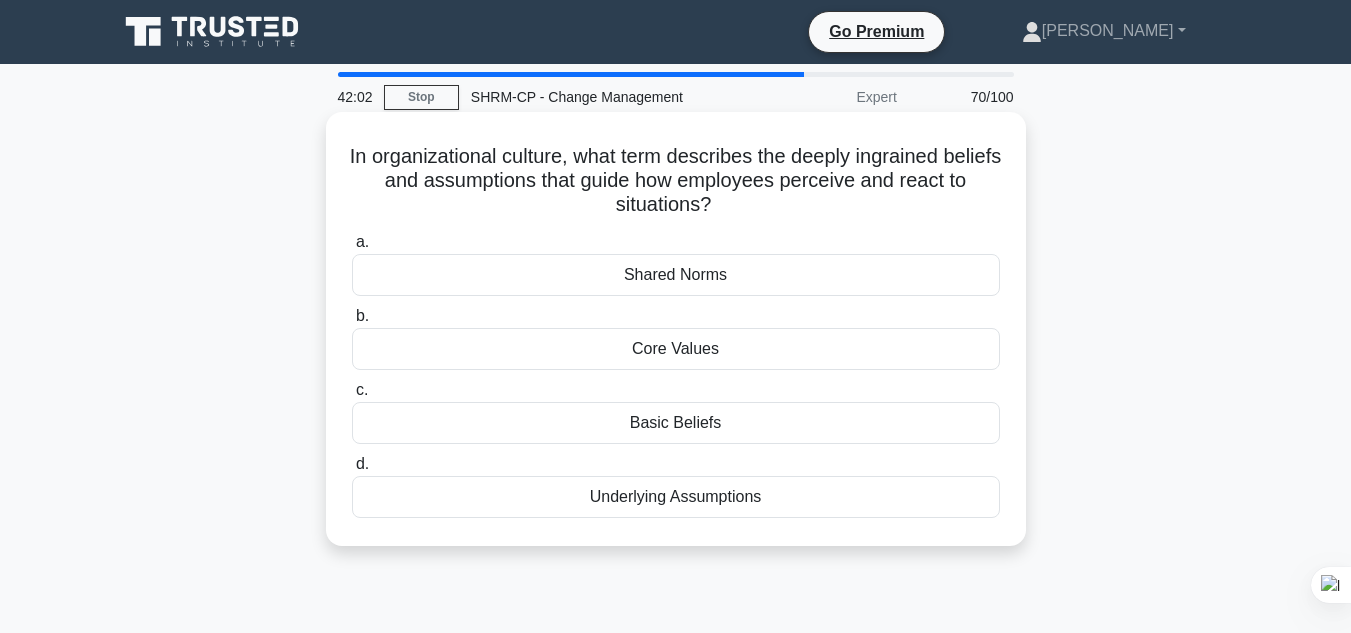 drag, startPoint x: 375, startPoint y: 149, endPoint x: 779, endPoint y: 520, distance: 548.50433 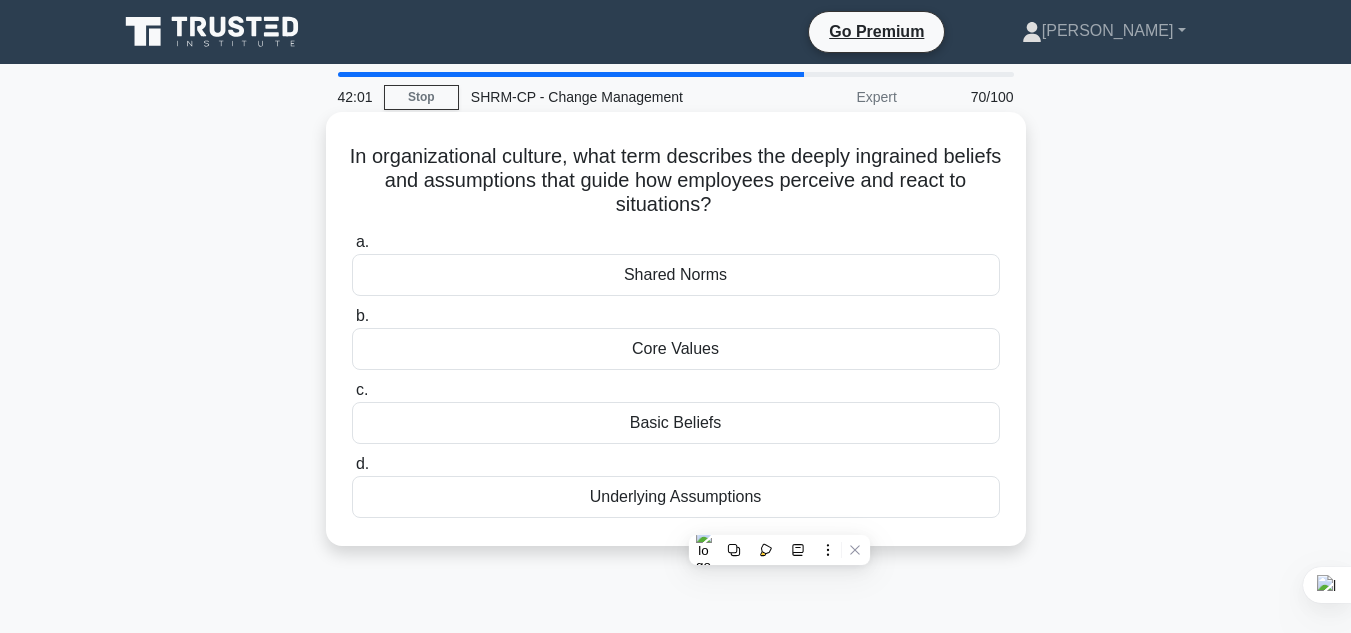 copy on "n organizational culture, what term describes the deeply ingrained beliefs and assumptions that guide how employees perceive and react to situations?
.spinner_0XTQ{transform-origin:center;animation:spinner_y6GP .75s linear infinite}@keyframes spinner_y6GP{100%{transform:rotate(360deg)}}
a.
Shared Norms
b.
Core Values
c.
Basic Beliefs
d.
Underlying Assumptions" 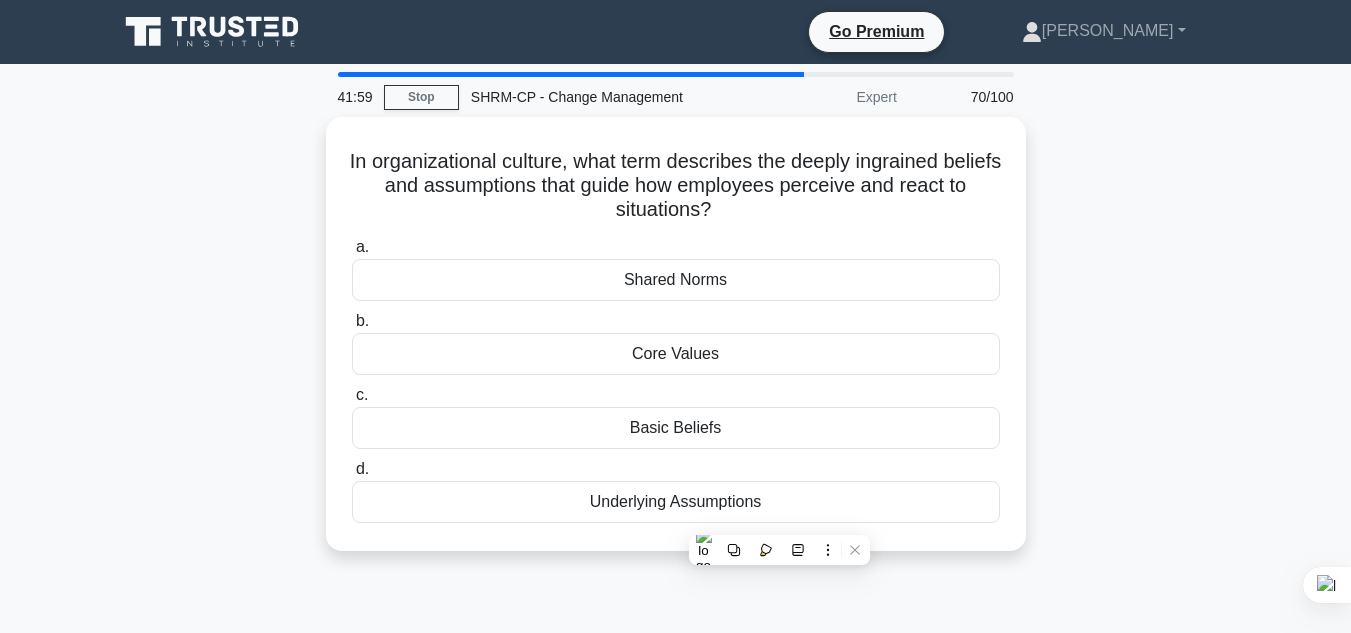 click on "In organizational culture, what term describes the deeply ingrained beliefs and assumptions that guide how employees perceive and react to situations?
.spinner_0XTQ{transform-origin:center;animation:spinner_y6GP .75s linear infinite}@keyframes spinner_y6GP{100%{transform:rotate(360deg)}}
a.
Shared Norms
b. c. d." at bounding box center (676, 346) 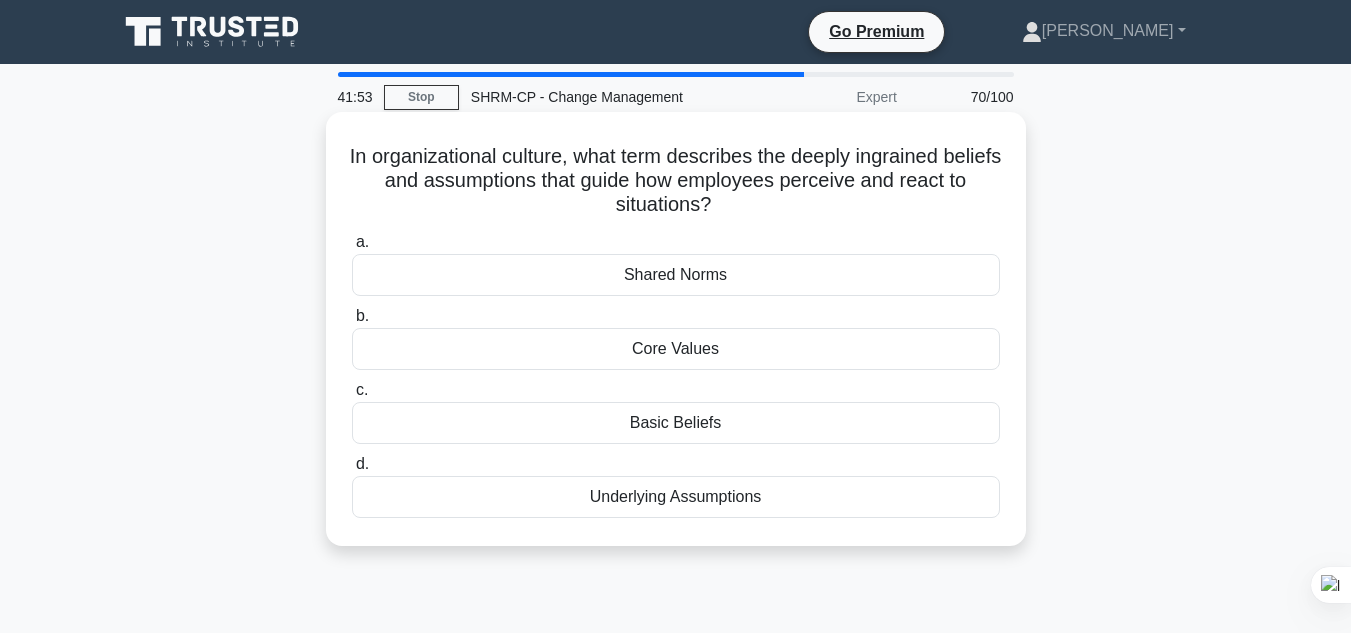 drag, startPoint x: 369, startPoint y: 152, endPoint x: 811, endPoint y: 503, distance: 564.41565 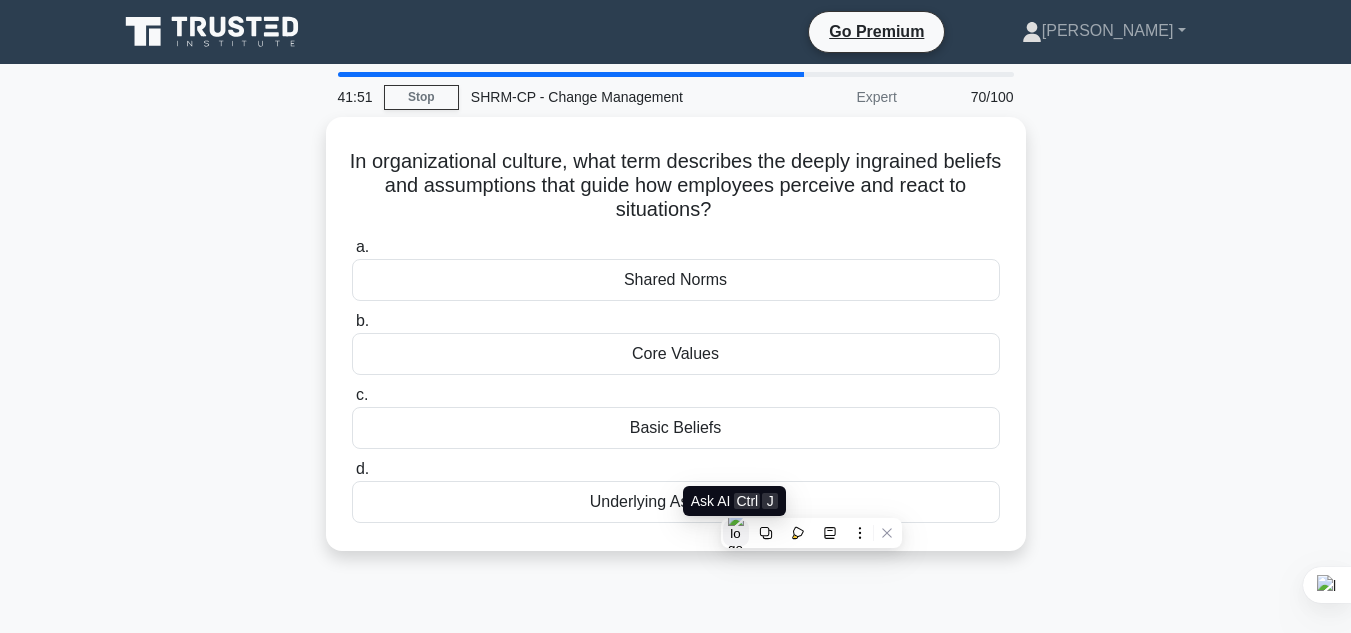 click at bounding box center (736, 533) 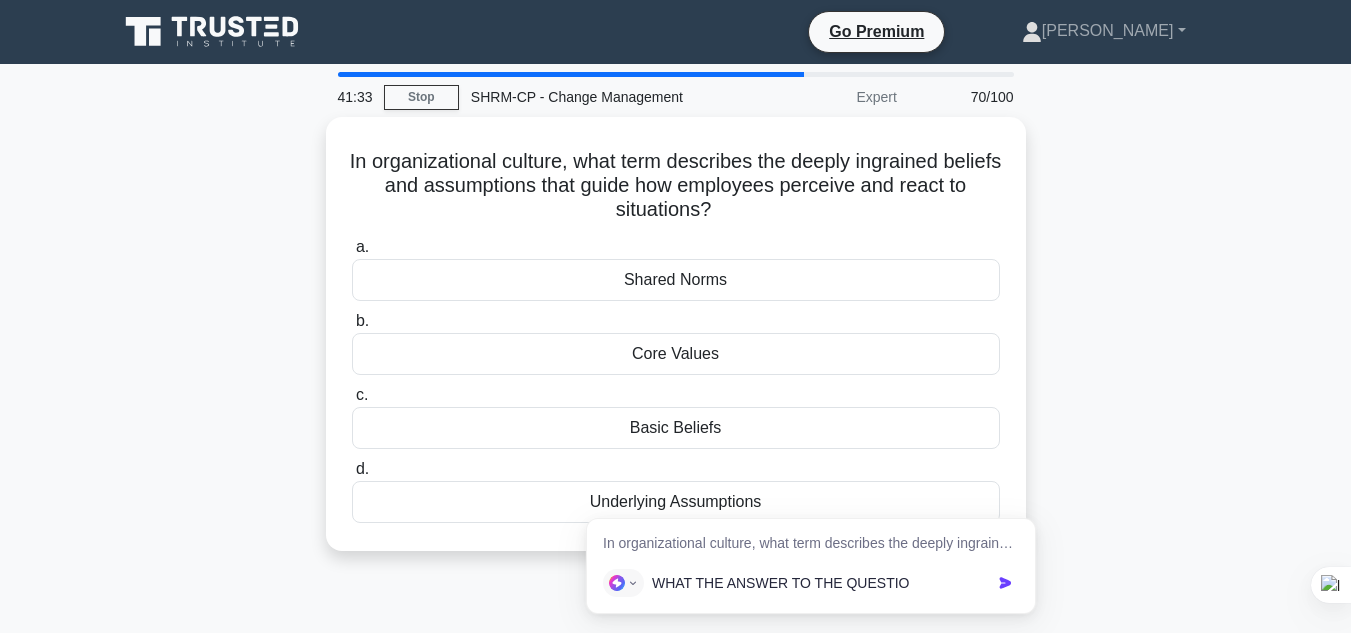 type on "WHAT THE ANSWER TO THE QUESTION" 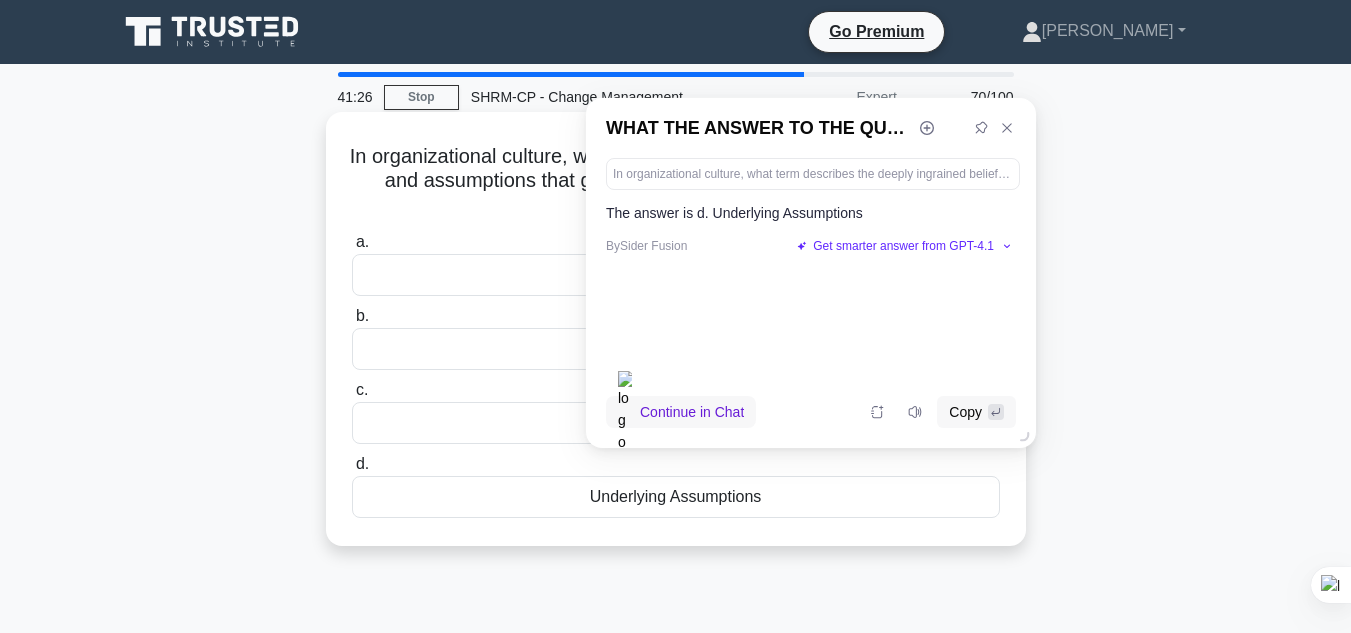 click on "In organizational culture, what term describes the deeply ingrained beliefs and assumptions that guide how employees perceive and react to situations?
.spinner_0XTQ{transform-origin:center;animation:spinner_y6GP .75s linear infinite}@keyframes spinner_y6GP{100%{transform:rotate(360deg)}}" at bounding box center [676, 181] 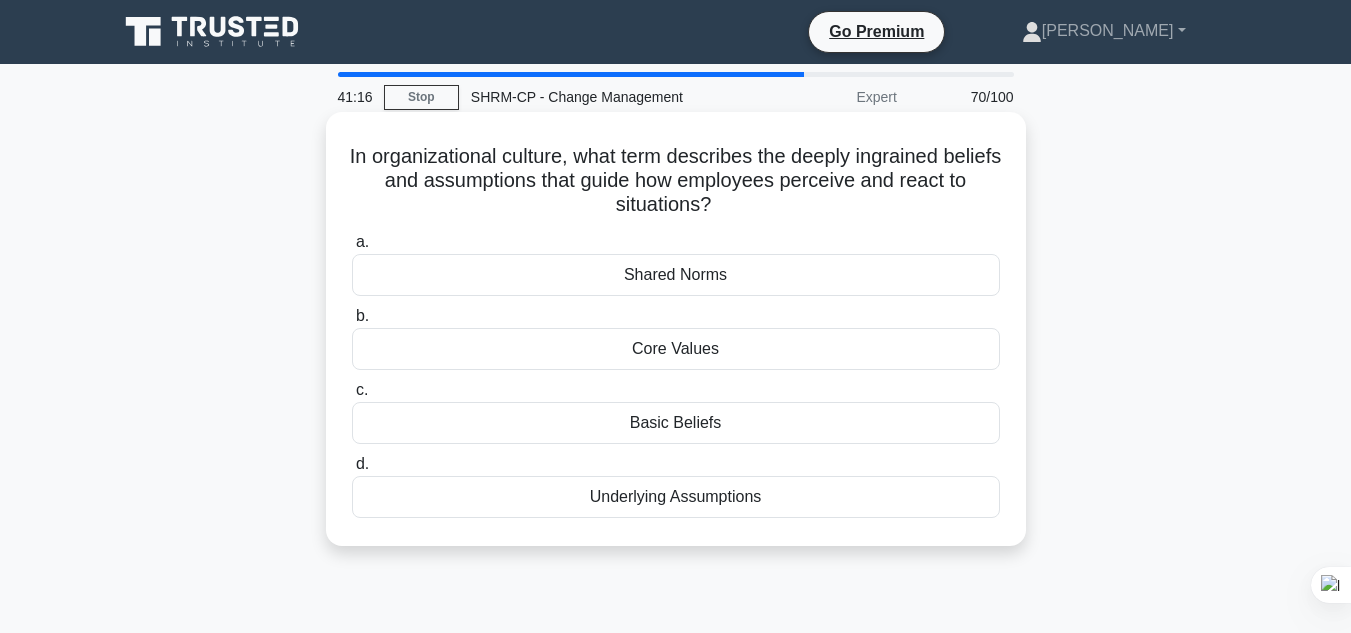 click on "Underlying Assumptions" at bounding box center (676, 497) 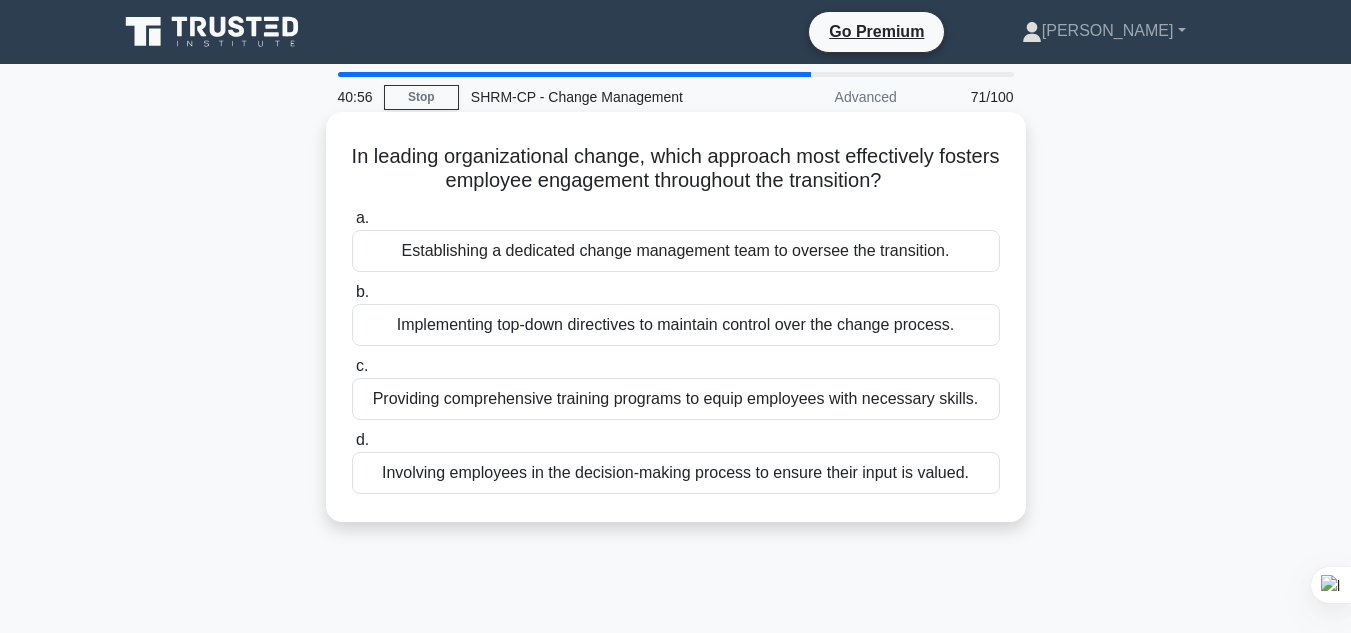 drag, startPoint x: 376, startPoint y: 154, endPoint x: 988, endPoint y: 487, distance: 696.7302 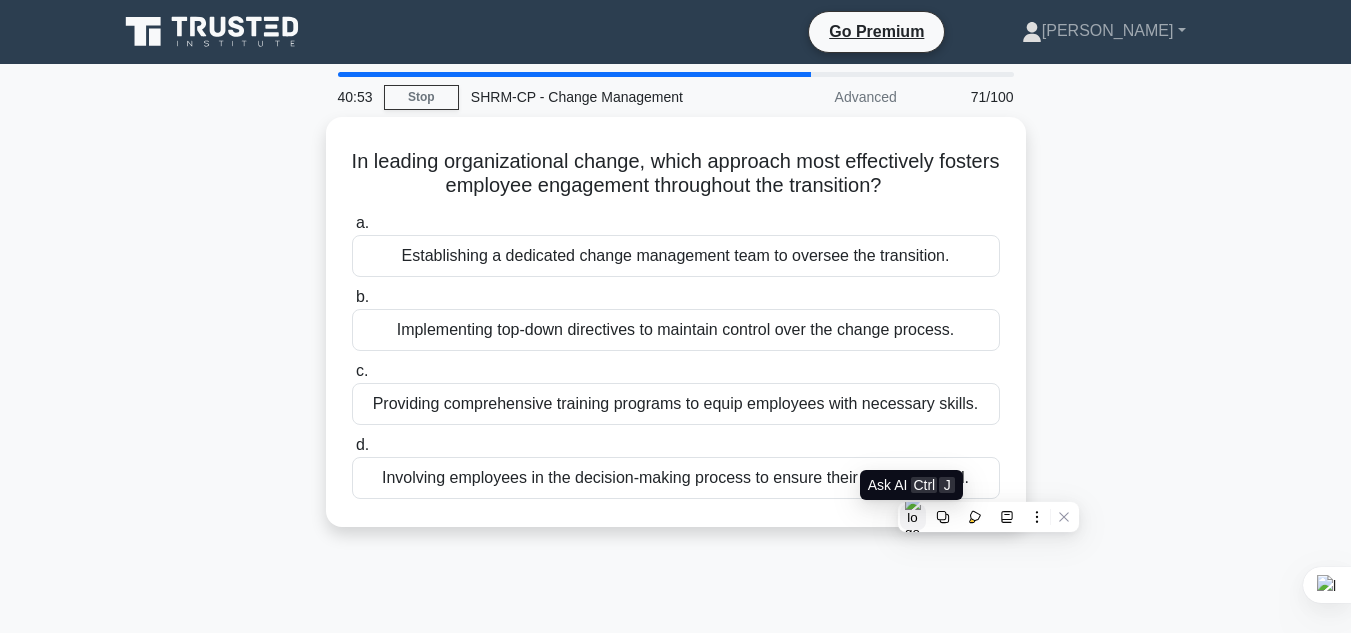 click at bounding box center [913, 517] 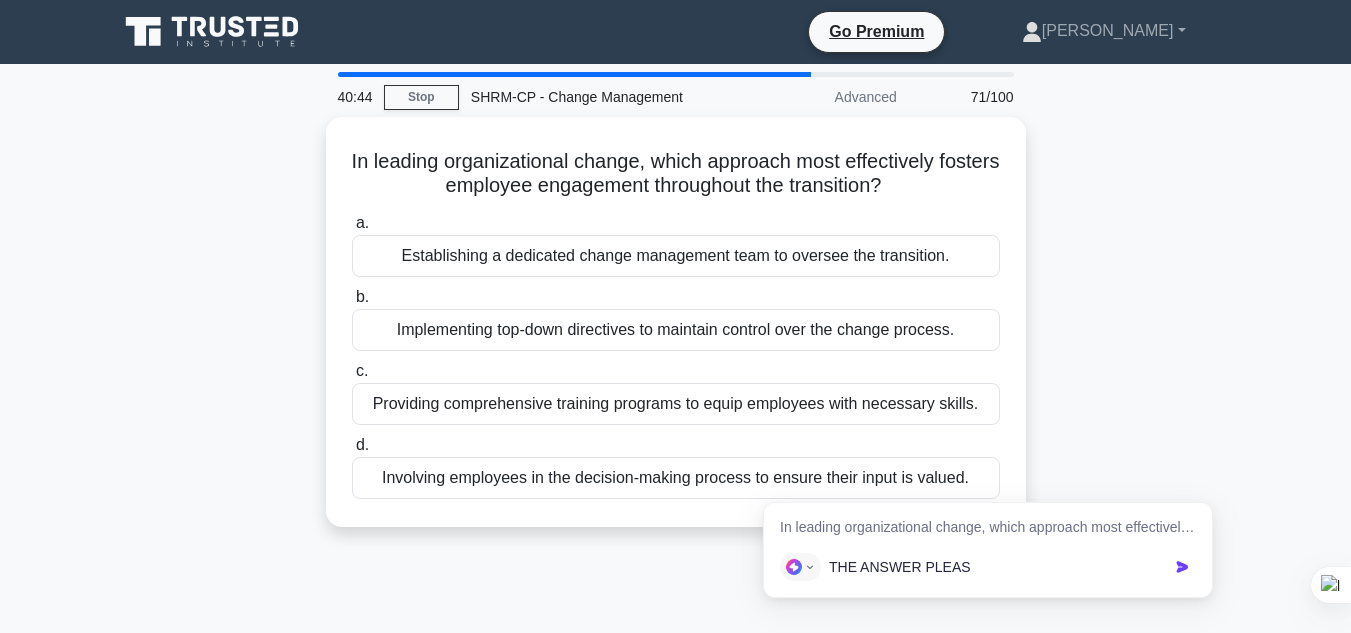 type on "THE ANSWER PLEASE" 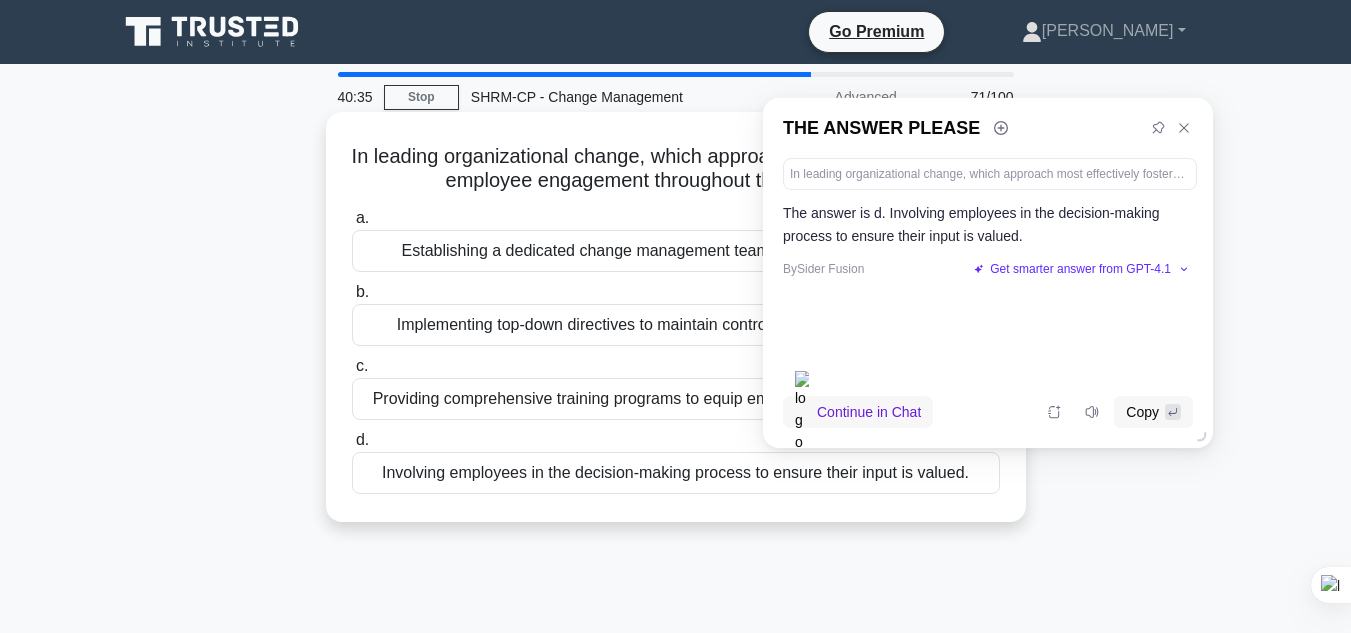 click on "Involving employees in the decision-making process to ensure their input is valued." at bounding box center [676, 473] 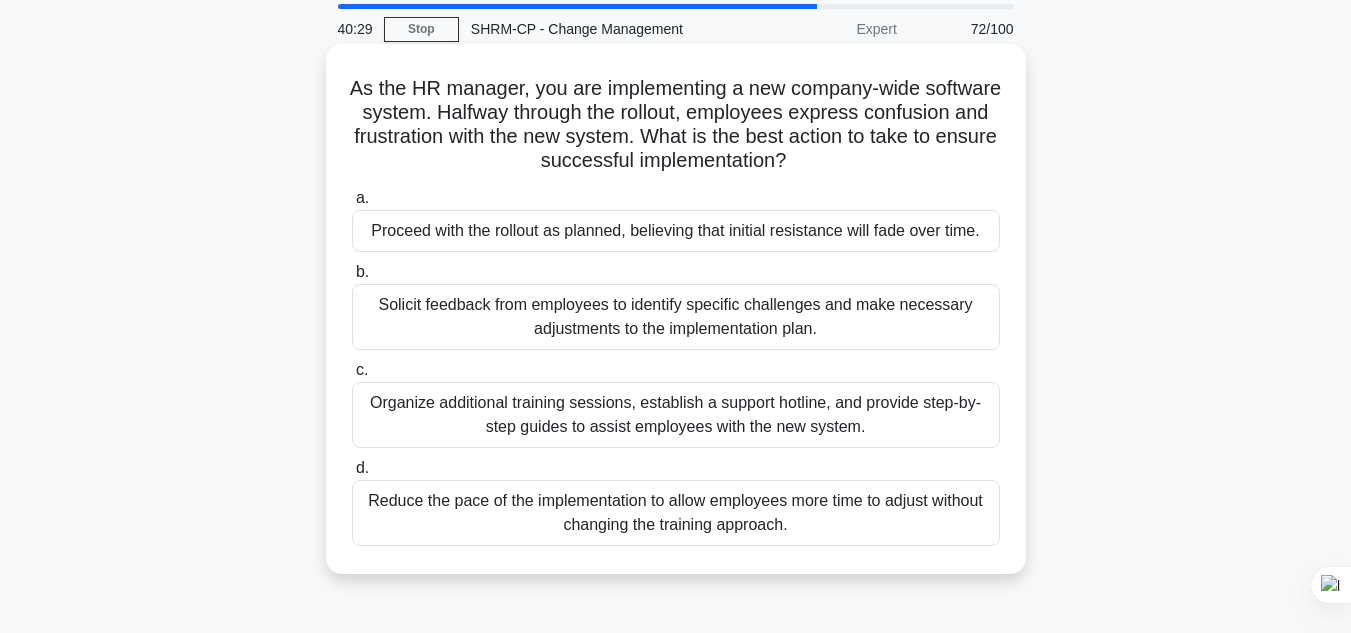 scroll, scrollTop: 69, scrollLeft: 0, axis: vertical 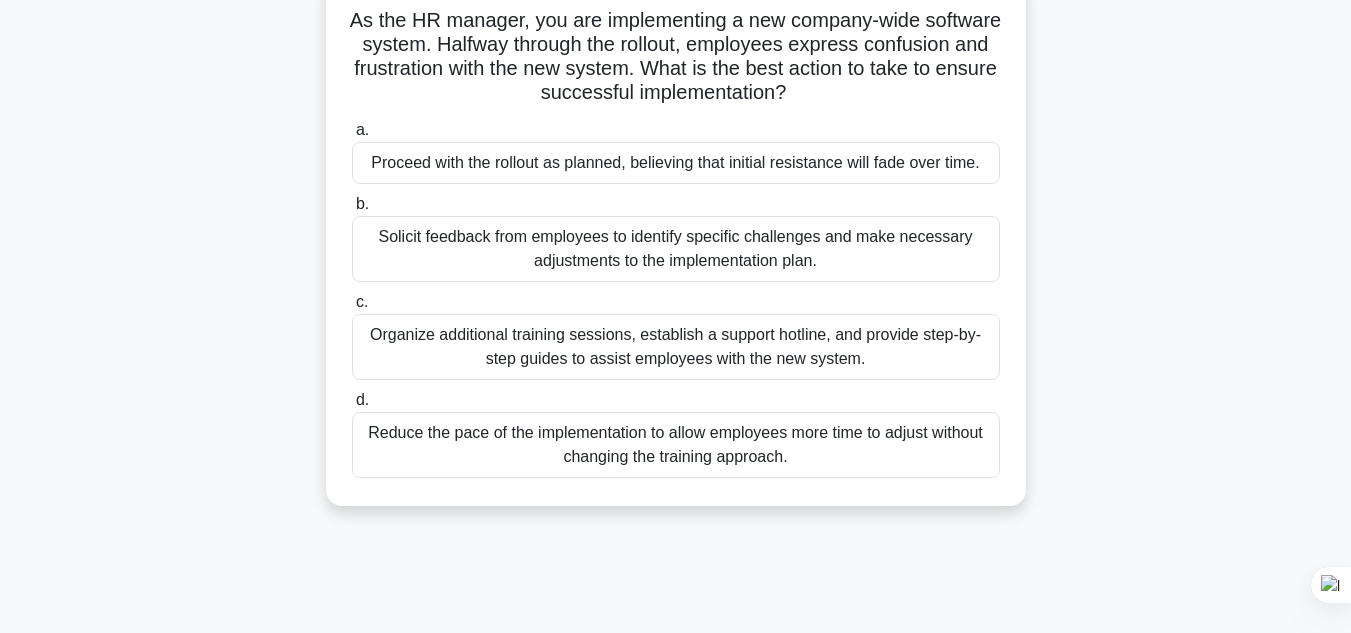 drag, startPoint x: 367, startPoint y: 59, endPoint x: 829, endPoint y: 630, distance: 734.4964 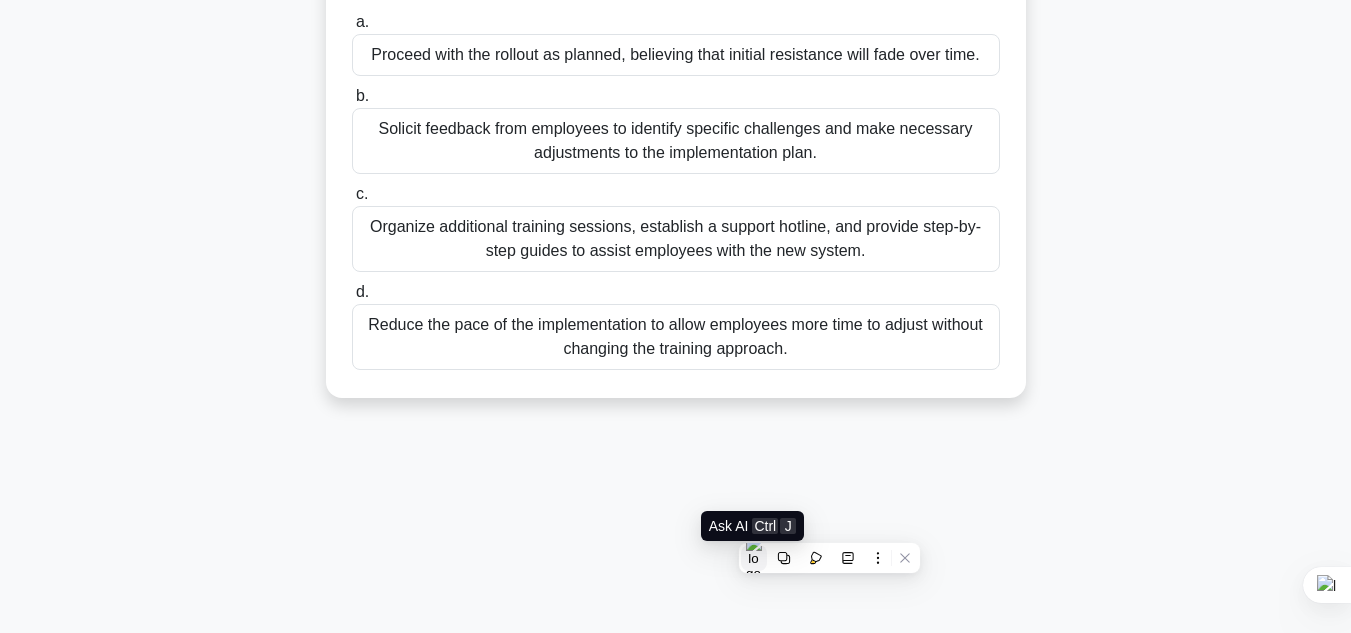 click at bounding box center [754, 558] 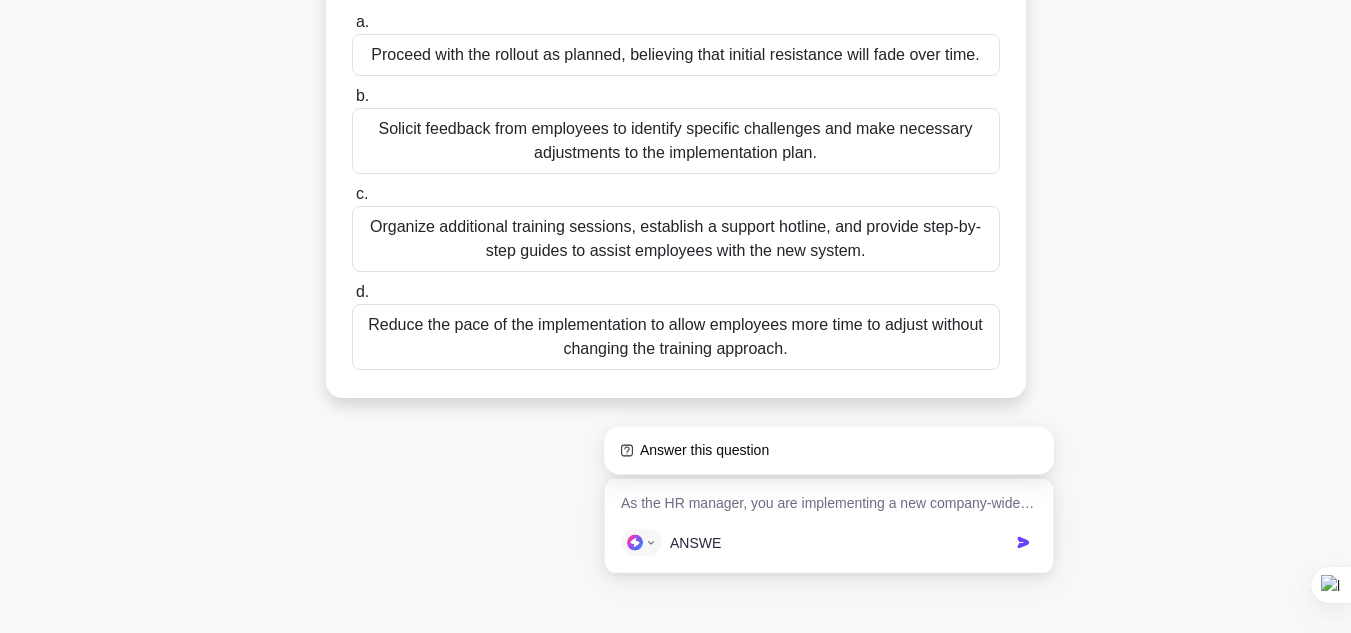 type on "ANSWER" 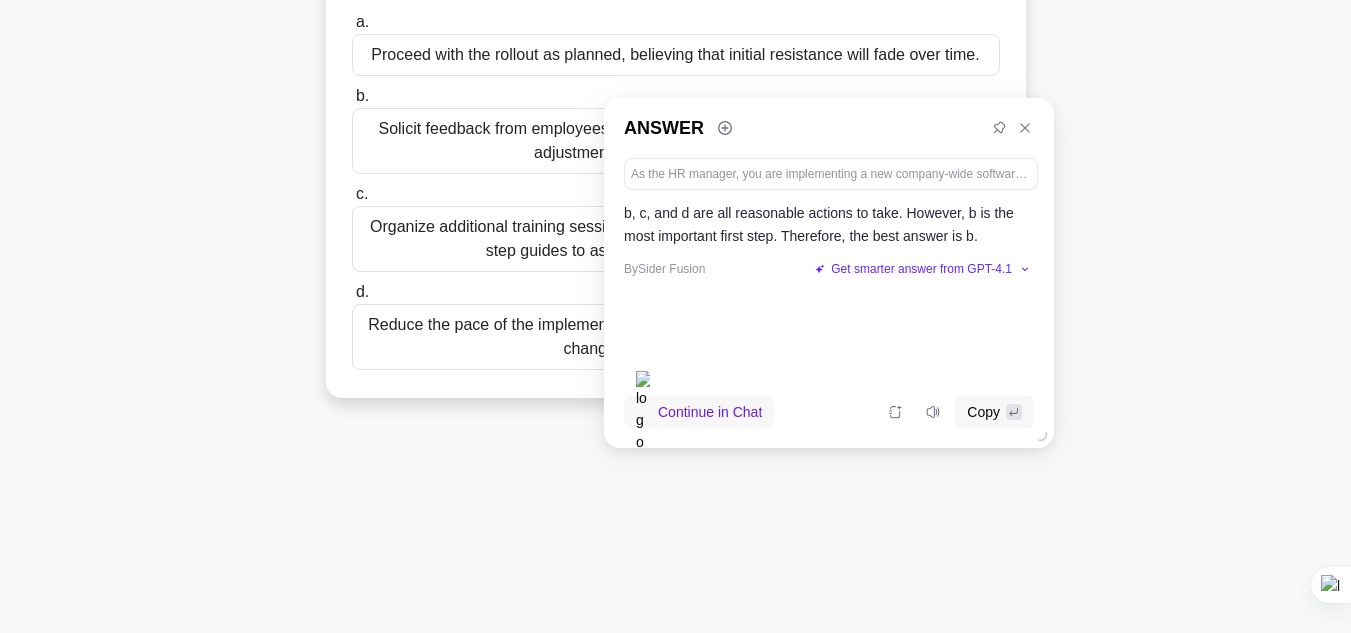 click on "39:50
Stop
SHRM-CP  - Change Management
Expert
72/100
As the HR manager, you are implementing a new company-wide software system. Halfway through the rollout, employees express confusion and frustration with the new system. What is the best action to take to ensure successful implementation?
.spinner_0XTQ{transform-origin:center;animation:spinner_y6GP .75s linear infinite}@keyframes spinner_y6GP{100%{transform:rotate(360deg)}}
a.
b." at bounding box center [676, 323] 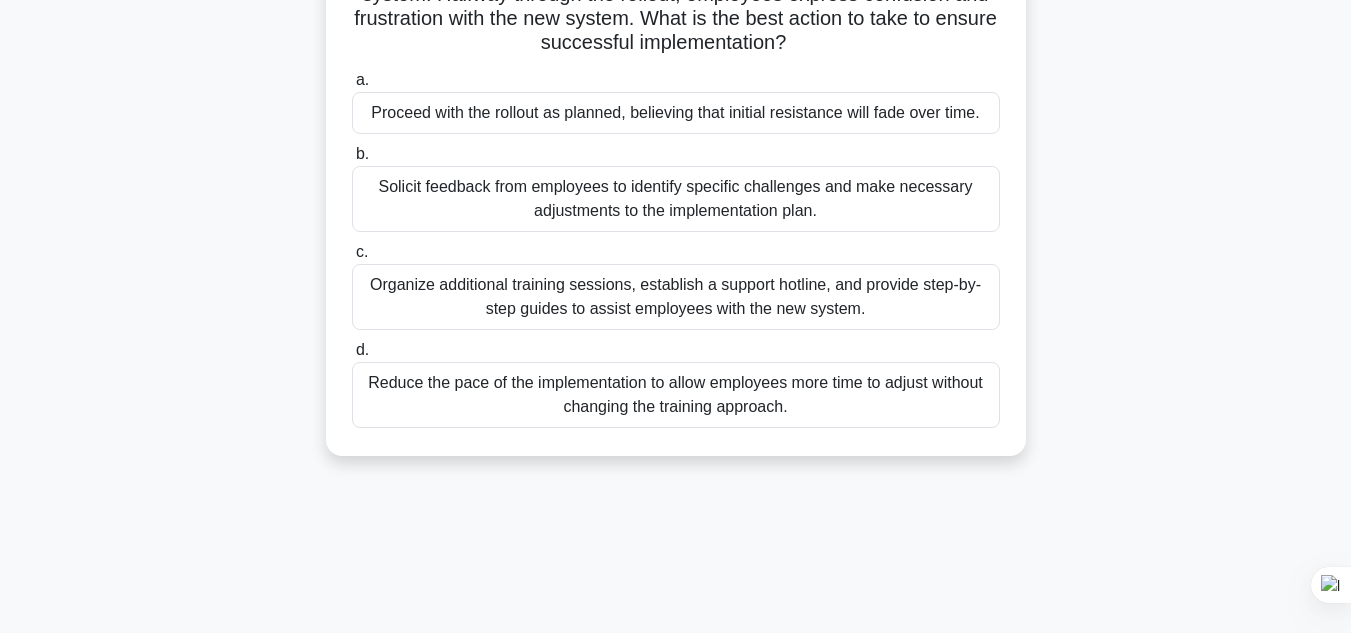 scroll, scrollTop: 190, scrollLeft: 0, axis: vertical 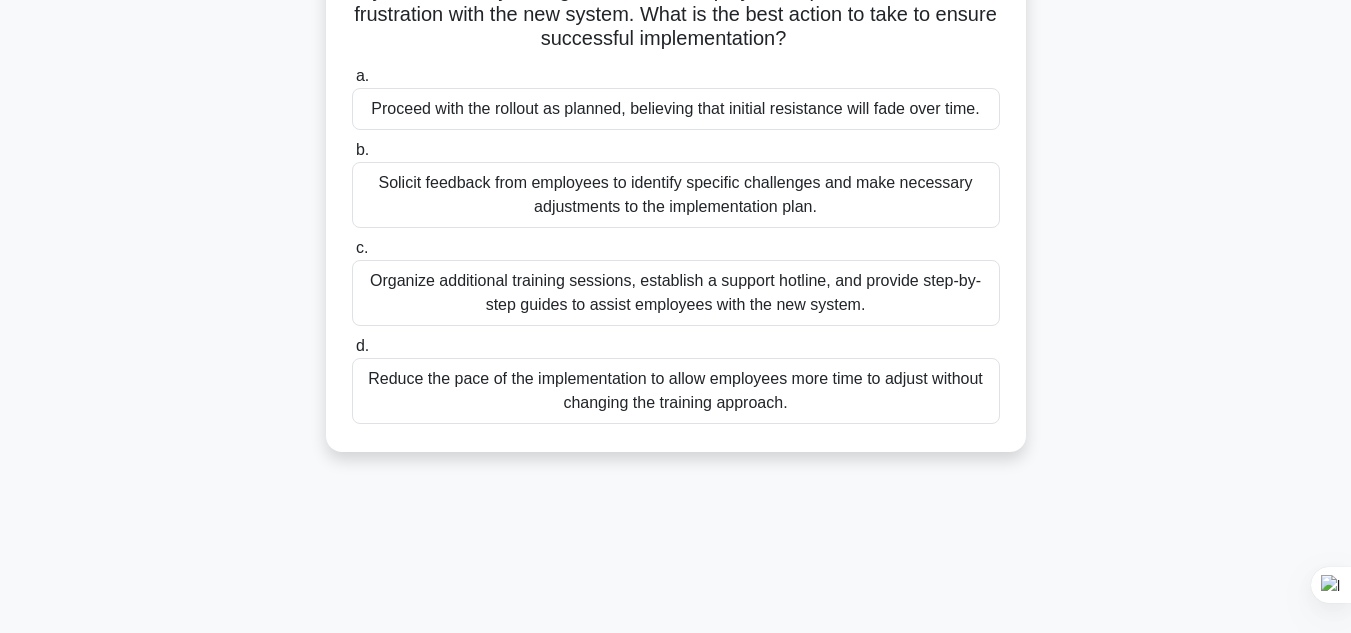 click on "Solicit feedback from employees to identify specific challenges and make necessary adjustments to the implementation plan." at bounding box center [676, 195] 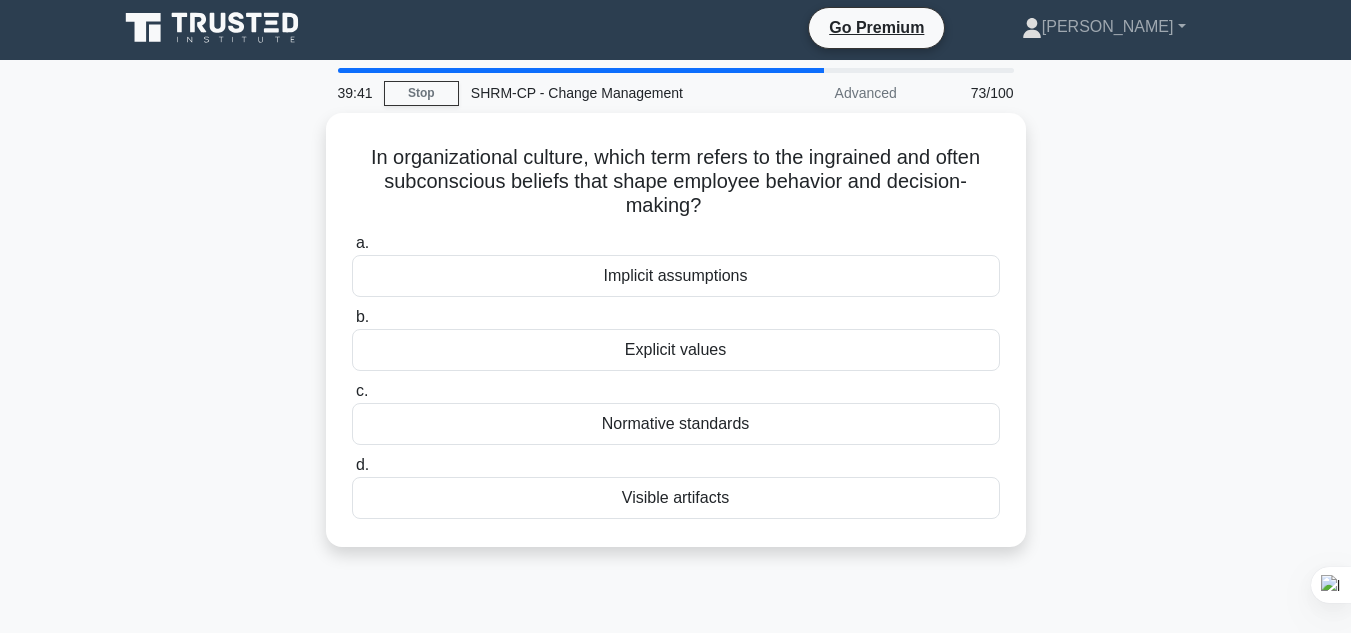 scroll, scrollTop: 0, scrollLeft: 0, axis: both 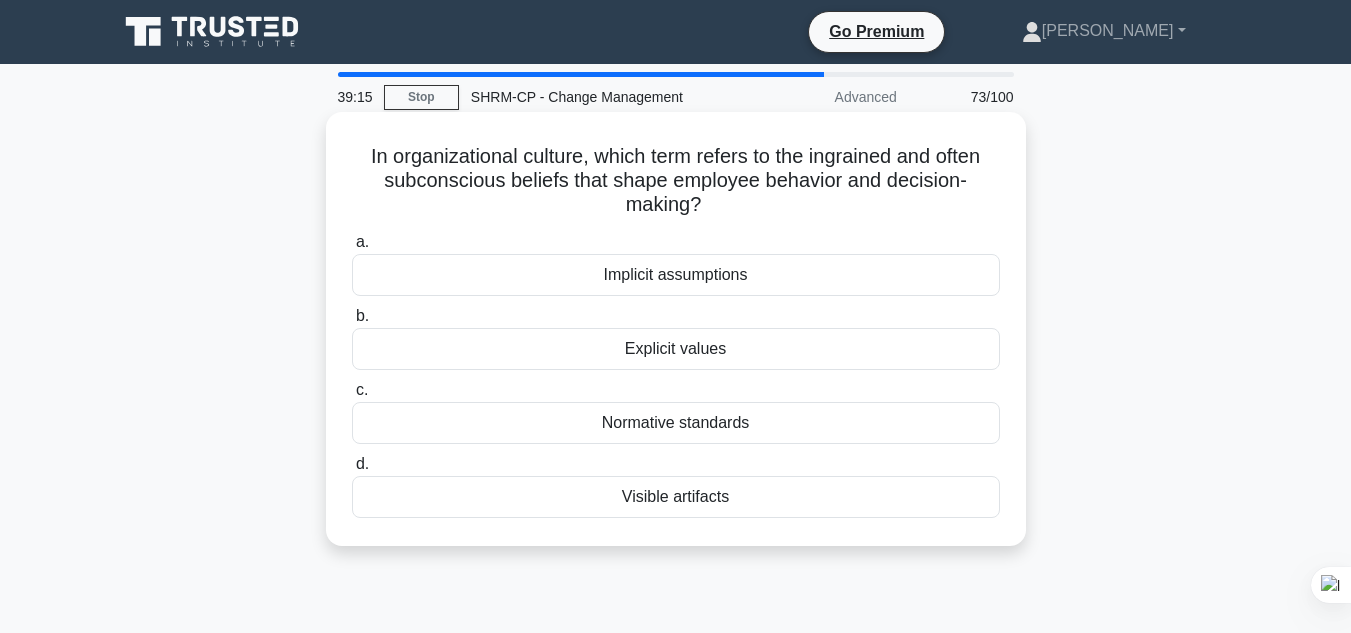 drag, startPoint x: 346, startPoint y: 137, endPoint x: 764, endPoint y: 496, distance: 551.0036 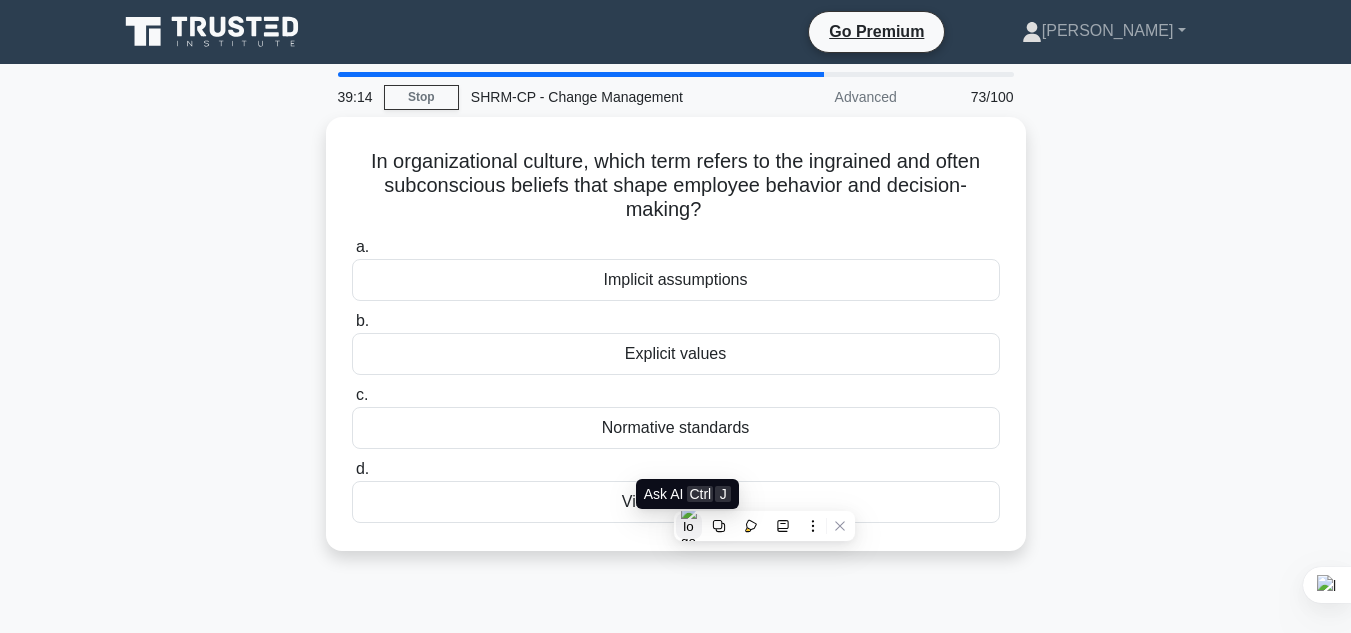 click at bounding box center (689, 526) 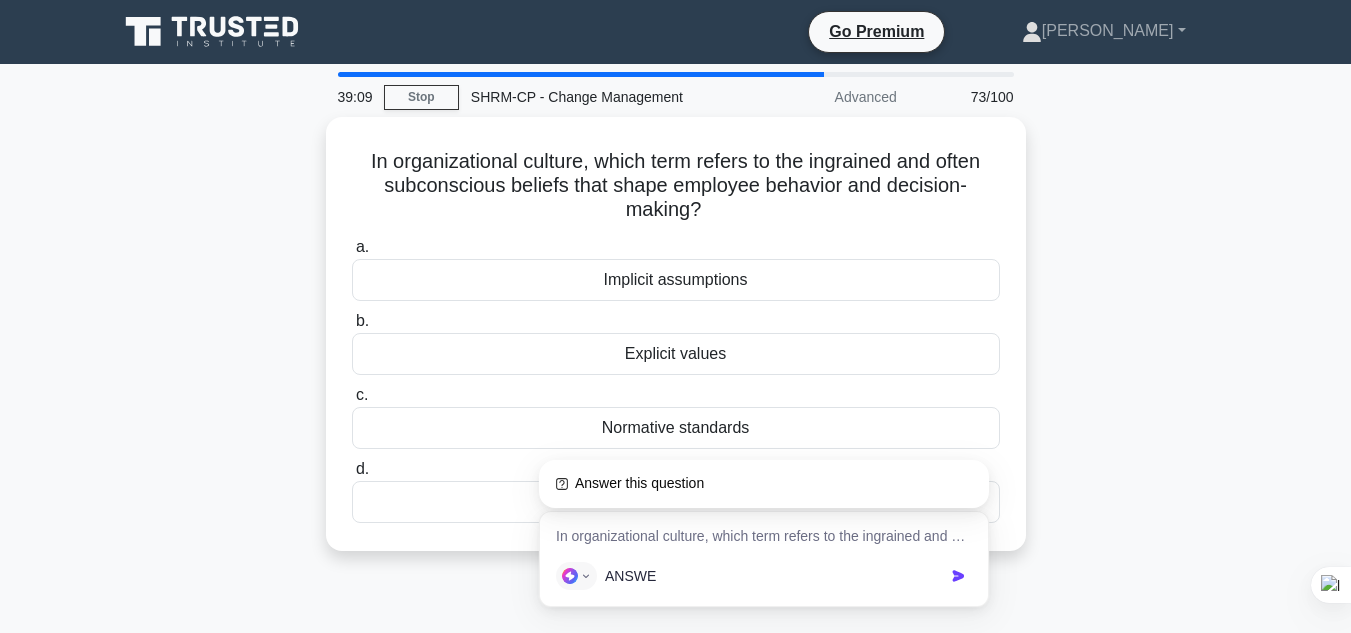type on "ANSWER" 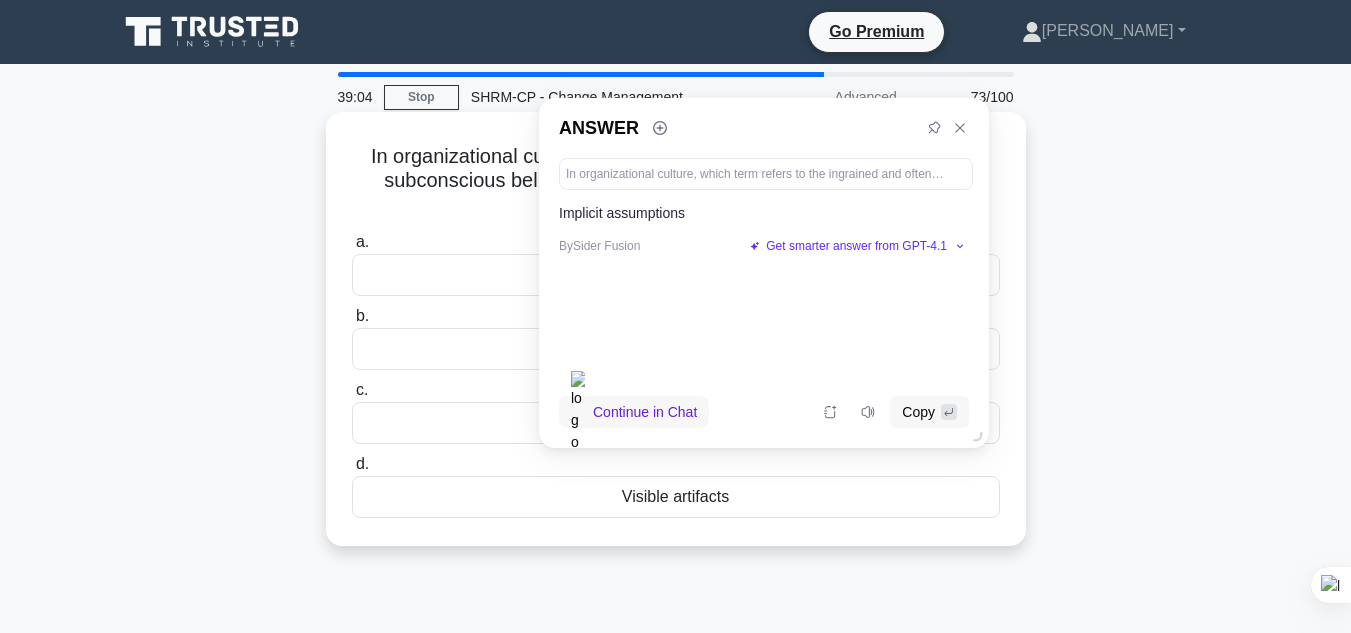 click on "In organizational culture, which term refers to the ingrained and often subconscious beliefs that shape employee behavior and decision-making?
.spinner_0XTQ{transform-origin:center;animation:spinner_y6GP .75s linear infinite}@keyframes spinner_y6GP{100%{transform:rotate(360deg)}}" at bounding box center (676, 181) 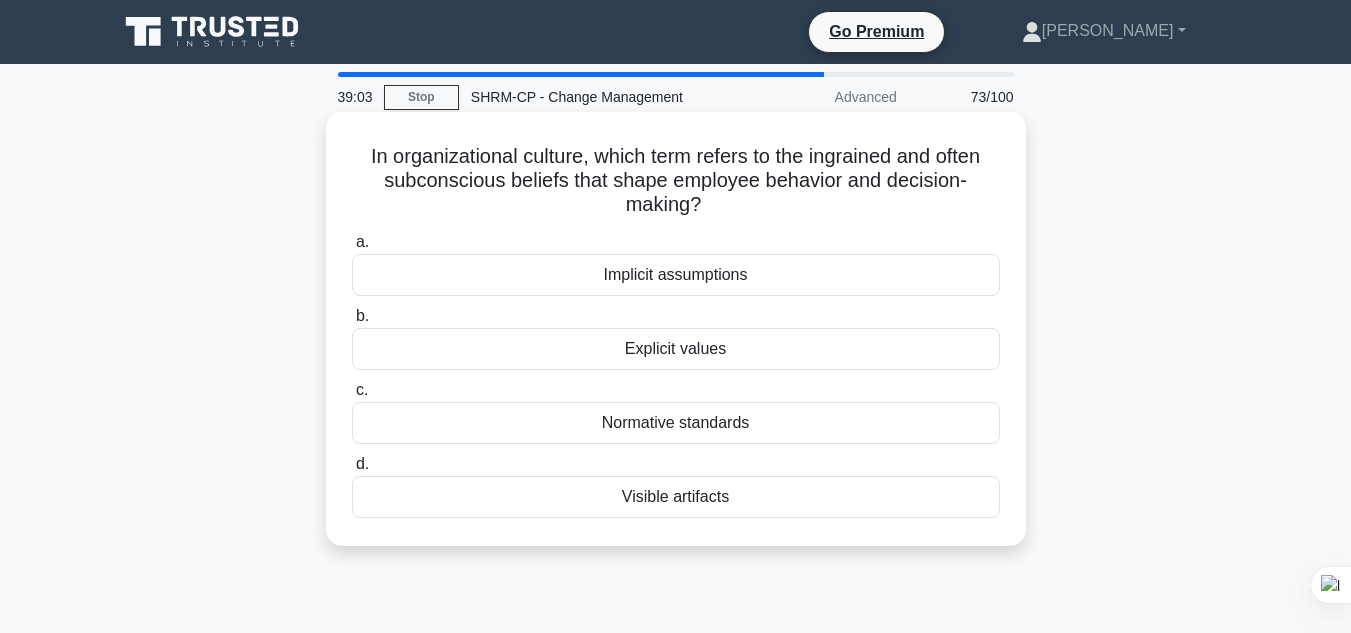 click on "Implicit assumptions" at bounding box center [676, 275] 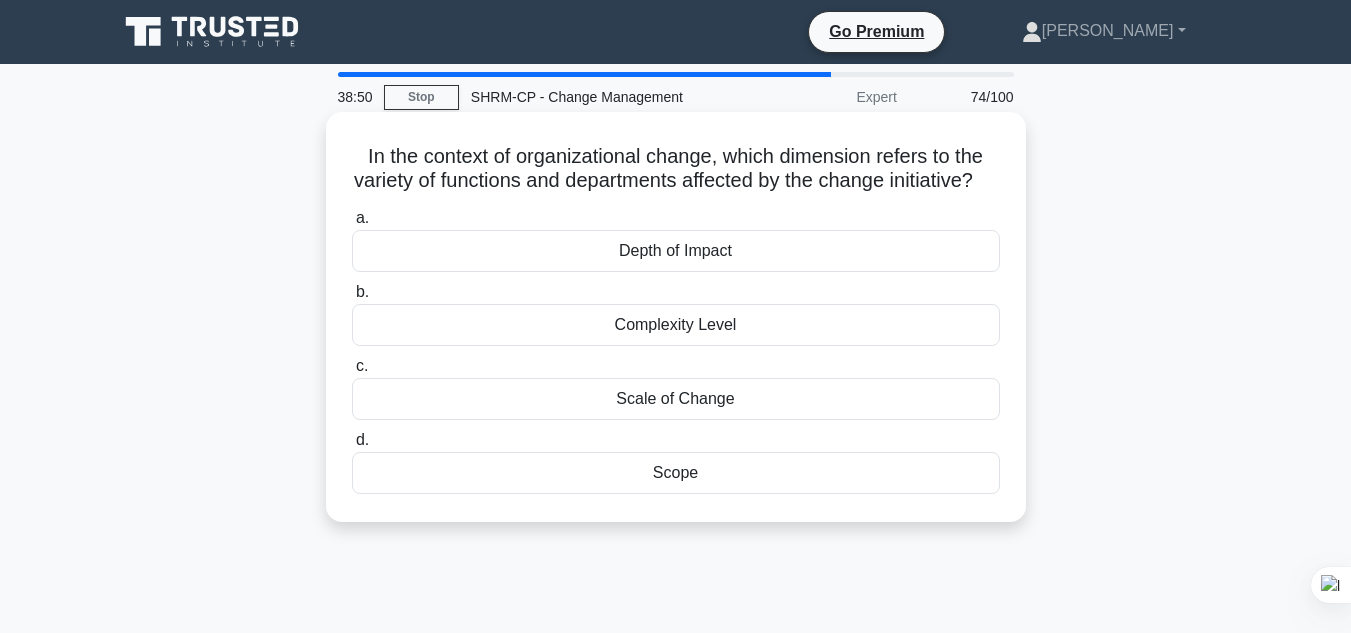 drag, startPoint x: 346, startPoint y: 149, endPoint x: 739, endPoint y: 510, distance: 533.6384 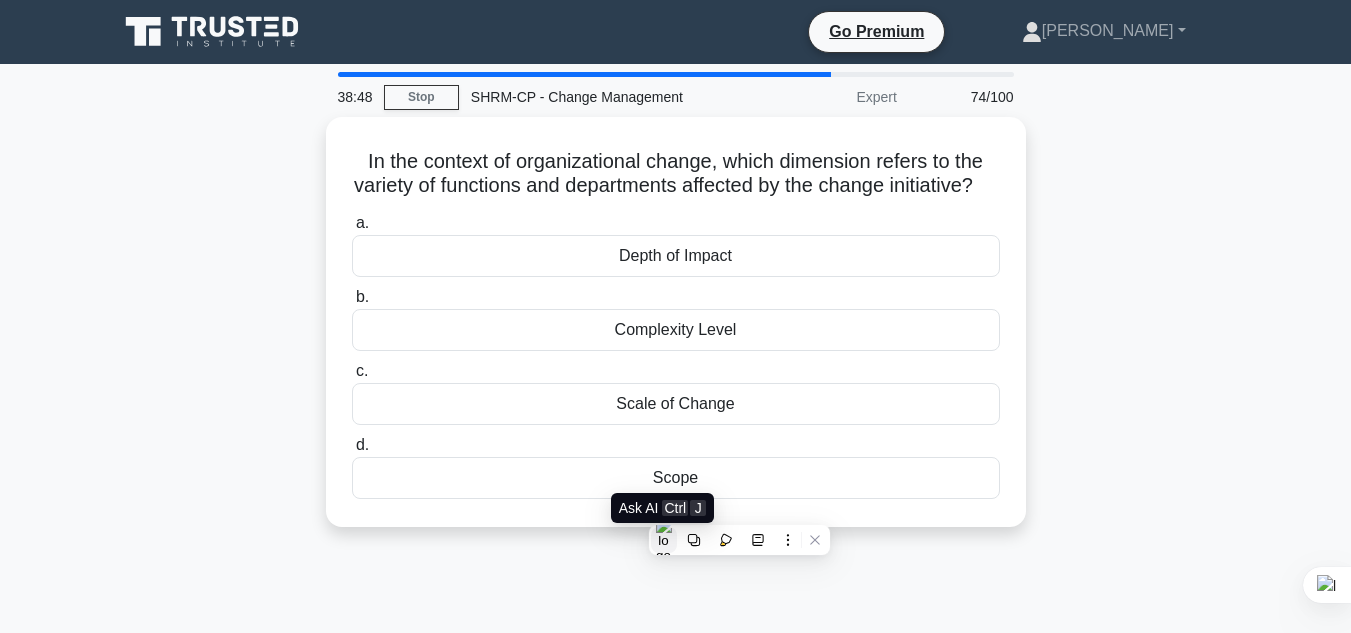 click at bounding box center (664, 540) 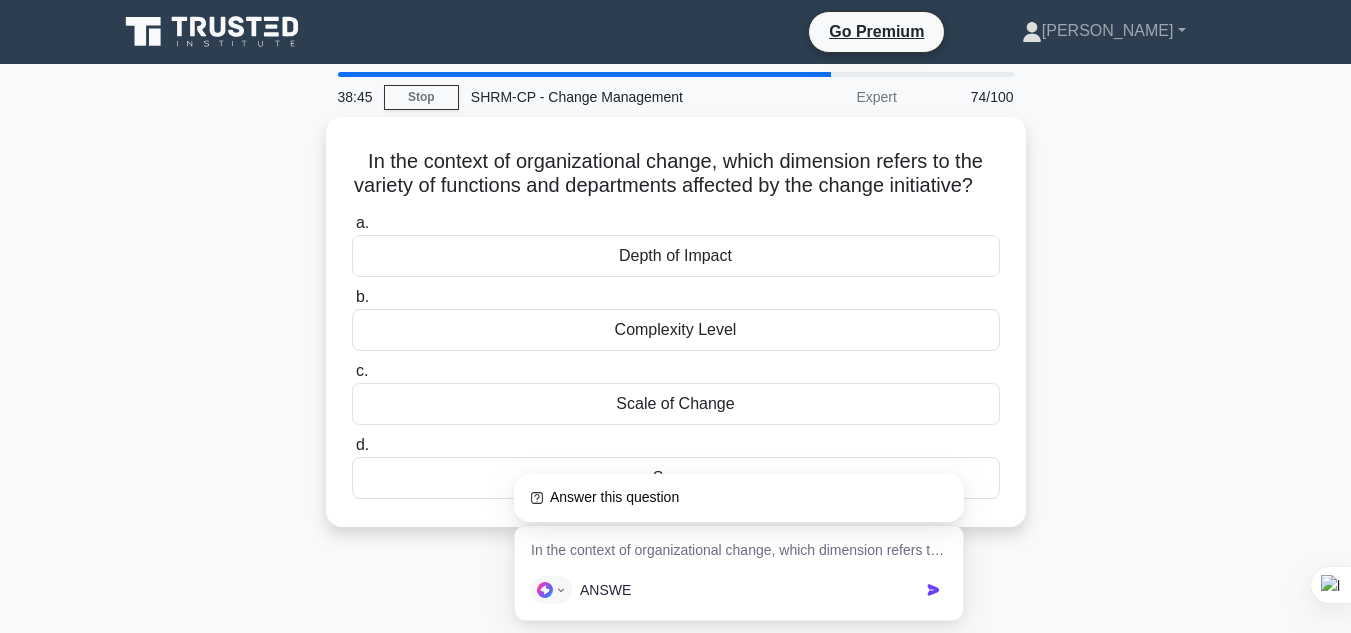 type on "ANSWER" 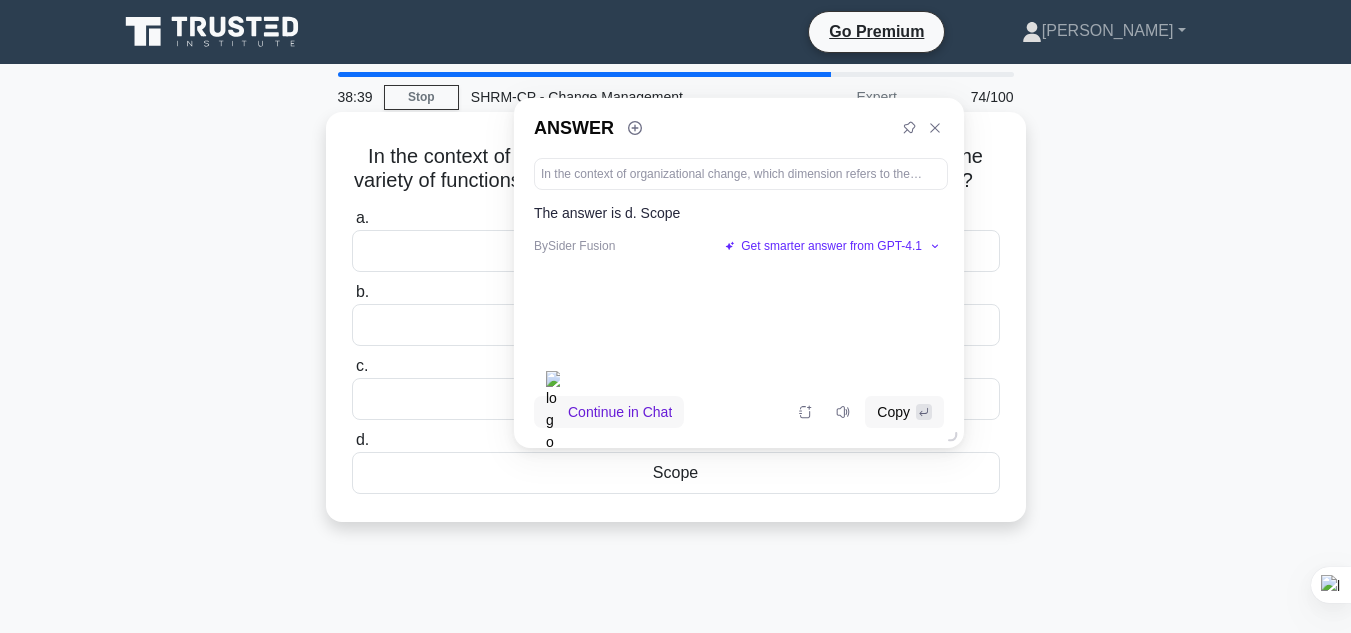 click on "Scope" at bounding box center [676, 473] 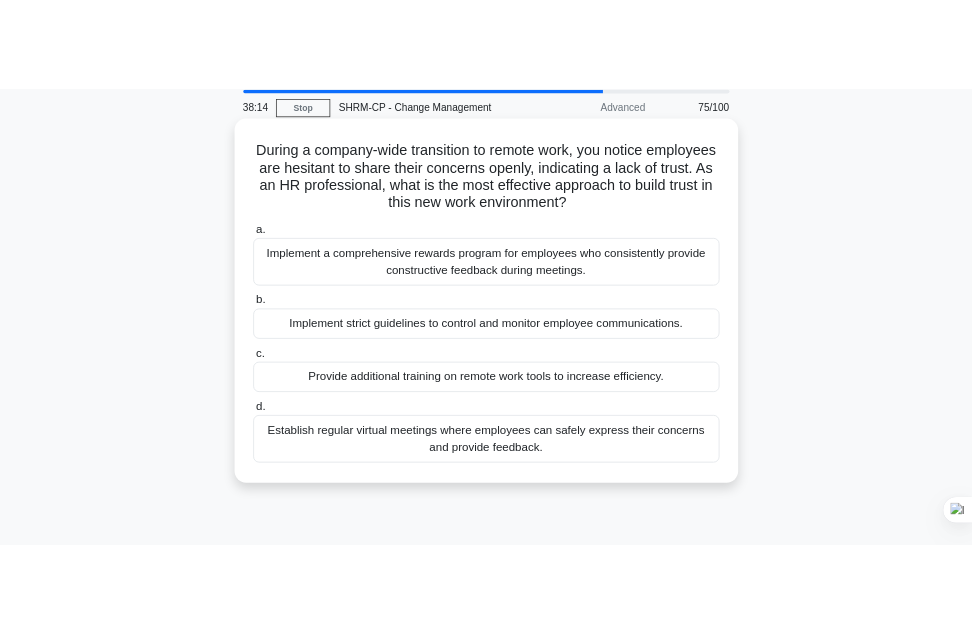 scroll, scrollTop: 0, scrollLeft: 0, axis: both 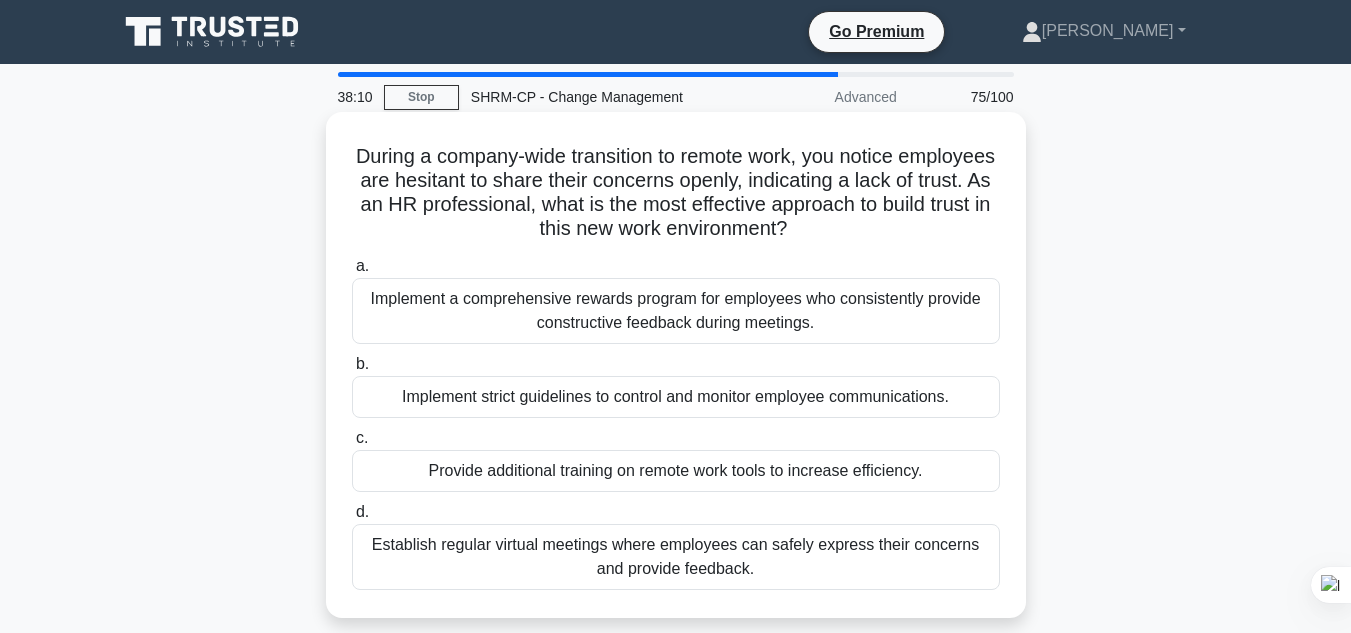 drag, startPoint x: 365, startPoint y: 123, endPoint x: 801, endPoint y: 580, distance: 631.6209 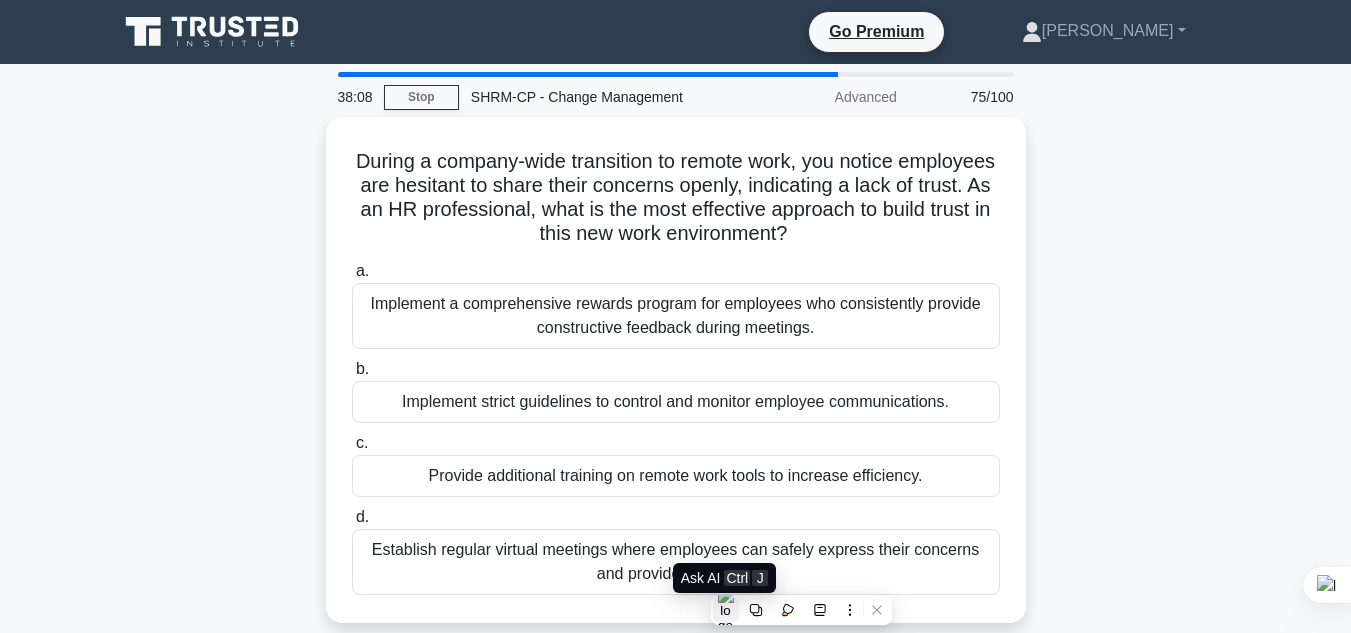 click at bounding box center [726, 610] 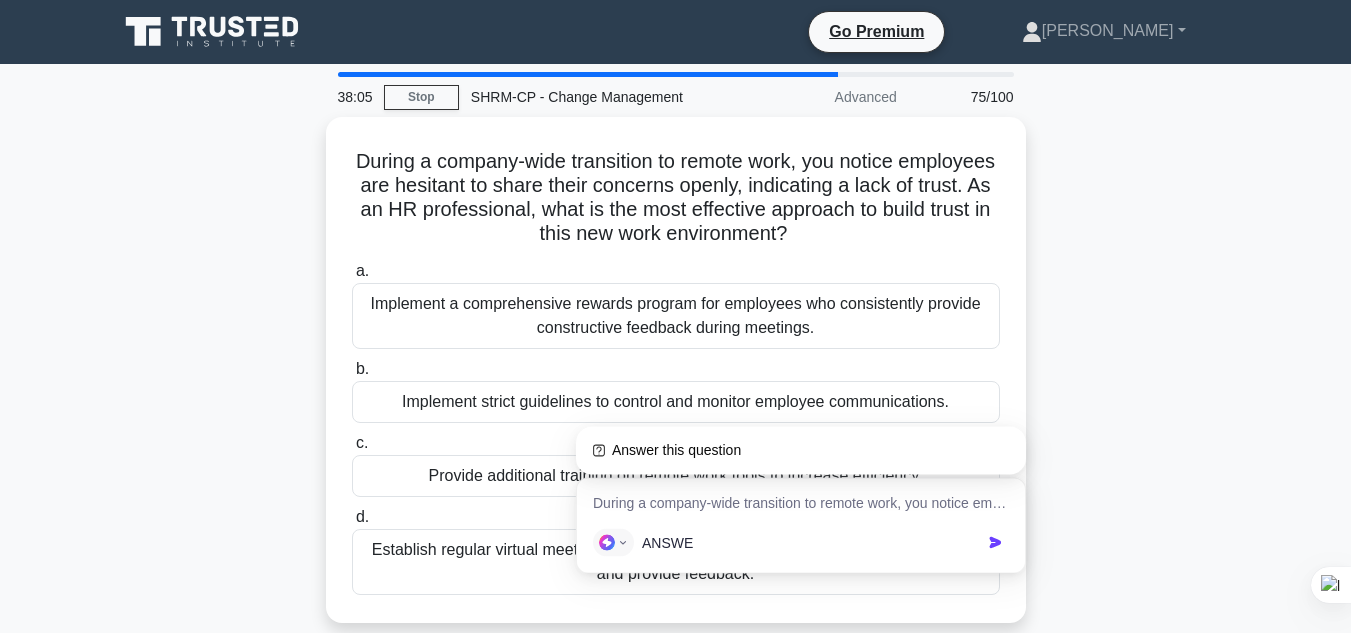 type on "ANSWER" 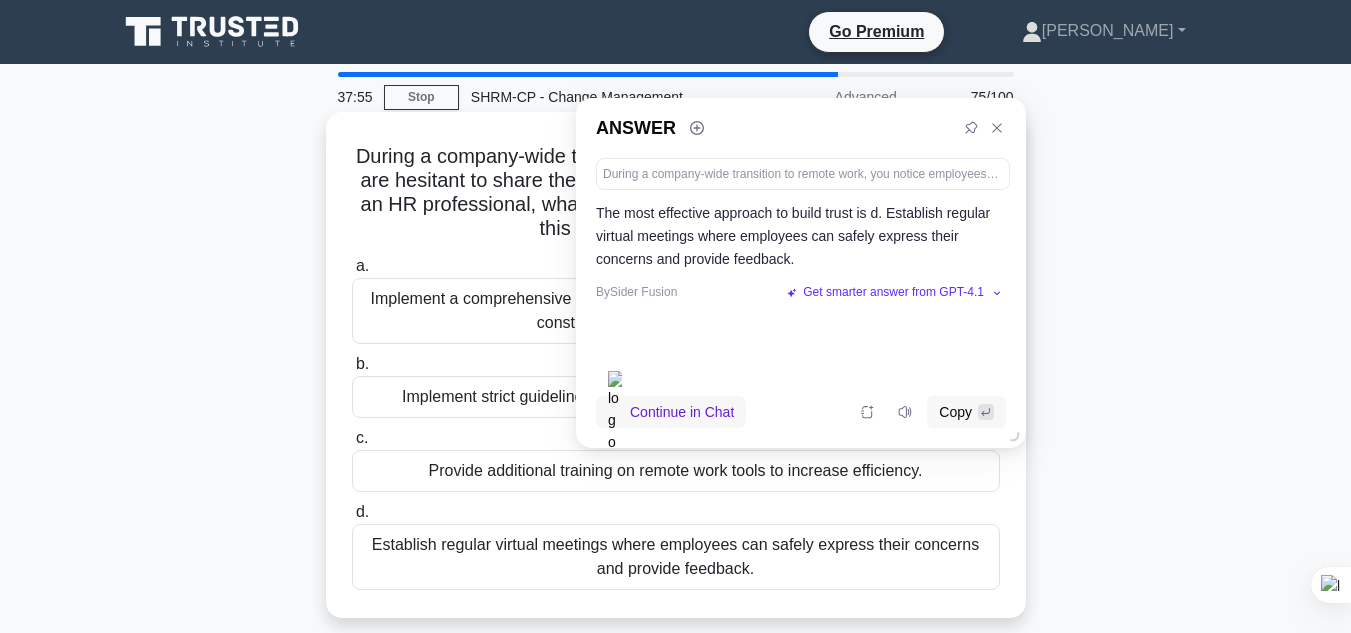click on "Establish regular virtual meetings where employees can safely express their concerns and provide feedback." at bounding box center [676, 557] 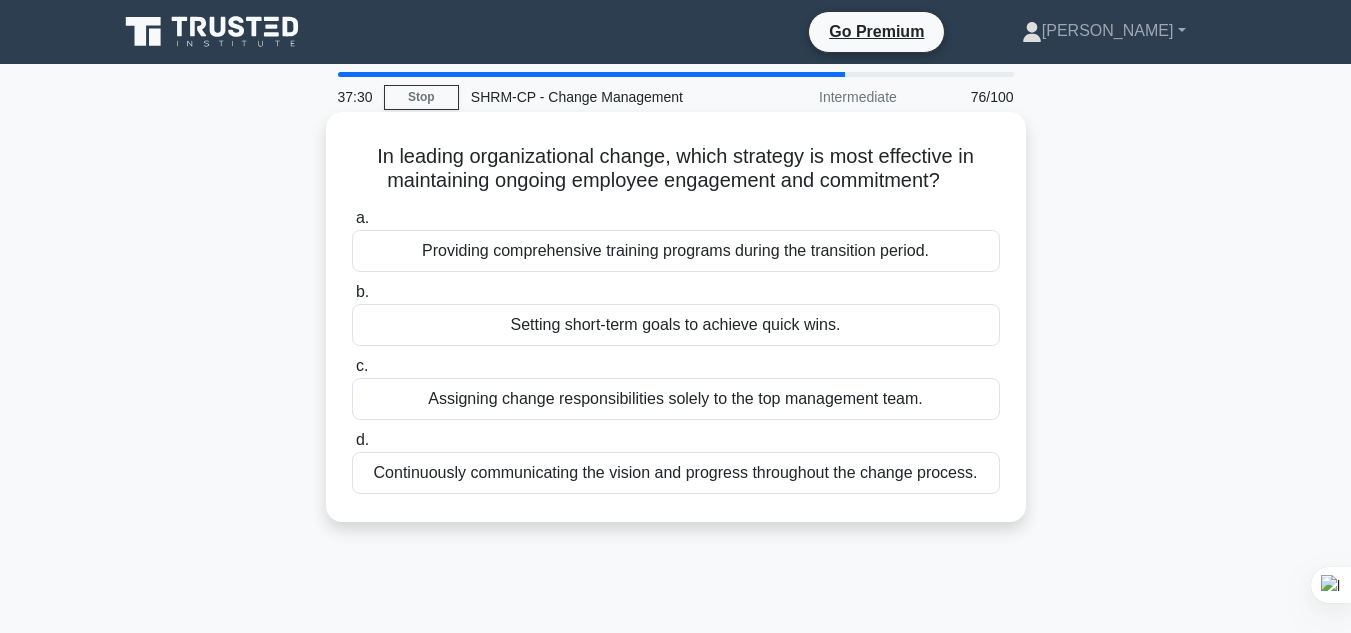 drag, startPoint x: 342, startPoint y: 130, endPoint x: 1009, endPoint y: 473, distance: 750.0253 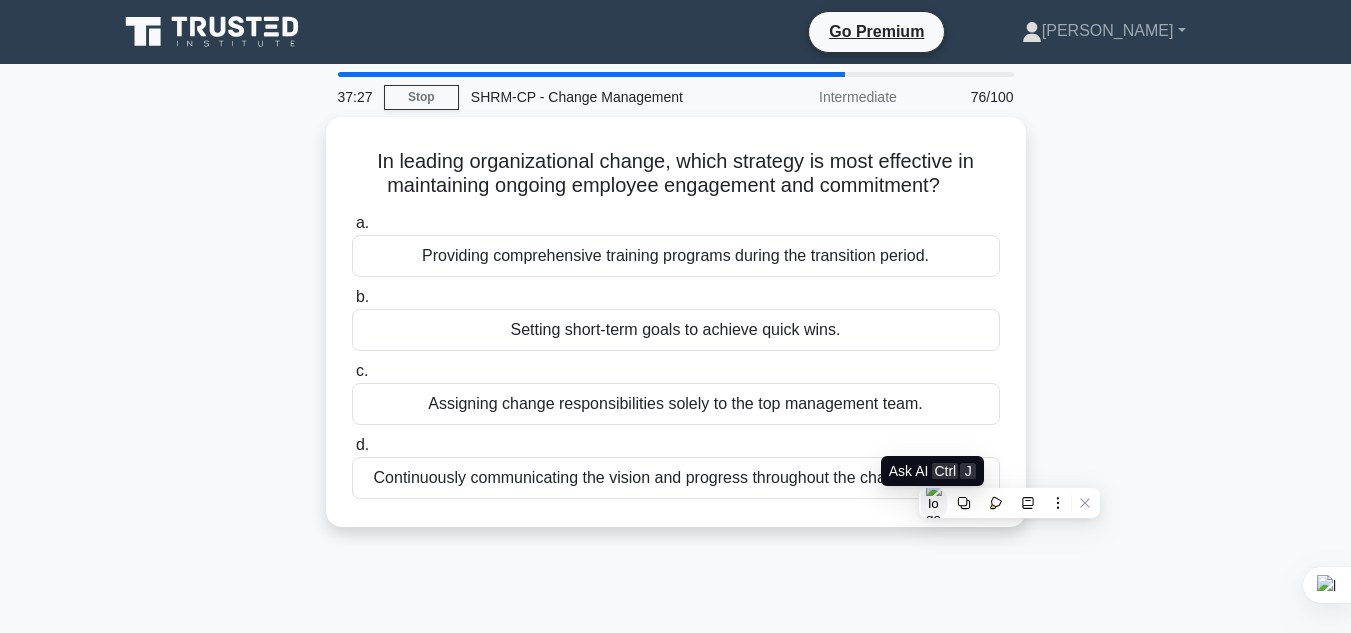 click at bounding box center [934, 503] 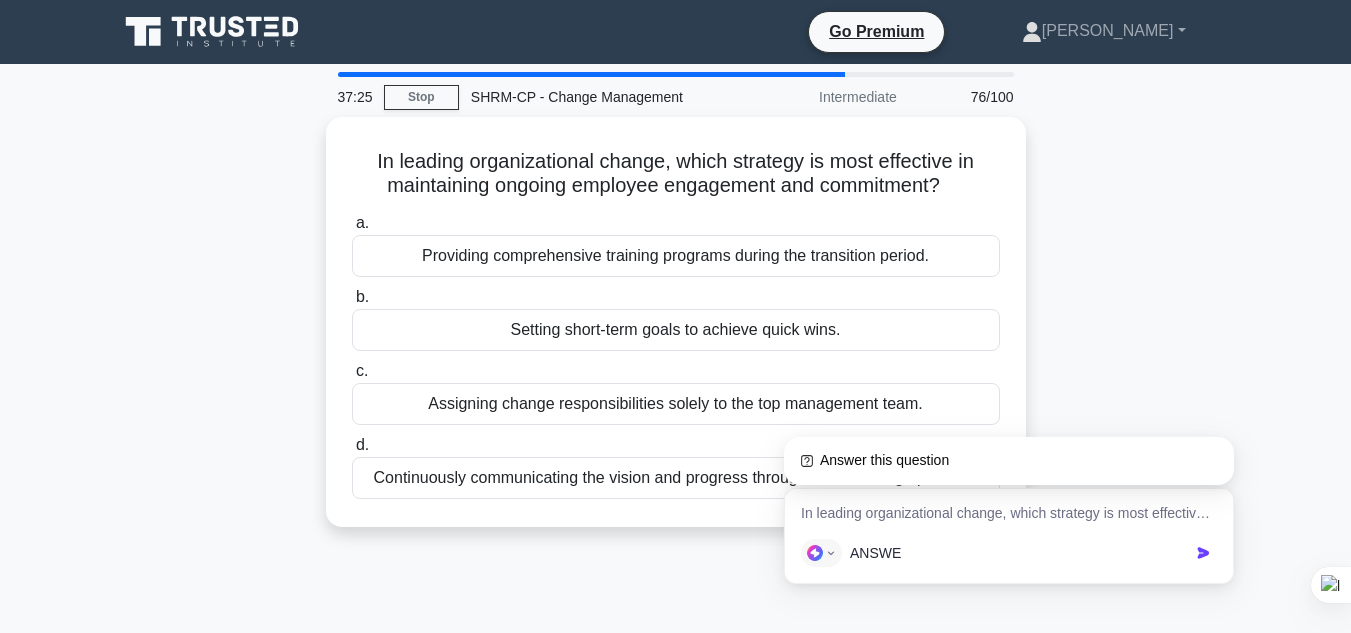 type on "ANSWER" 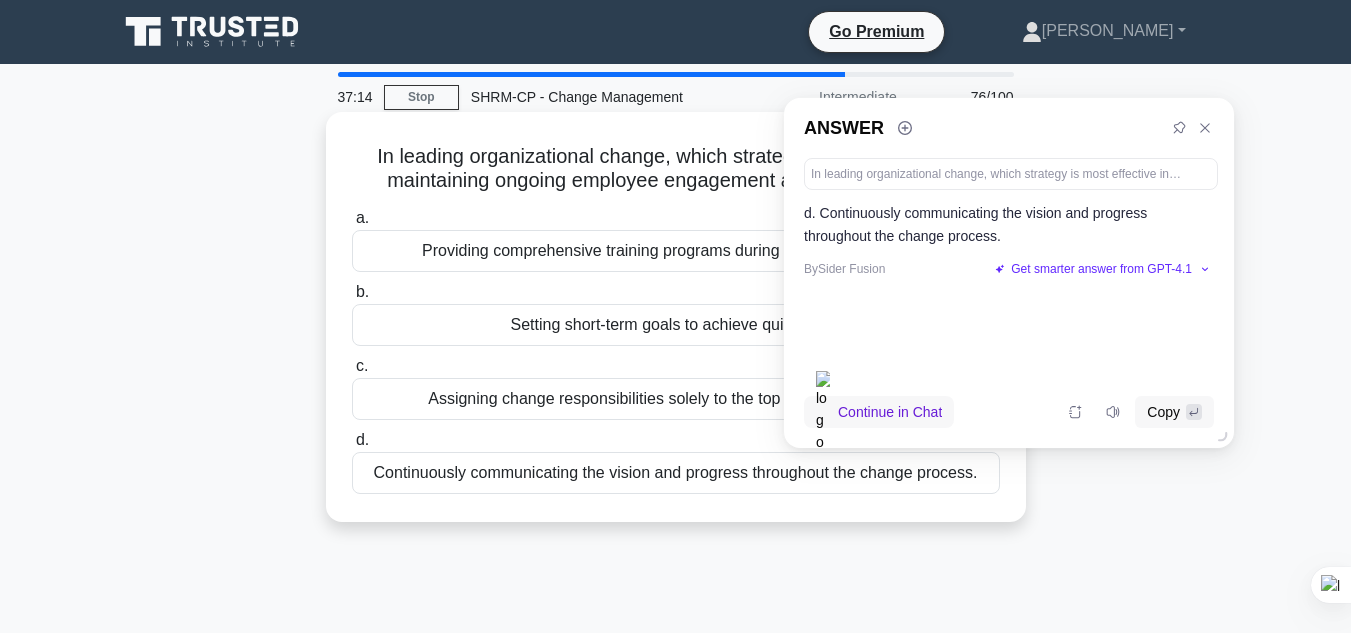 click on "Continuously communicating the vision and progress throughout the change process." at bounding box center [676, 473] 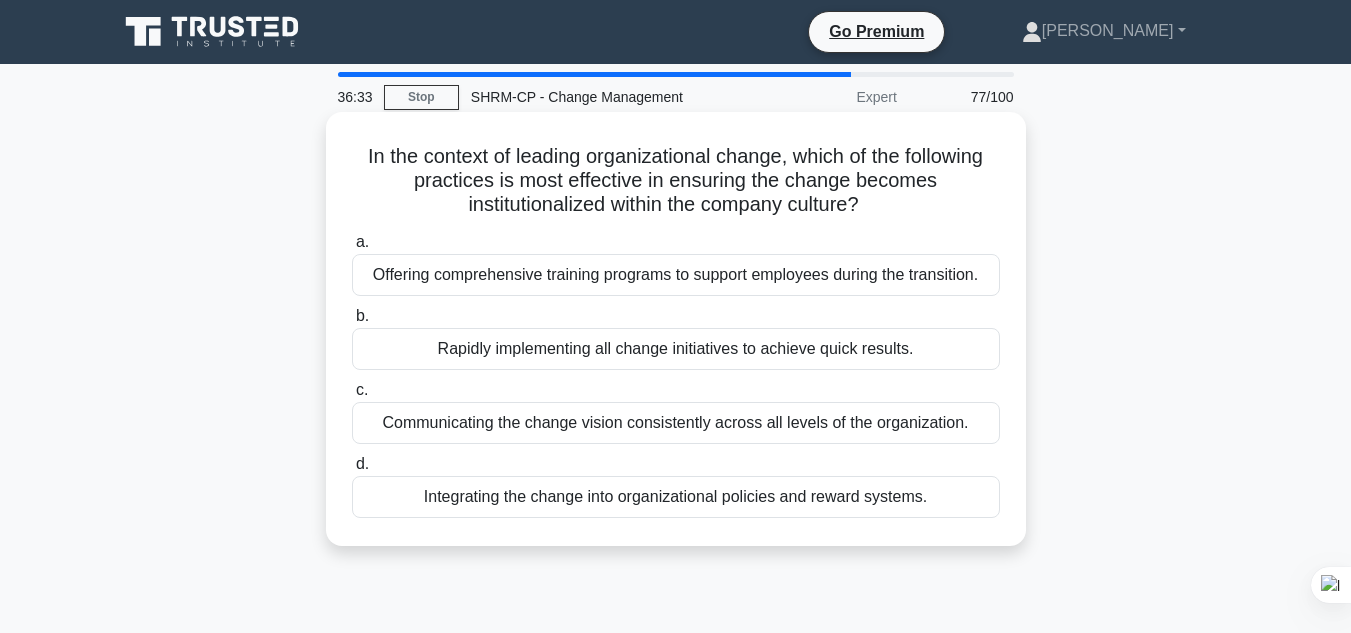 drag, startPoint x: 349, startPoint y: 152, endPoint x: 958, endPoint y: 506, distance: 704.41254 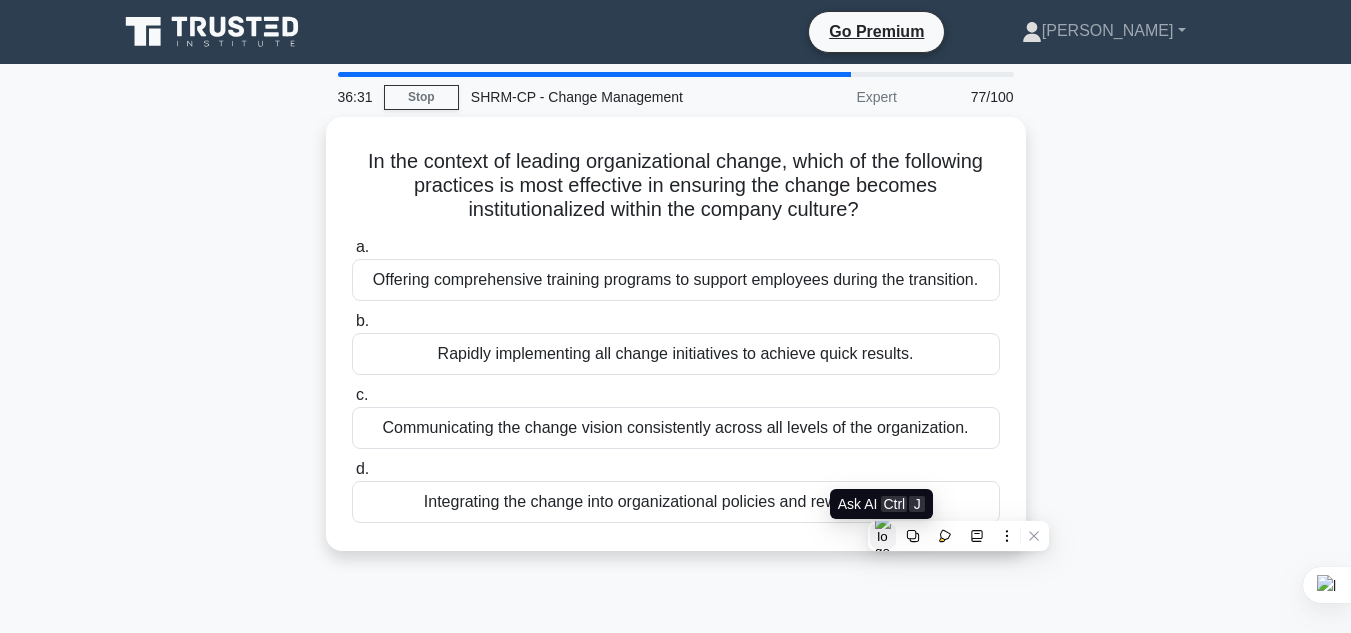 click at bounding box center [883, 536] 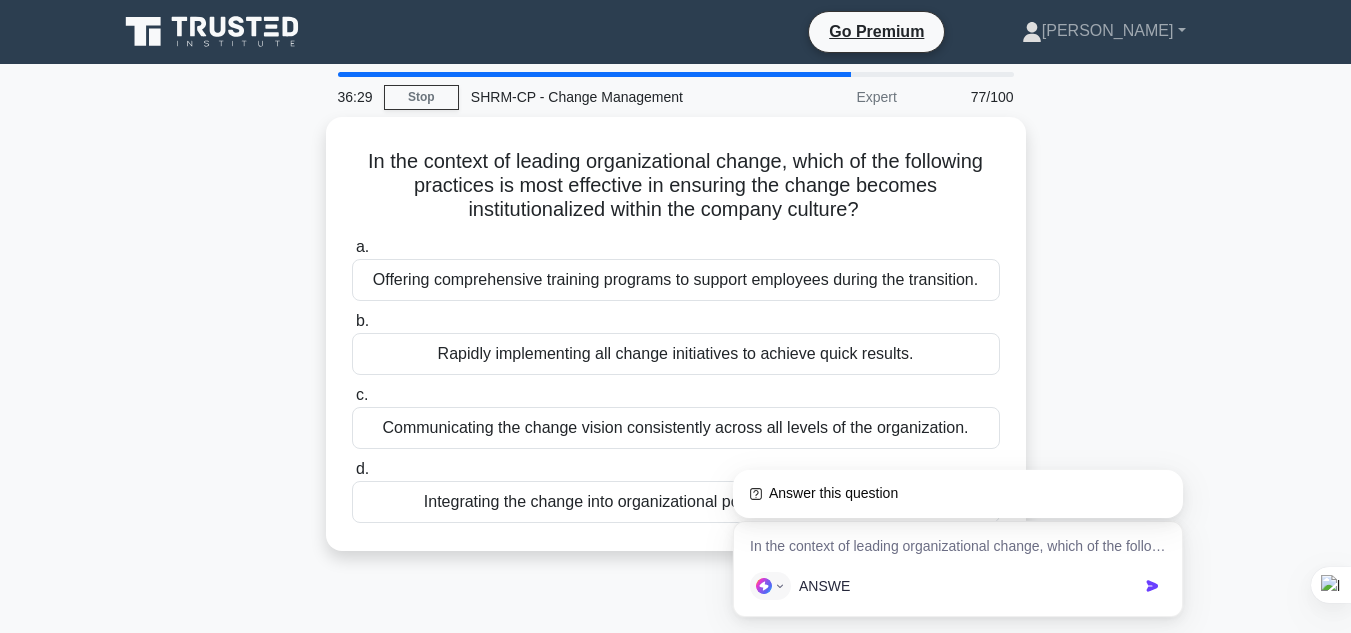 type on "ANSWER" 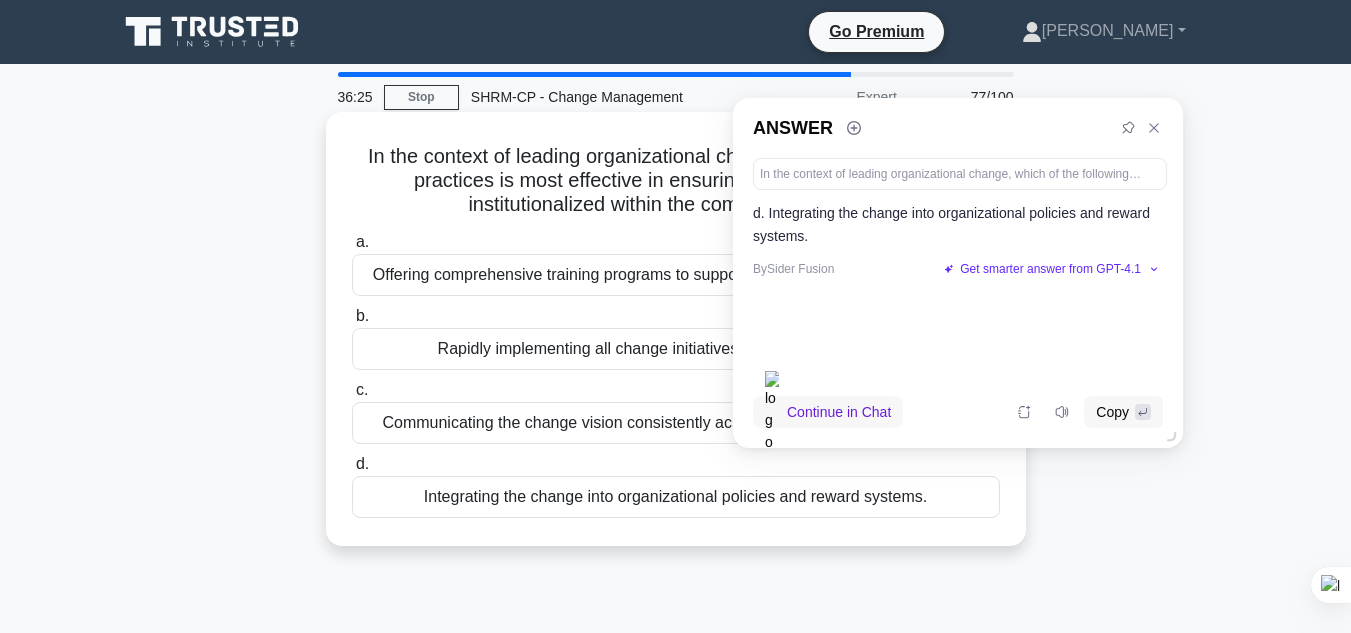 click on "Integrating the change into organizational policies and reward systems." at bounding box center [676, 497] 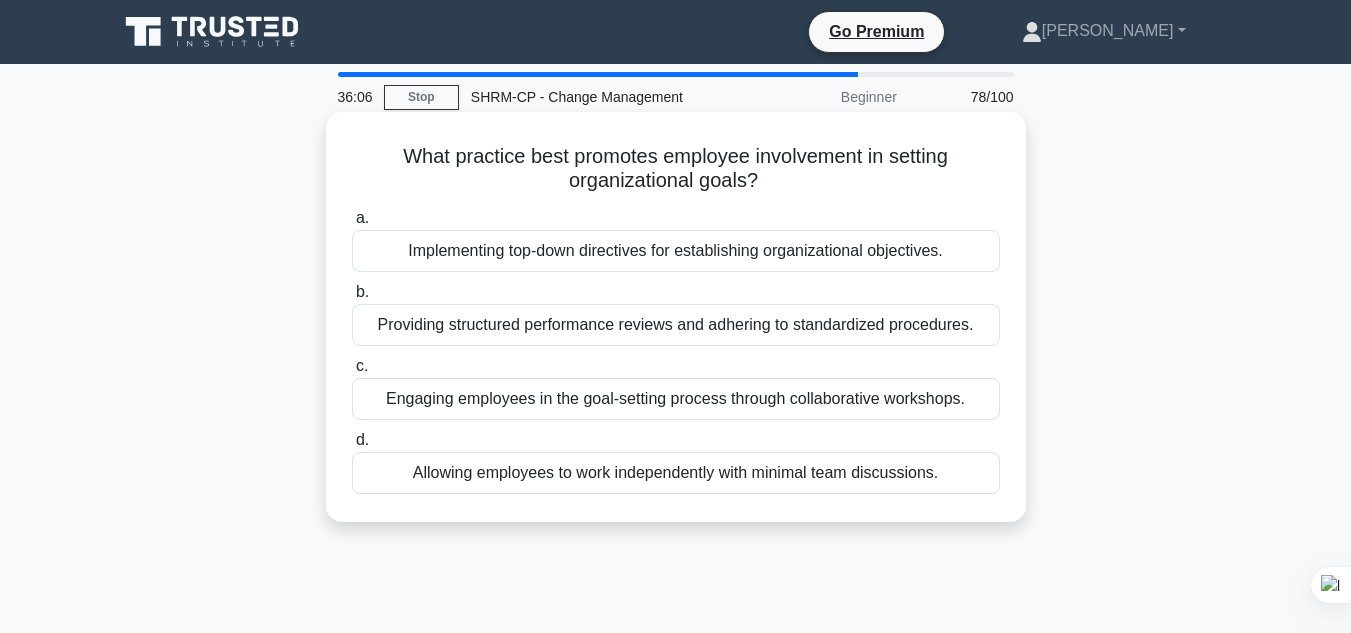 drag, startPoint x: 349, startPoint y: 143, endPoint x: 979, endPoint y: 456, distance: 703.46924 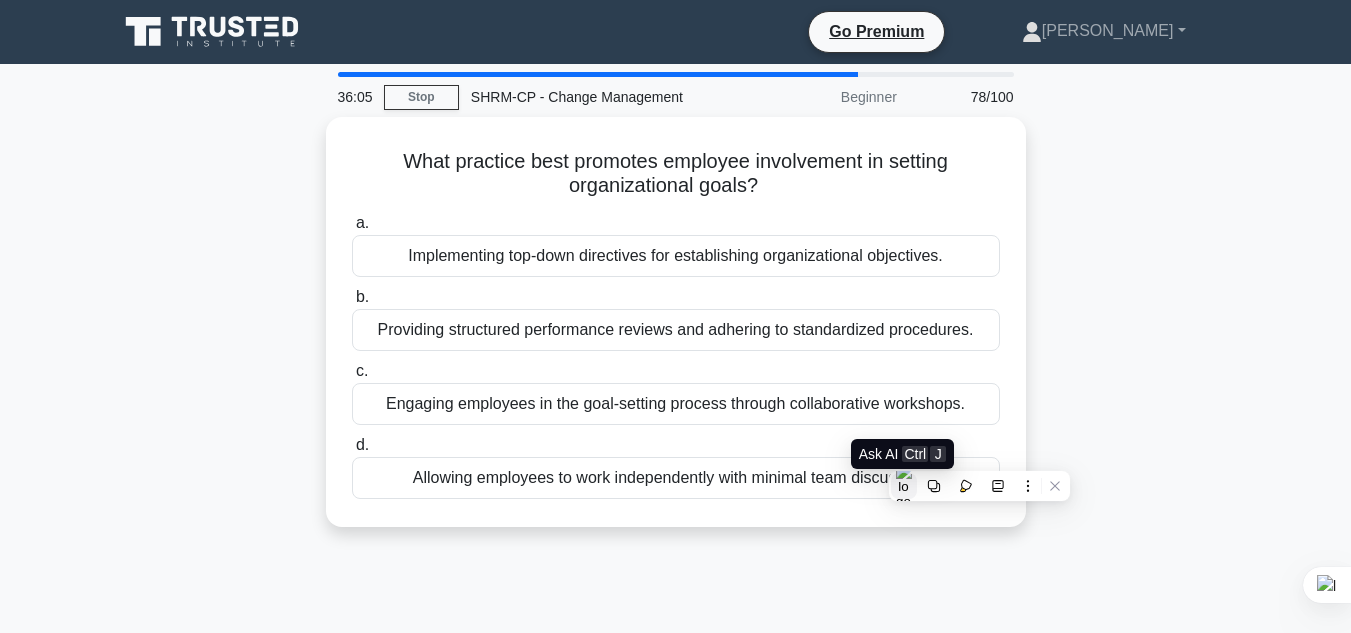 click at bounding box center (904, 486) 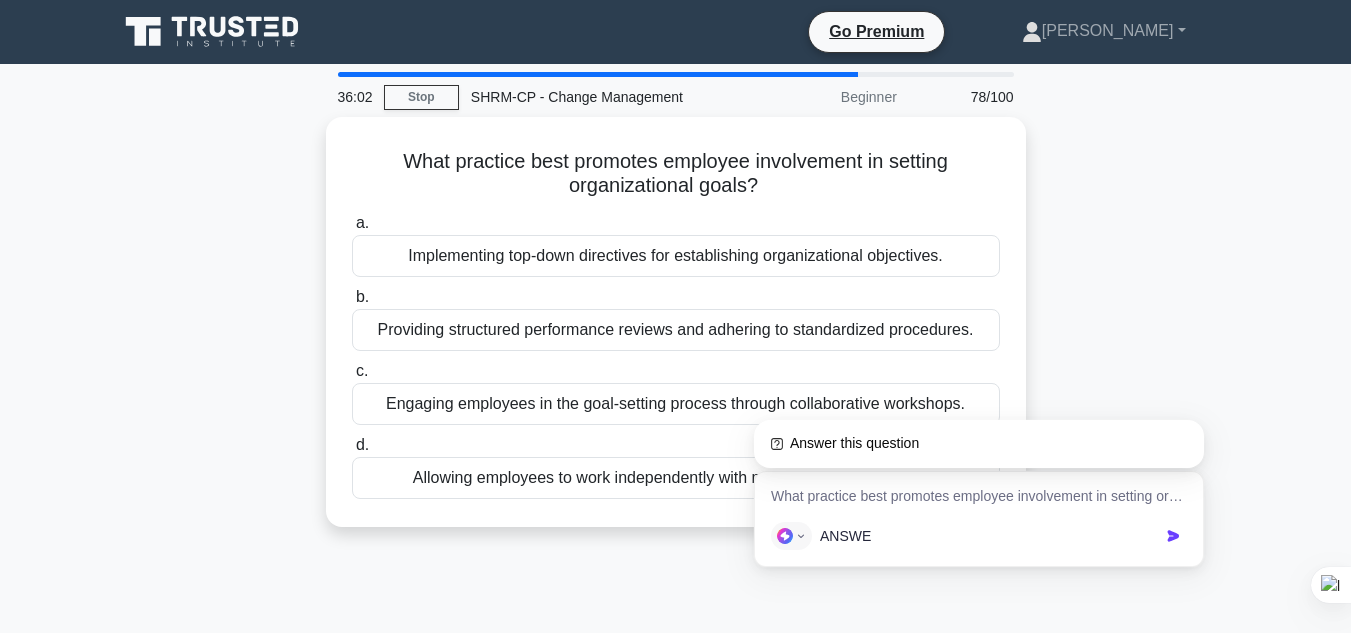 type on "ANSWER" 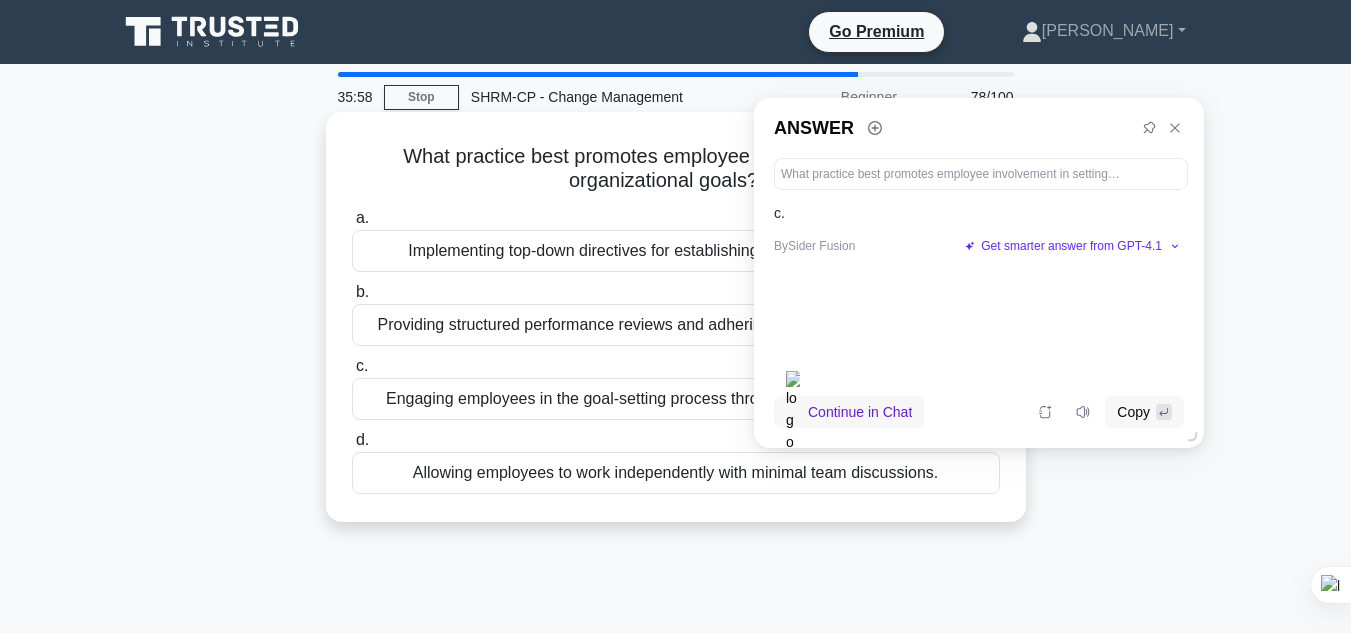 click on "Engaging employees in the goal-setting process through collaborative workshops." at bounding box center (676, 399) 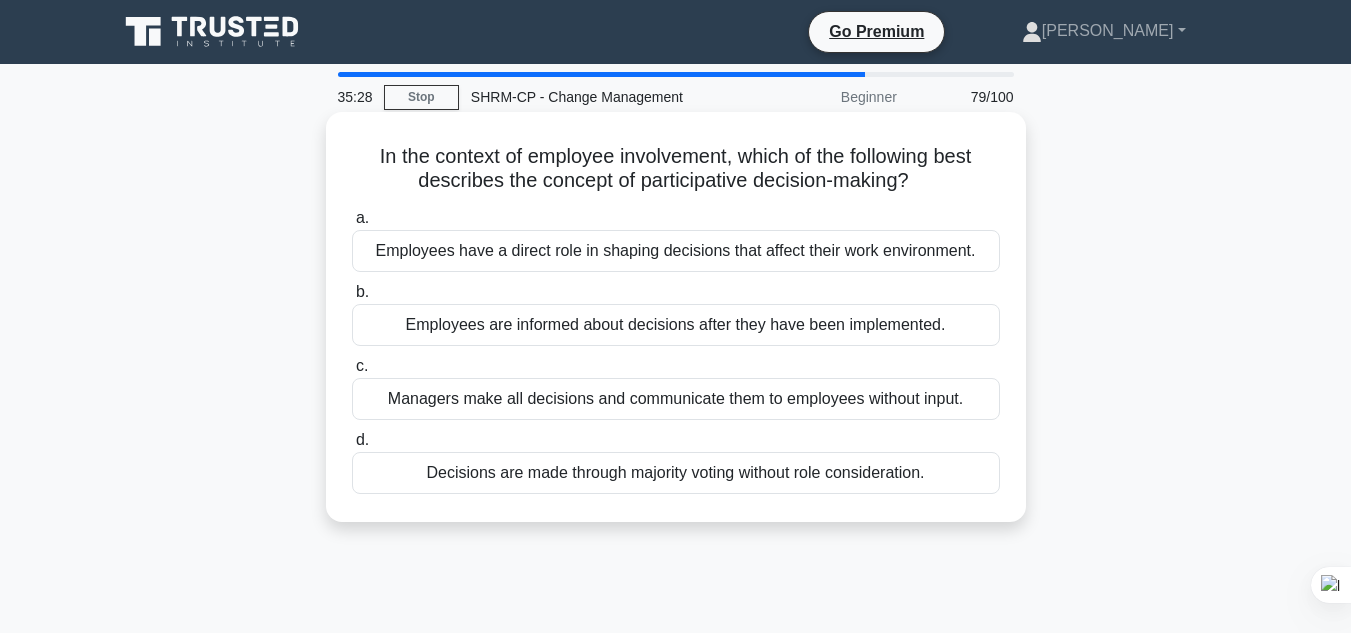 drag, startPoint x: 367, startPoint y: 146, endPoint x: 977, endPoint y: 500, distance: 705.2772 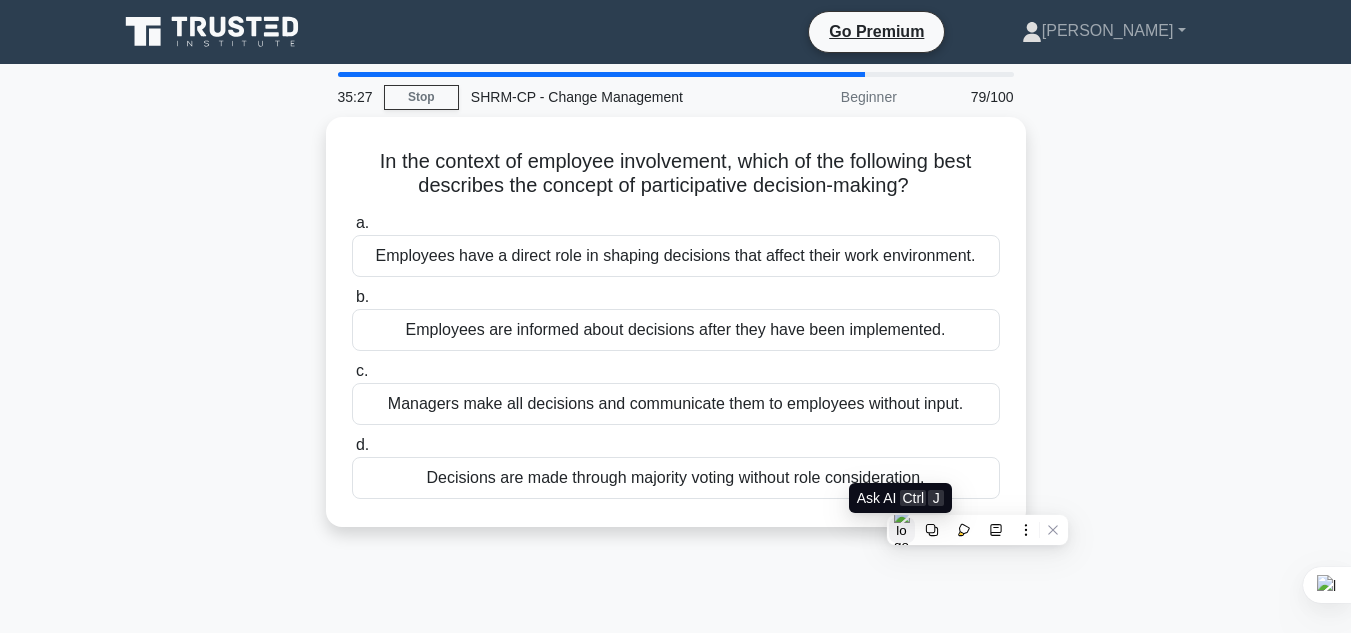 click at bounding box center (902, 530) 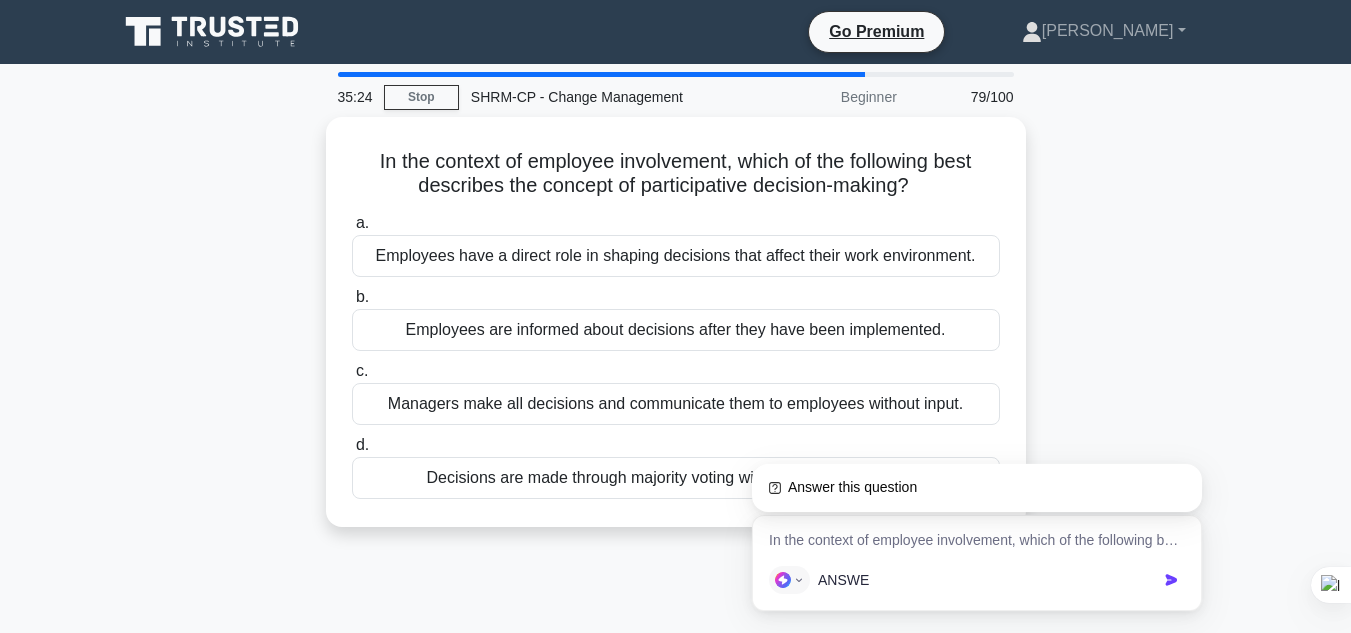 type on "ANSWER" 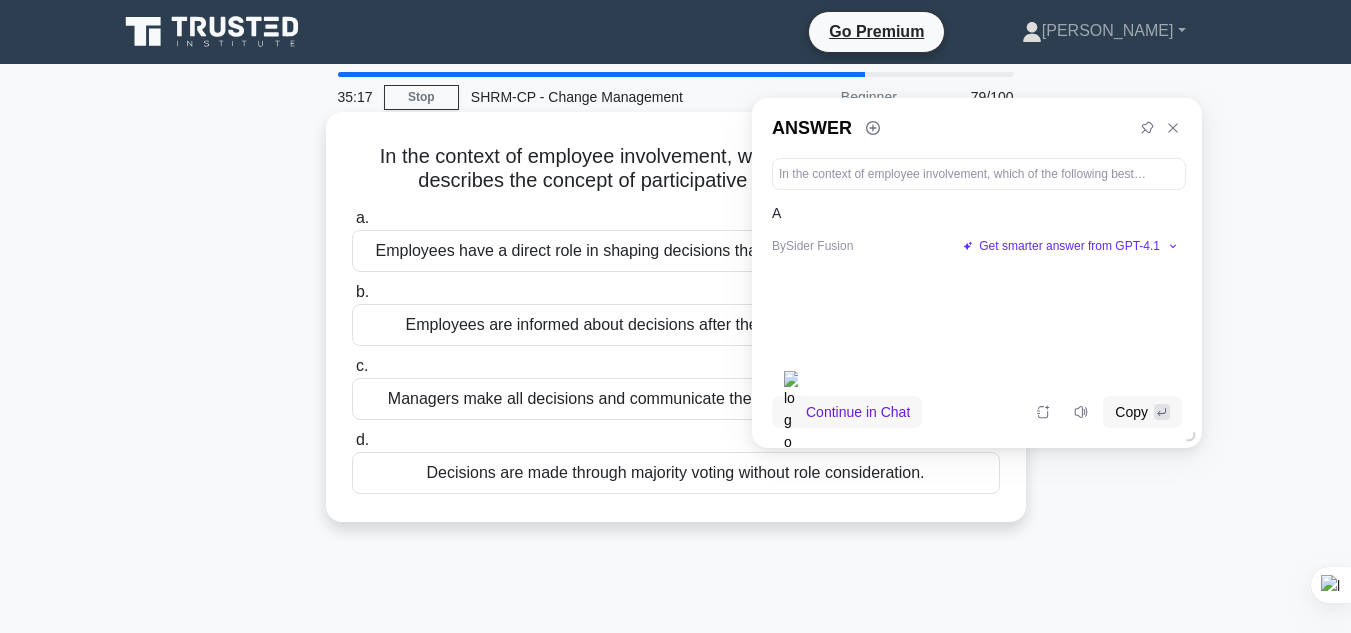 click on "Employees have a direct role in shaping decisions that affect their work environment." at bounding box center (676, 251) 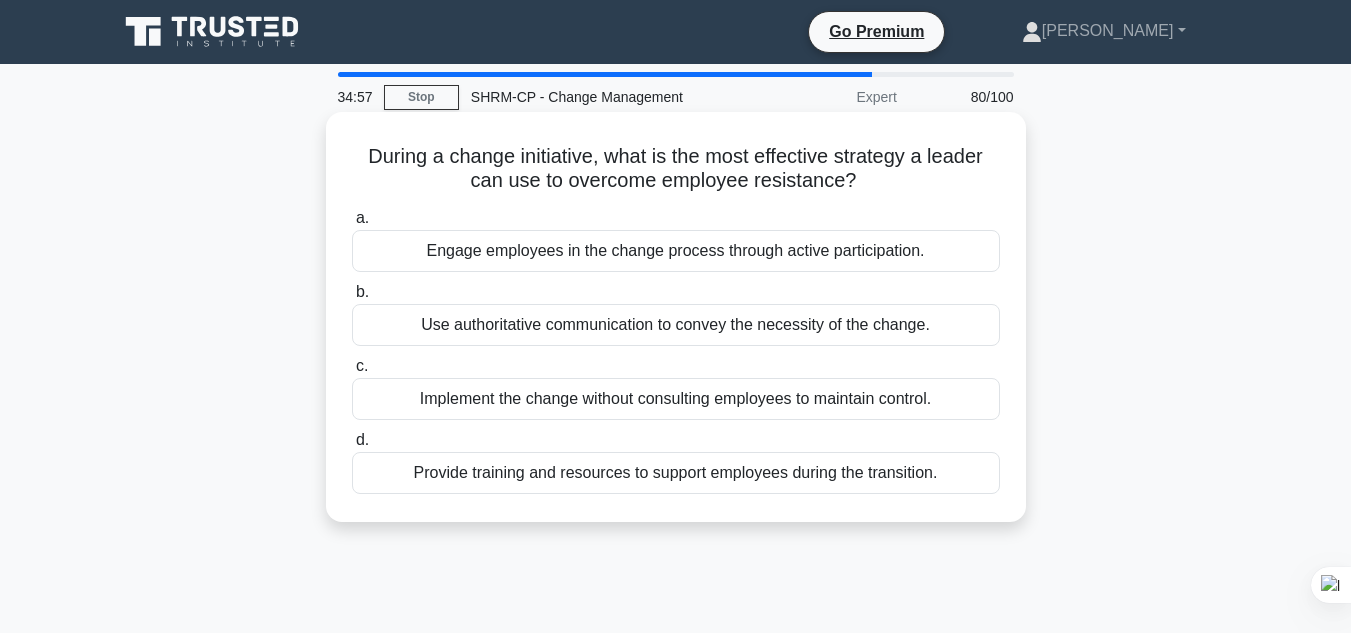 drag, startPoint x: 347, startPoint y: 156, endPoint x: 970, endPoint y: 517, distance: 720.0347 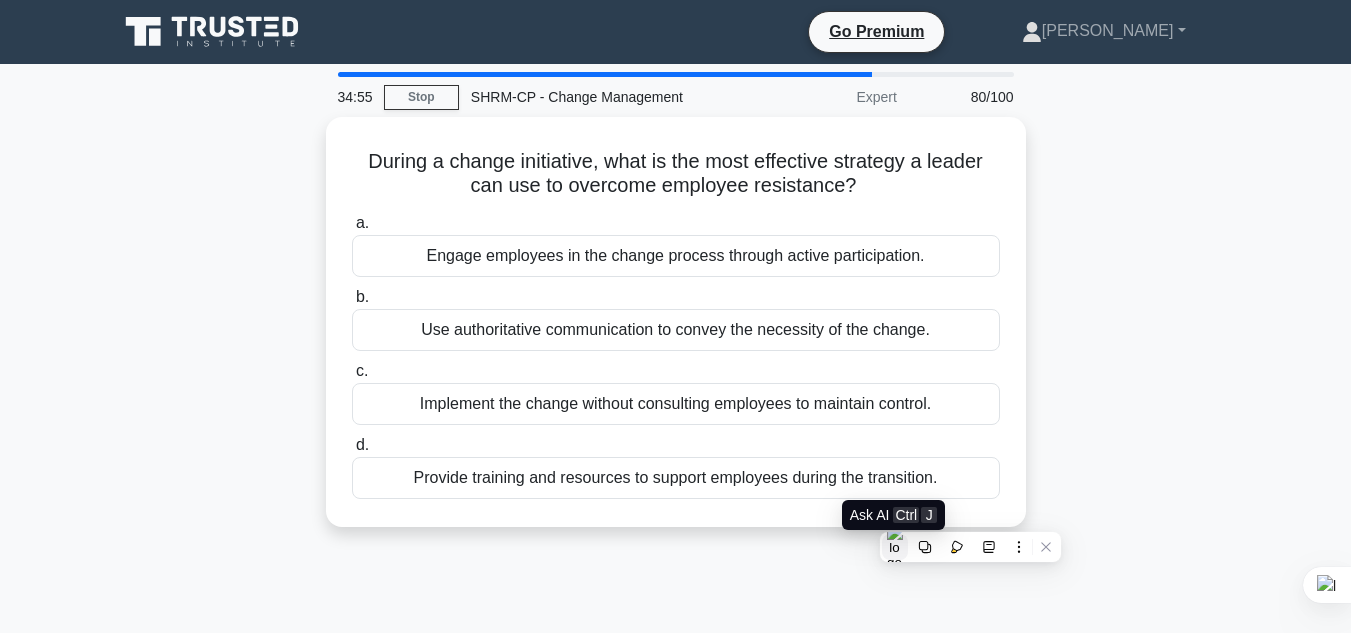 click at bounding box center (895, 547) 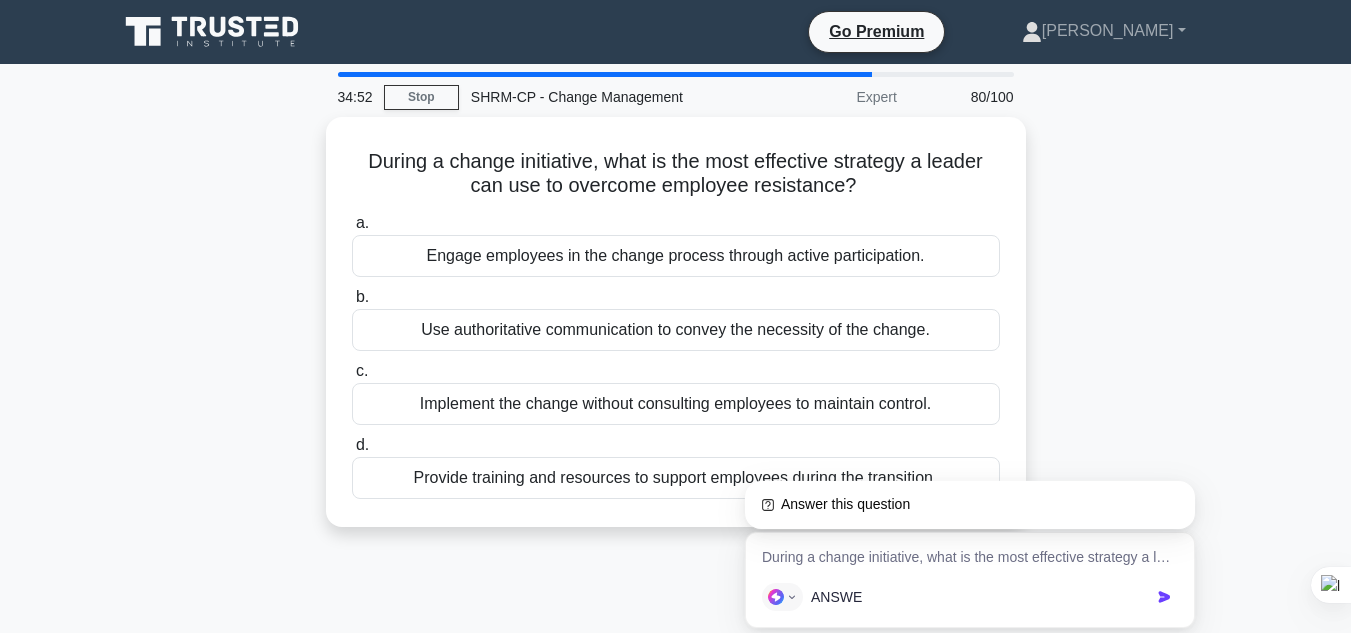 type on "ANSWER" 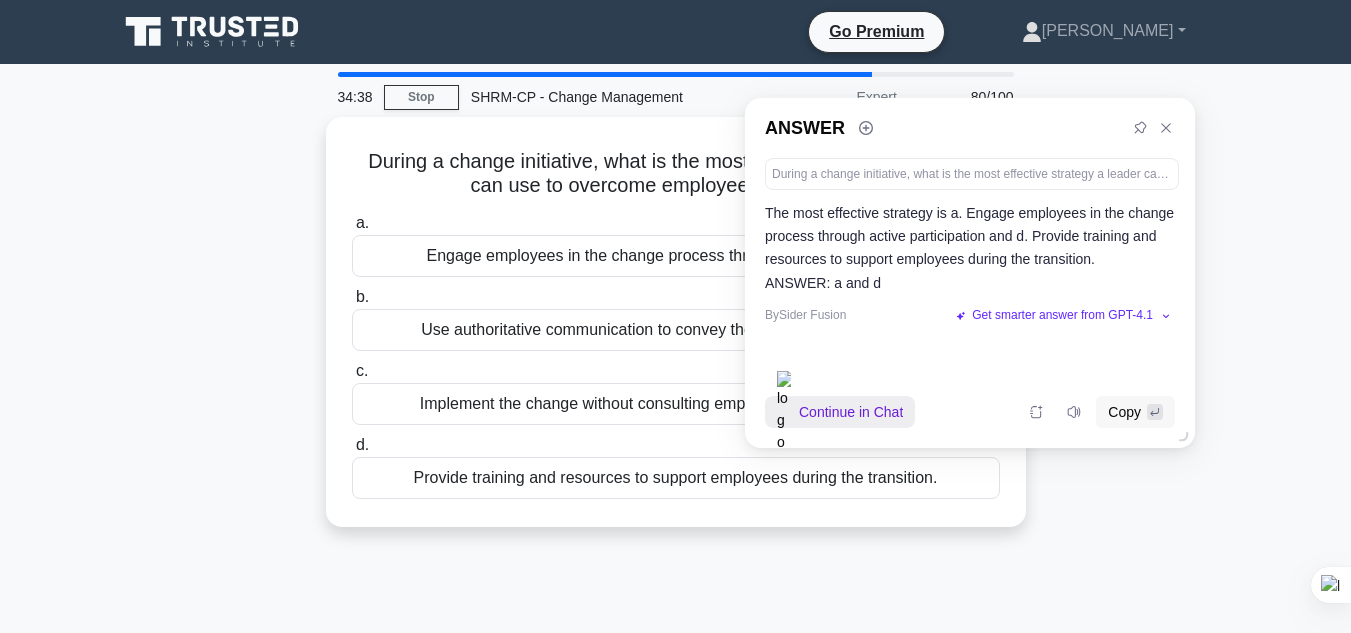 click on "Continue in Chat" at bounding box center (851, 412) 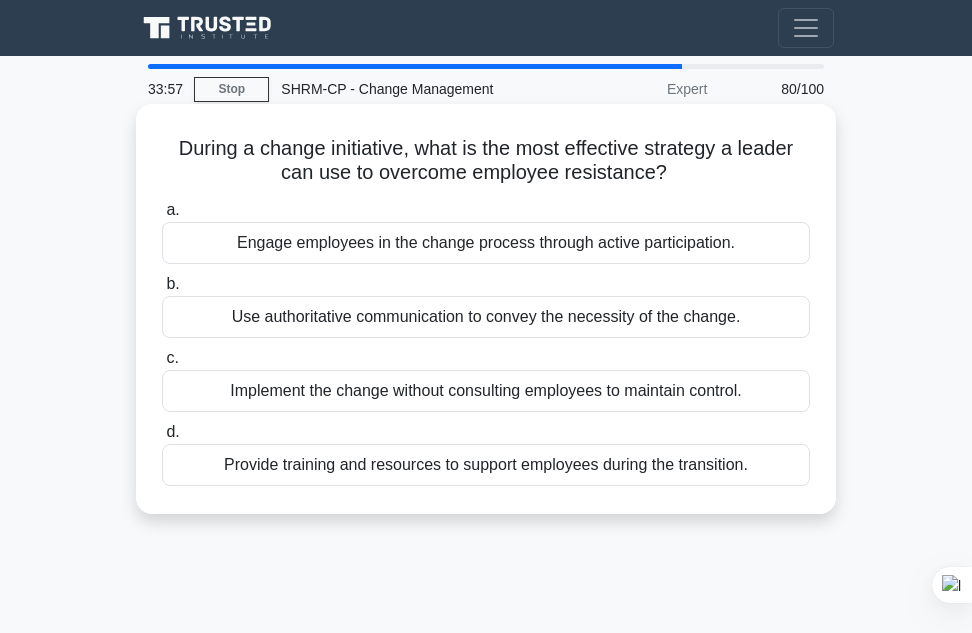 click on "Engage employees in the change process through active participation." at bounding box center [486, 243] 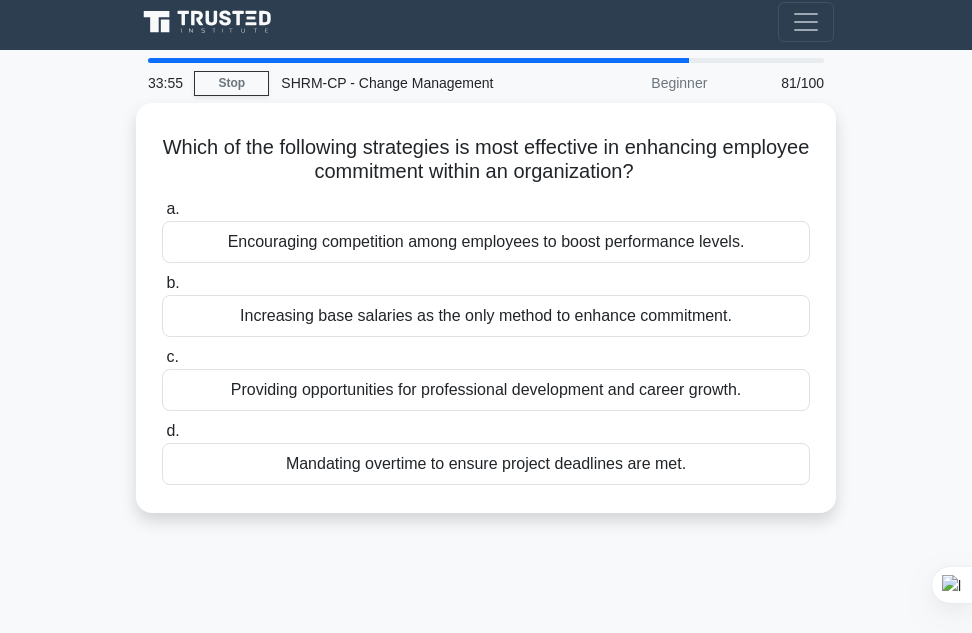 scroll, scrollTop: 40, scrollLeft: 0, axis: vertical 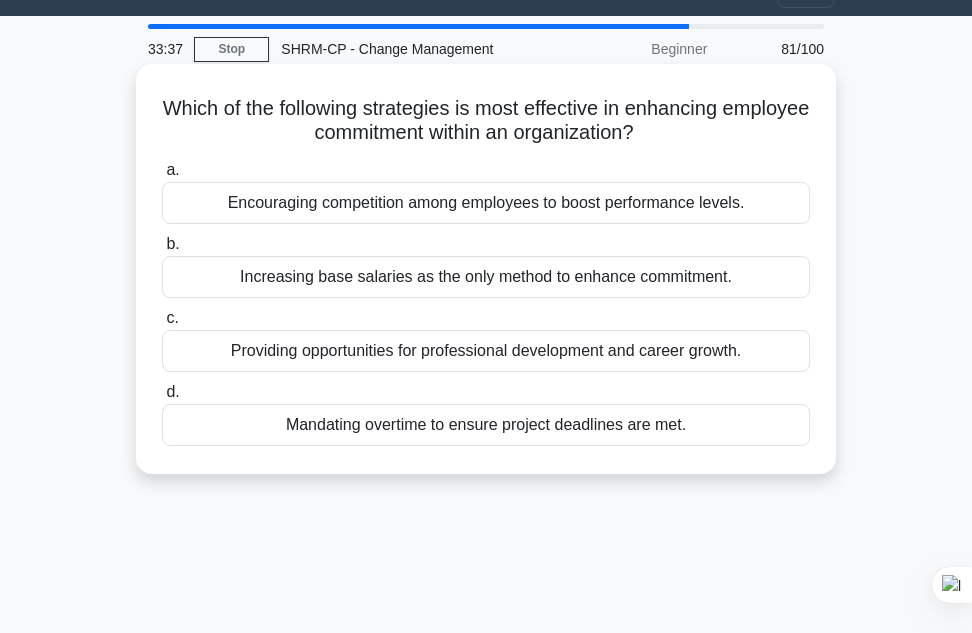 drag, startPoint x: 180, startPoint y: 94, endPoint x: 777, endPoint y: 427, distance: 683.592 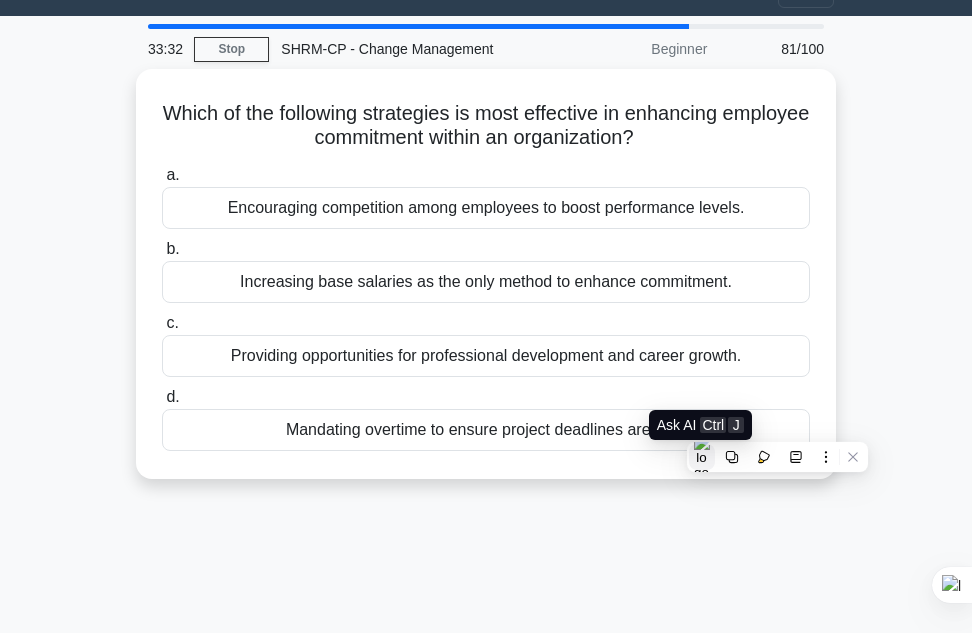 click at bounding box center (702, 457) 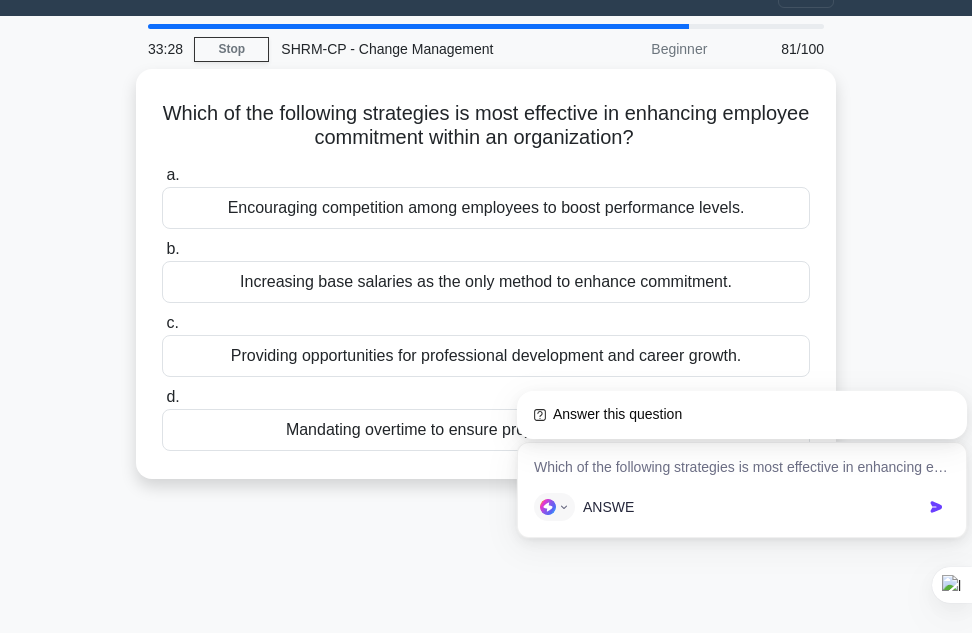 type on "ANSWER" 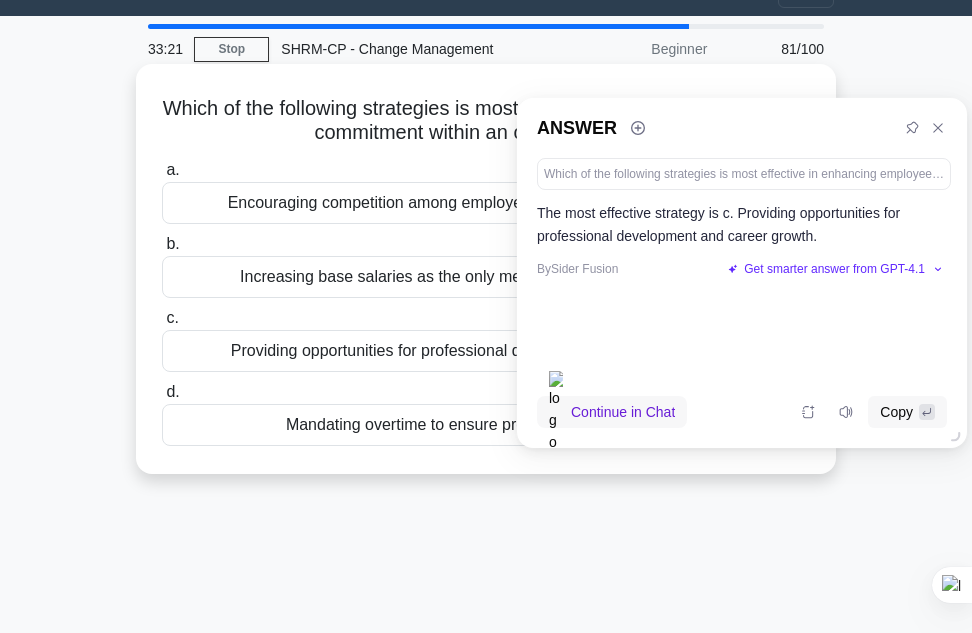 click on "d.
Mandating overtime to ensure project deadlines are met." at bounding box center (486, 413) 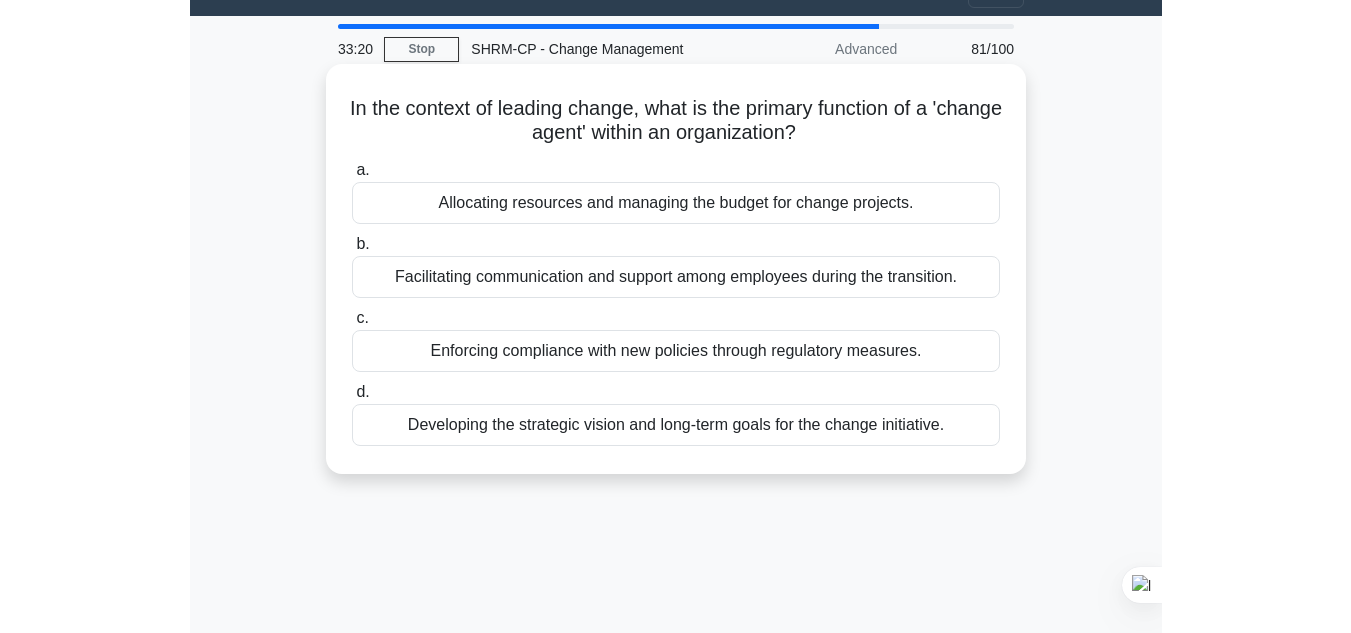 scroll, scrollTop: 0, scrollLeft: 0, axis: both 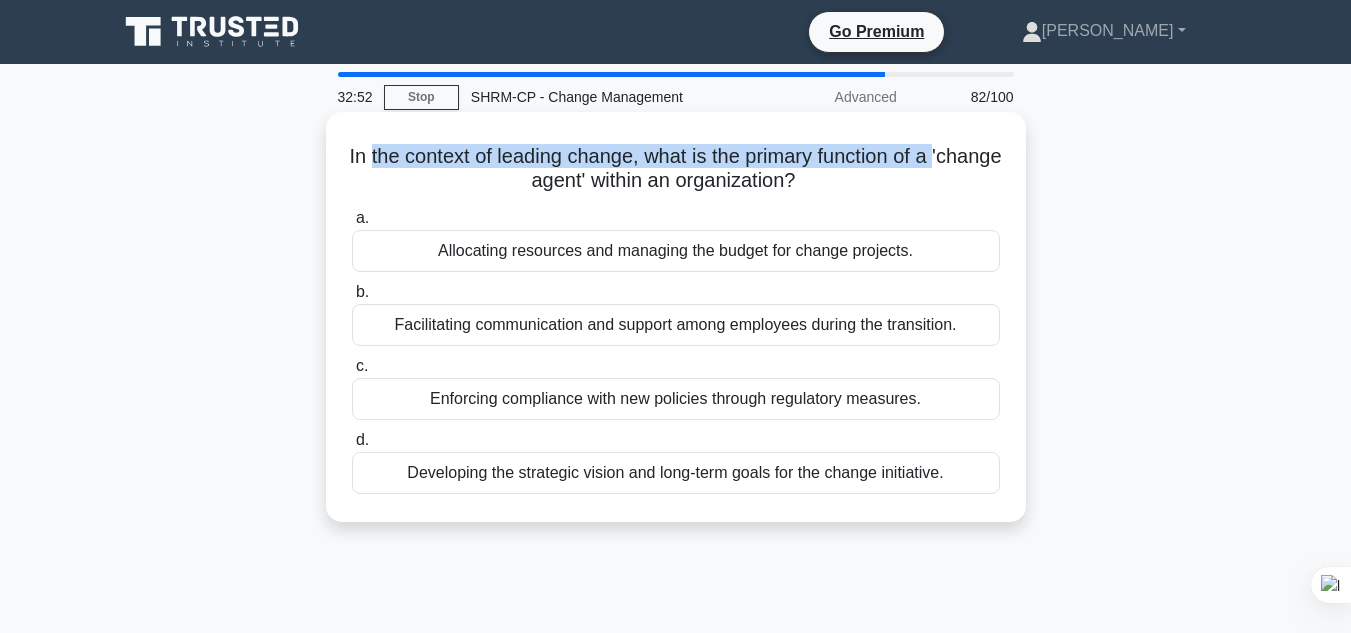 drag, startPoint x: 397, startPoint y: 165, endPoint x: 422, endPoint y: 172, distance: 25.96151 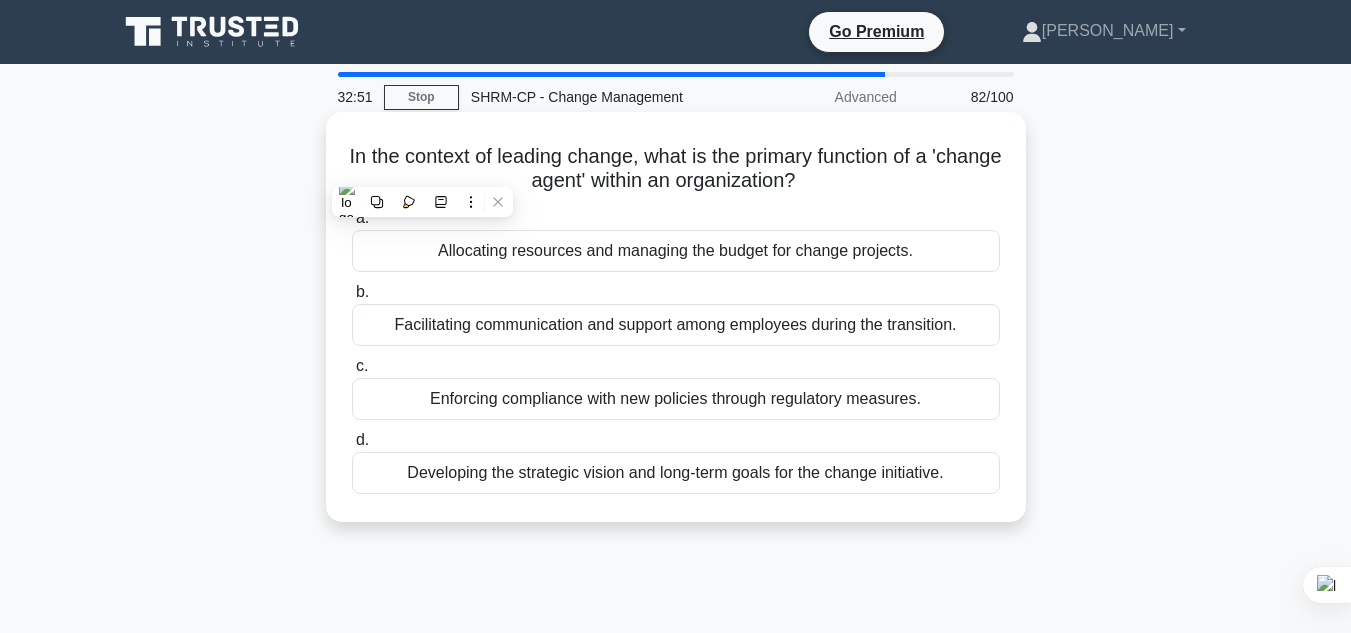 click on "In the context of leading change, what is the primary function of a 'change agent' within an organization?
.spinner_0XTQ{transform-origin:center;animation:spinner_y6GP .75s linear infinite}@keyframes spinner_y6GP{100%{transform:rotate(360deg)}}" at bounding box center [676, 169] 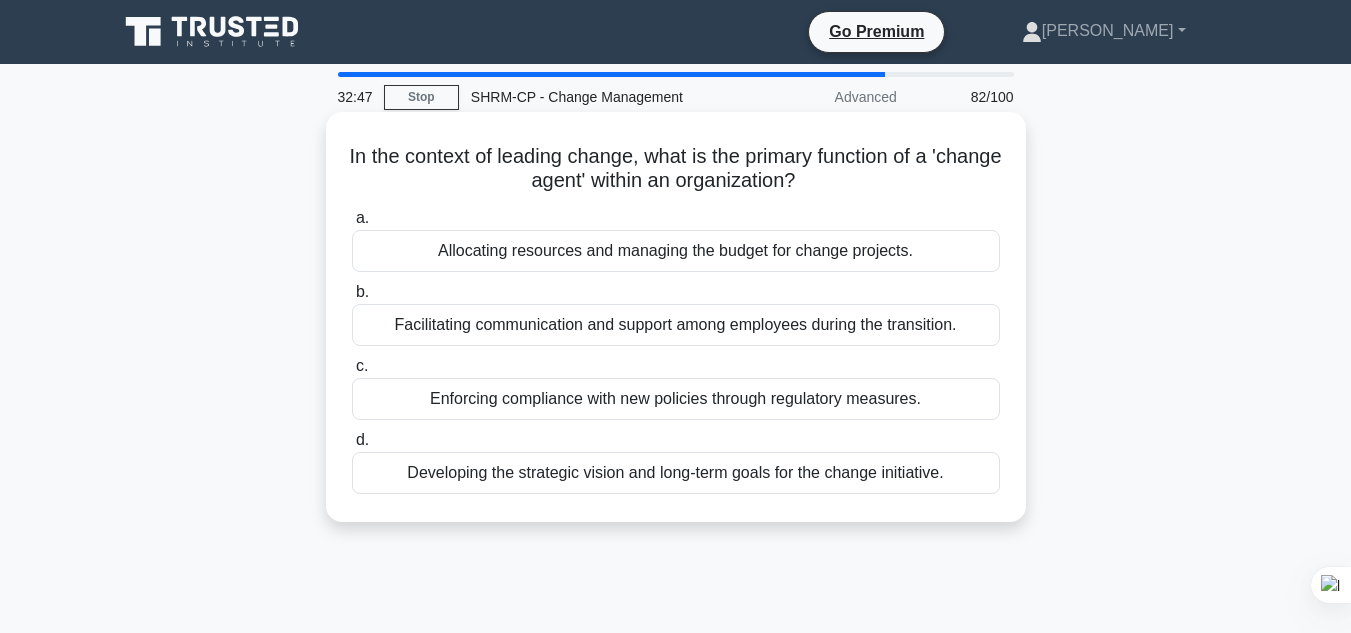drag, startPoint x: 372, startPoint y: 158, endPoint x: 979, endPoint y: 463, distance: 679.3188 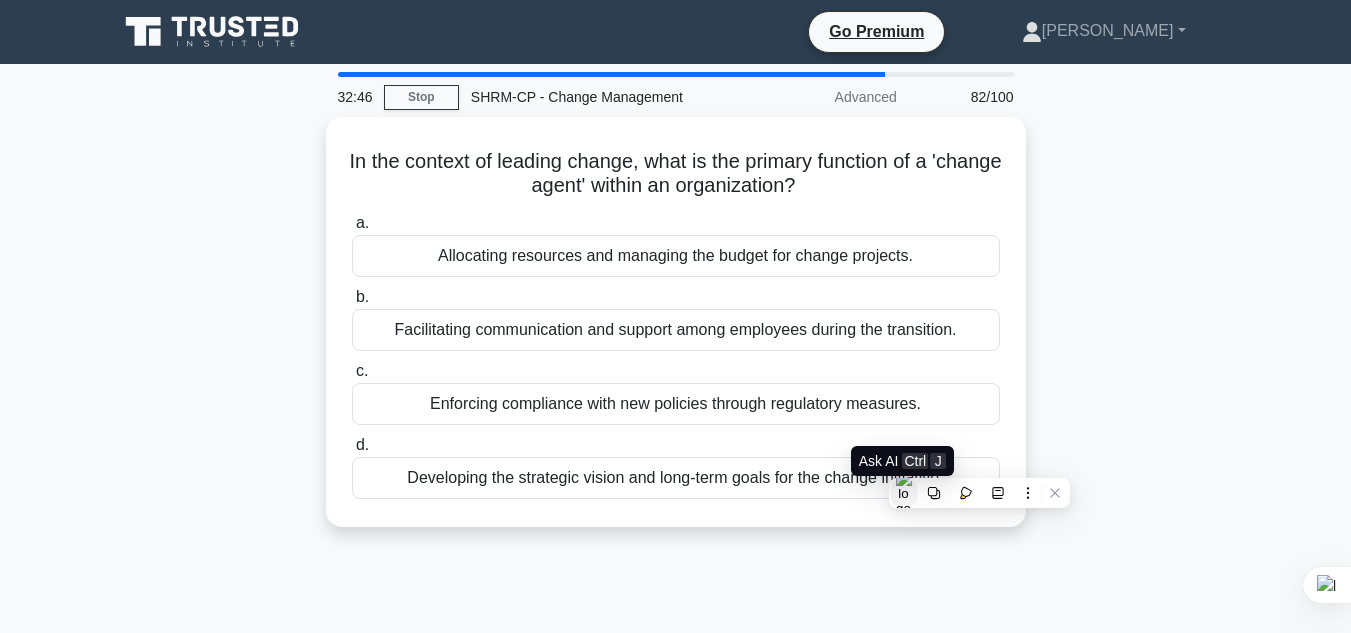 click at bounding box center (904, 493) 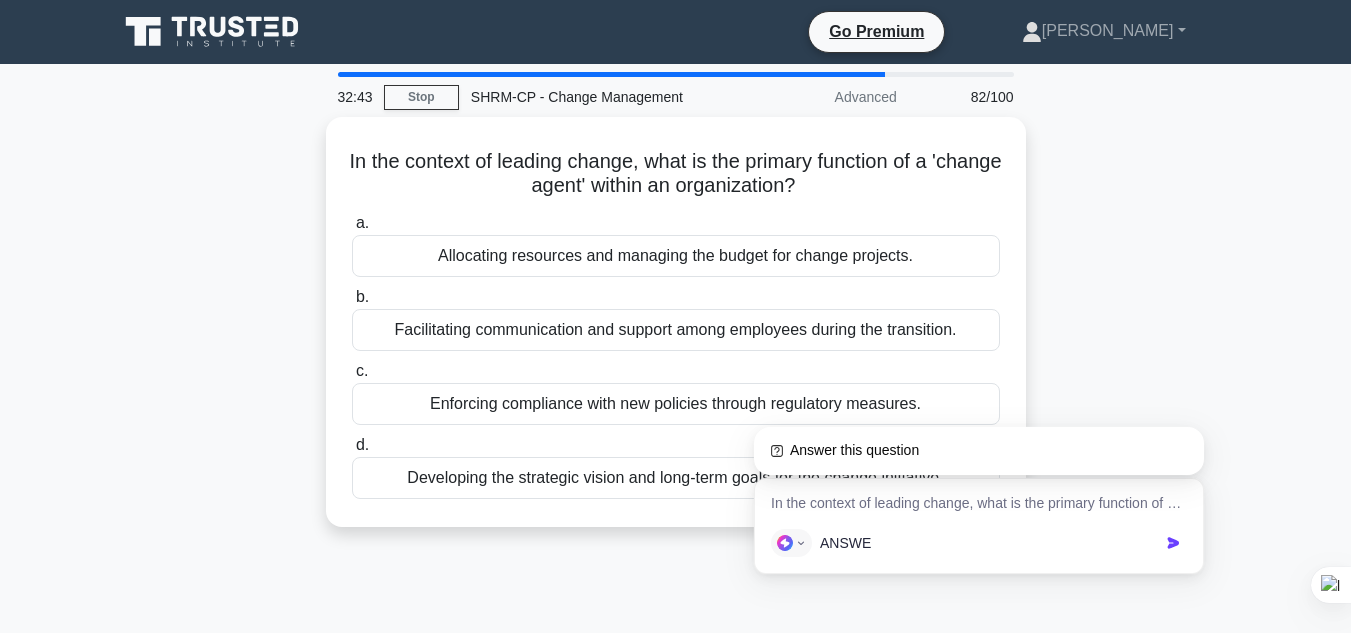 type on "ANSWER" 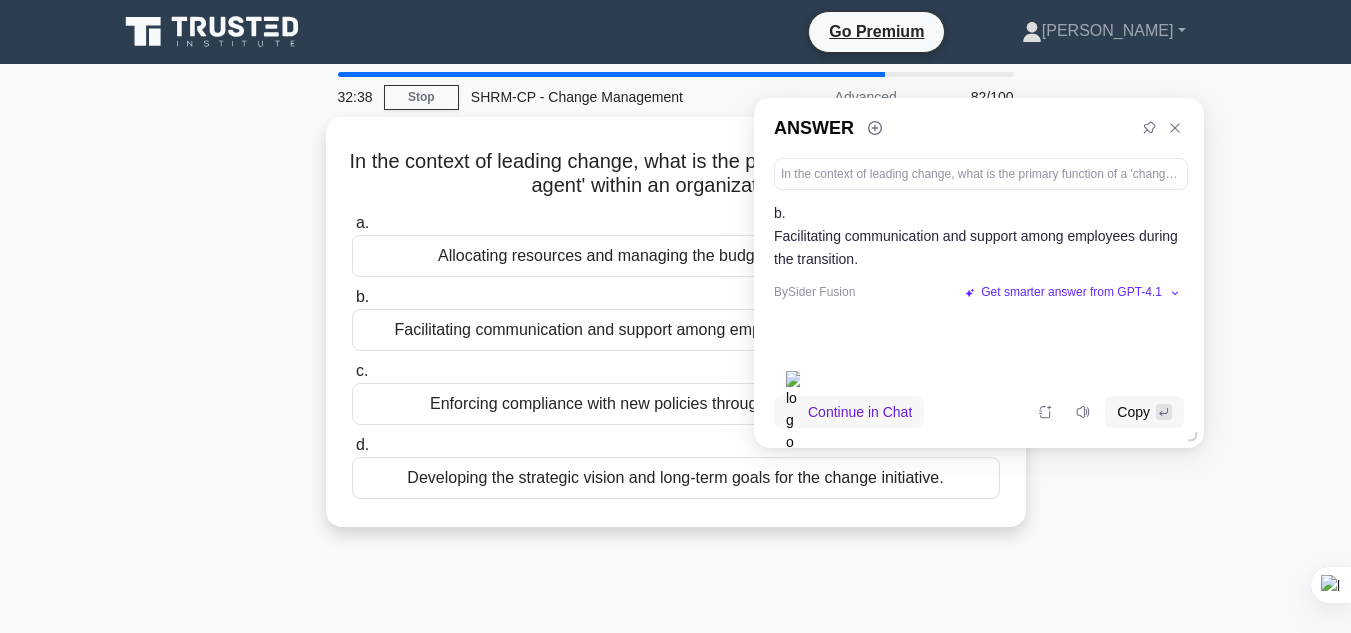 click on "32:38
Stop
SHRM-CP  - Change Management
Advanced
82/100
In the context of leading change, what is the primary function of a 'change agent' within an organization?
.spinner_0XTQ{transform-origin:center;animation:spinner_y6GP .75s linear infinite}@keyframes spinner_y6GP{100%{transform:rotate(360deg)}}
a.
b. c. d." at bounding box center [676, 572] 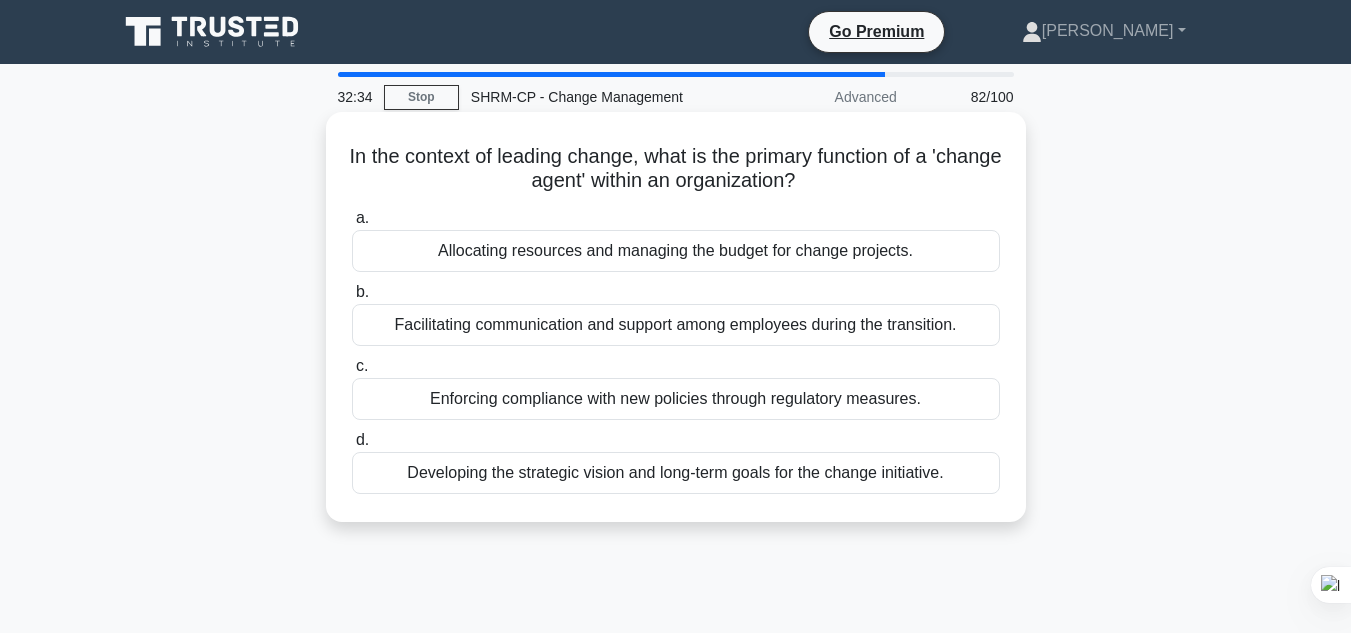 click on "Facilitating communication and support among employees during the transition." at bounding box center (676, 325) 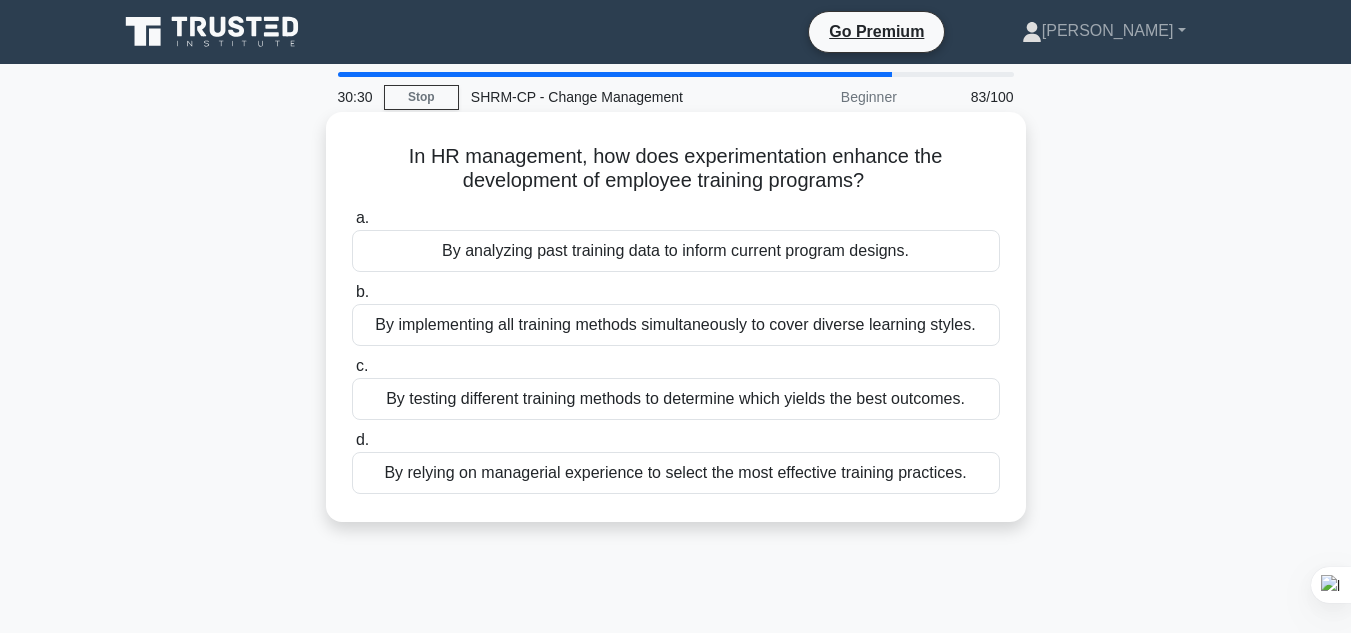 drag, startPoint x: 392, startPoint y: 151, endPoint x: 998, endPoint y: 501, distance: 699.8114 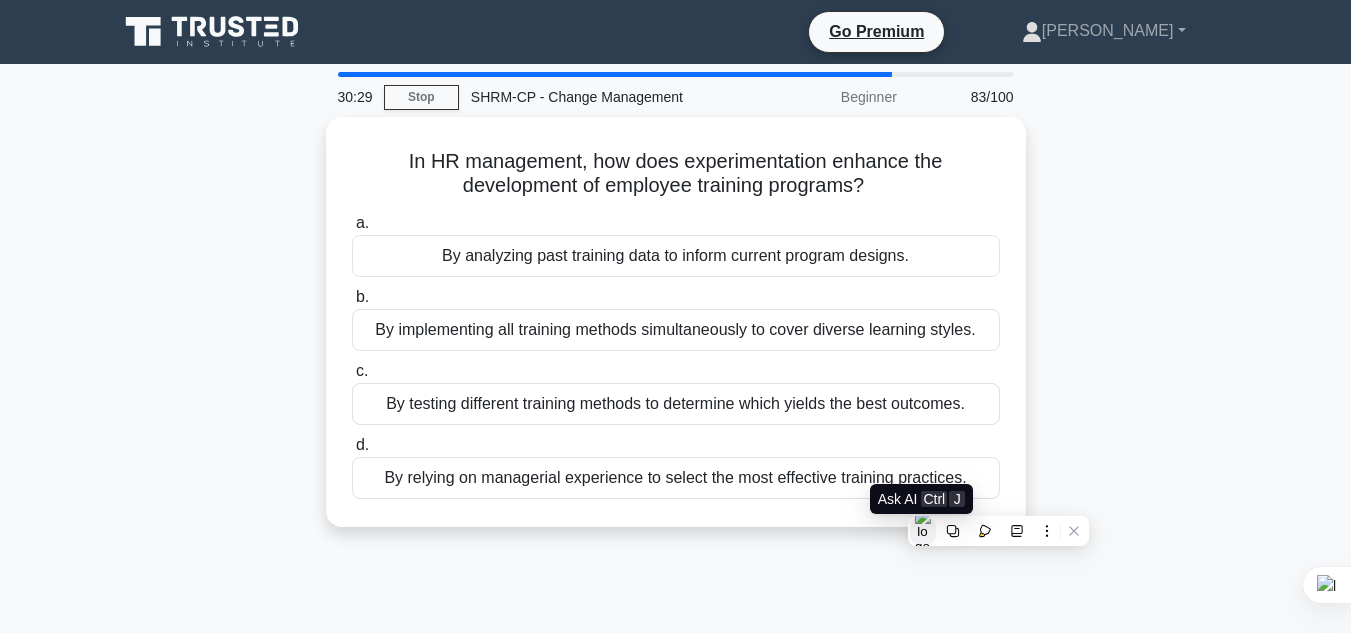 click at bounding box center [923, 531] 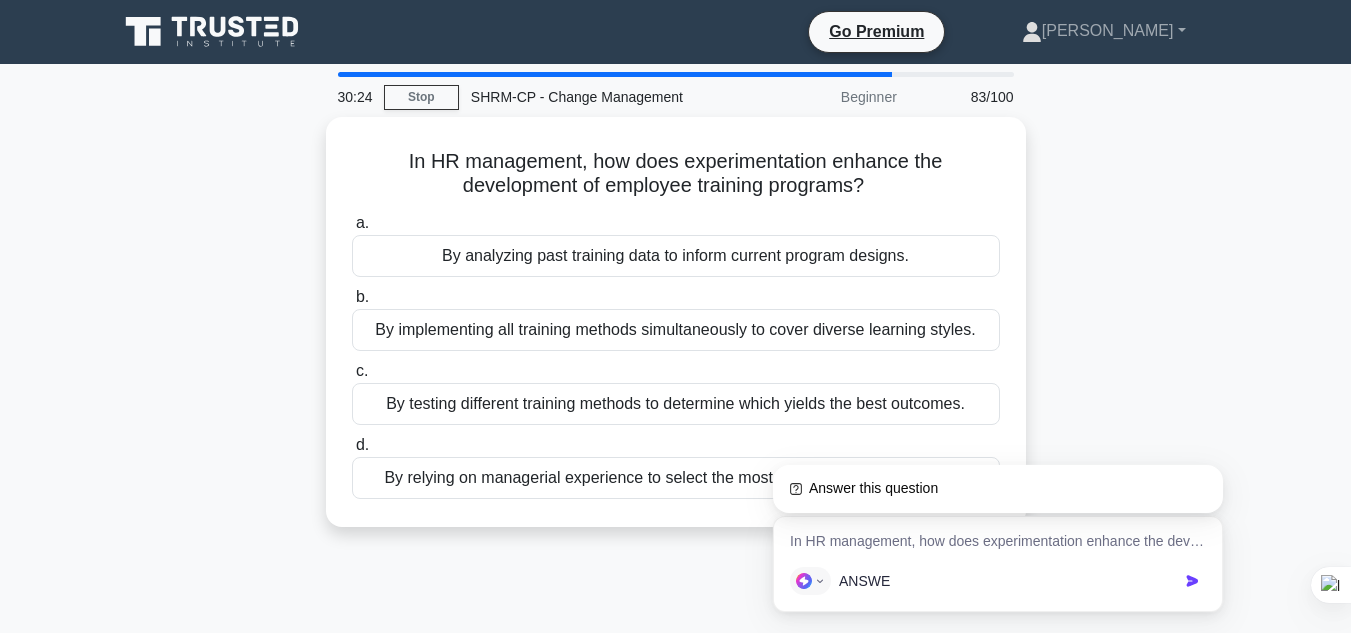 type on "ANSWER" 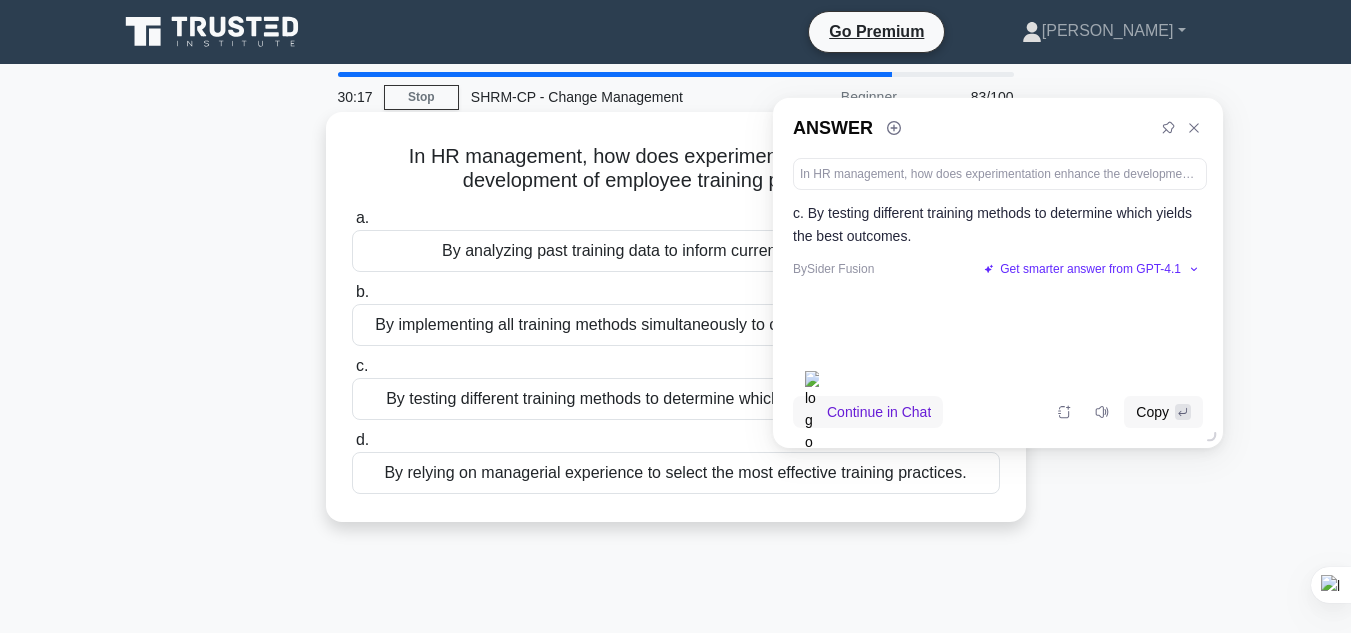 click on "By testing different training methods to determine which yields the best outcomes." at bounding box center [676, 399] 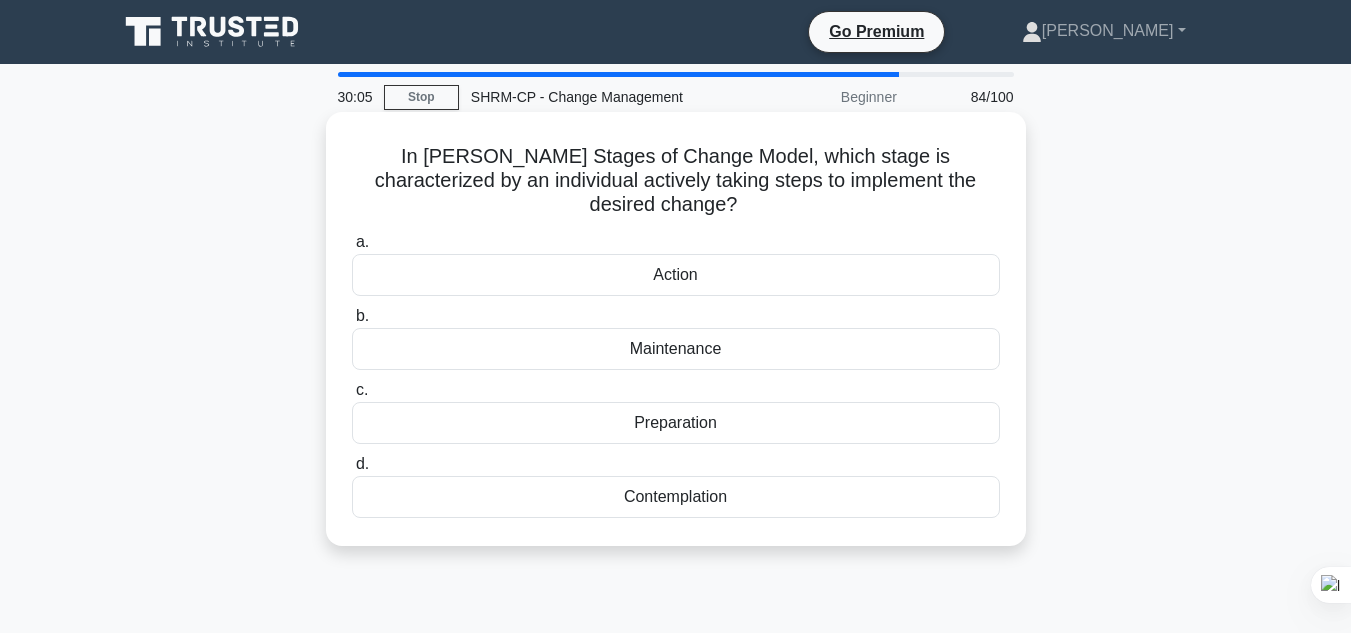 drag, startPoint x: 336, startPoint y: 139, endPoint x: 779, endPoint y: 478, distance: 557.8261 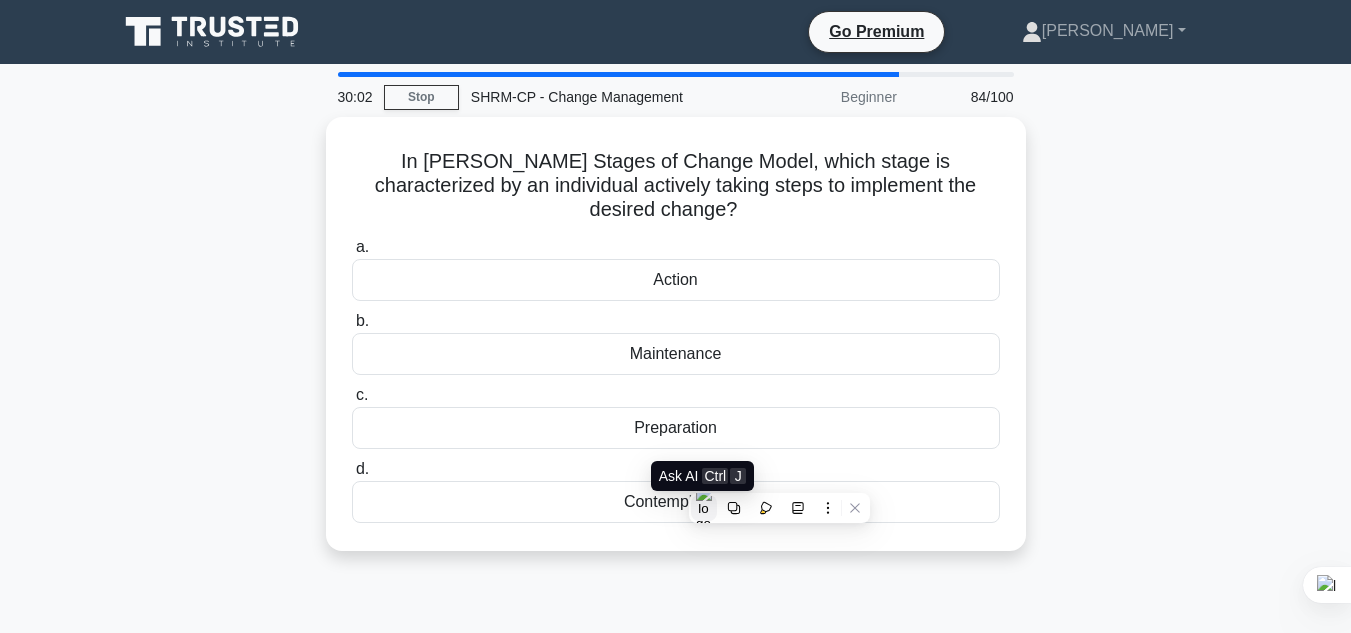 click at bounding box center (704, 508) 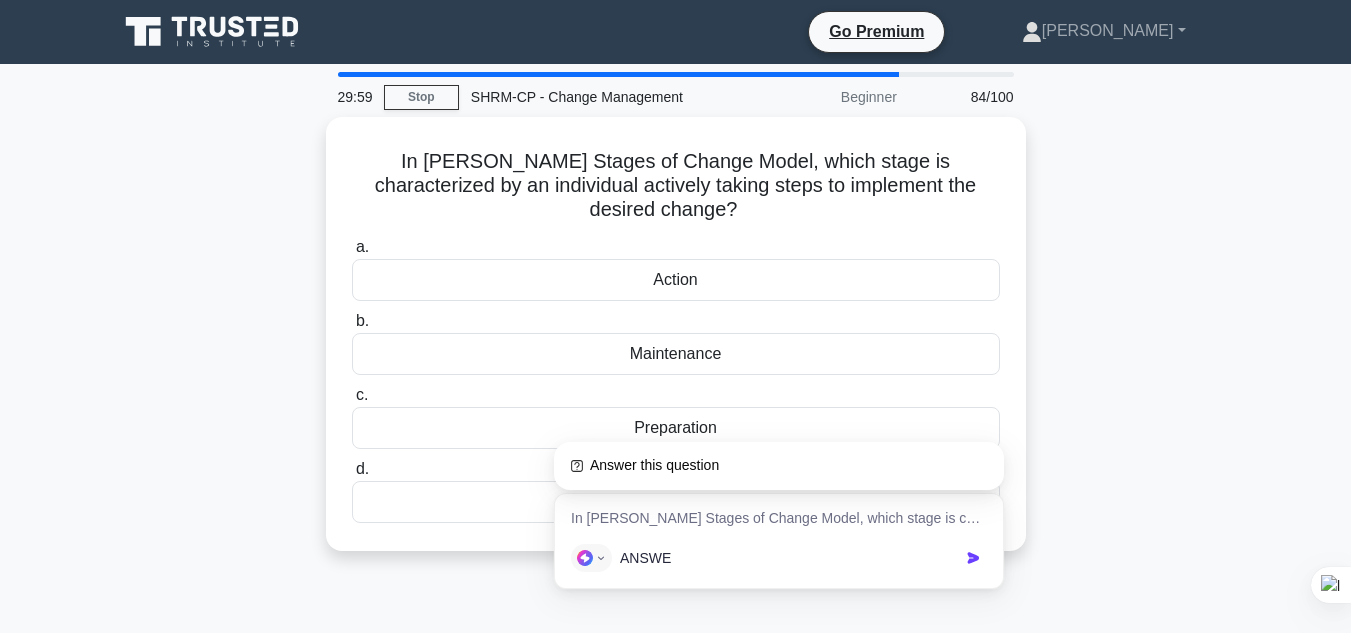 type on "ANSWER" 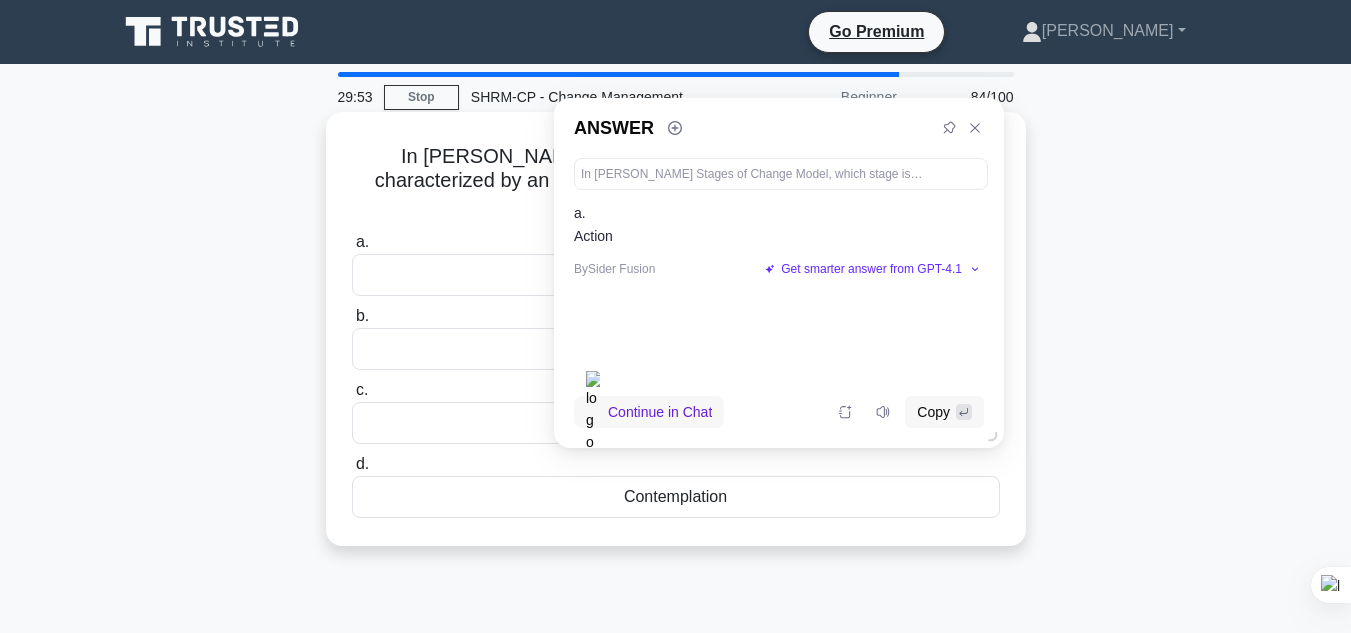 click on "Action" at bounding box center [676, 275] 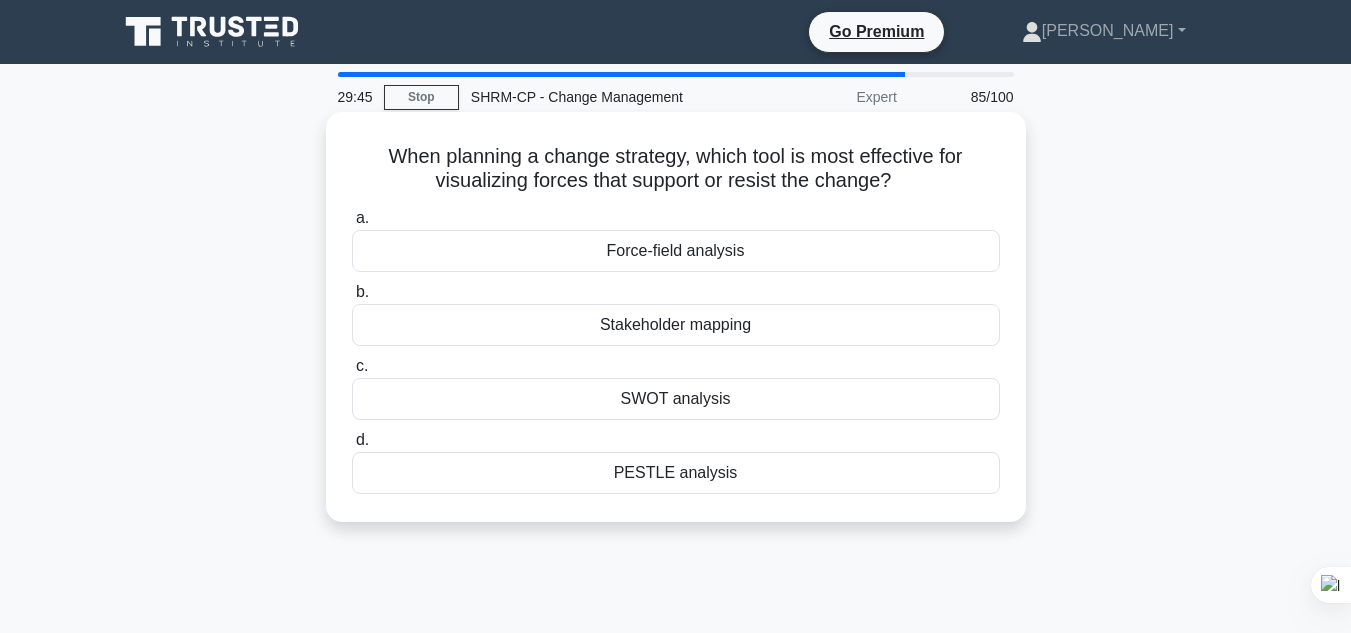 drag, startPoint x: 325, startPoint y: 143, endPoint x: 783, endPoint y: 484, distance: 571.0035 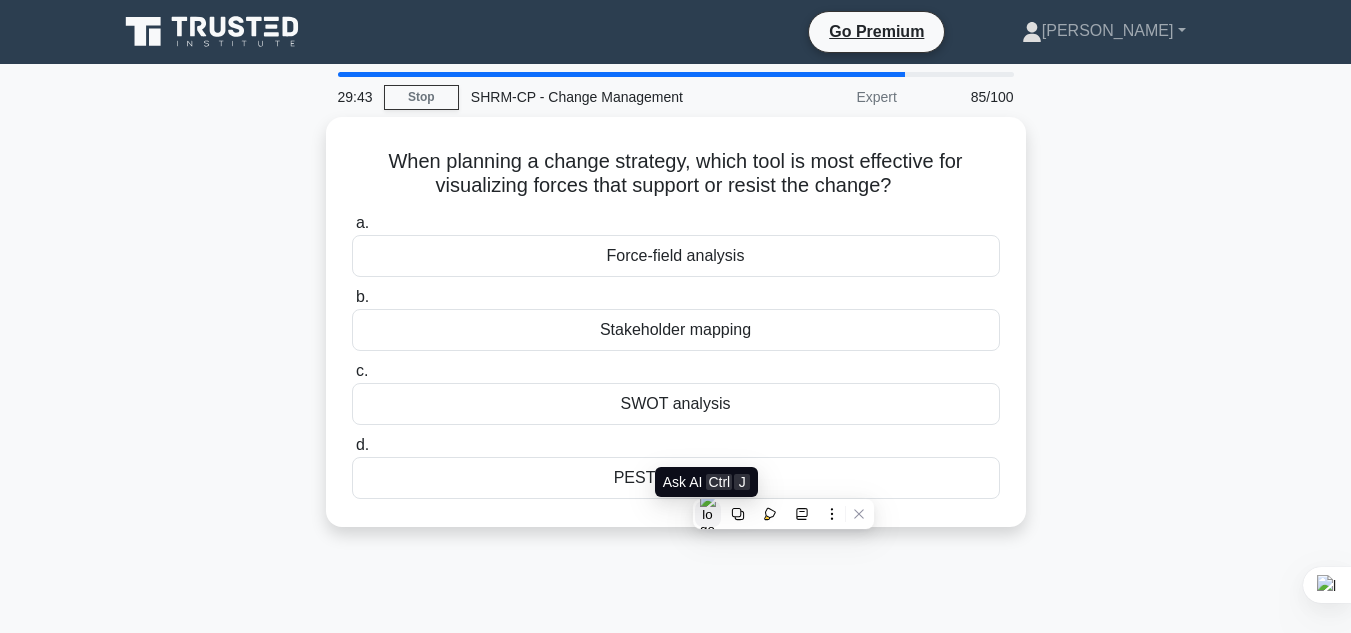 click at bounding box center [708, 514] 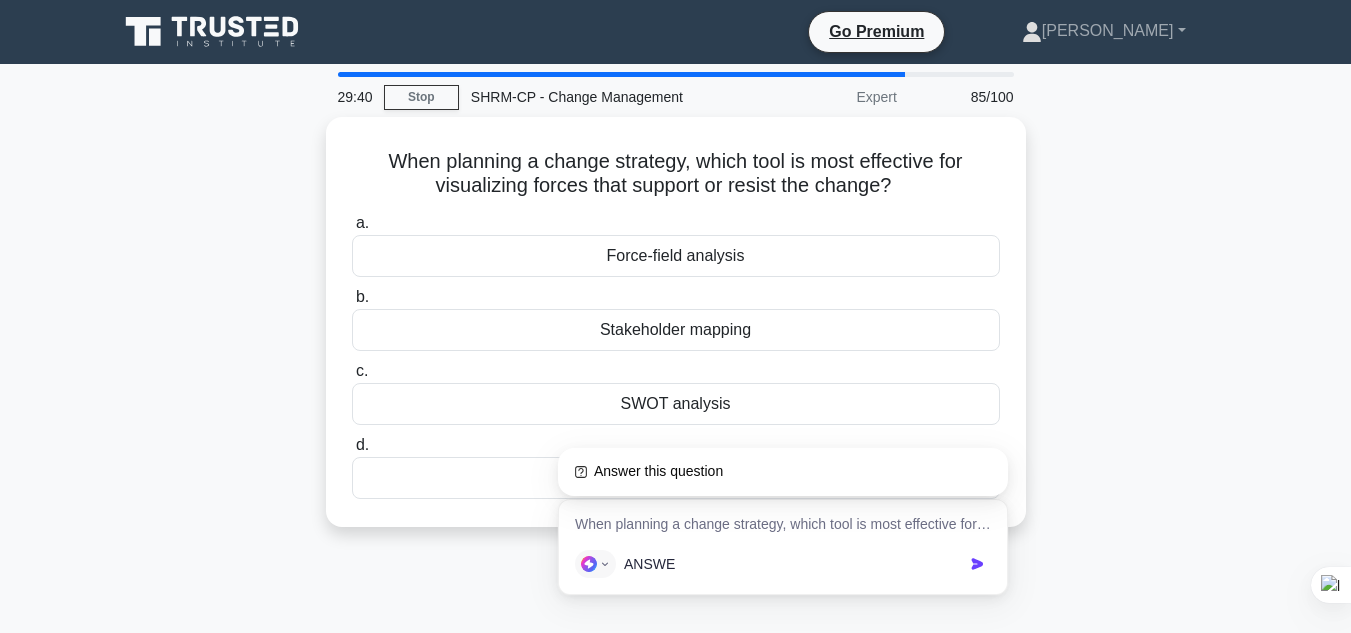type on "ANSWER" 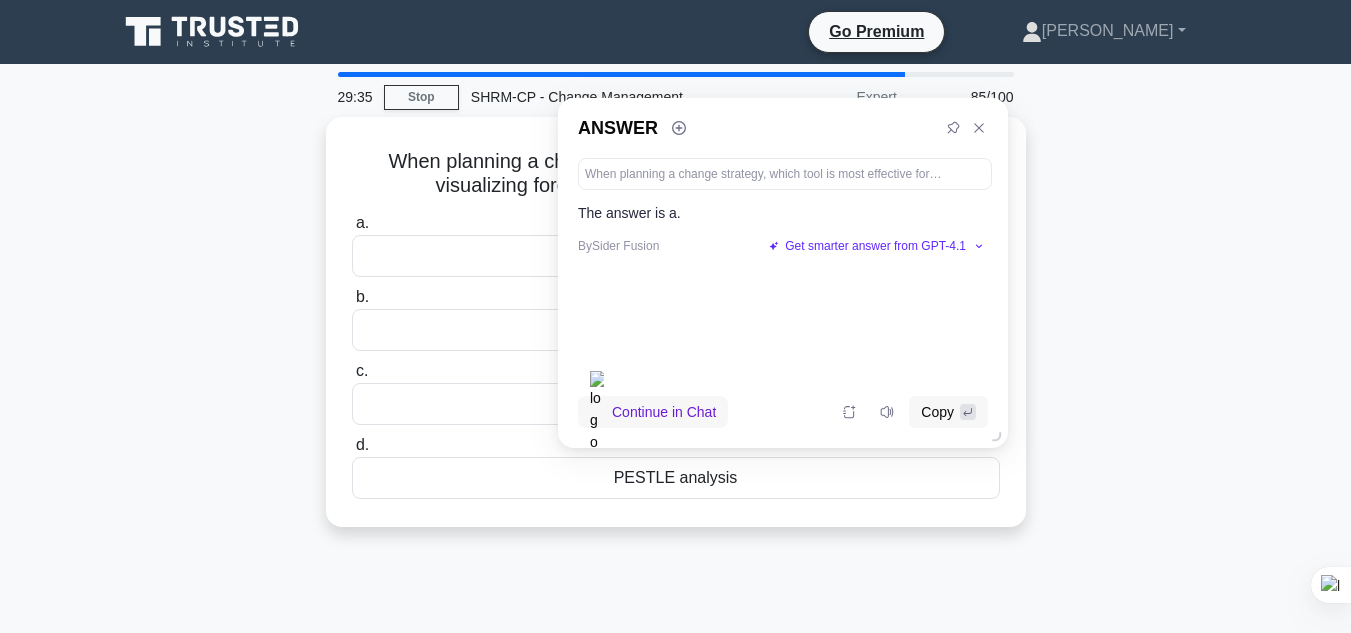 click on "When planning a change strategy, which tool is most effective for visualizing forces that support or resist the change?
.spinner_0XTQ{transform-origin:center;animation:spinner_y6GP .75s linear infinite}@keyframes spinner_y6GP{100%{transform:rotate(360deg)}}
a.
Force-field analysis
b. c. d." at bounding box center (676, 334) 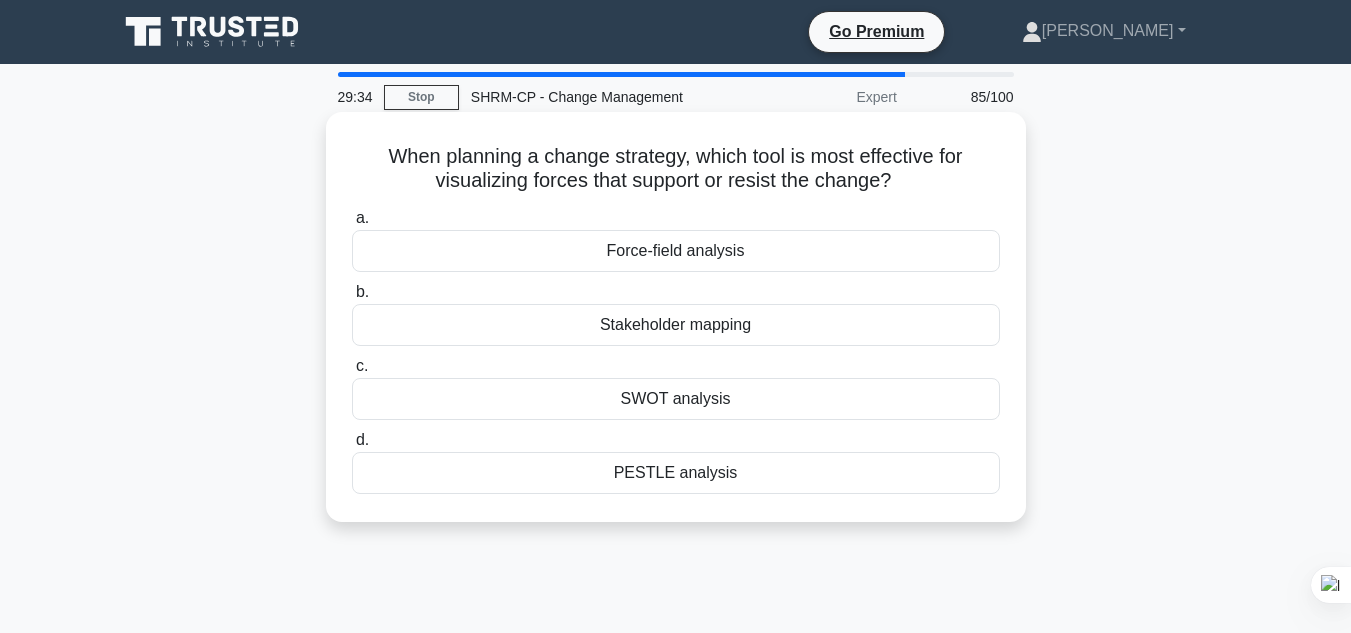 click on "Force-field analysis" at bounding box center [676, 251] 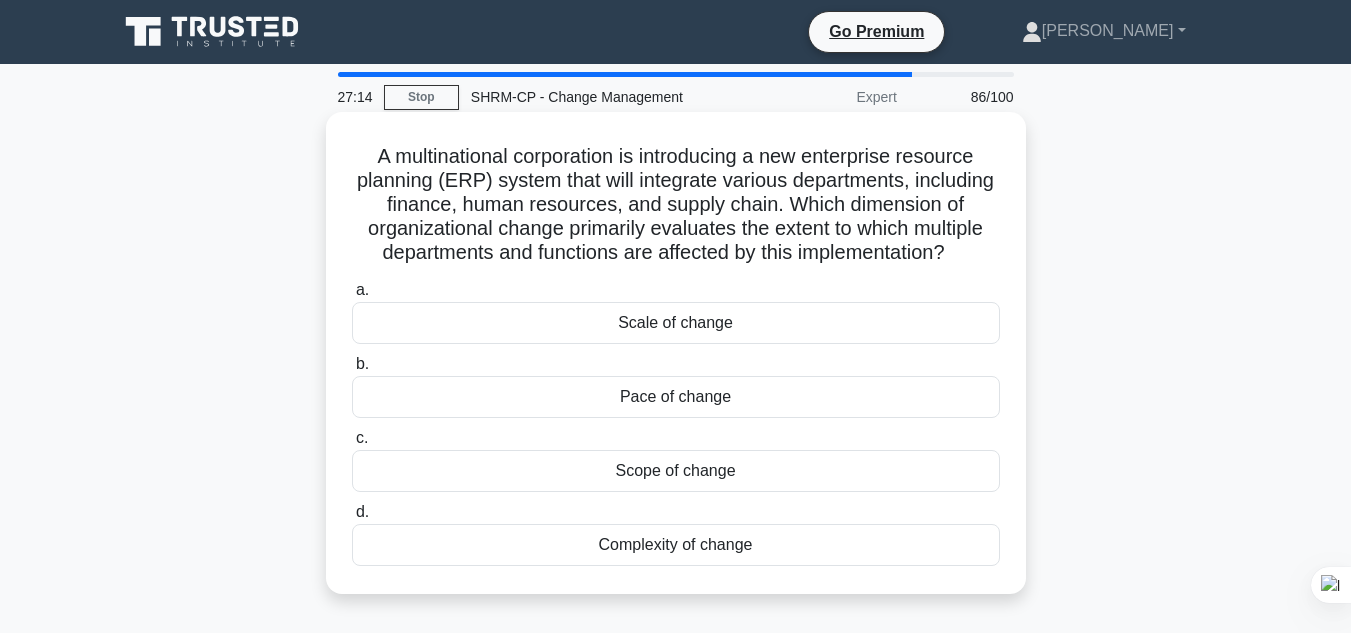 drag, startPoint x: 356, startPoint y: 153, endPoint x: 822, endPoint y: 590, distance: 638.8466 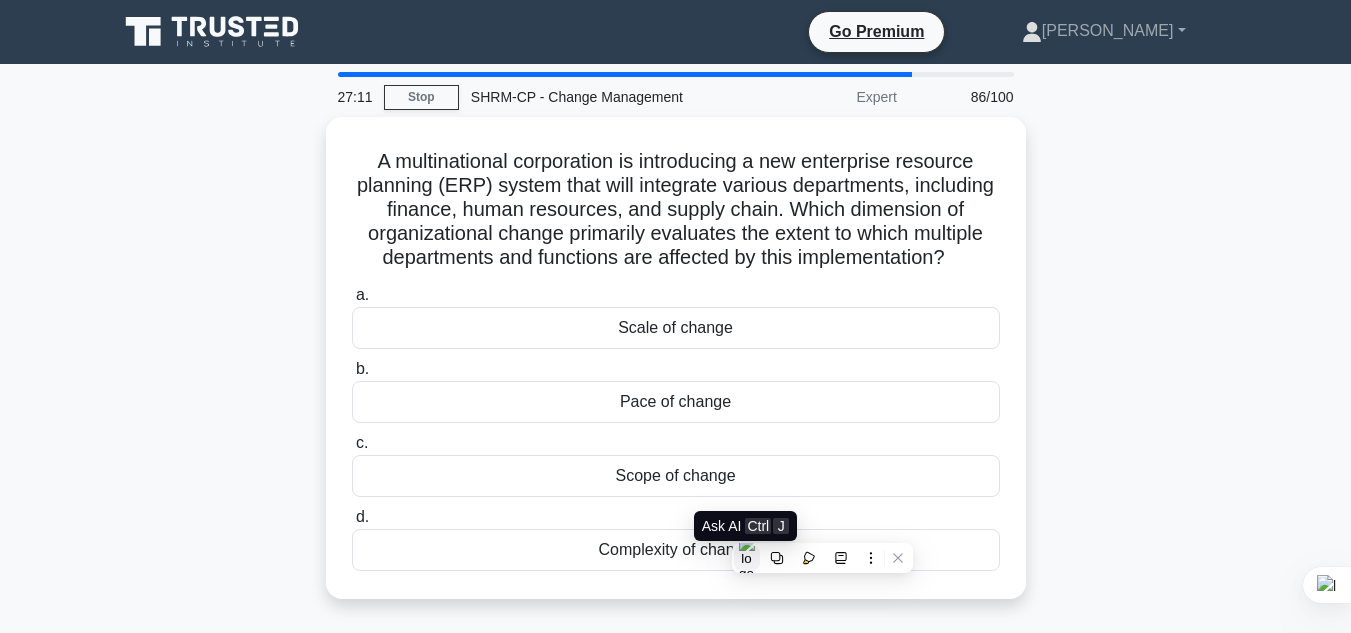 click at bounding box center (747, 558) 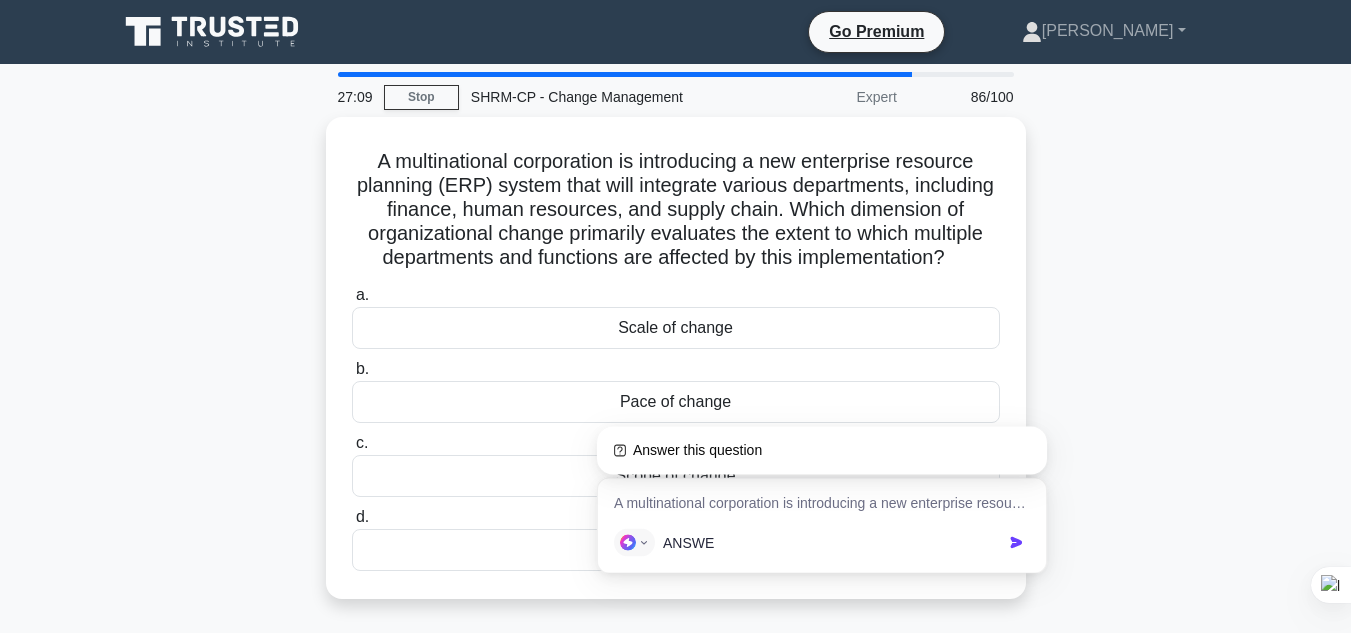 type on "ANSWER" 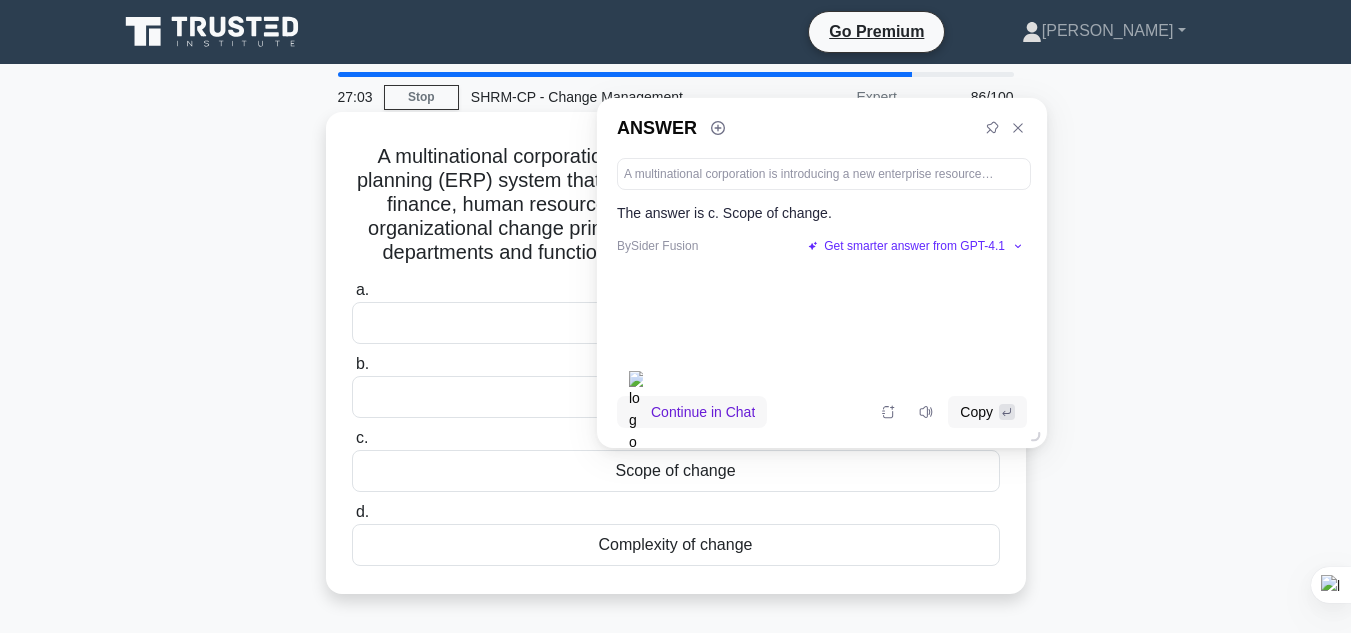 click on "Scope of change" at bounding box center (676, 471) 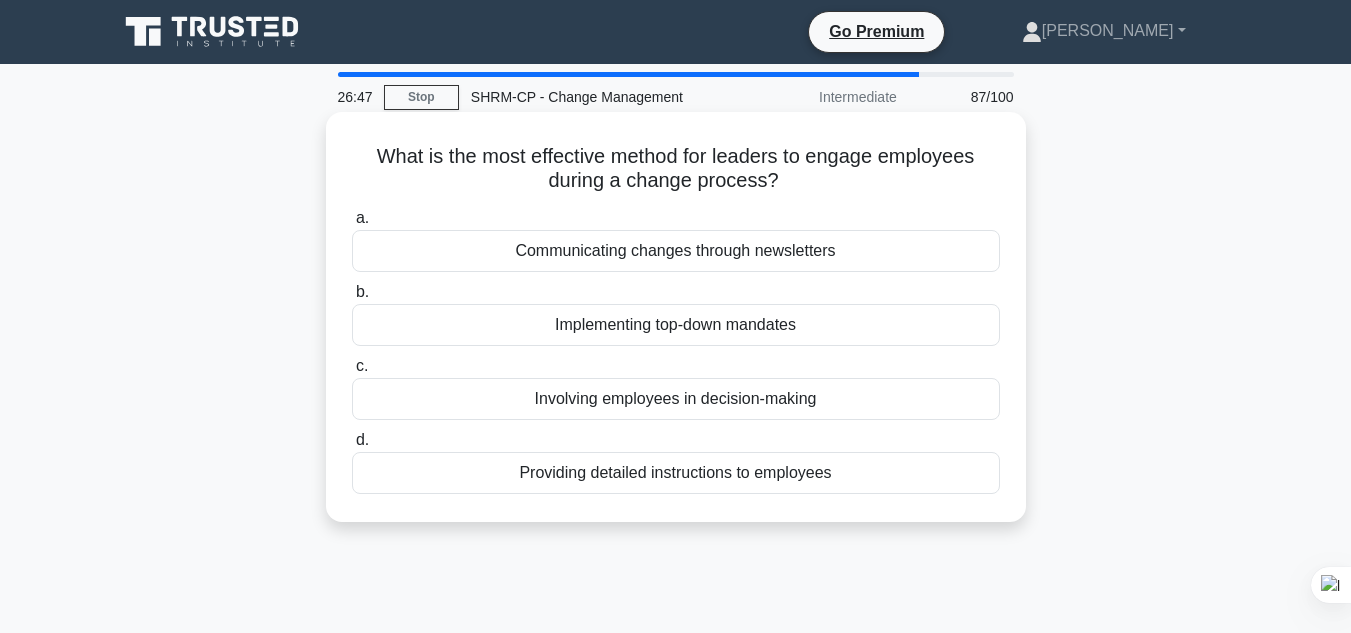drag, startPoint x: 331, startPoint y: 139, endPoint x: 900, endPoint y: 467, distance: 656.7686 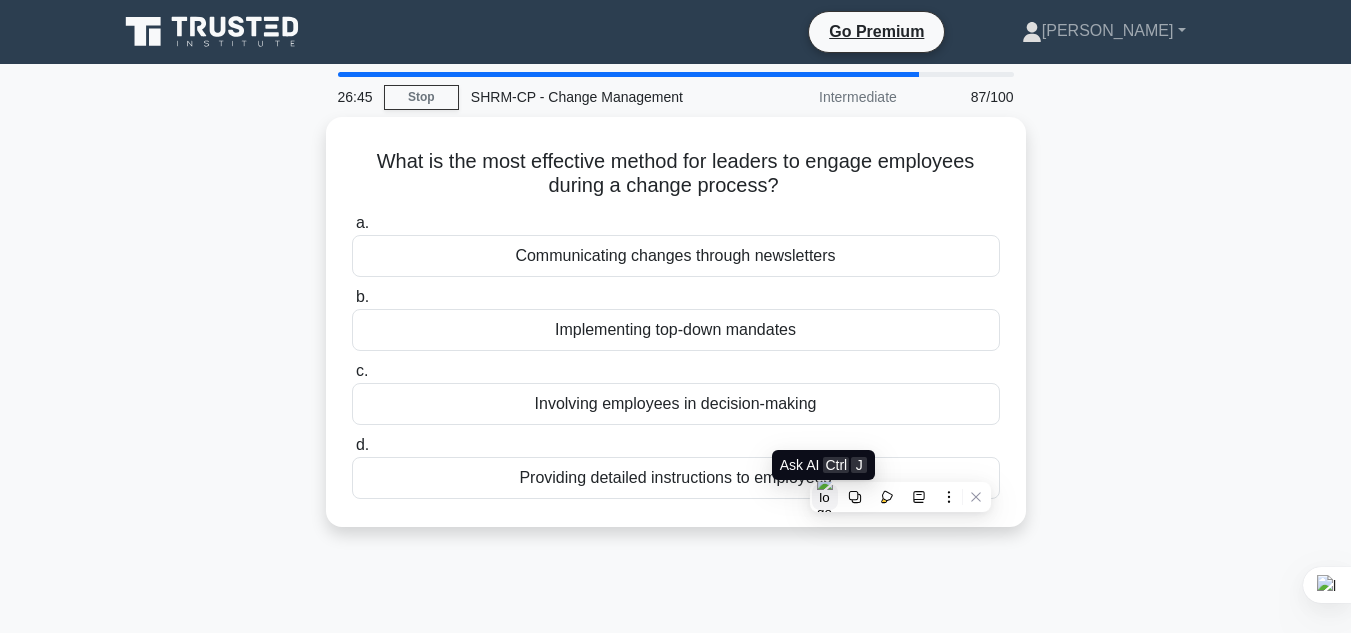 click at bounding box center [825, 497] 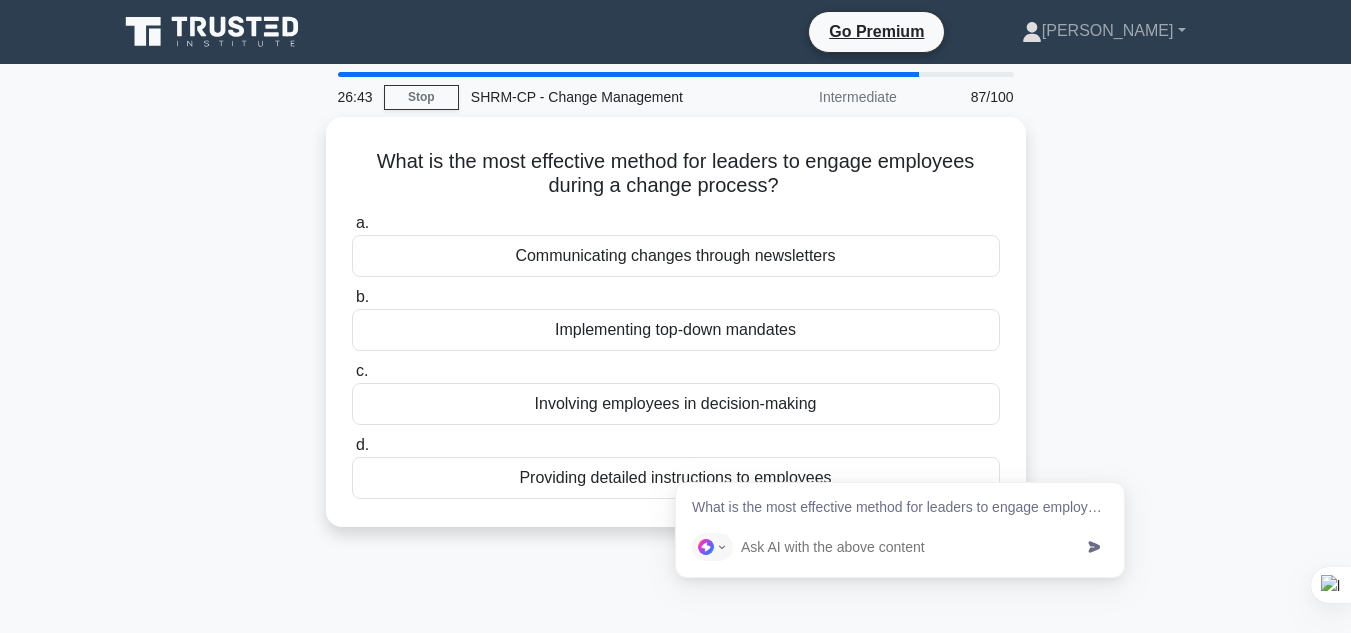 click on "What is the most effective method for leaders to engage employees during a change process?
a.
Communicating changes through newsletters
b.
Implementing top-down mandates
c.
Involving employees in decision-making
d.
Providing detailed instructions to employees" at bounding box center (900, 500) 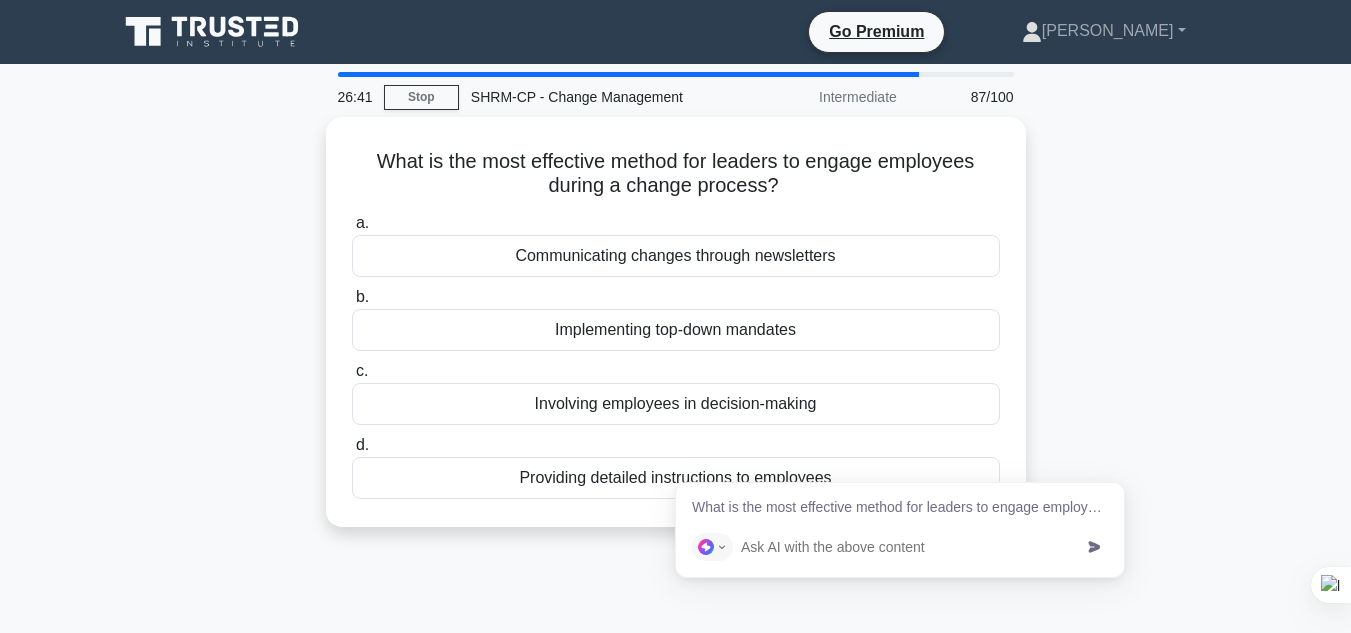 click at bounding box center [906, 547] 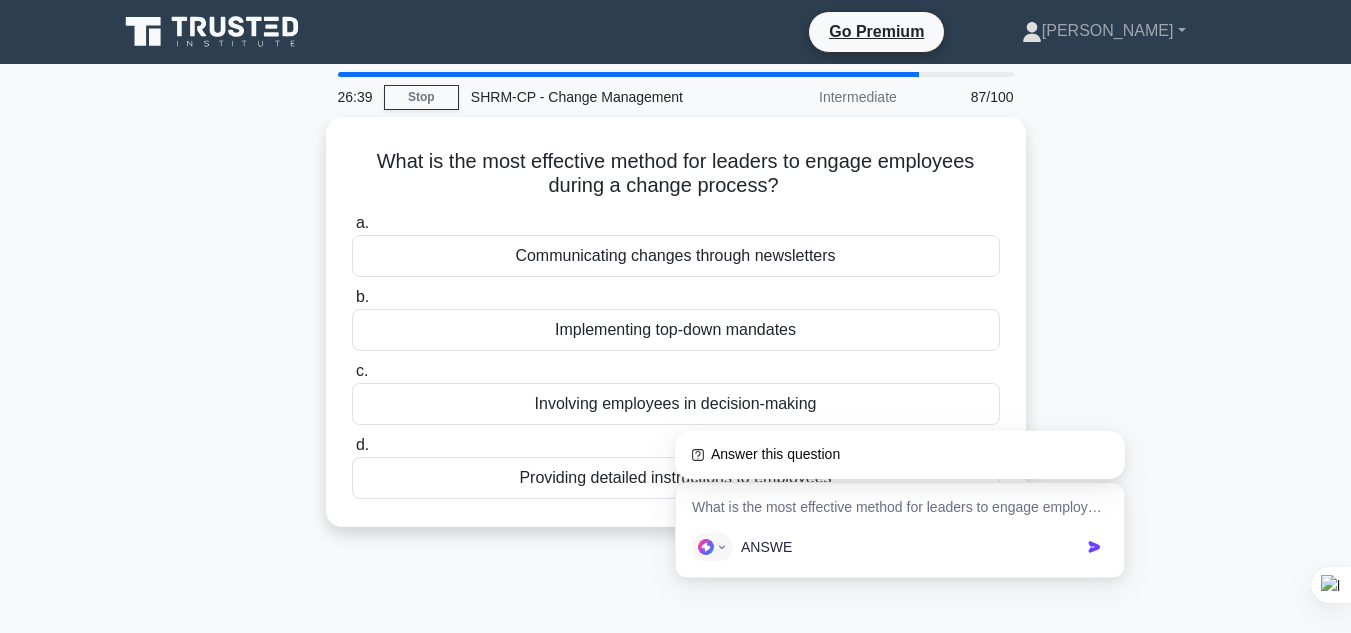 type on "ANSWER" 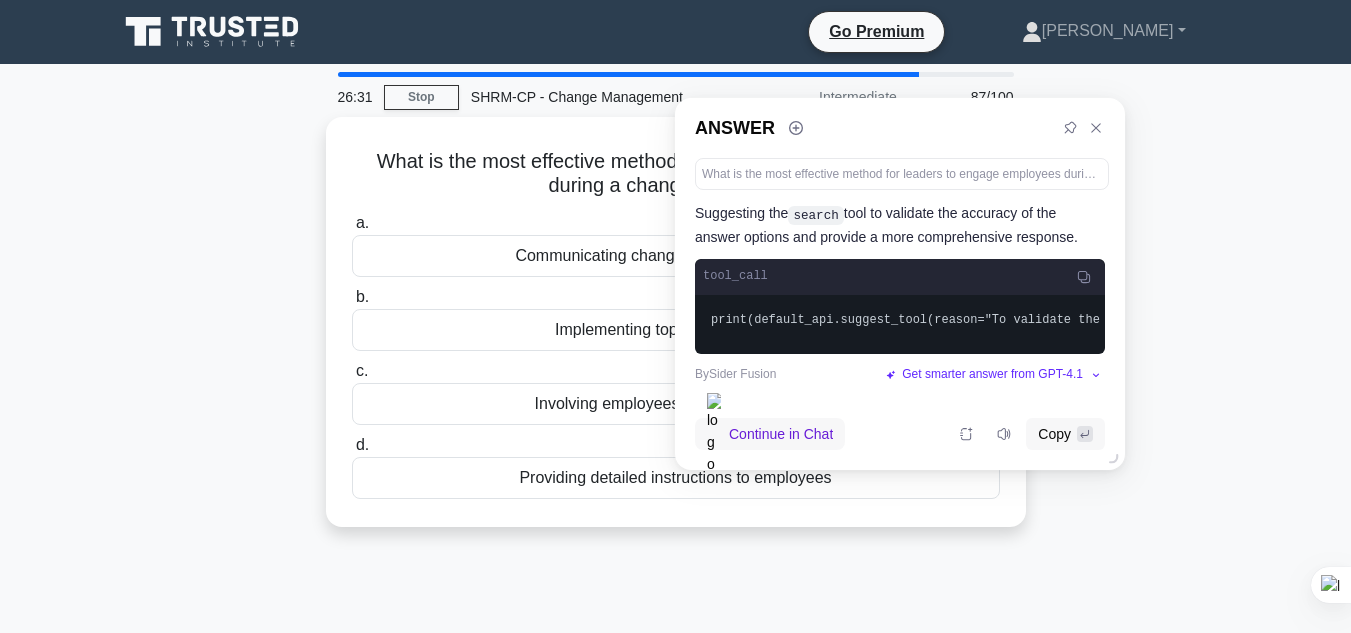 click on "What is the most effective method for leaders to engage employees during a change process?
.spinner_0XTQ{transform-origin:center;animation:spinner_y6GP .75s linear infinite}@keyframes spinner_y6GP{100%{transform:rotate(360deg)}}
a.
Communicating changes through newsletters
b. c. d." at bounding box center (676, 334) 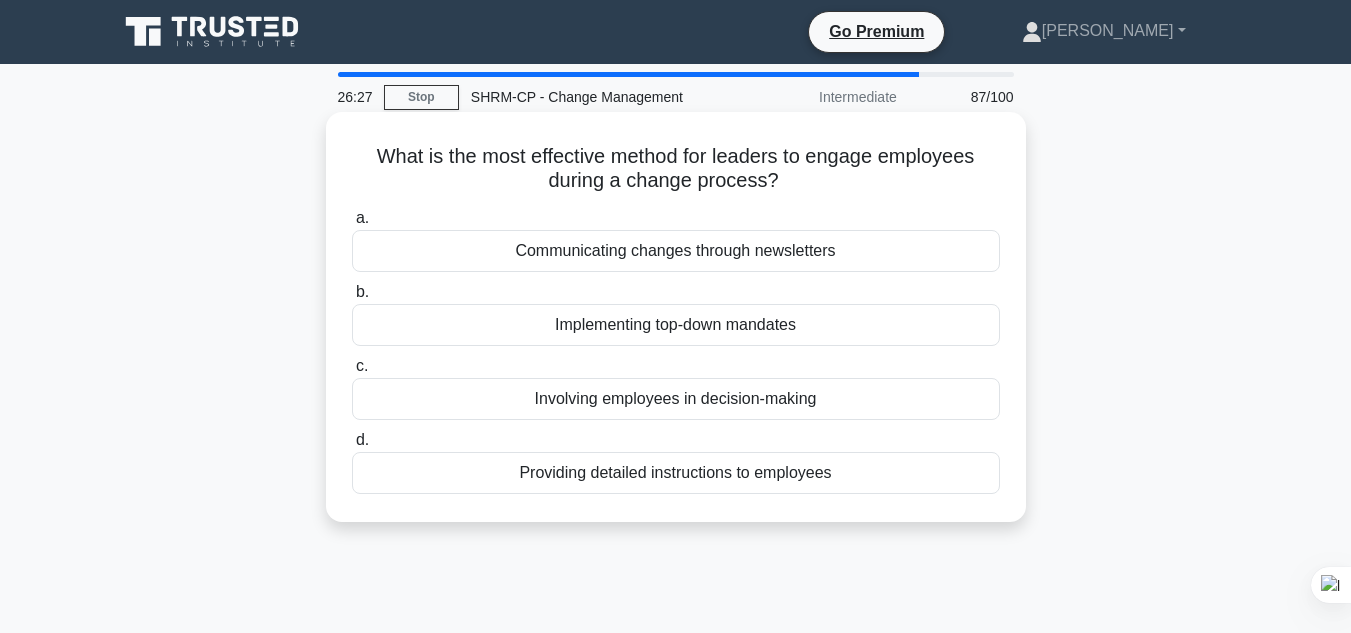 drag, startPoint x: 359, startPoint y: 147, endPoint x: 877, endPoint y: 484, distance: 617.9749 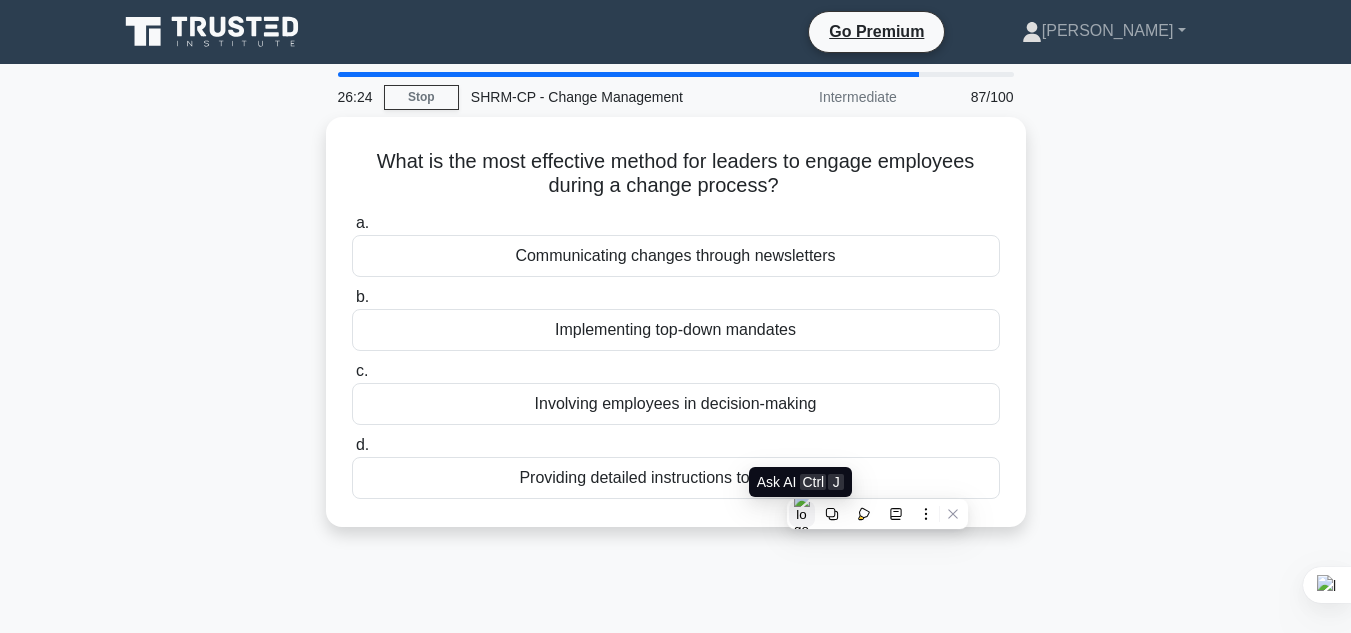 click at bounding box center [802, 514] 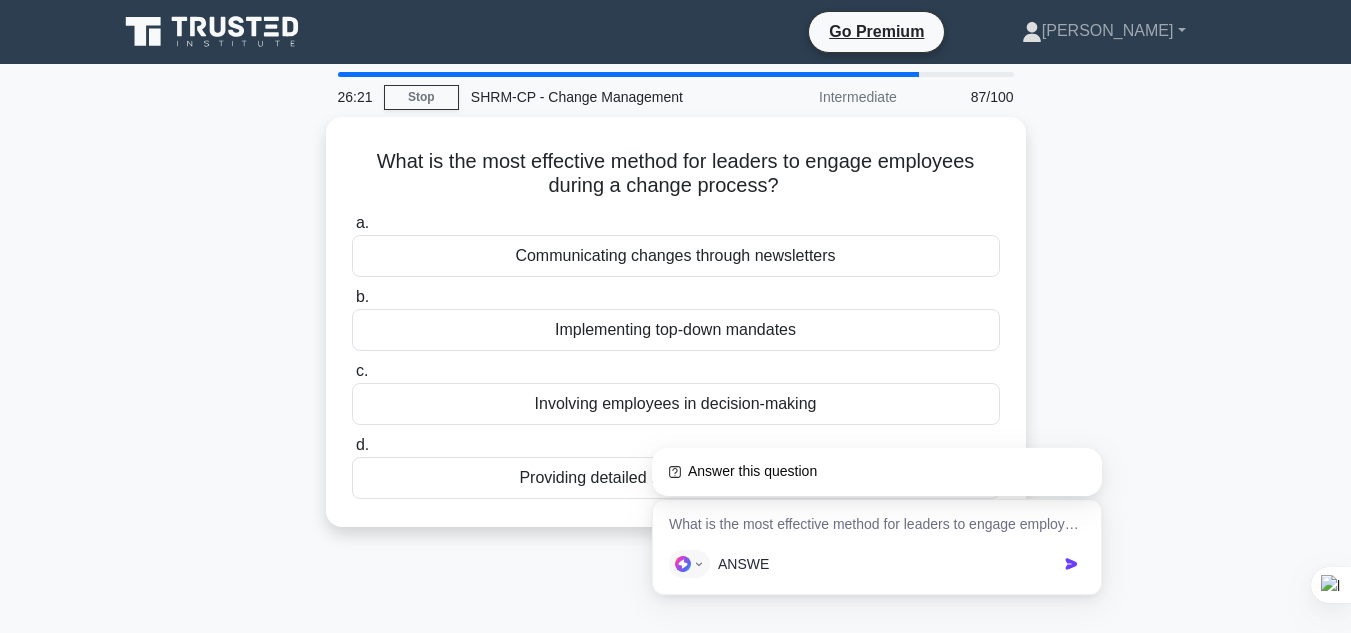 type on "ANSWER" 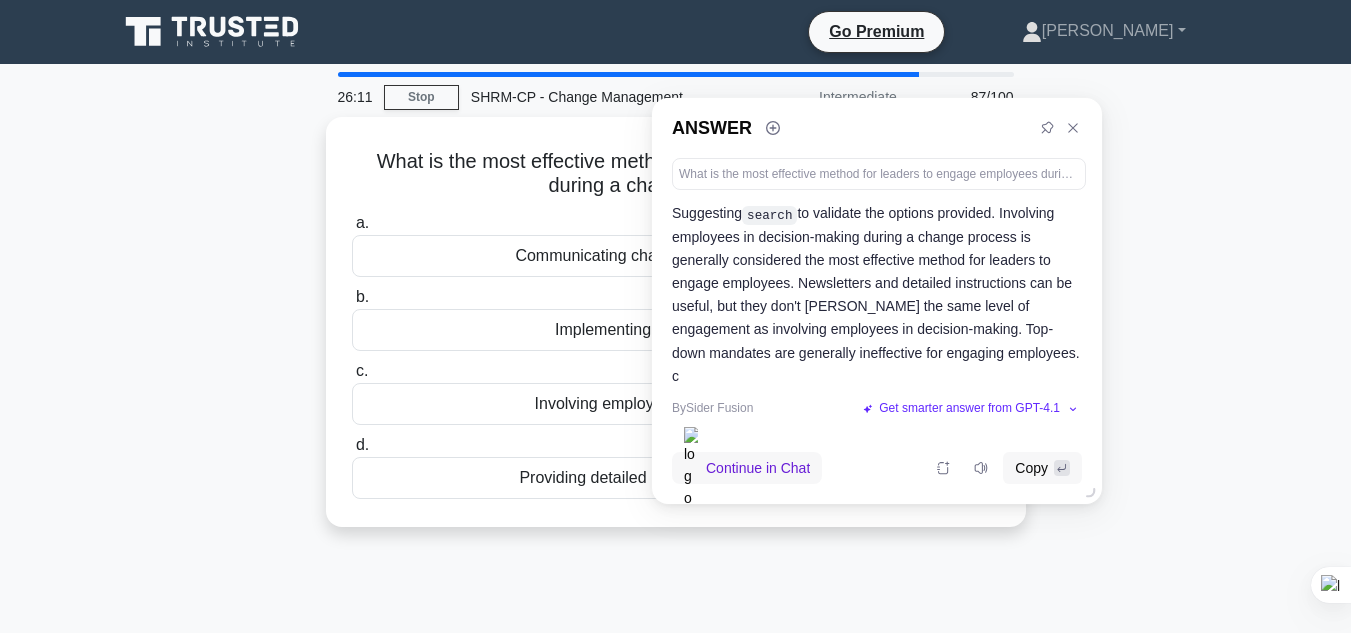 click on "26:11
Stop
SHRM-CP  - Change Management
Intermediate
87/100
What is the most effective method for leaders to engage employees during a change process?
.spinner_0XTQ{transform-origin:center;animation:spinner_y6GP .75s linear infinite}@keyframes spinner_y6GP{100%{transform:rotate(360deg)}}
a." at bounding box center (676, 572) 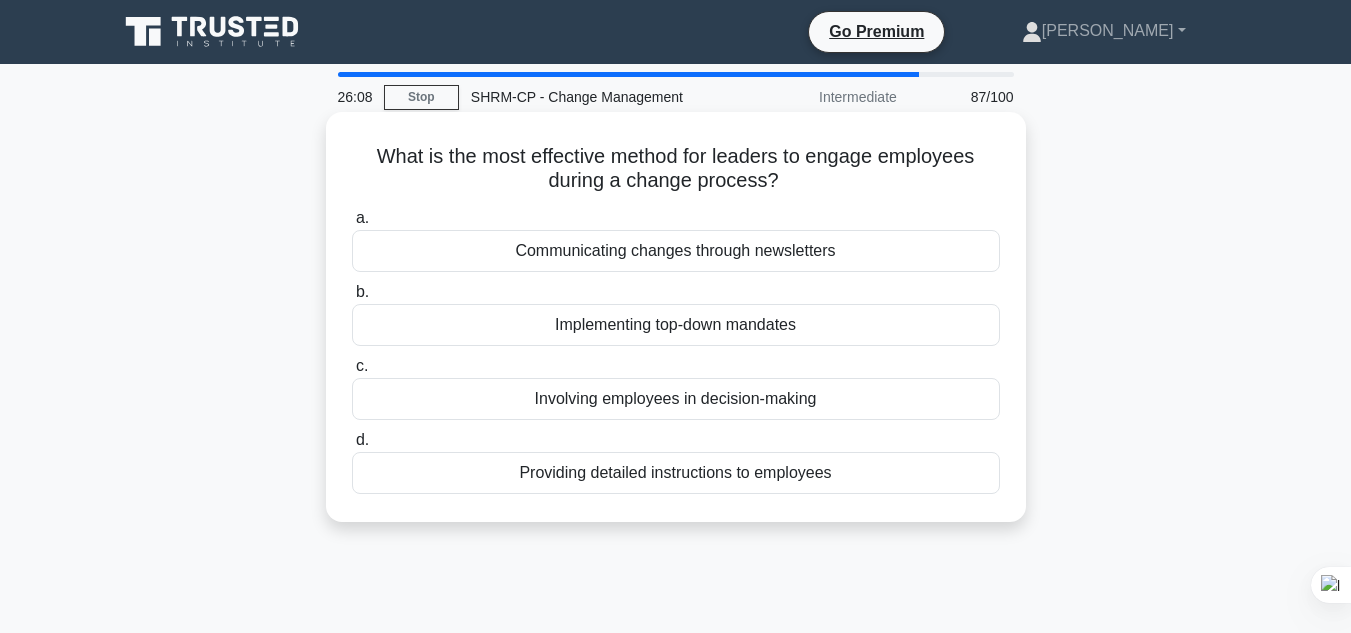 click on "Involving employees in decision-making" at bounding box center [676, 399] 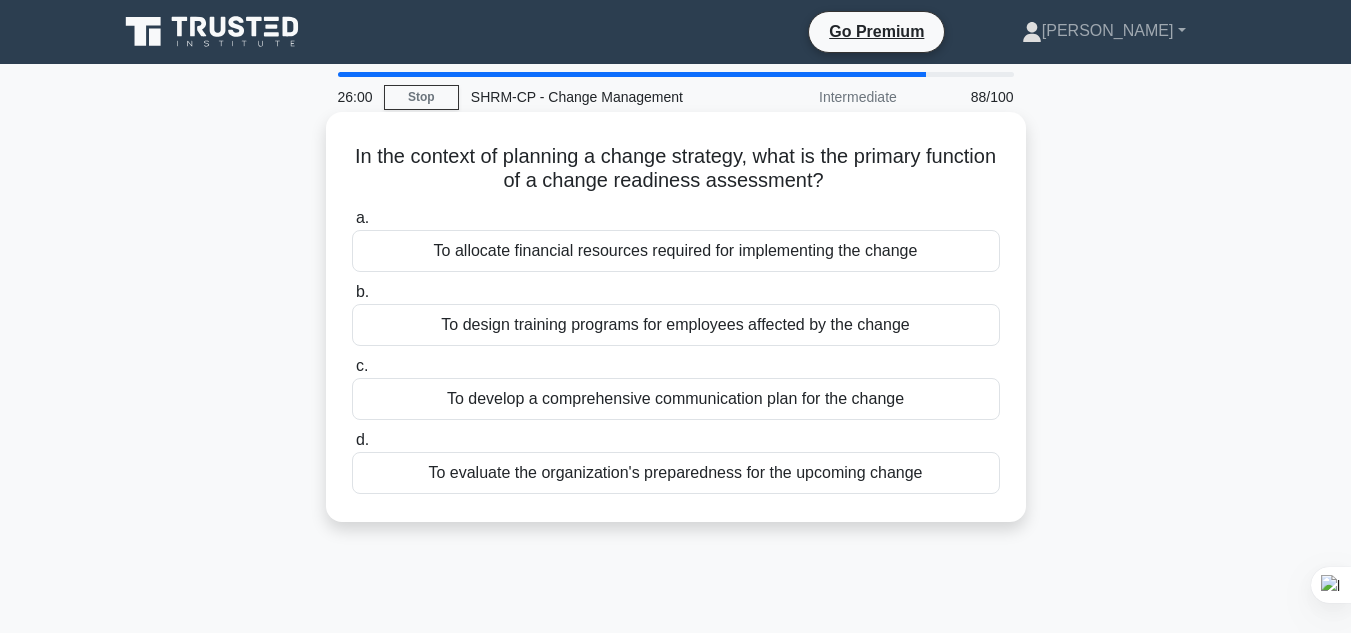 drag, startPoint x: 375, startPoint y: 154, endPoint x: 930, endPoint y: 472, distance: 639.6476 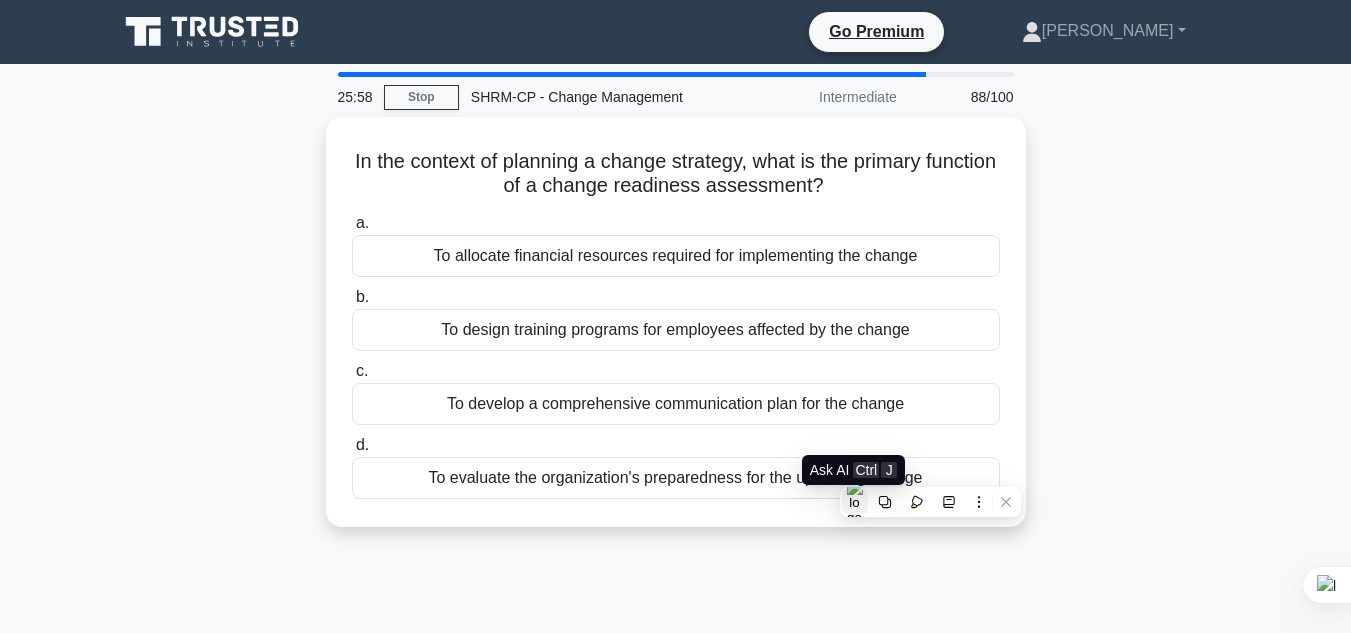 click at bounding box center (855, 502) 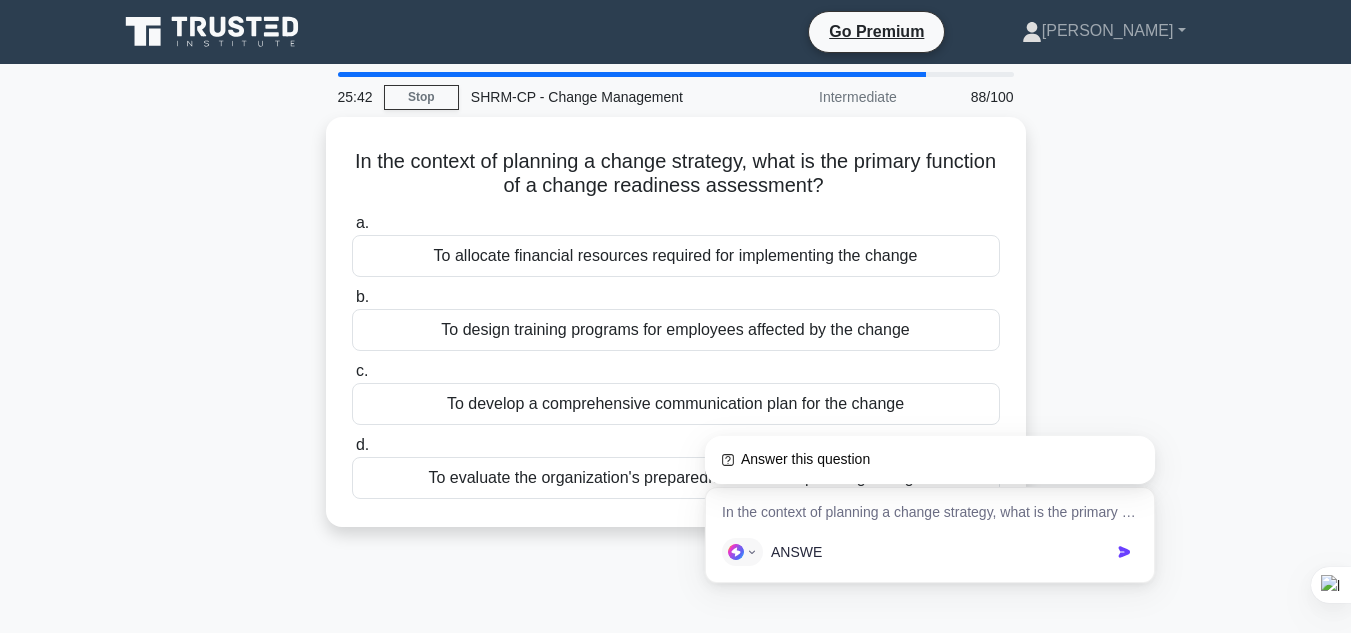 type on "ANSWER" 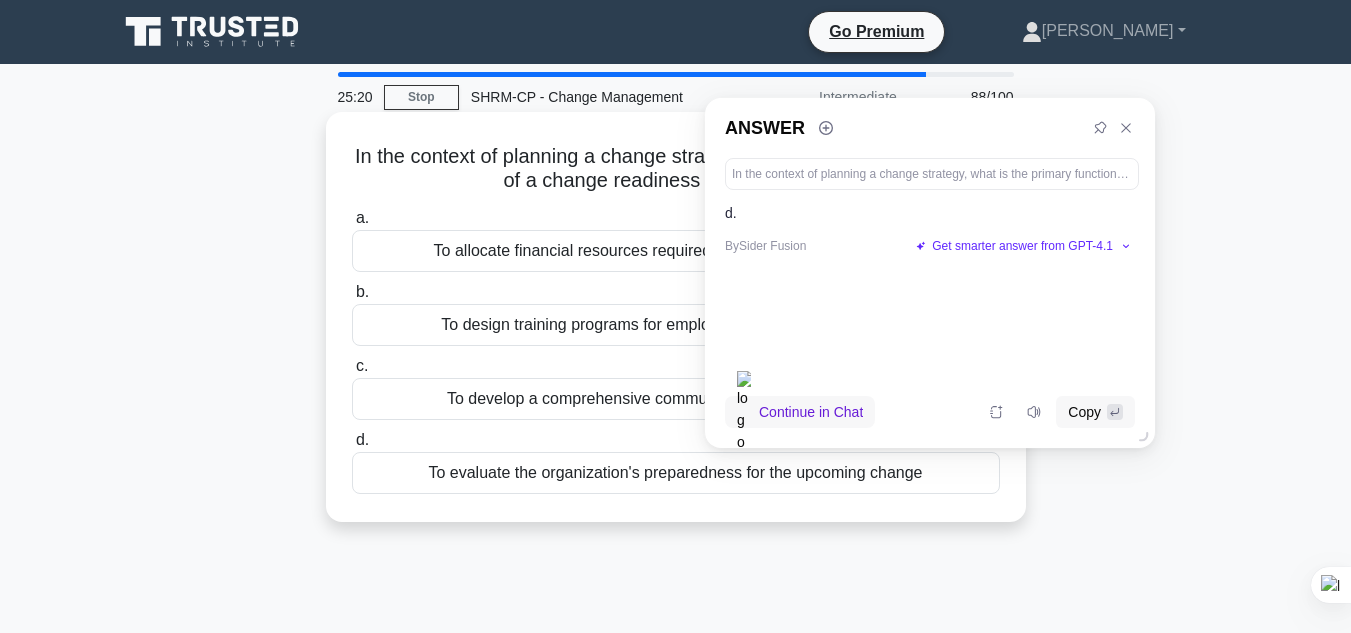 click on "To evaluate the organization's preparedness for the upcoming change" at bounding box center [676, 473] 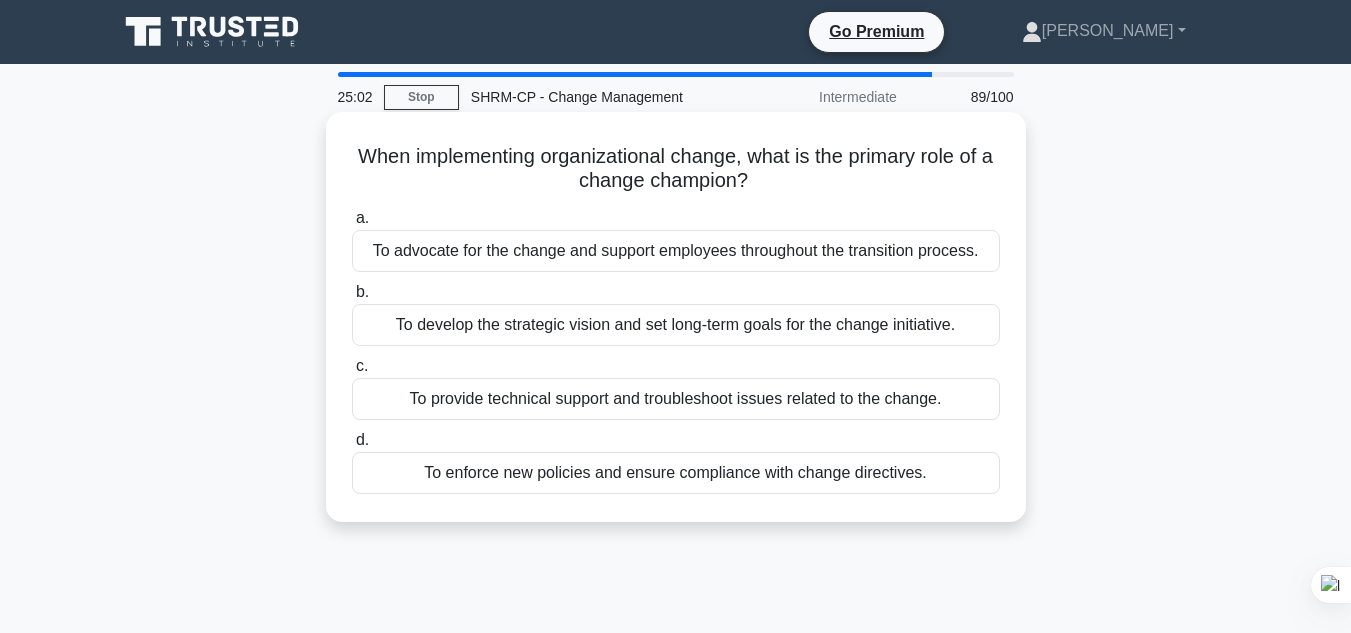 drag, startPoint x: 361, startPoint y: 135, endPoint x: 1022, endPoint y: 509, distance: 759.4715 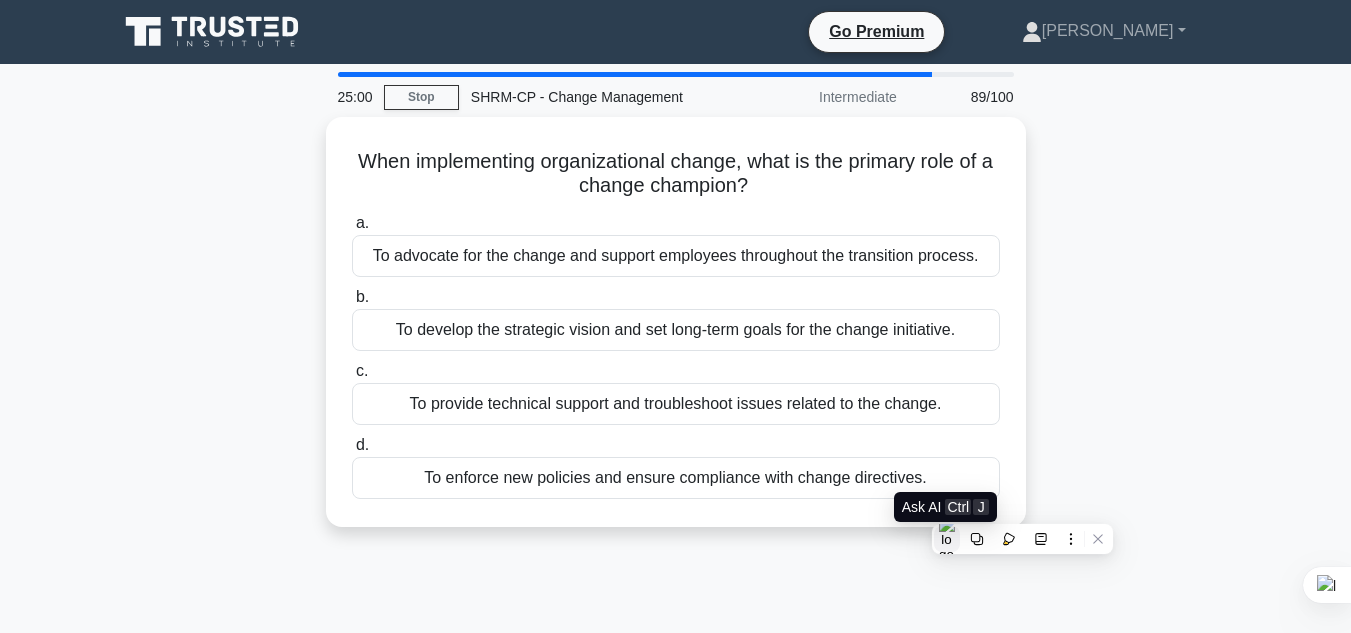click at bounding box center [947, 539] 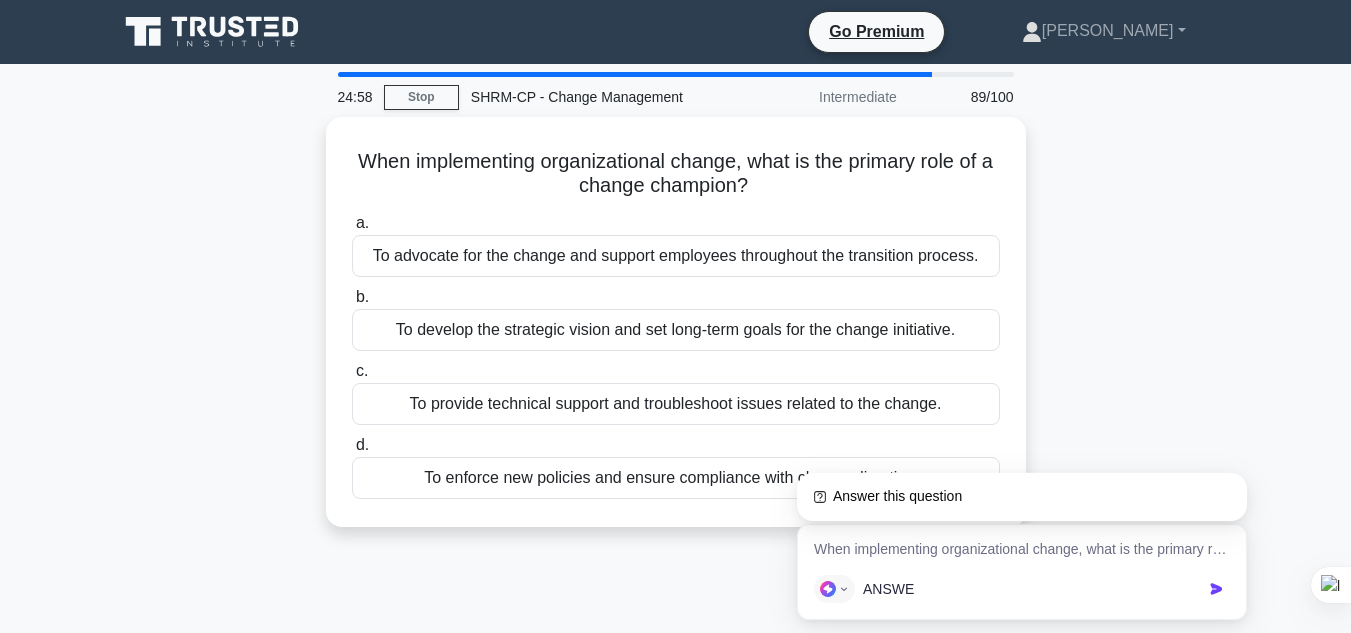 type on "ANSWER" 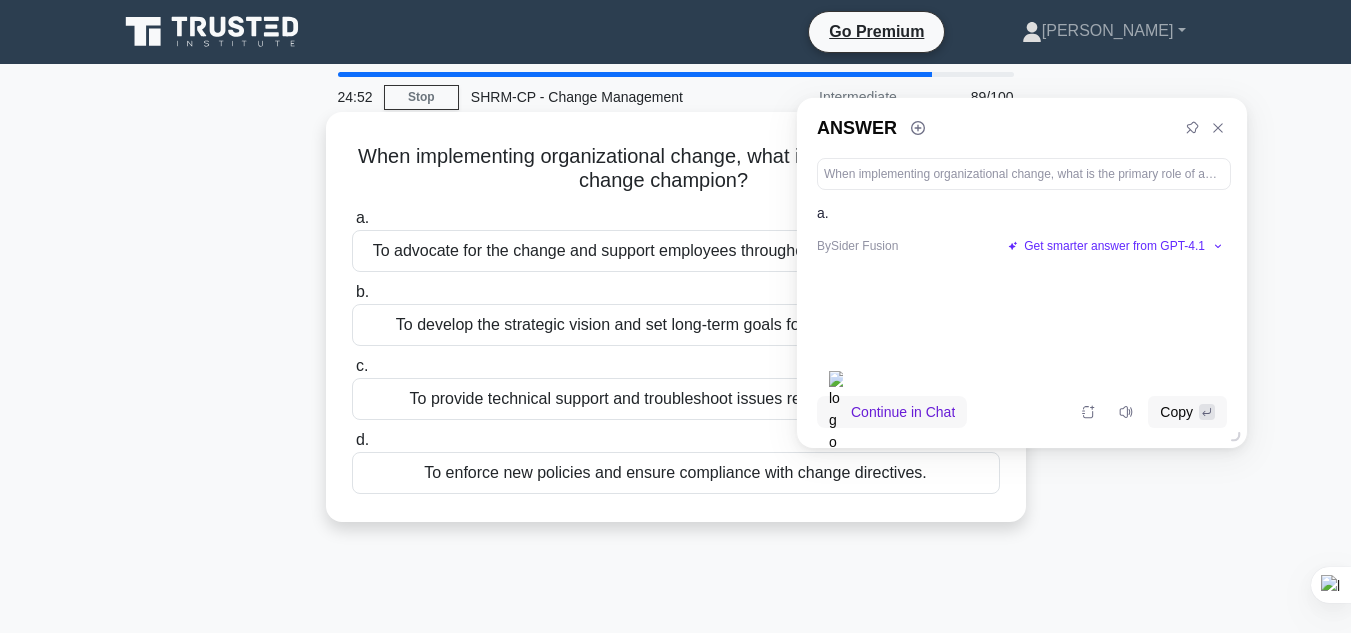 click on "To advocate for the change and support employees throughout the transition process." at bounding box center (676, 251) 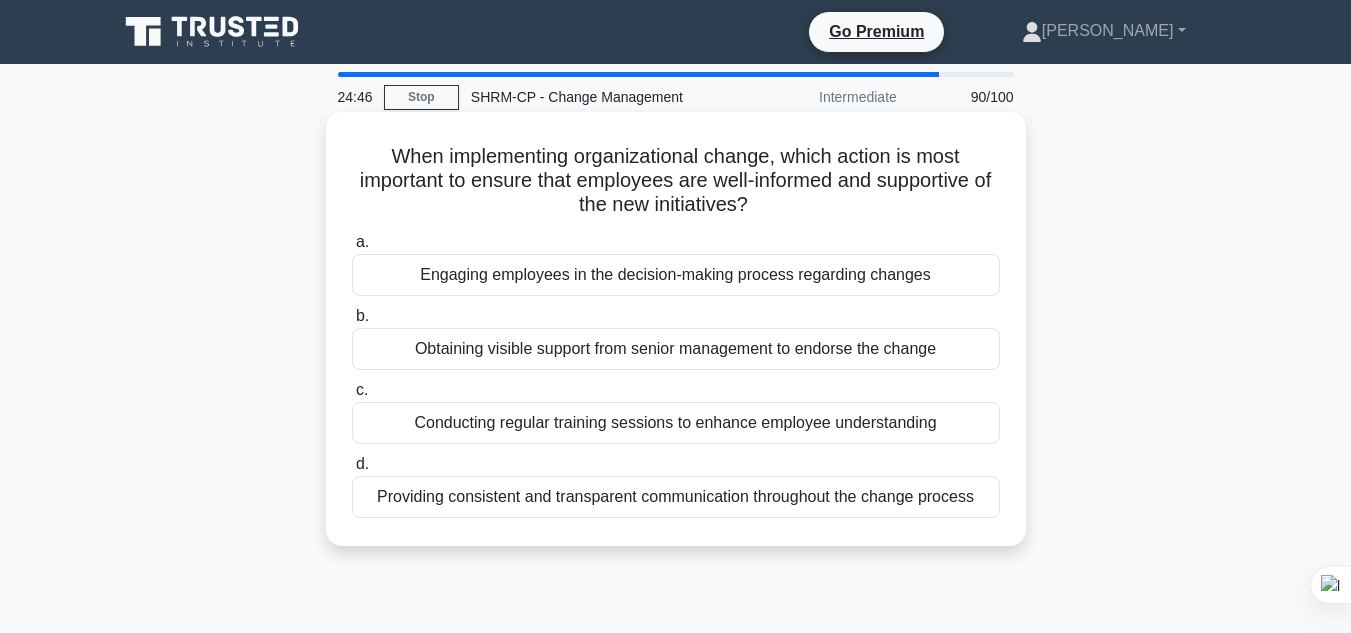 drag, startPoint x: 375, startPoint y: 155, endPoint x: 982, endPoint y: 503, distance: 699.68066 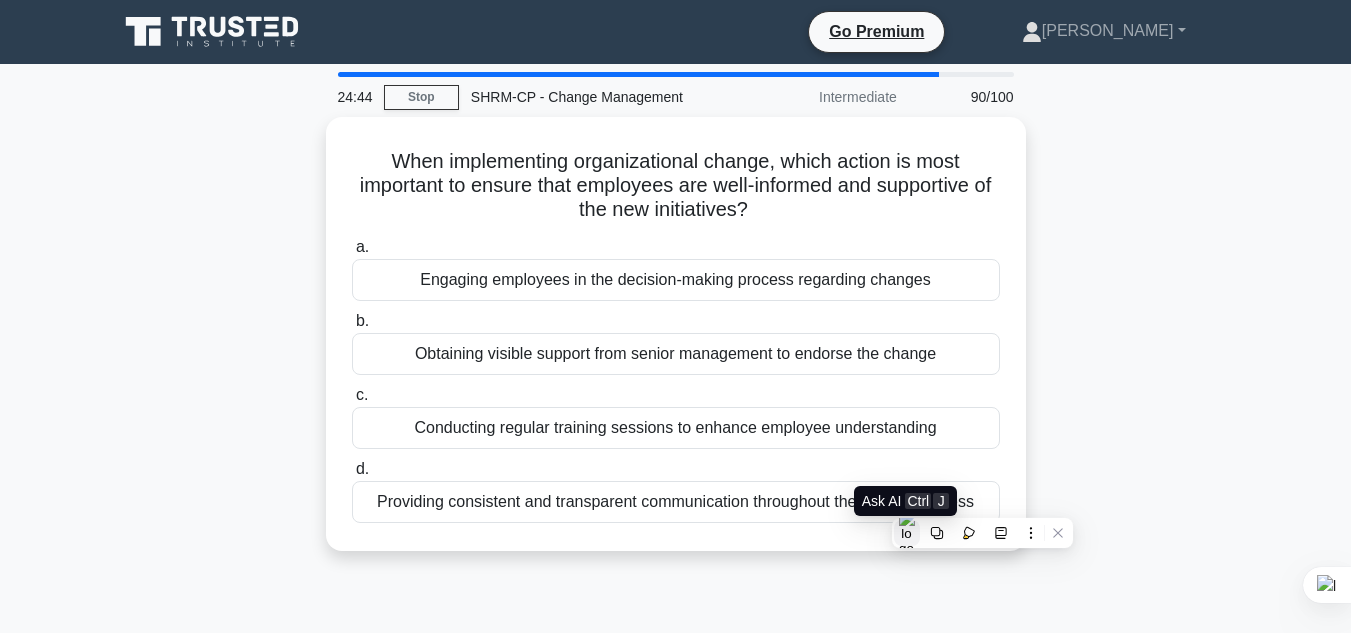 click at bounding box center (907, 533) 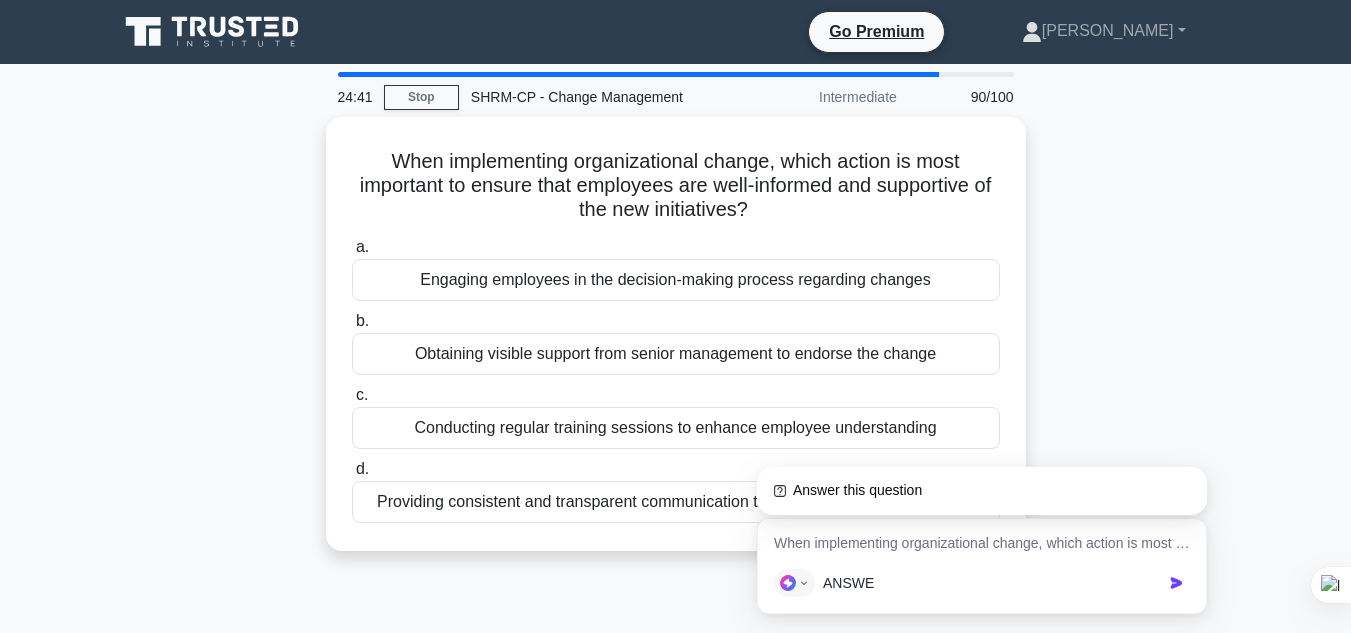 type on "ANSWER" 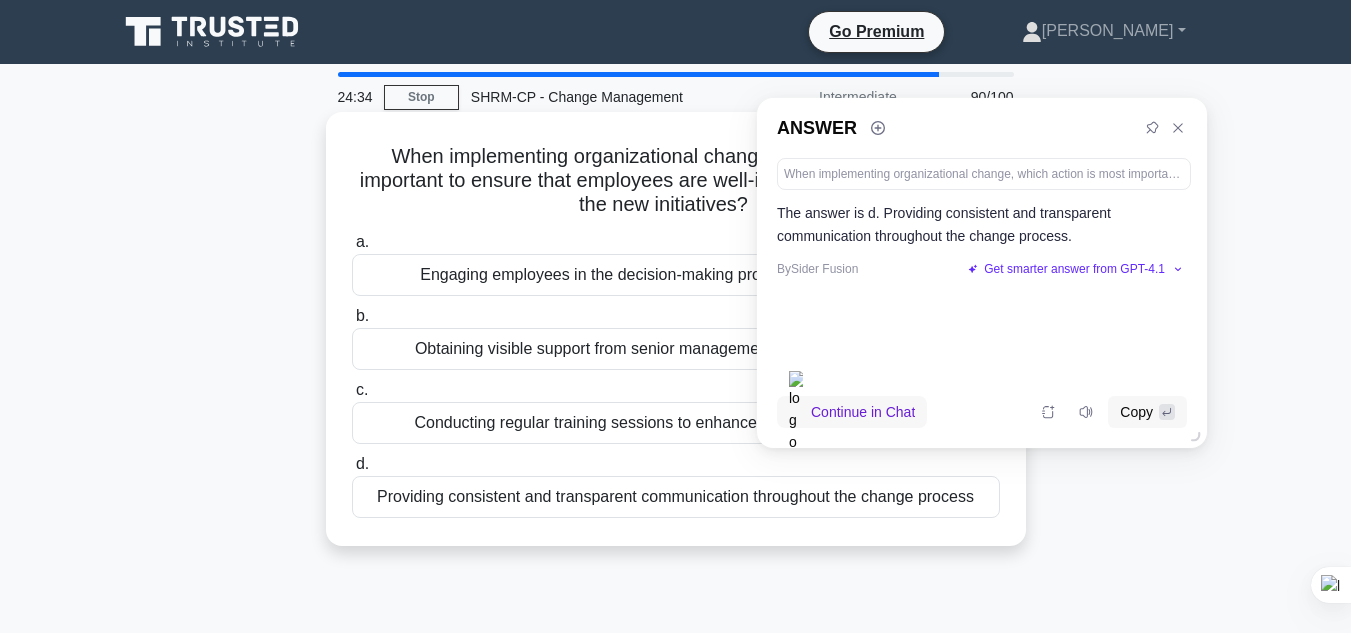 click on "Providing consistent and transparent communication throughout the change process" at bounding box center (676, 497) 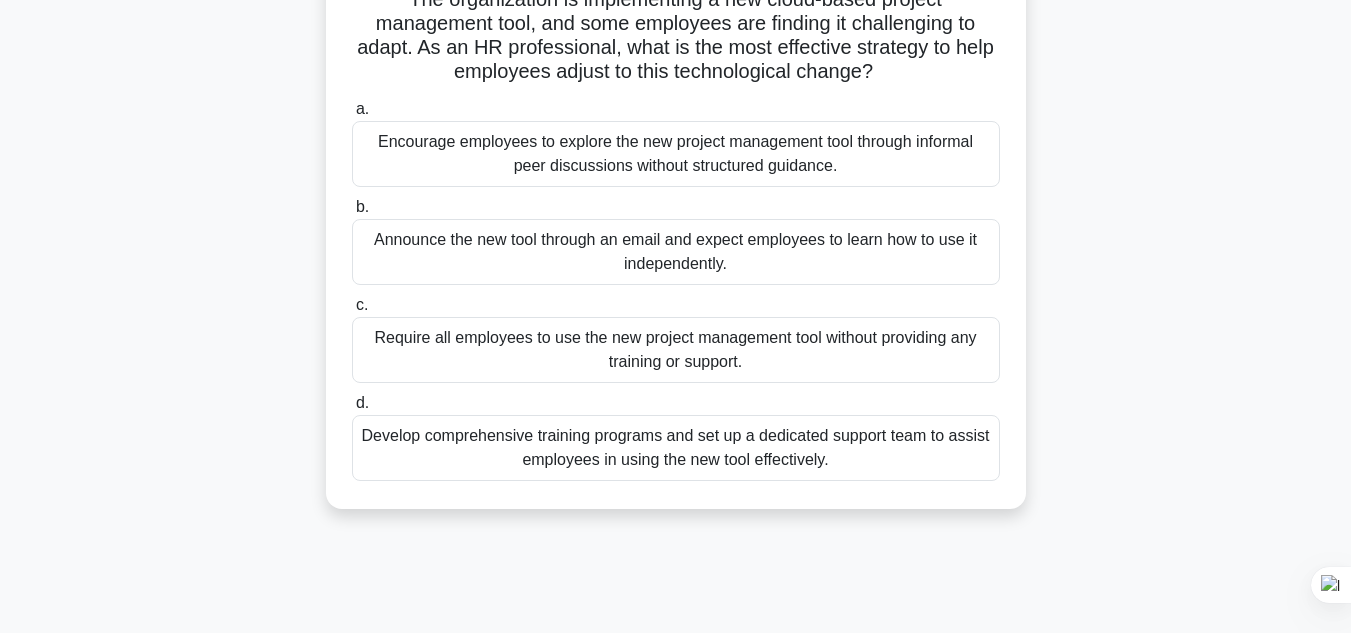 scroll, scrollTop: 166, scrollLeft: 0, axis: vertical 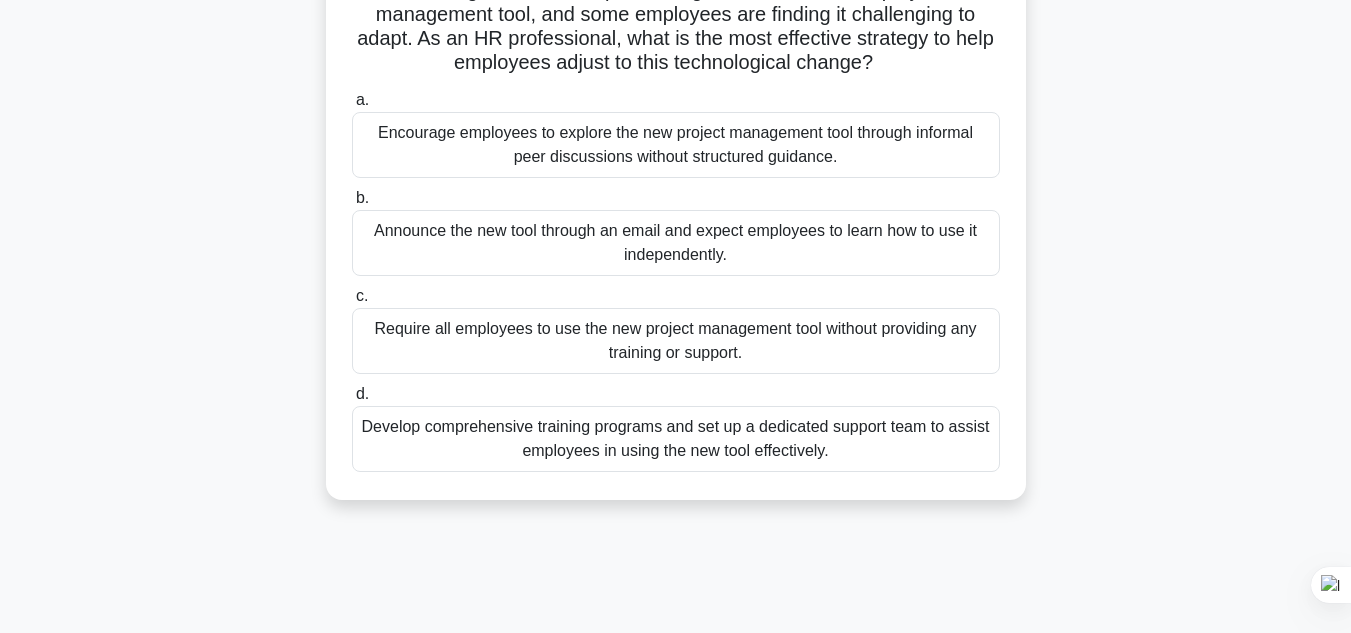 click on "Develop comprehensive training programs and set up a dedicated support team to assist employees in using the new tool effectively." at bounding box center (676, 439) 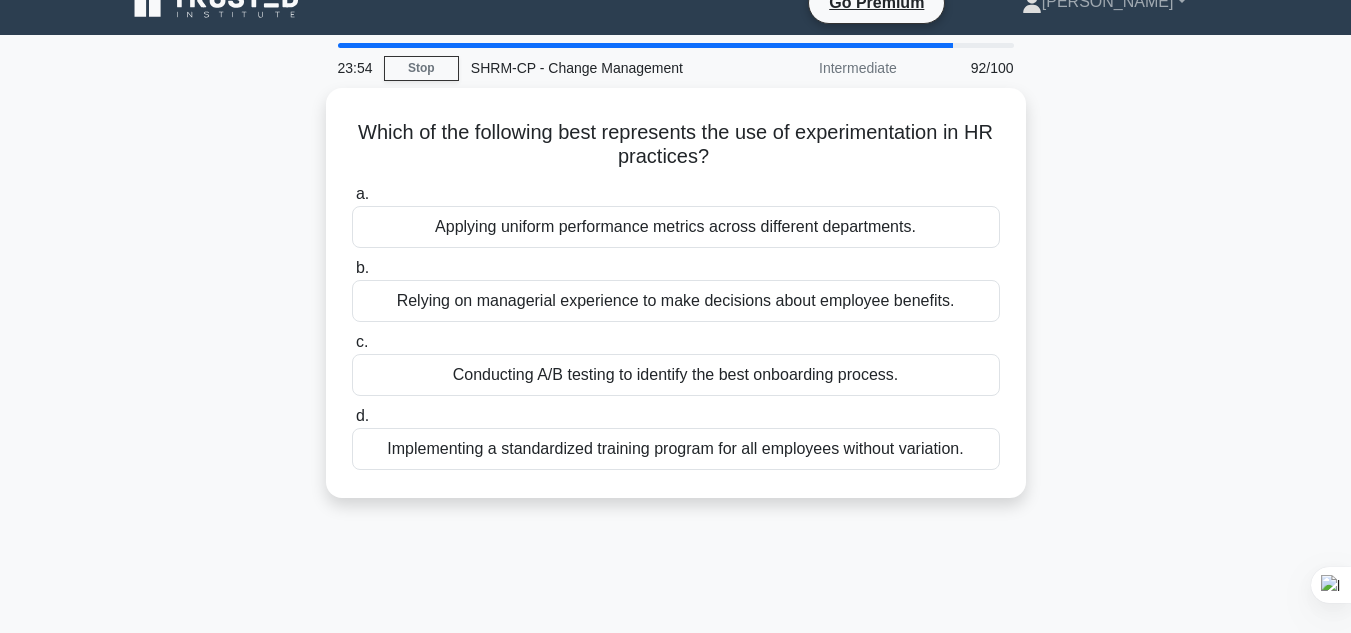 scroll, scrollTop: 0, scrollLeft: 0, axis: both 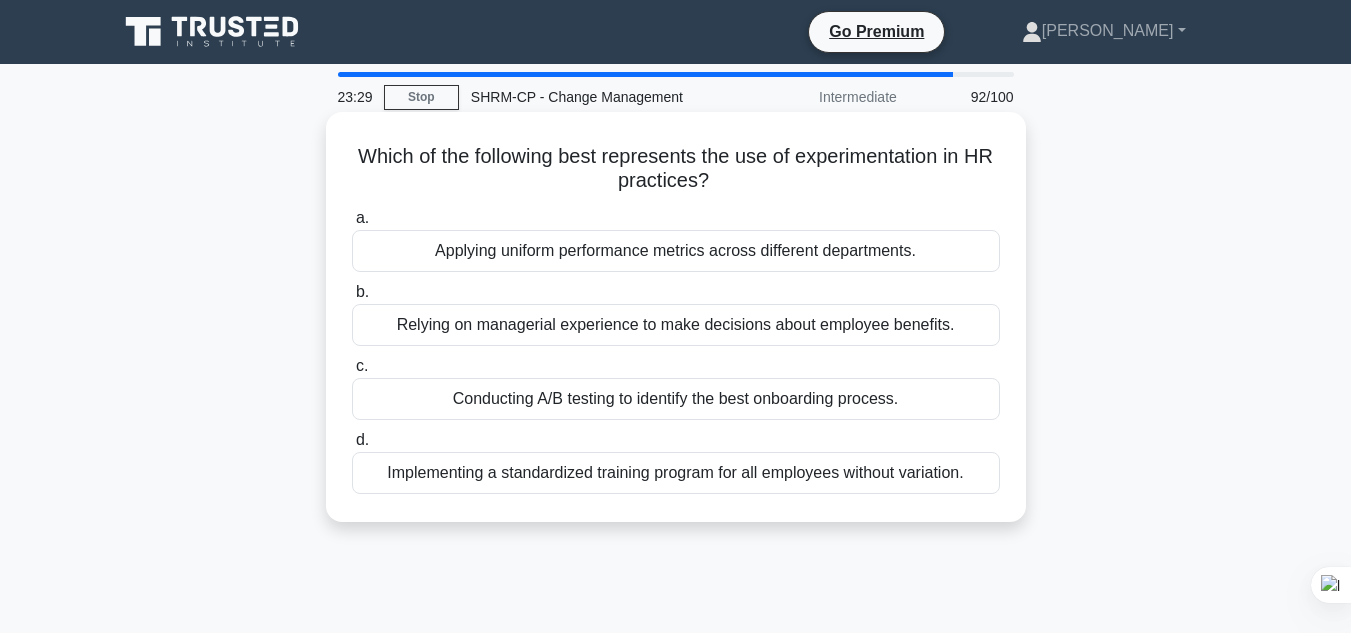 drag, startPoint x: 348, startPoint y: 143, endPoint x: 1005, endPoint y: 487, distance: 741.60974 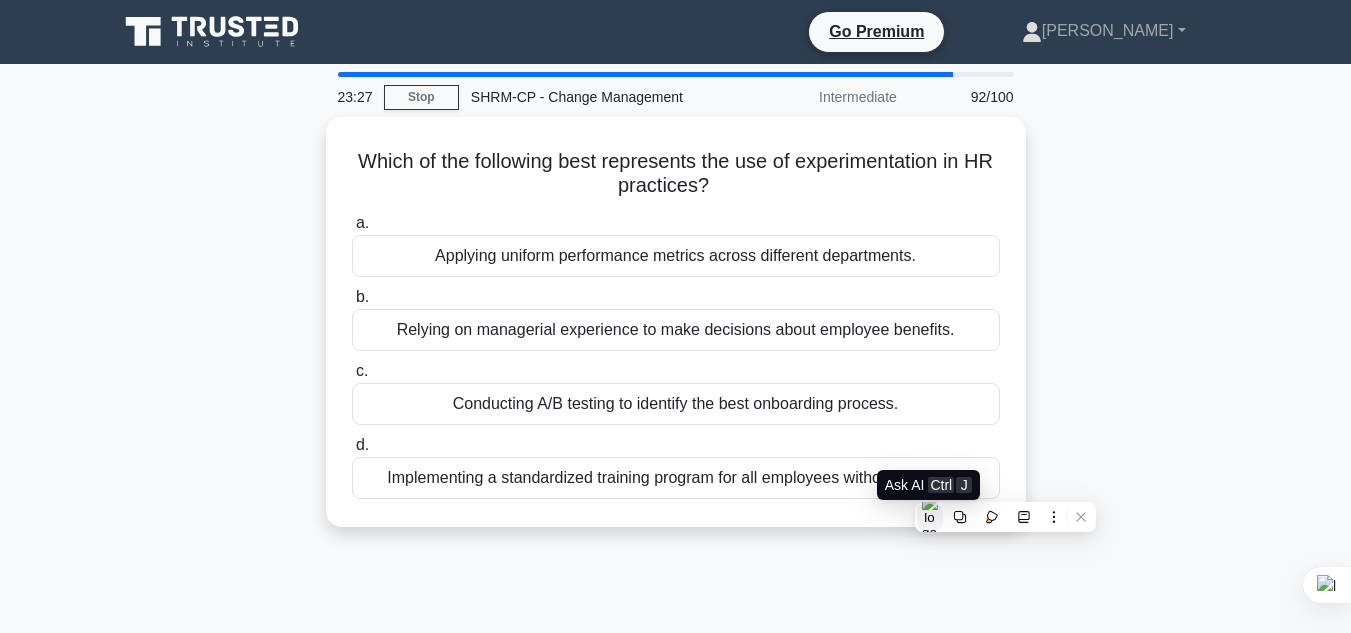 click at bounding box center [930, 517] 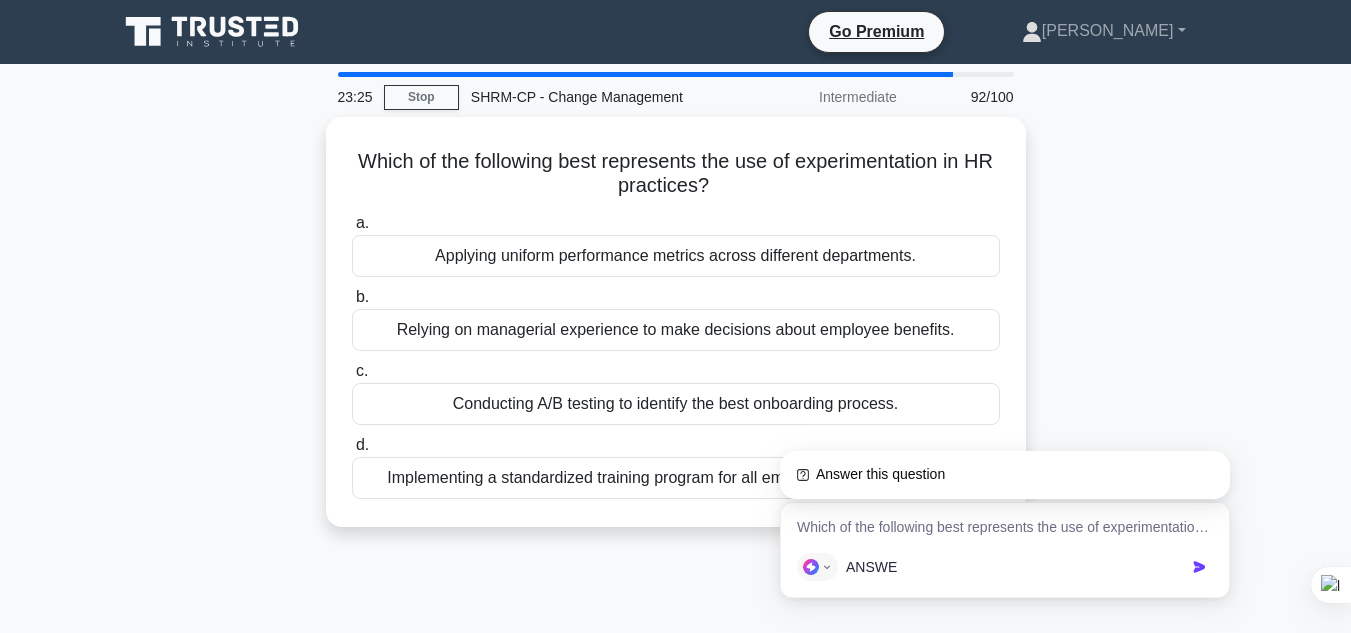 type on "ANSWER" 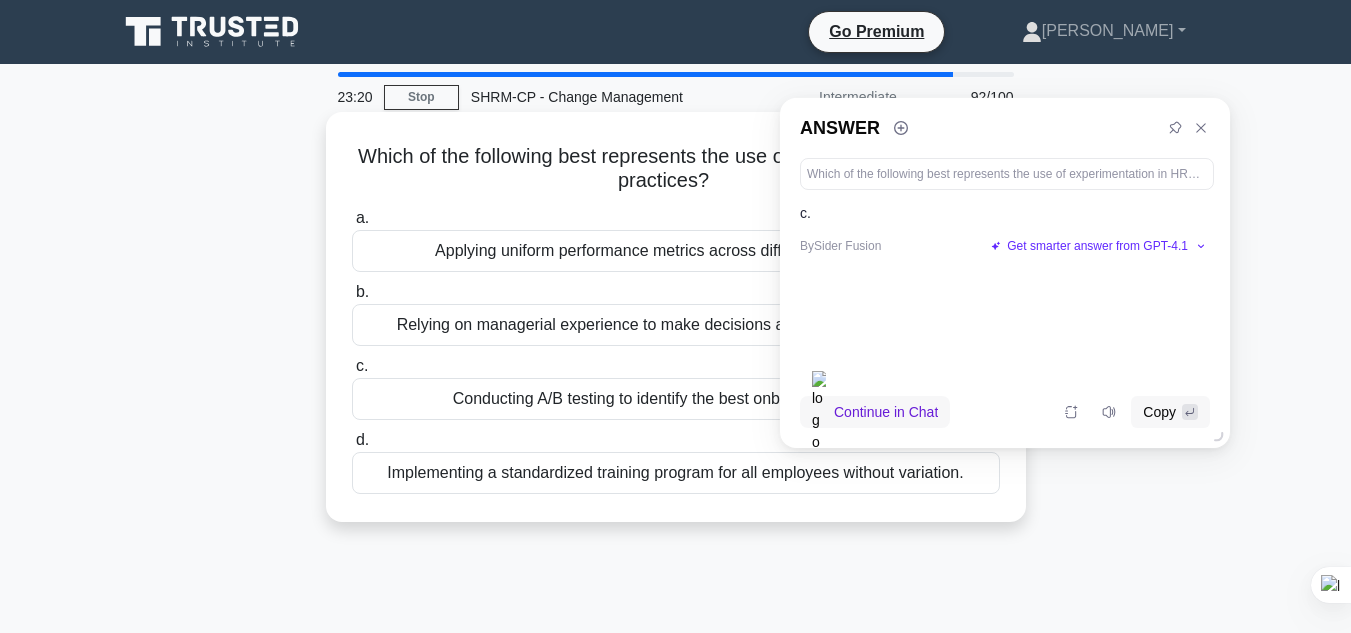 click on "Conducting A/B testing to identify the best onboarding process." at bounding box center [676, 399] 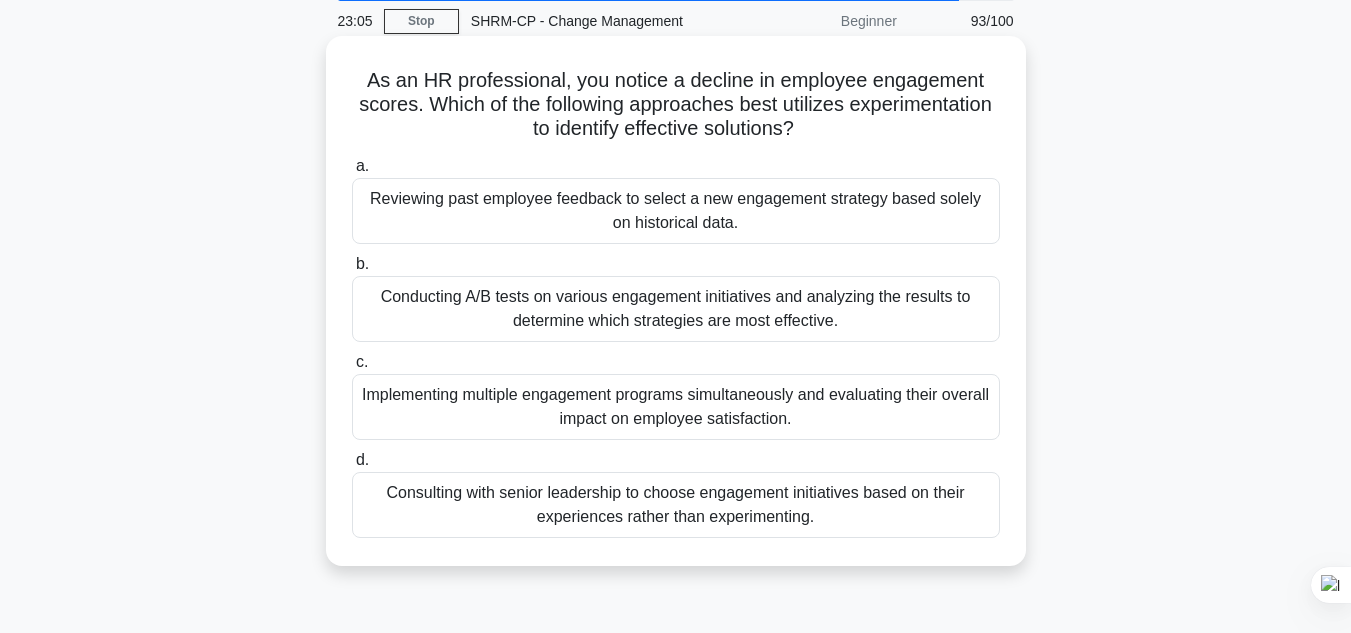scroll, scrollTop: 85, scrollLeft: 0, axis: vertical 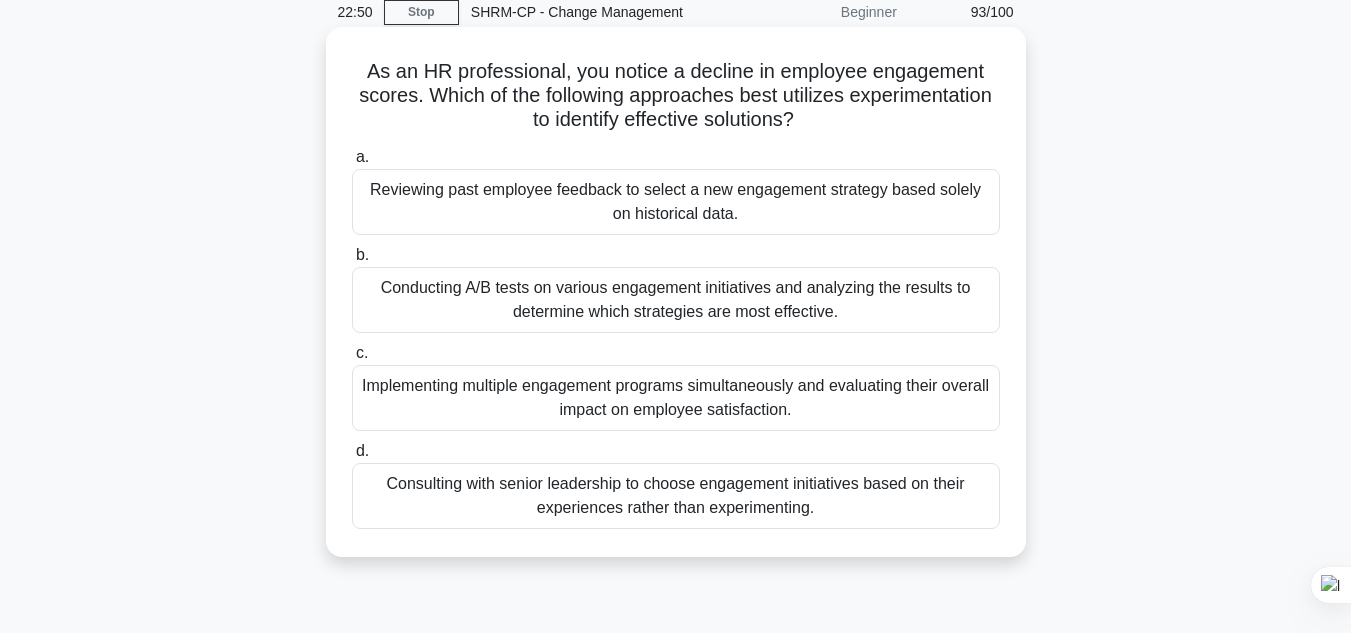 drag, startPoint x: 359, startPoint y: 70, endPoint x: 922, endPoint y: 513, distance: 716.39233 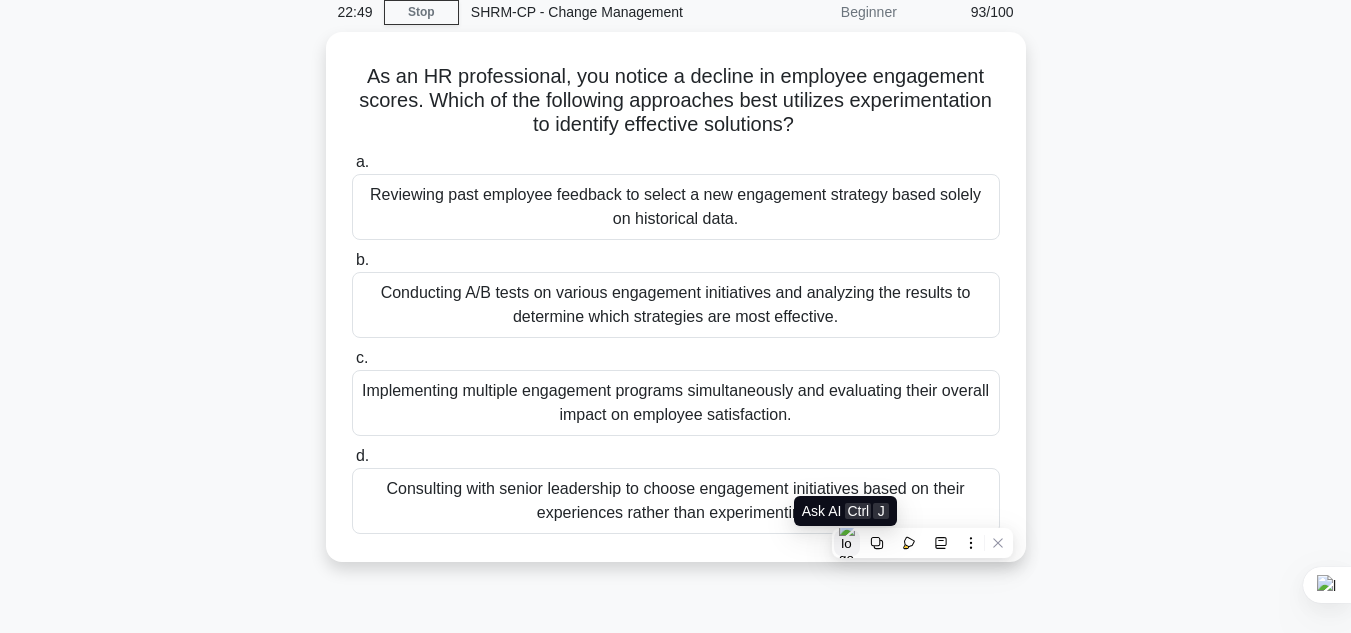 click at bounding box center [847, 543] 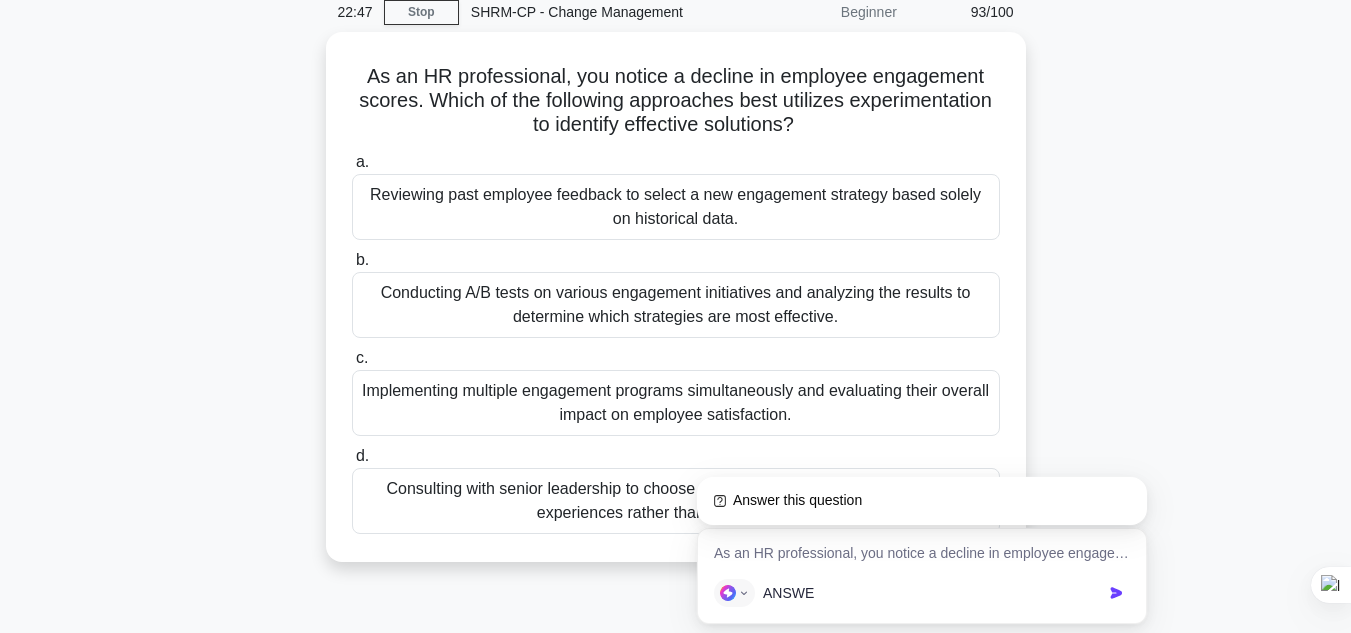 type on "ANSWER" 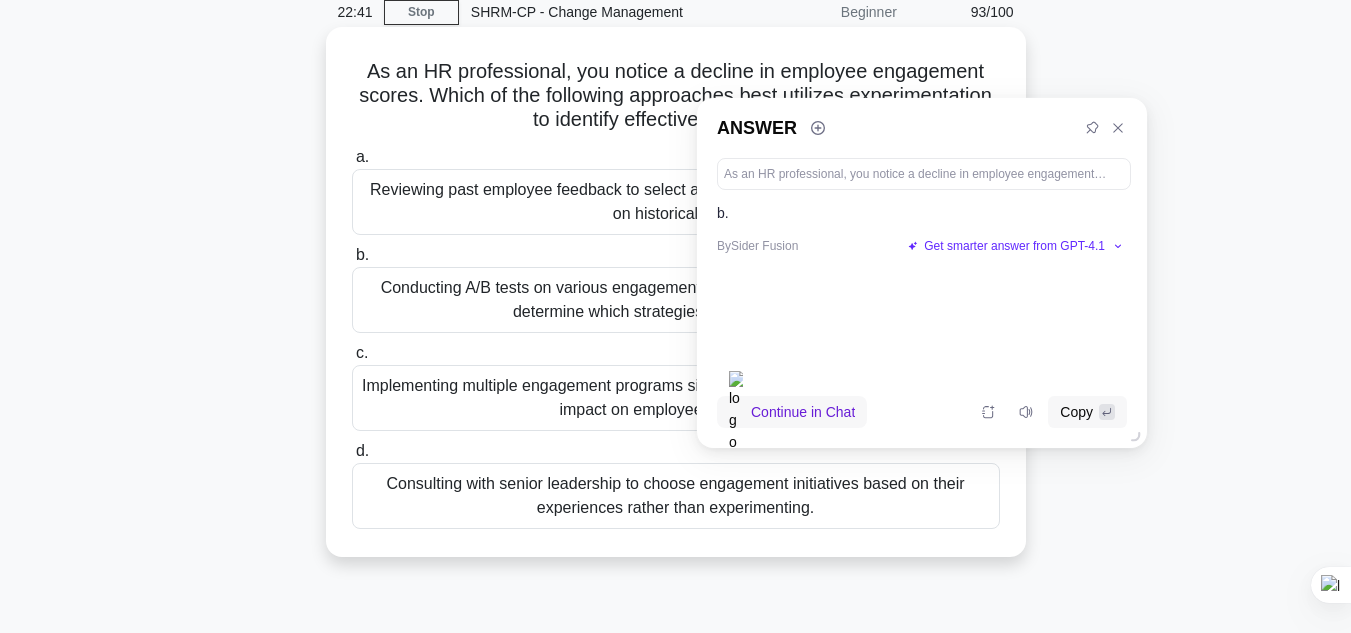 click on "Conducting A/B tests on various engagement initiatives and analyzing the results to determine which strategies are most effective." at bounding box center (676, 300) 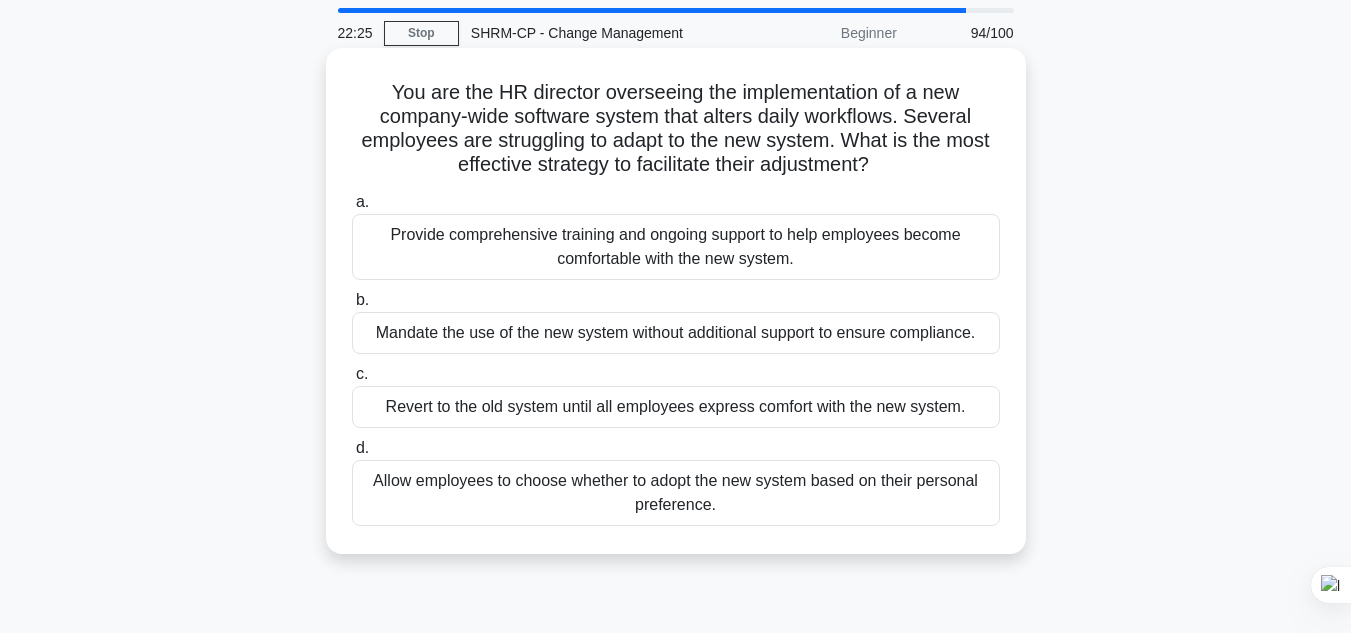 scroll, scrollTop: 65, scrollLeft: 0, axis: vertical 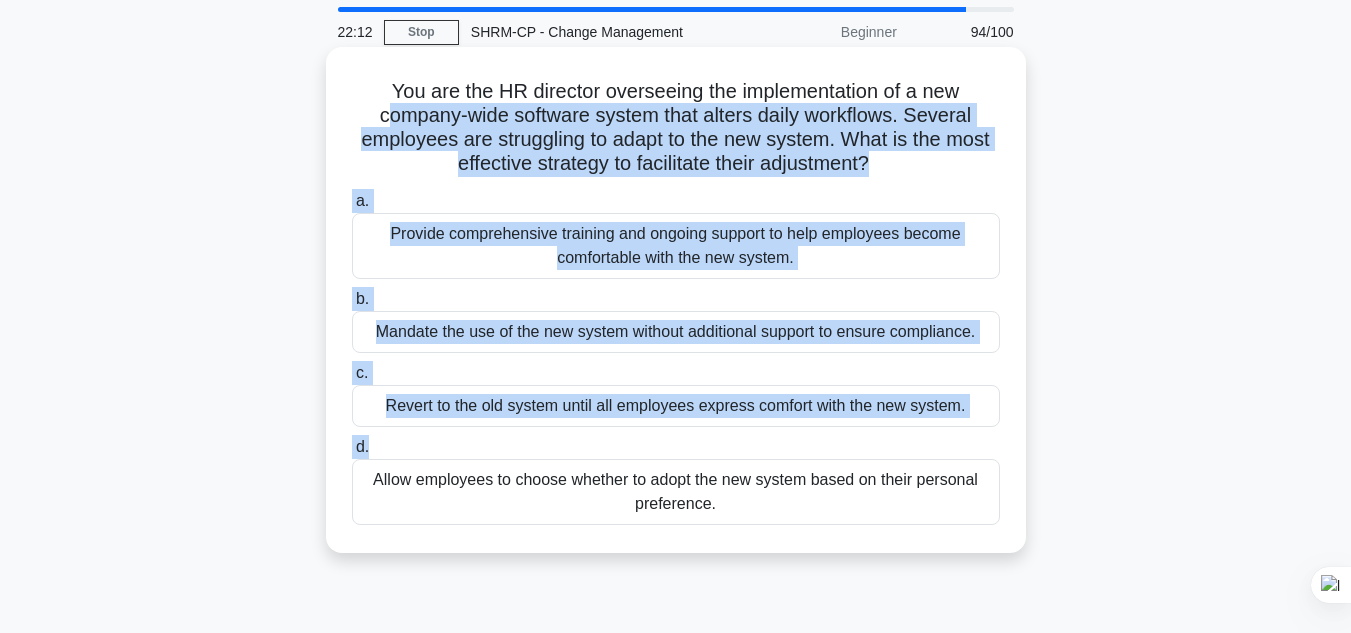 drag, startPoint x: 382, startPoint y: 104, endPoint x: 711, endPoint y: 437, distance: 468.11322 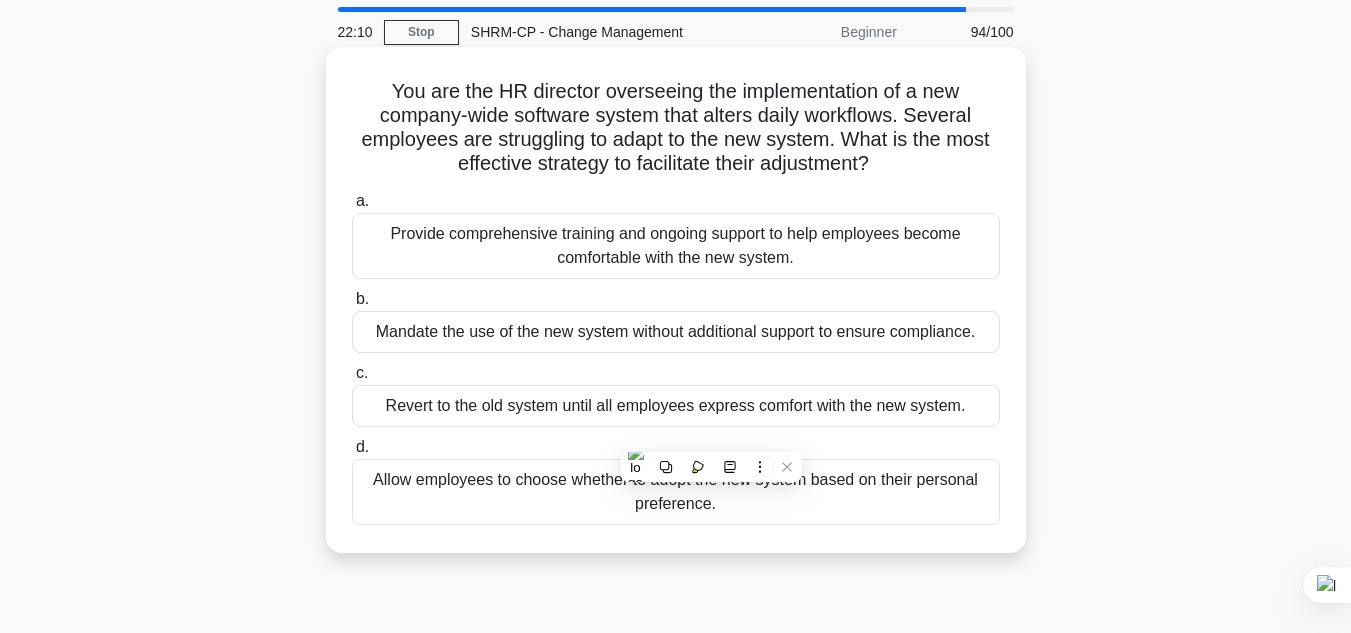 click on "You are the HR director overseeing the implementation of a new company-wide software system that alters daily workflows. Several employees are struggling to adapt to the new system. What is the most effective strategy to facilitate their adjustment?
.spinner_0XTQ{transform-origin:center;animation:spinner_y6GP .75s linear infinite}@keyframes spinner_y6GP{100%{transform:rotate(360deg)}}" at bounding box center [676, 128] 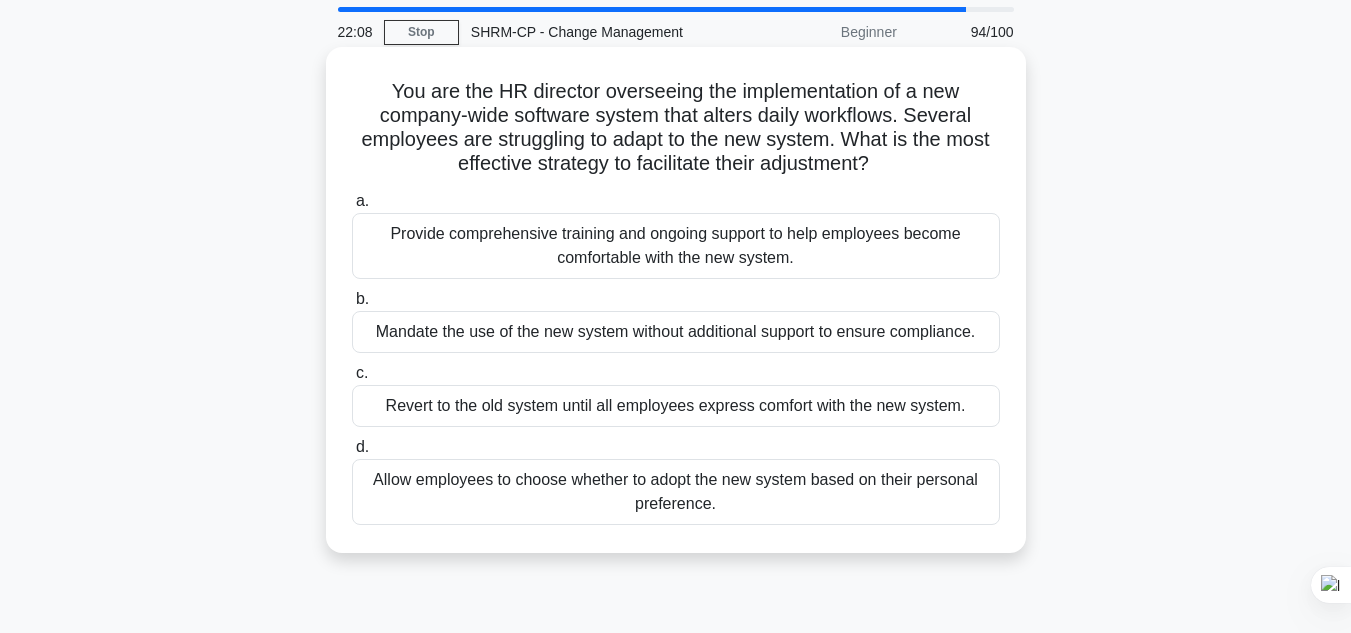 drag, startPoint x: 375, startPoint y: 85, endPoint x: 847, endPoint y: 539, distance: 654.9046 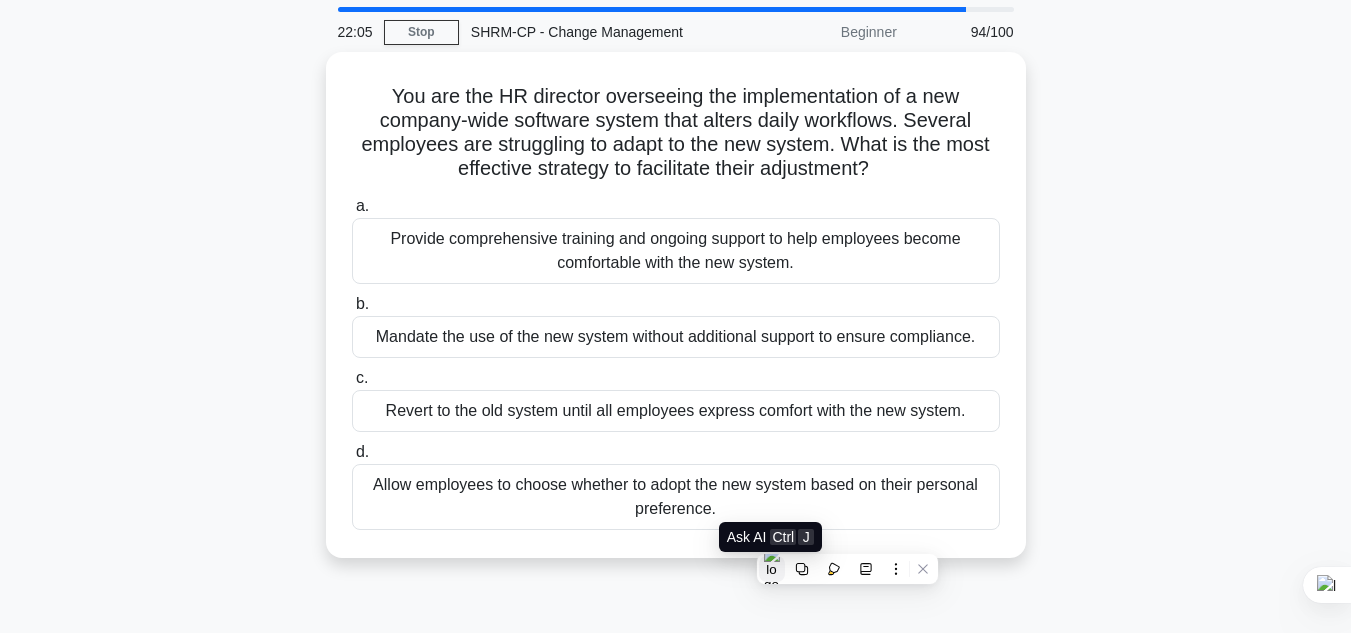 click at bounding box center [772, 569] 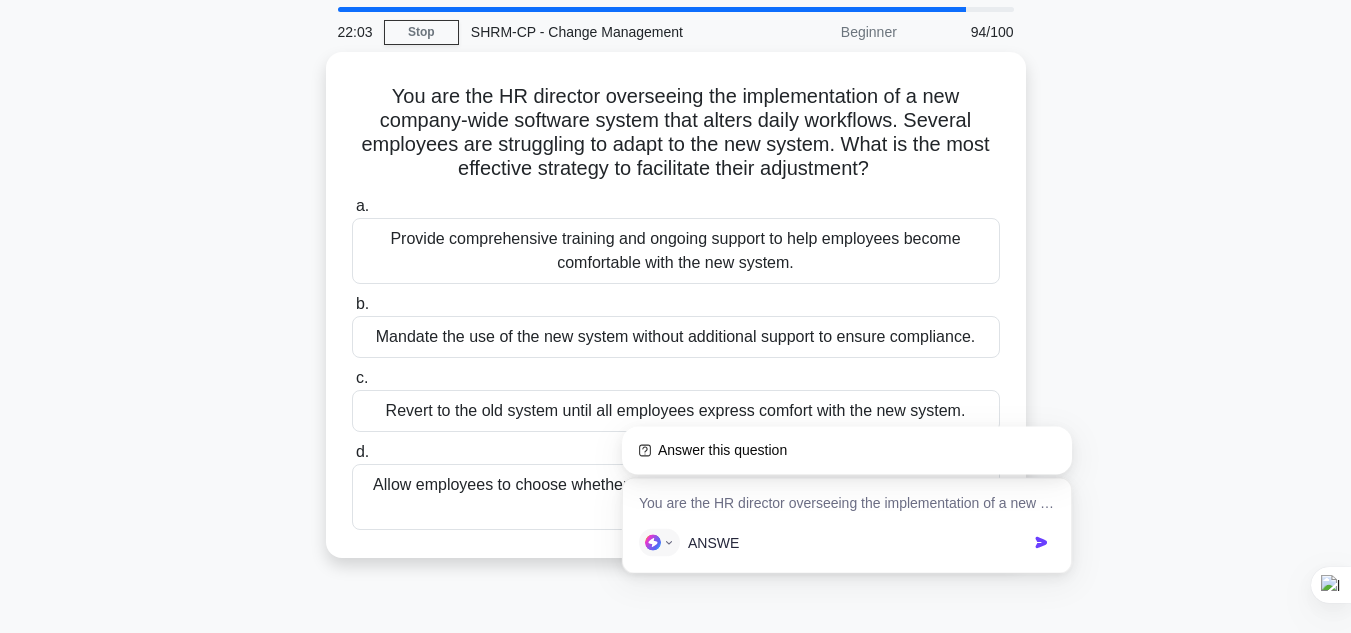 type on "ANSWER" 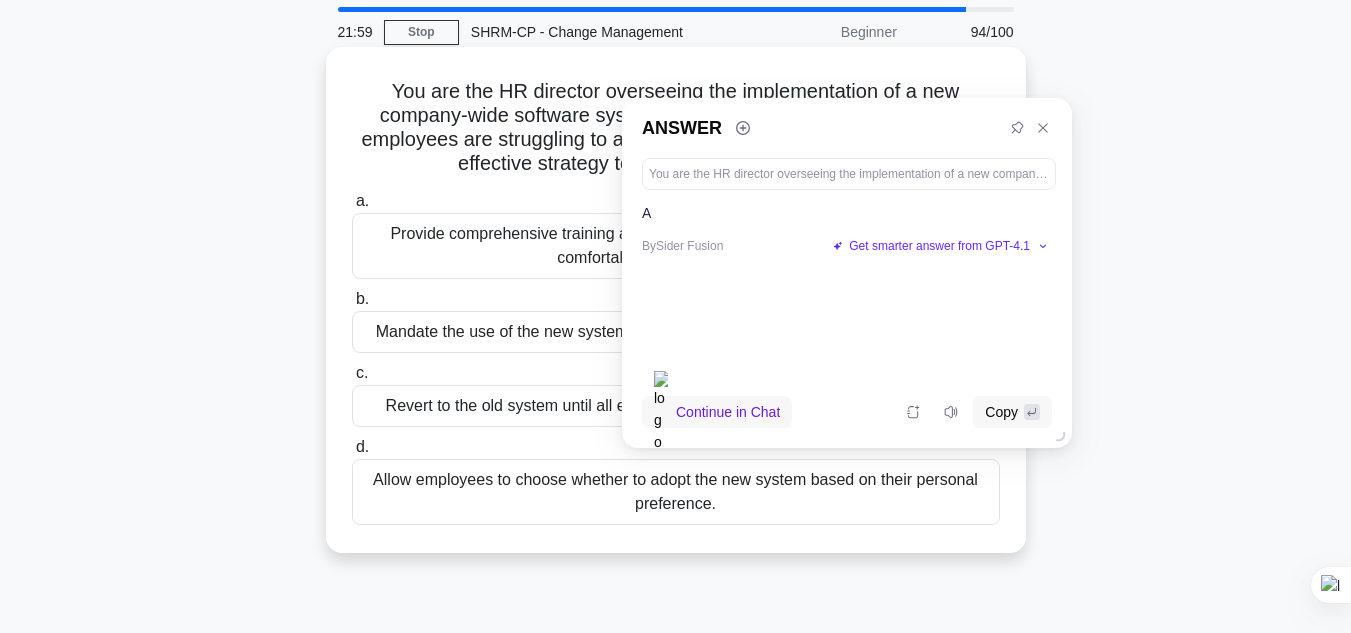 click on "Provide comprehensive training and ongoing support to help employees become comfortable with the new system." at bounding box center [676, 246] 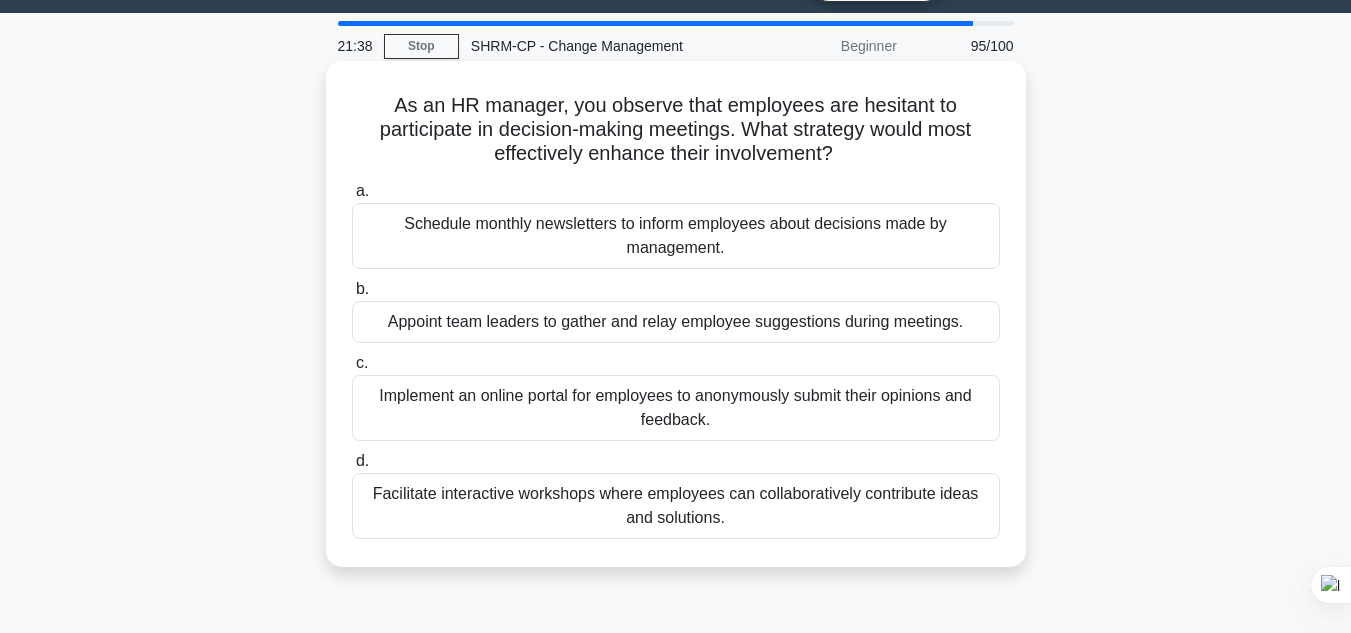scroll, scrollTop: 50, scrollLeft: 0, axis: vertical 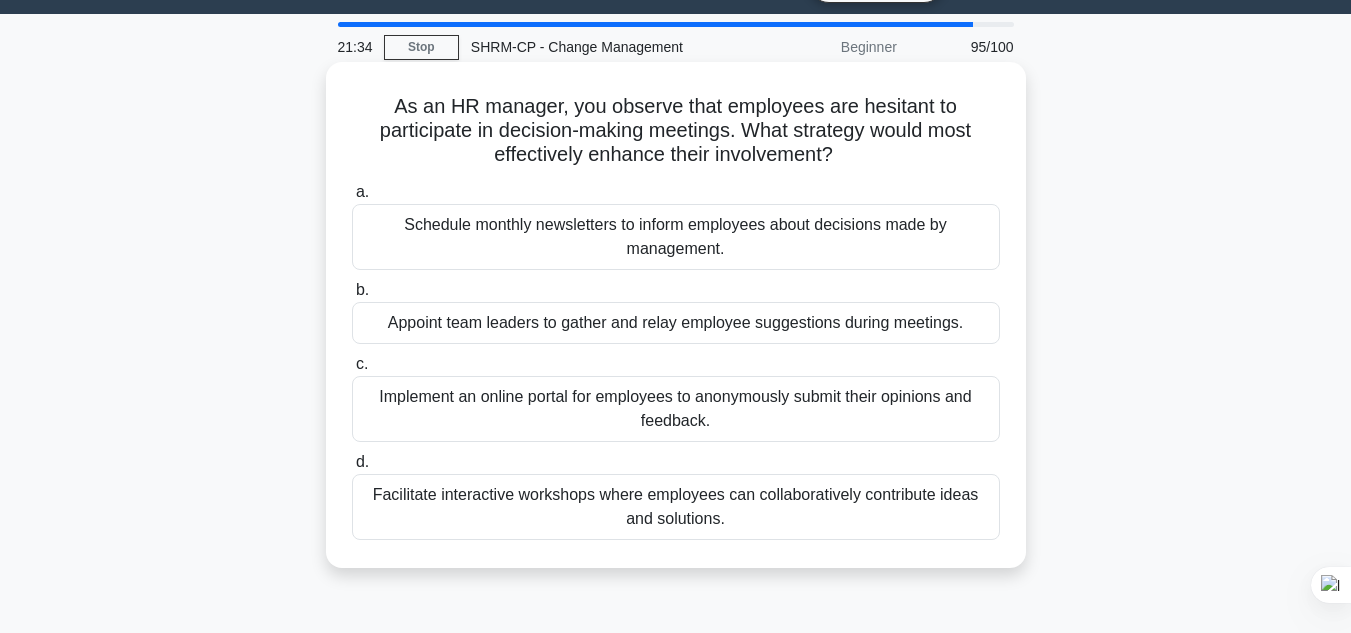 drag, startPoint x: 352, startPoint y: 104, endPoint x: 799, endPoint y: 519, distance: 609.9459 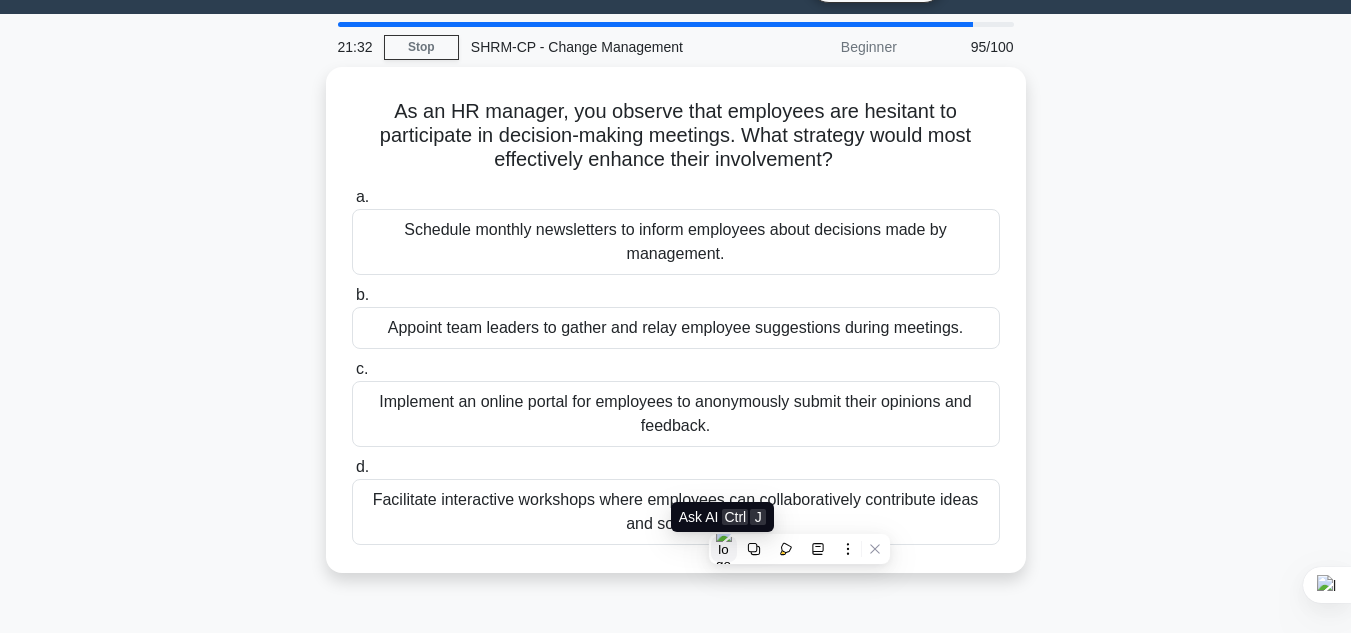 click at bounding box center [724, 549] 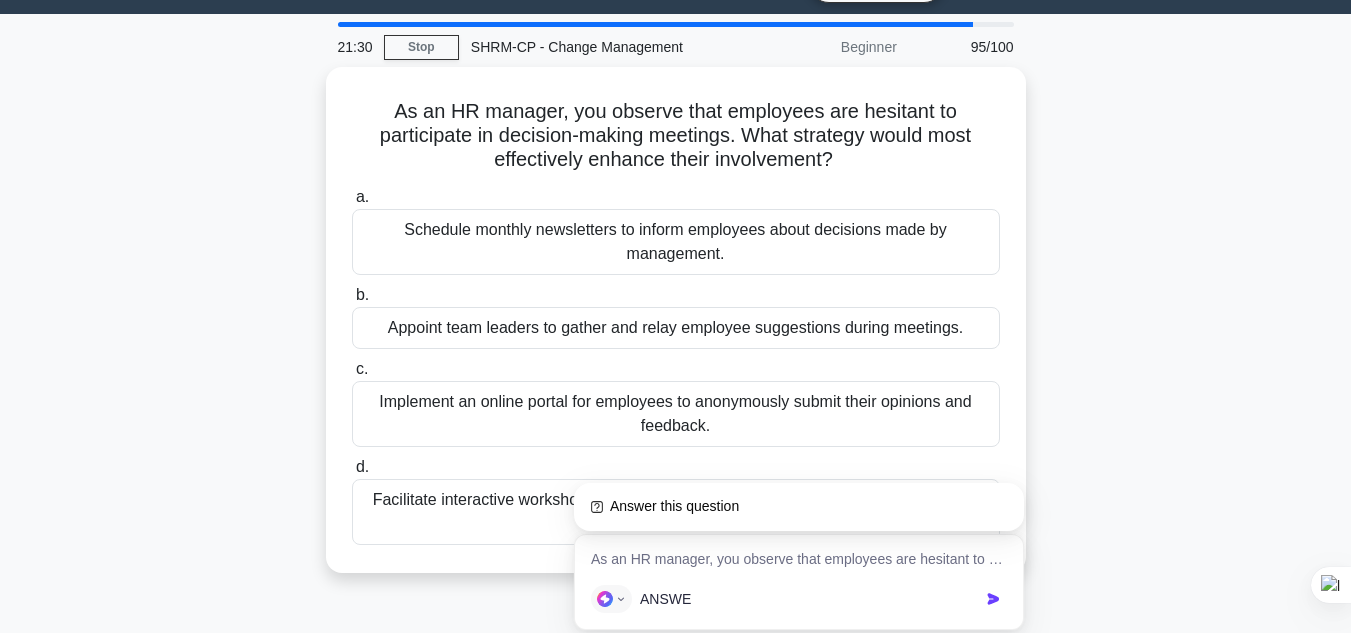 type on "ANSWER" 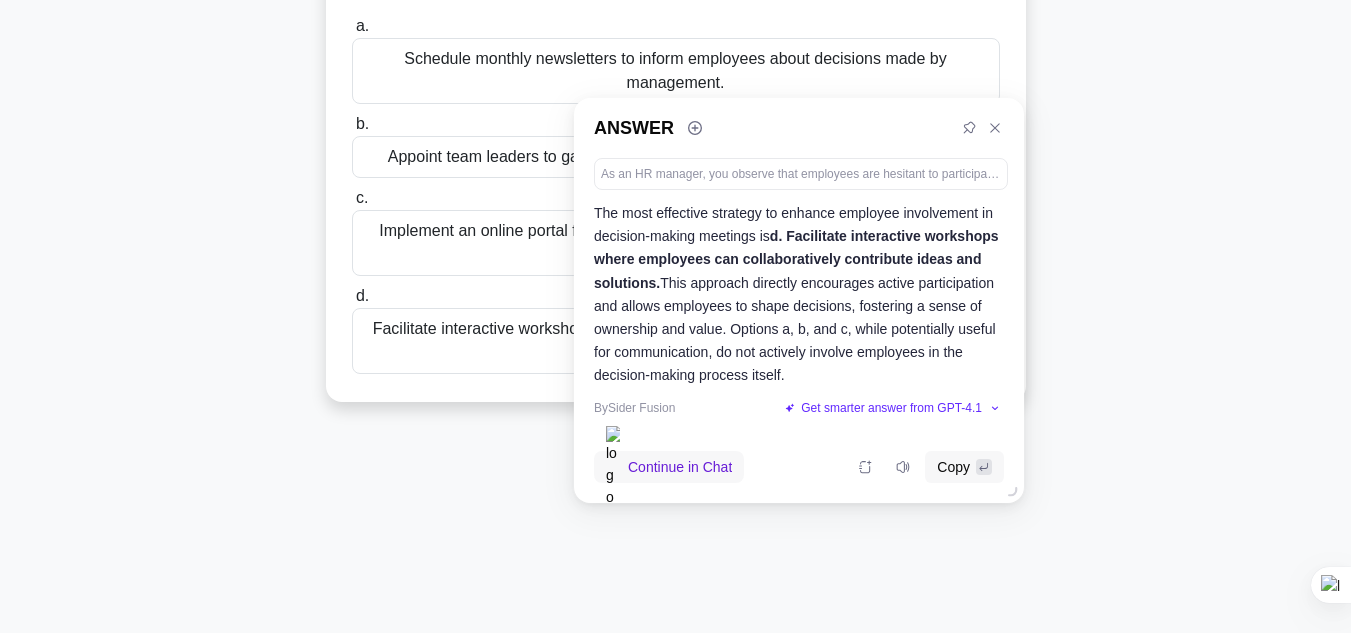 scroll, scrollTop: 222, scrollLeft: 0, axis: vertical 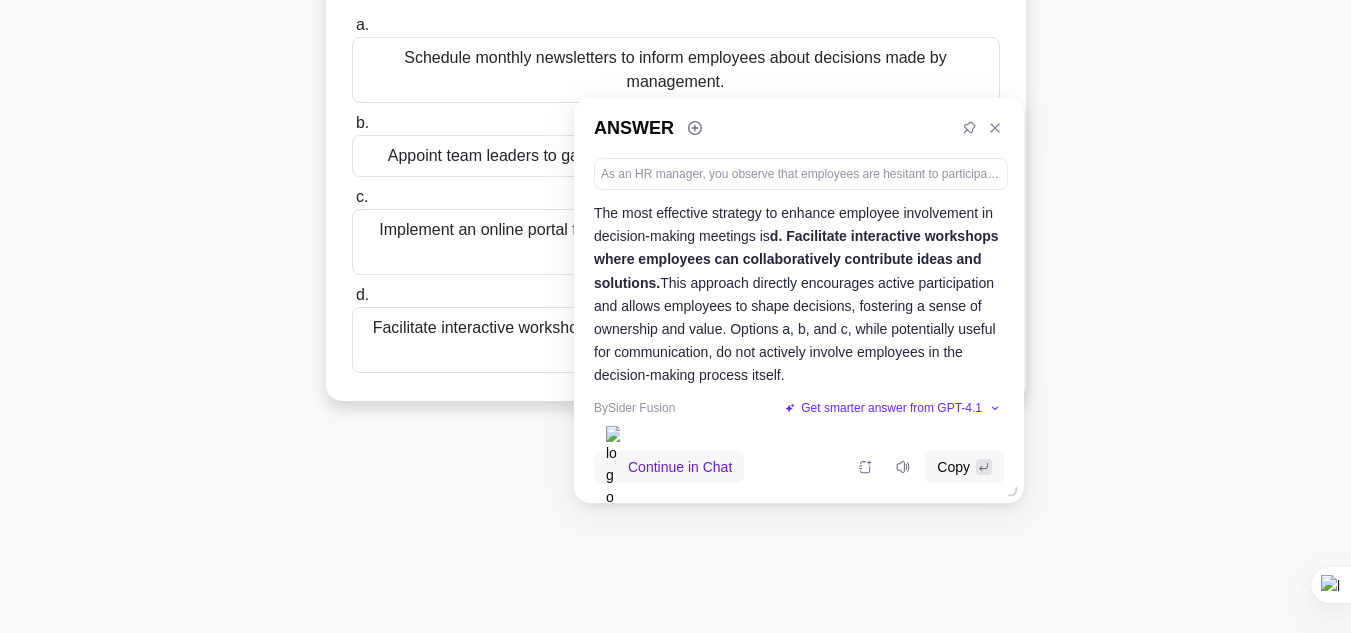 click on "Continue in Chat Copy" at bounding box center [799, 467] 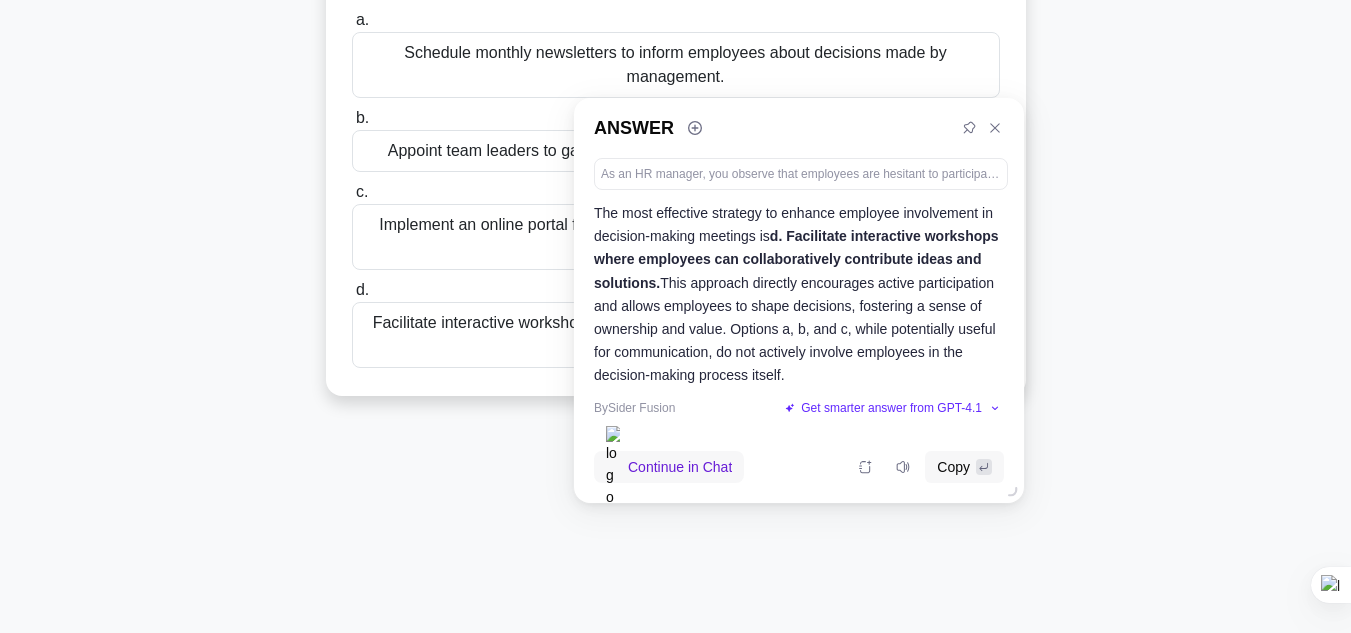click on "Facilitate interactive workshops where employees can collaboratively contribute ideas and solutions." at bounding box center (676, 335) 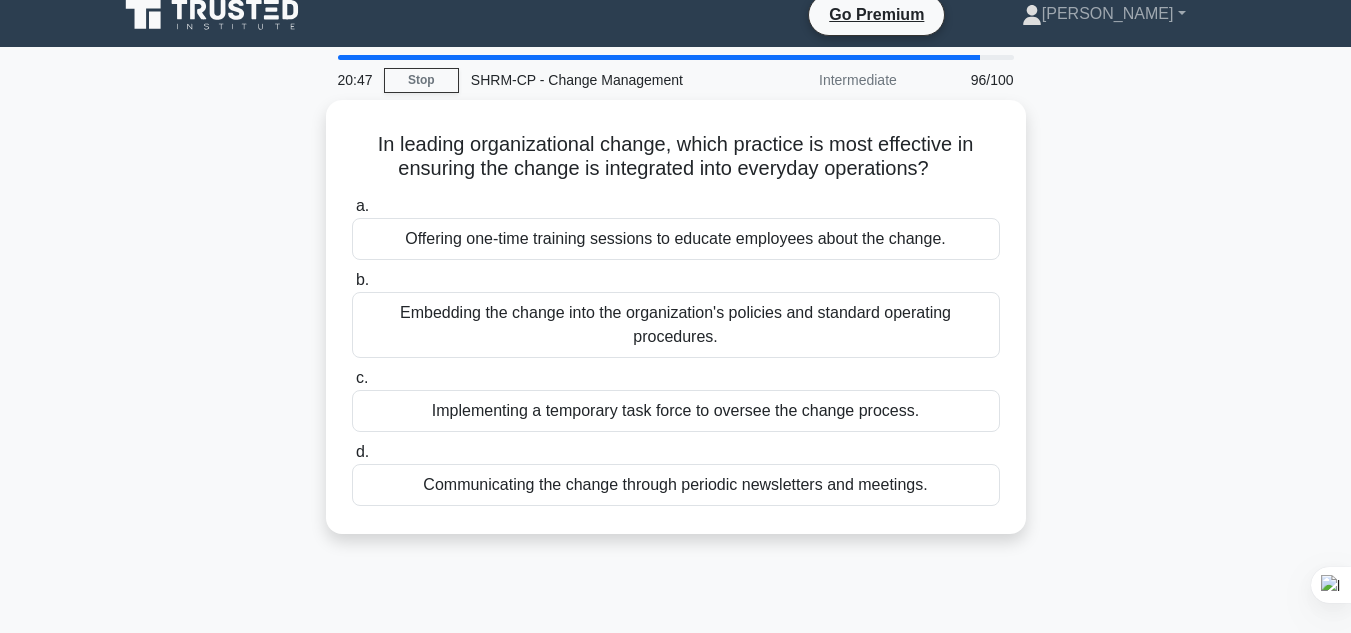 scroll, scrollTop: 0, scrollLeft: 0, axis: both 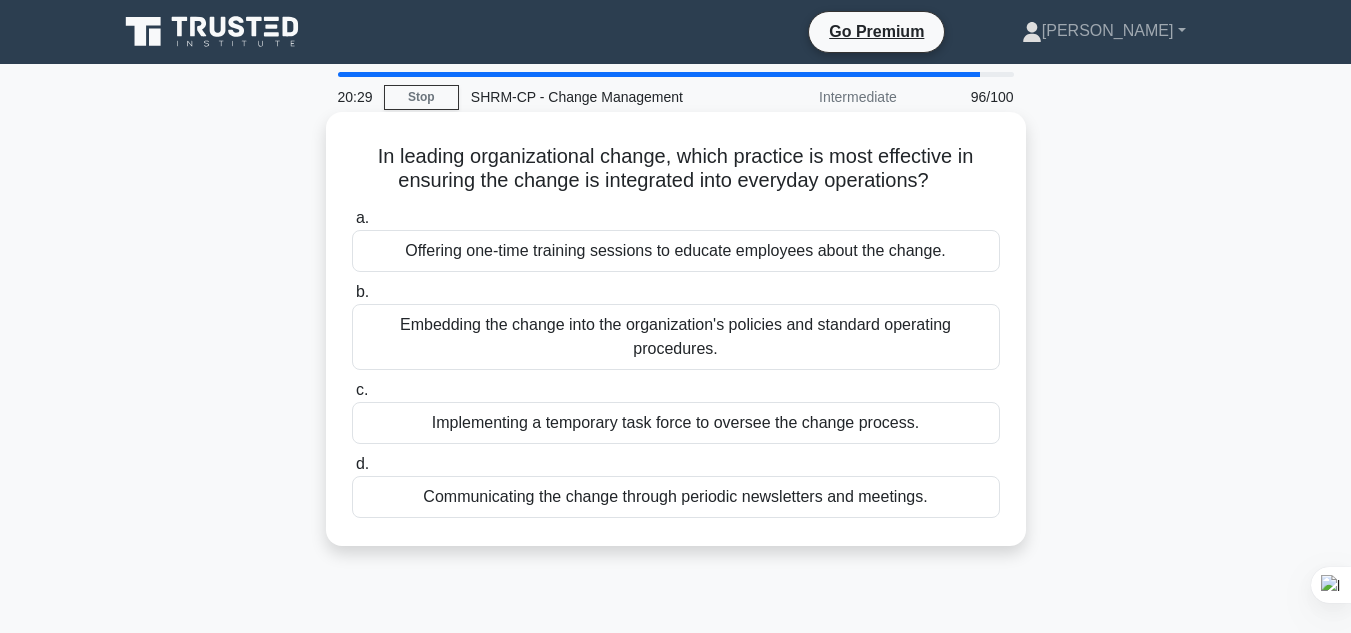 drag, startPoint x: 353, startPoint y: 140, endPoint x: 948, endPoint y: 501, distance: 695.9497 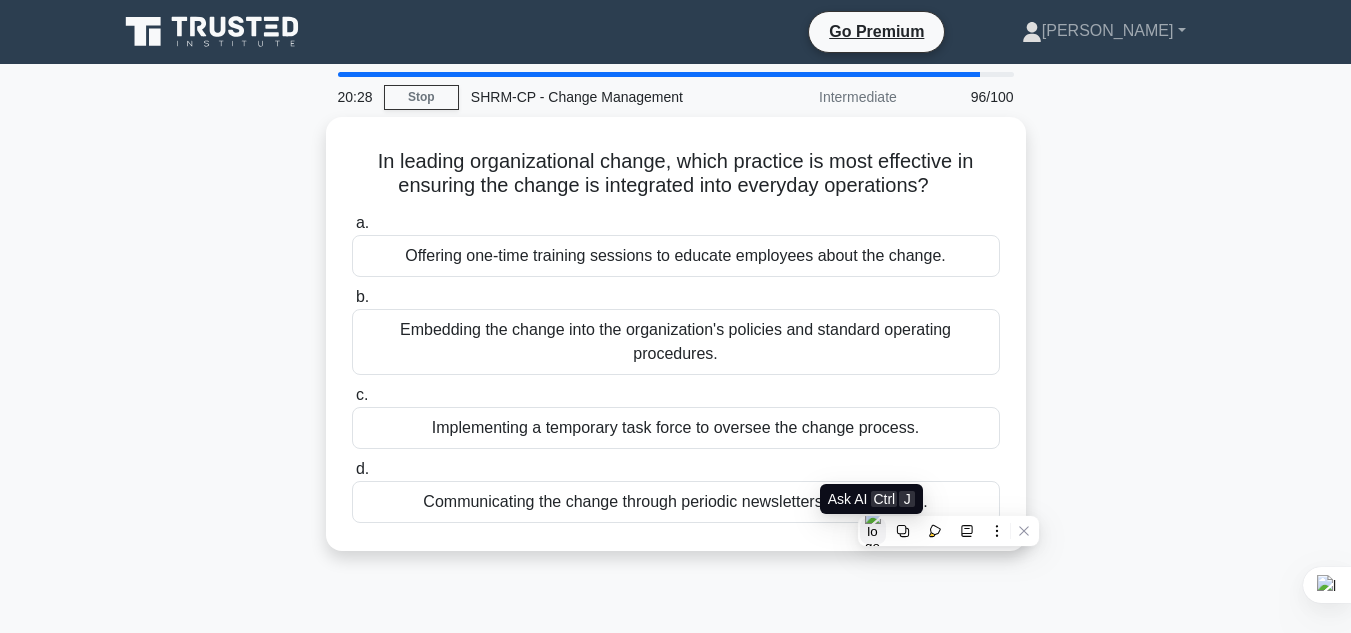 click at bounding box center [873, 531] 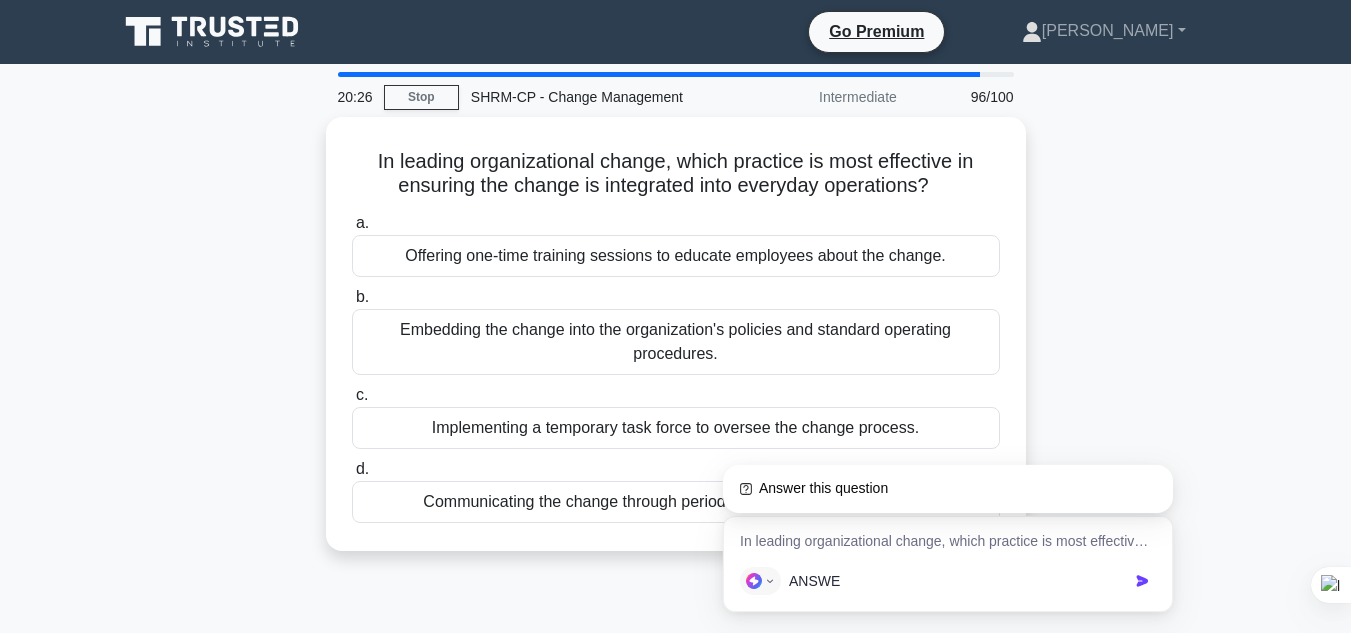 type on "ANSWER" 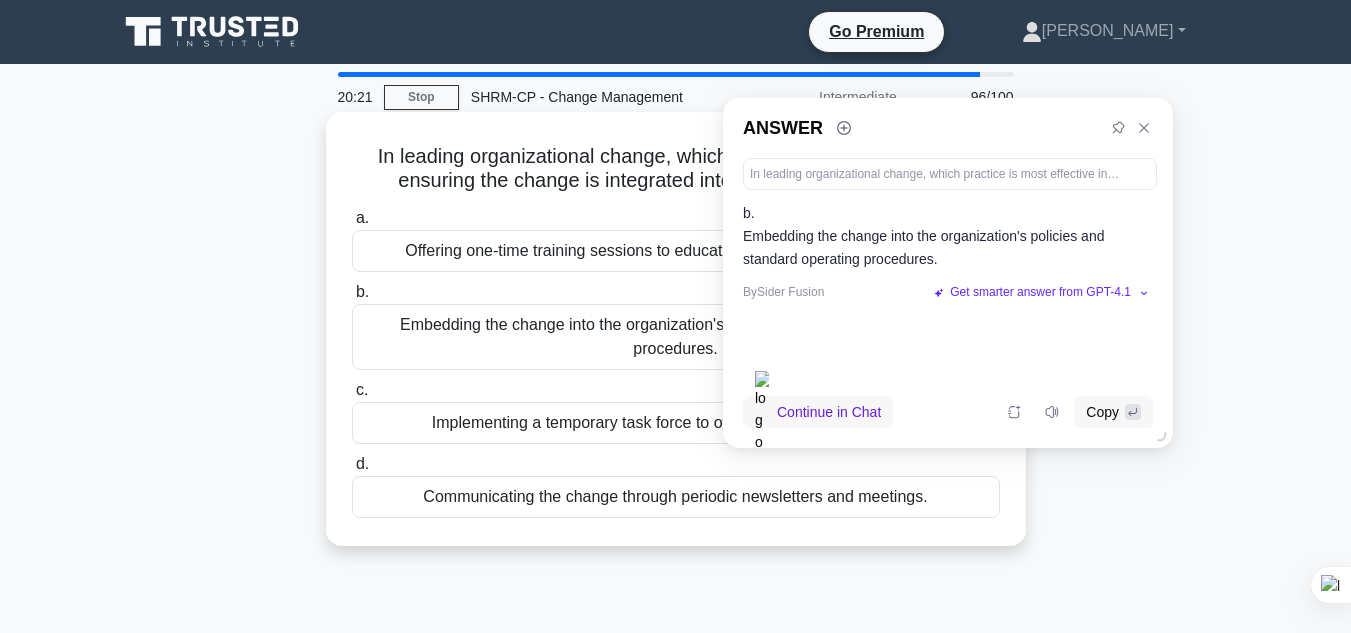 click on "Embedding the change into the organization's policies and standard operating procedures." at bounding box center [676, 337] 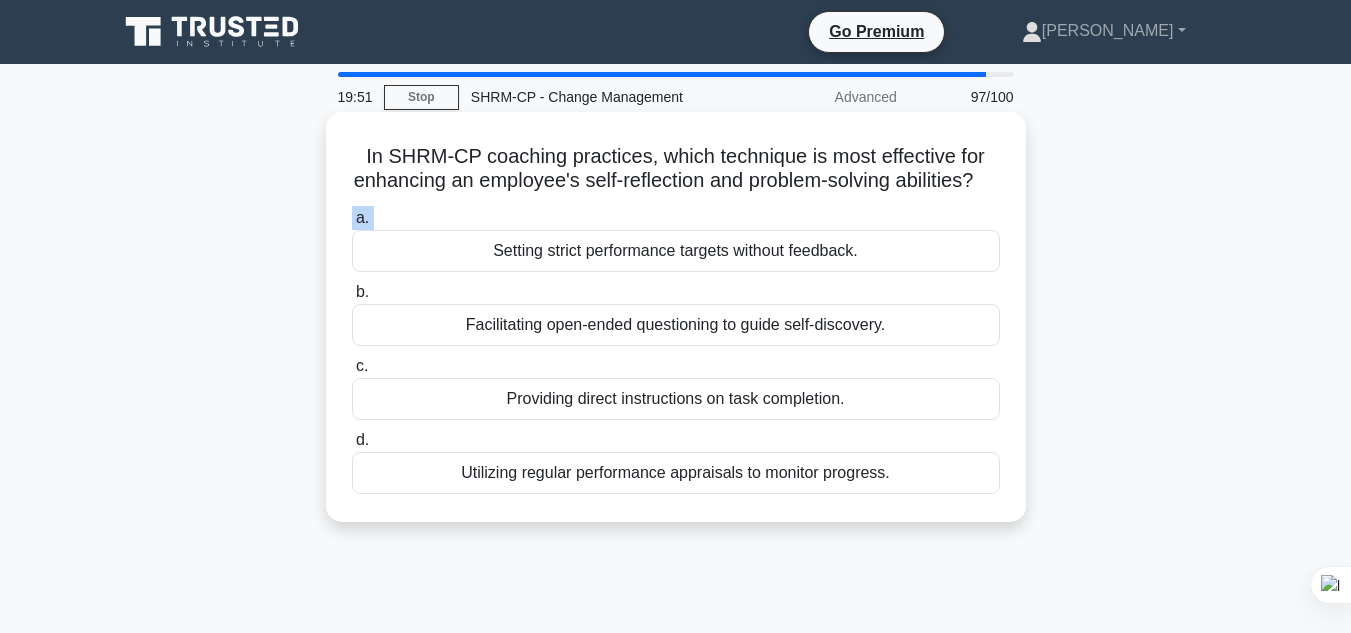 drag, startPoint x: 345, startPoint y: 218, endPoint x: 456, endPoint y: 272, distance: 123.43824 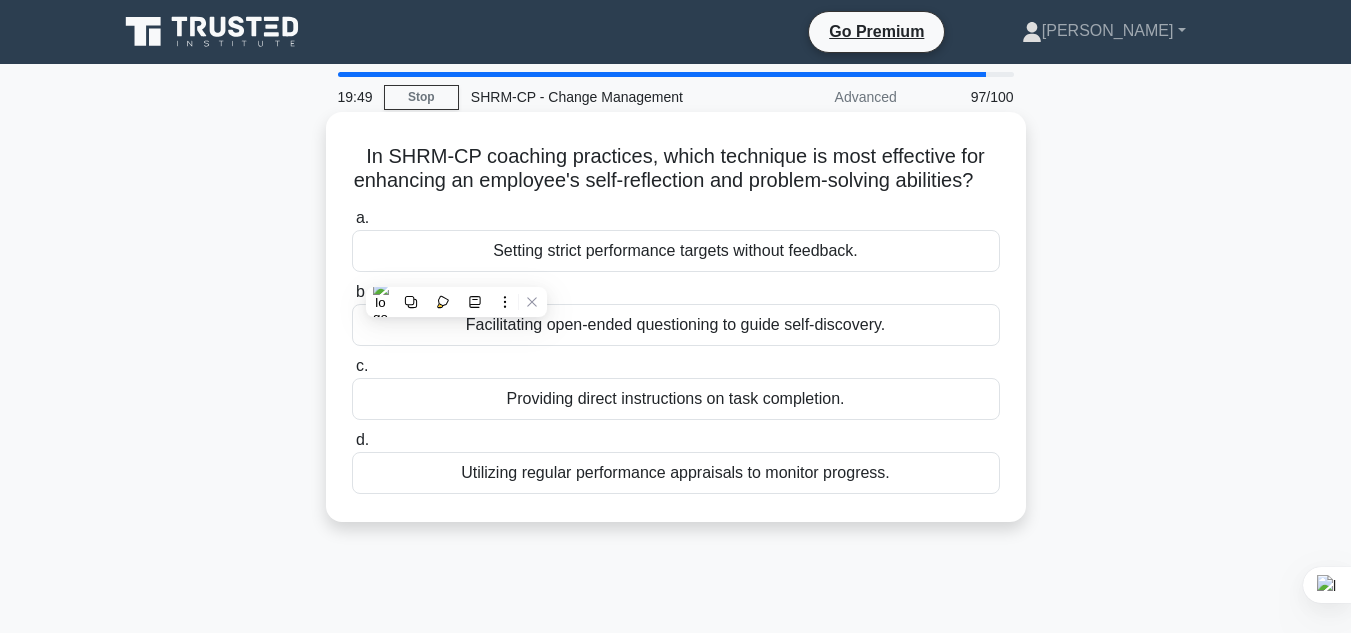 click on "In SHRM-CP coaching practices, which technique is most effective for enhancing an employee's self-reflection and problem-solving abilities?
.spinner_0XTQ{transform-origin:center;animation:spinner_y6GP .75s linear infinite}@keyframes spinner_y6GP{100%{transform:rotate(360deg)}}
a.
Setting strict performance targets without feedback.
b. c. d." at bounding box center [676, 317] 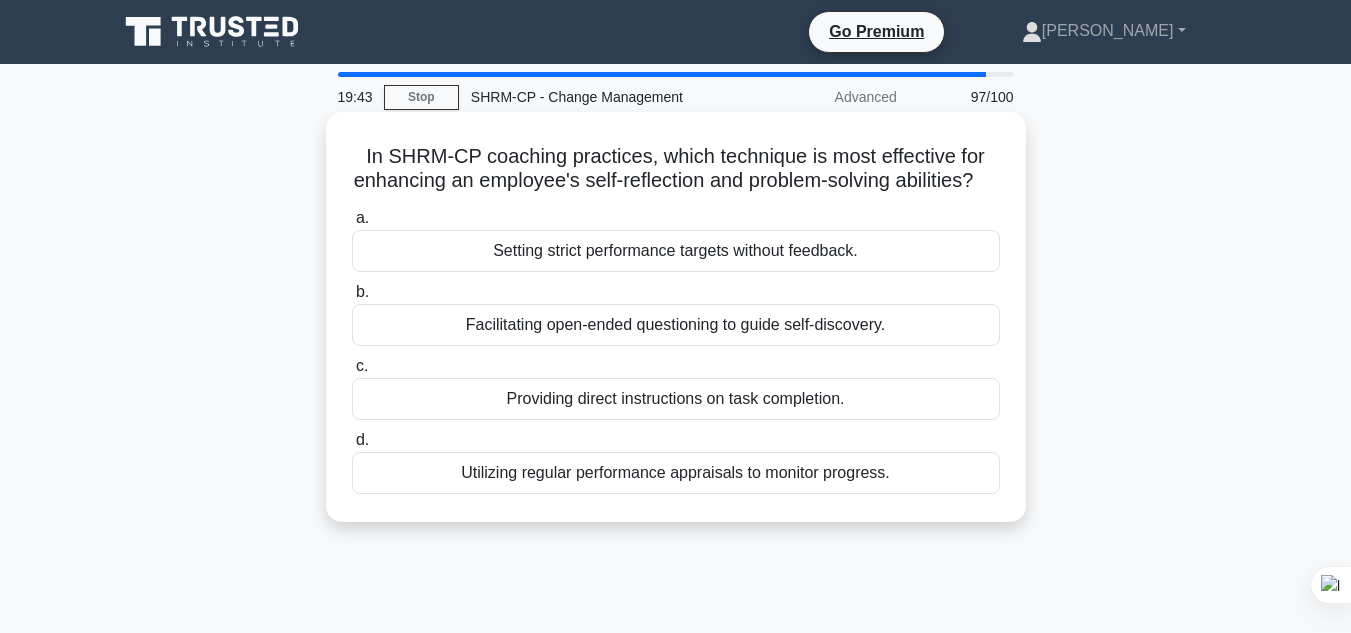 drag, startPoint x: 339, startPoint y: 150, endPoint x: 904, endPoint y: 509, distance: 669.4072 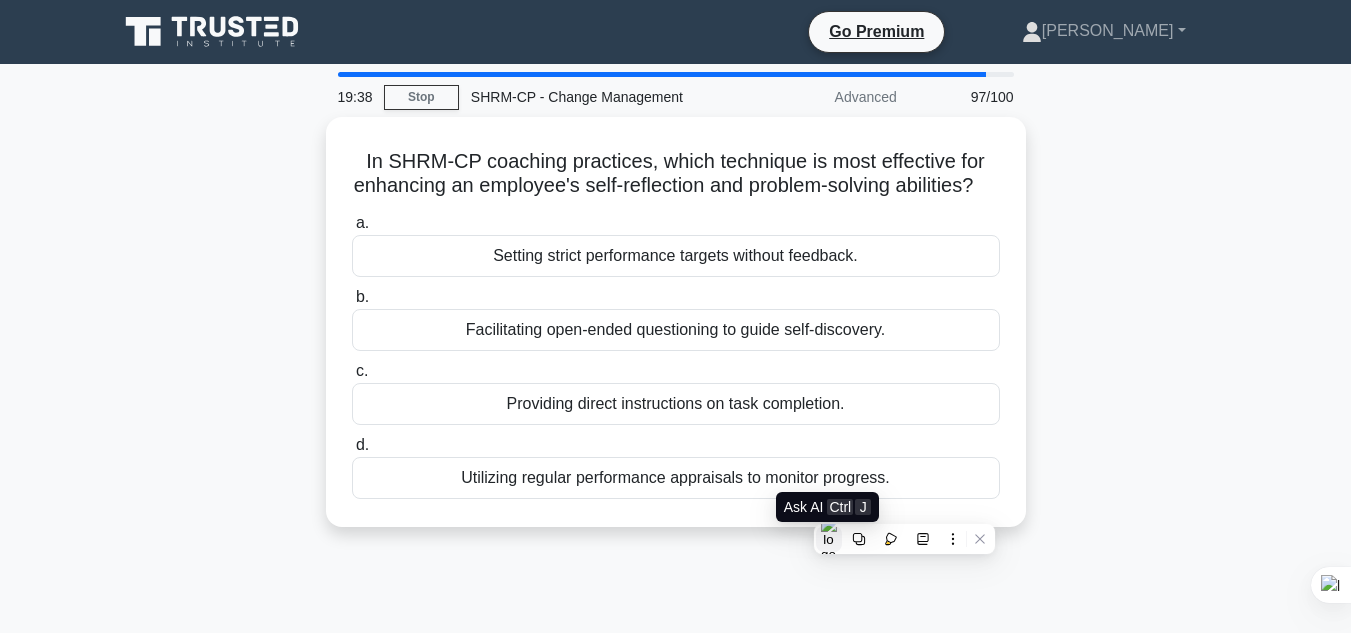 click at bounding box center (829, 539) 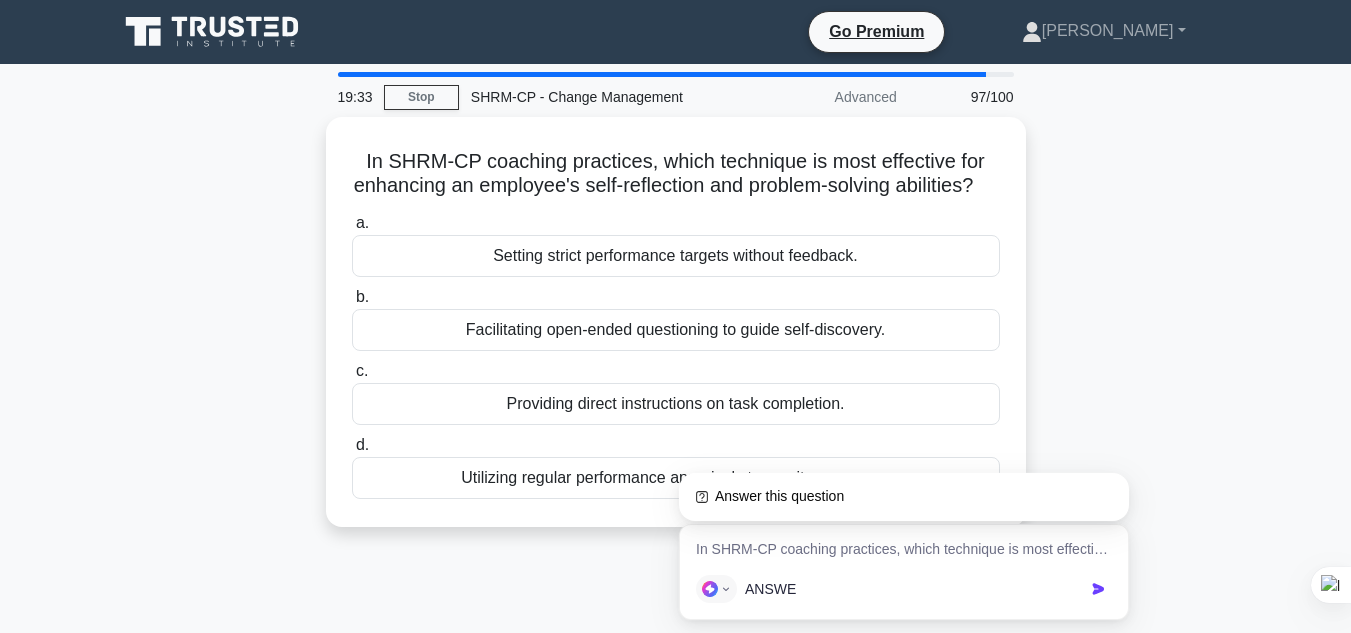 type on "ANSWER" 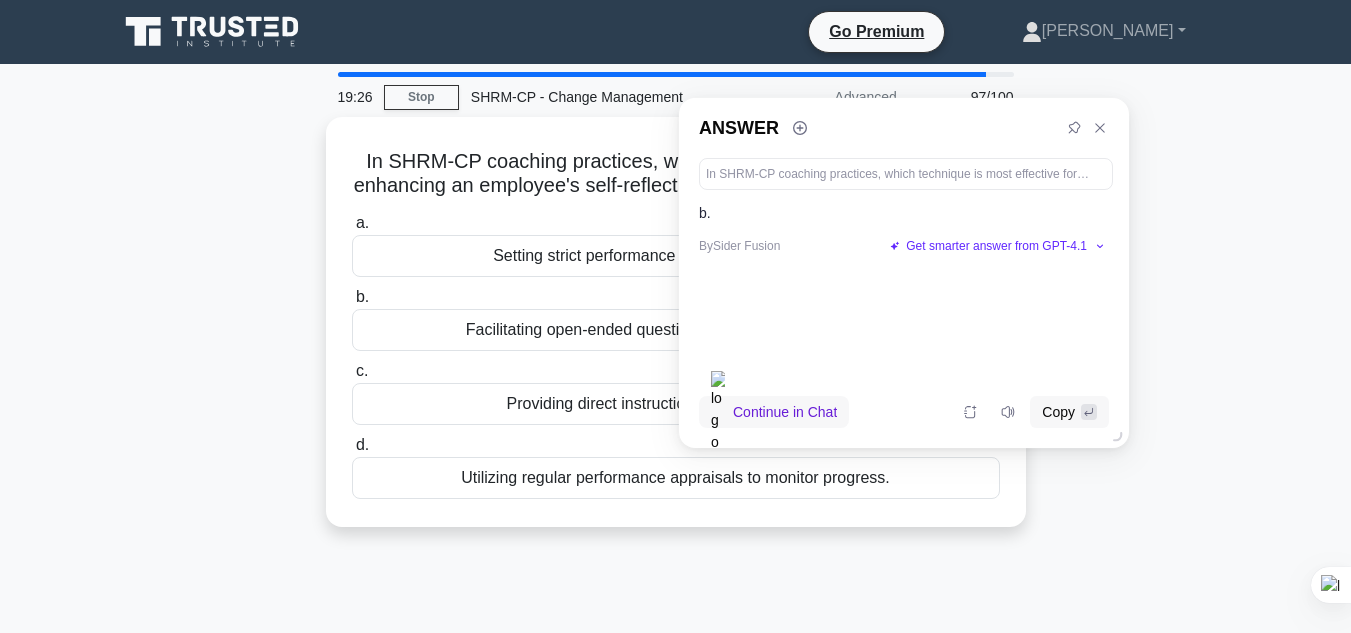 click on "In SHRM-CP coaching practices, which technique is most effective for enhancing an employee's self-reflection and problem-solving abilities?
.spinner_0XTQ{transform-origin:center;animation:spinner_y6GP .75s linear infinite}@keyframes spinner_y6GP{100%{transform:rotate(360deg)}}
a.
Setting strict performance targets without feedback.
b. c. d." at bounding box center [676, 334] 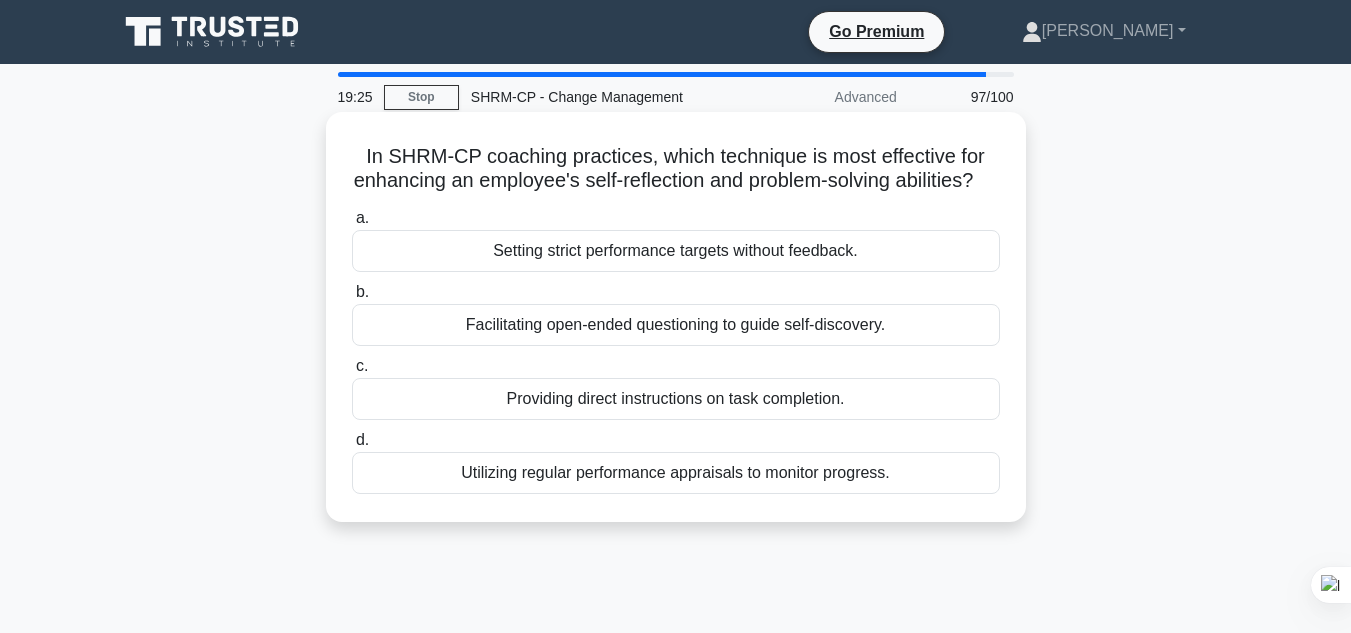click on "Facilitating open-ended questioning to guide self-discovery." at bounding box center (676, 325) 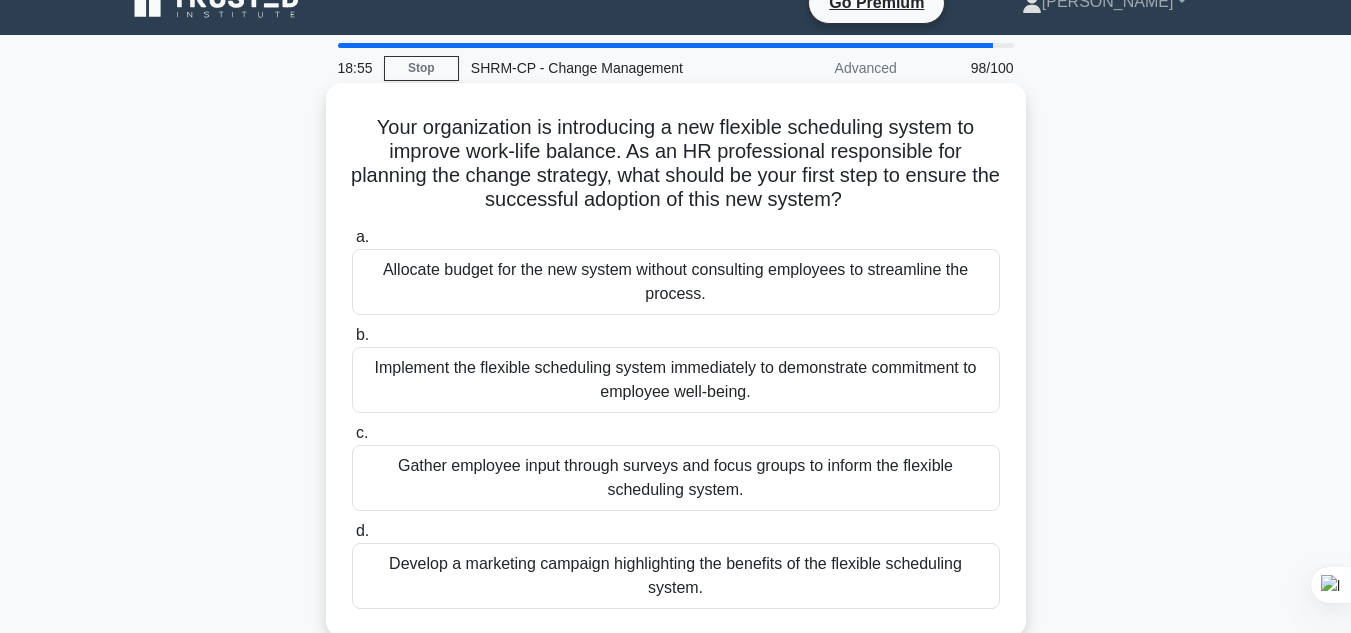 scroll, scrollTop: 28, scrollLeft: 0, axis: vertical 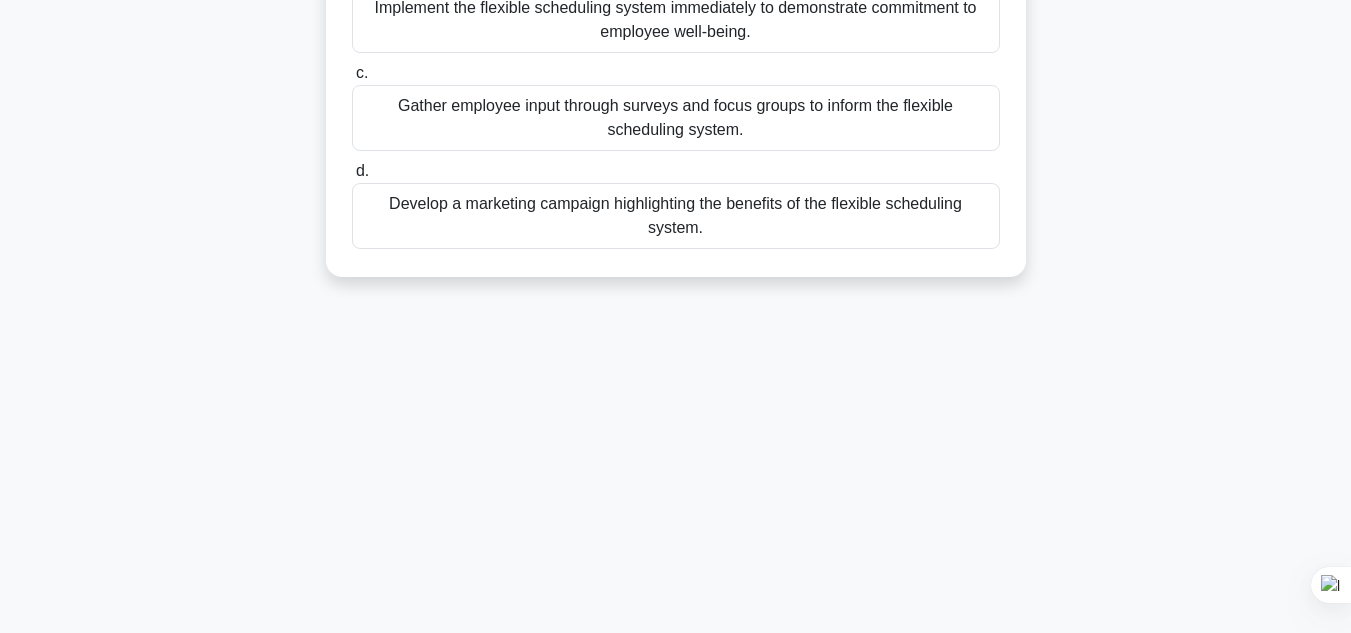 drag, startPoint x: 365, startPoint y: 126, endPoint x: 771, endPoint y: 316, distance: 448.25885 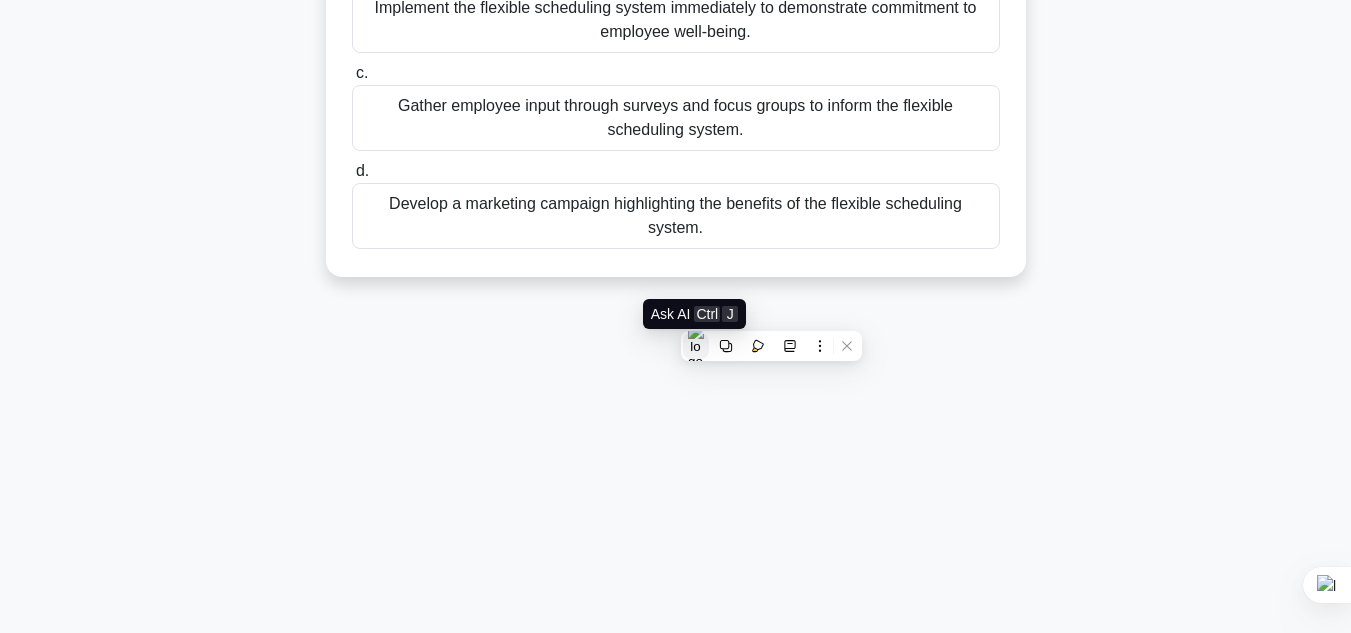 click at bounding box center (696, 346) 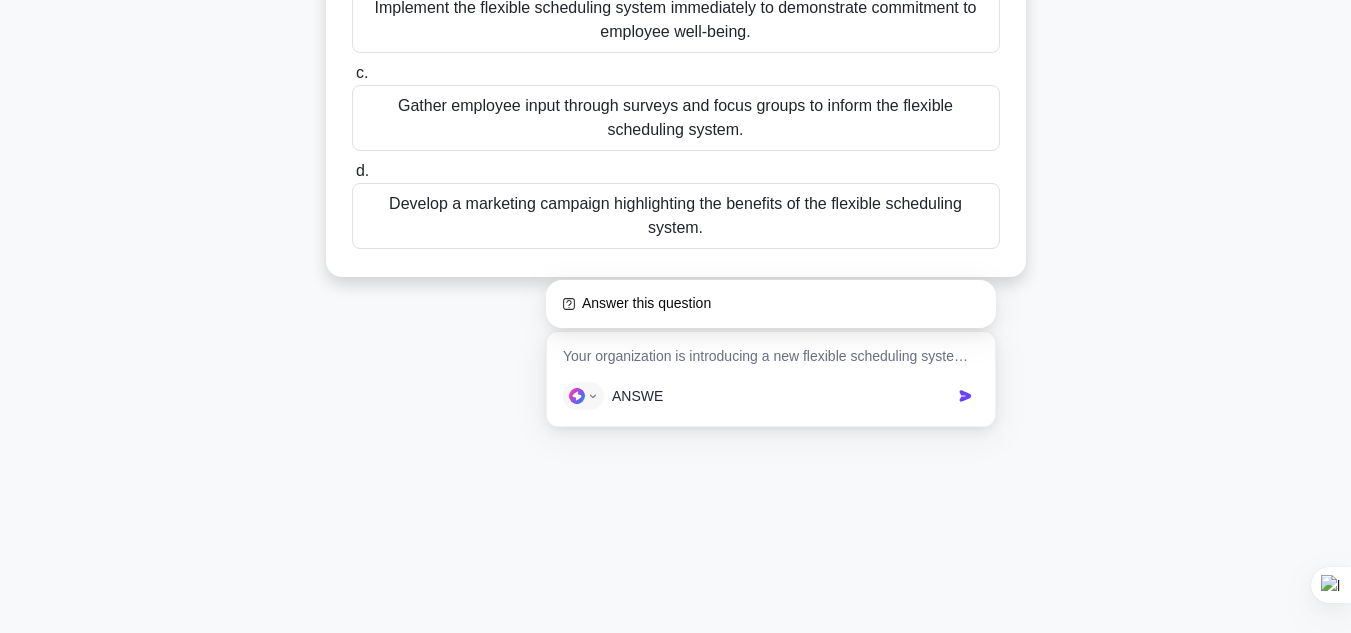 type on "ANSWER" 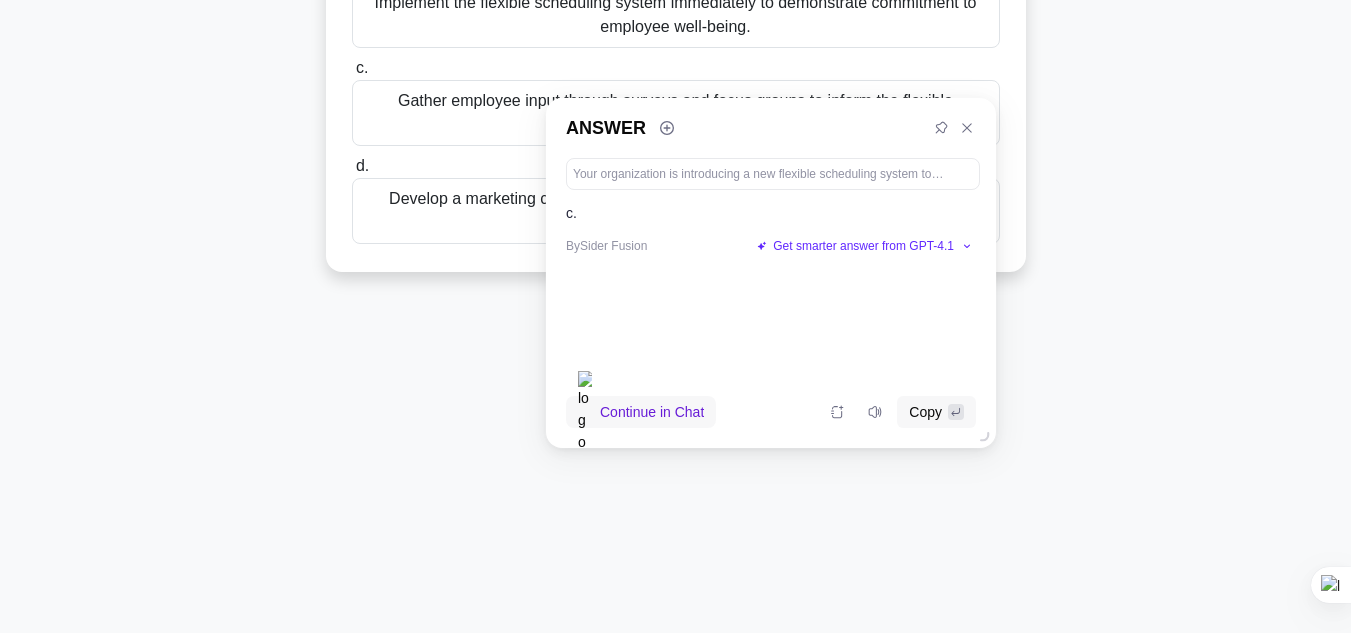click on "Gather employee input through surveys and focus groups to inform the flexible scheduling system." at bounding box center (676, 113) 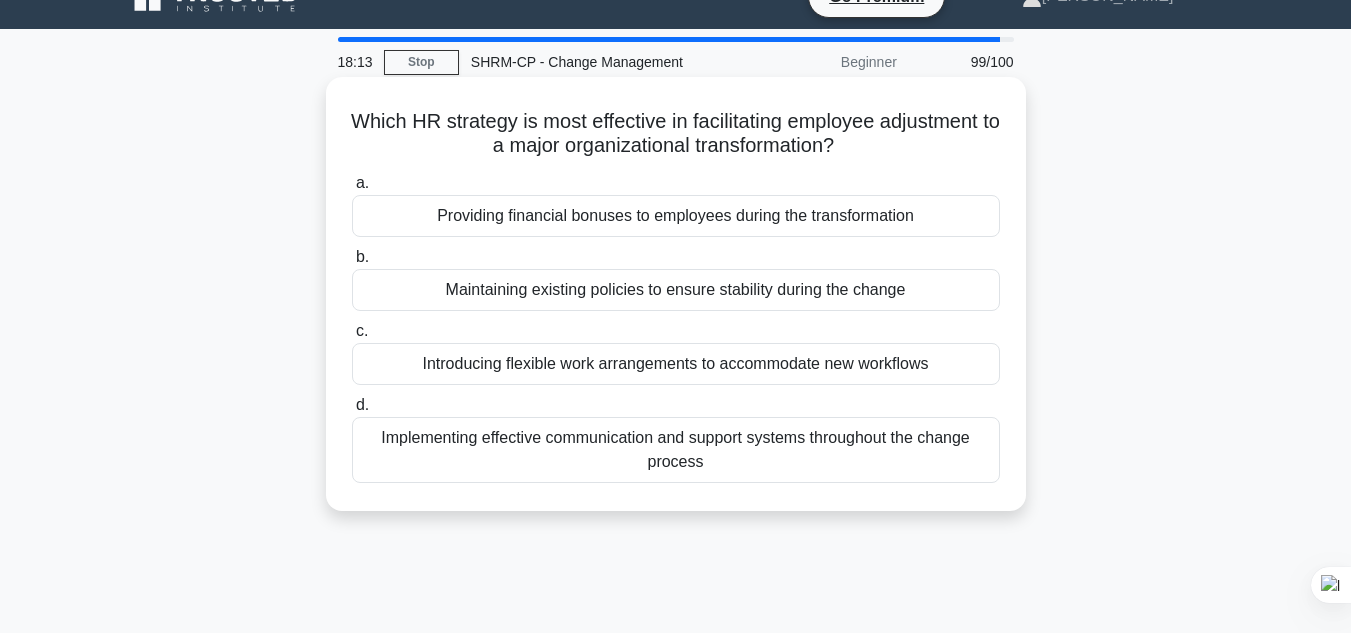 scroll, scrollTop: 36, scrollLeft: 0, axis: vertical 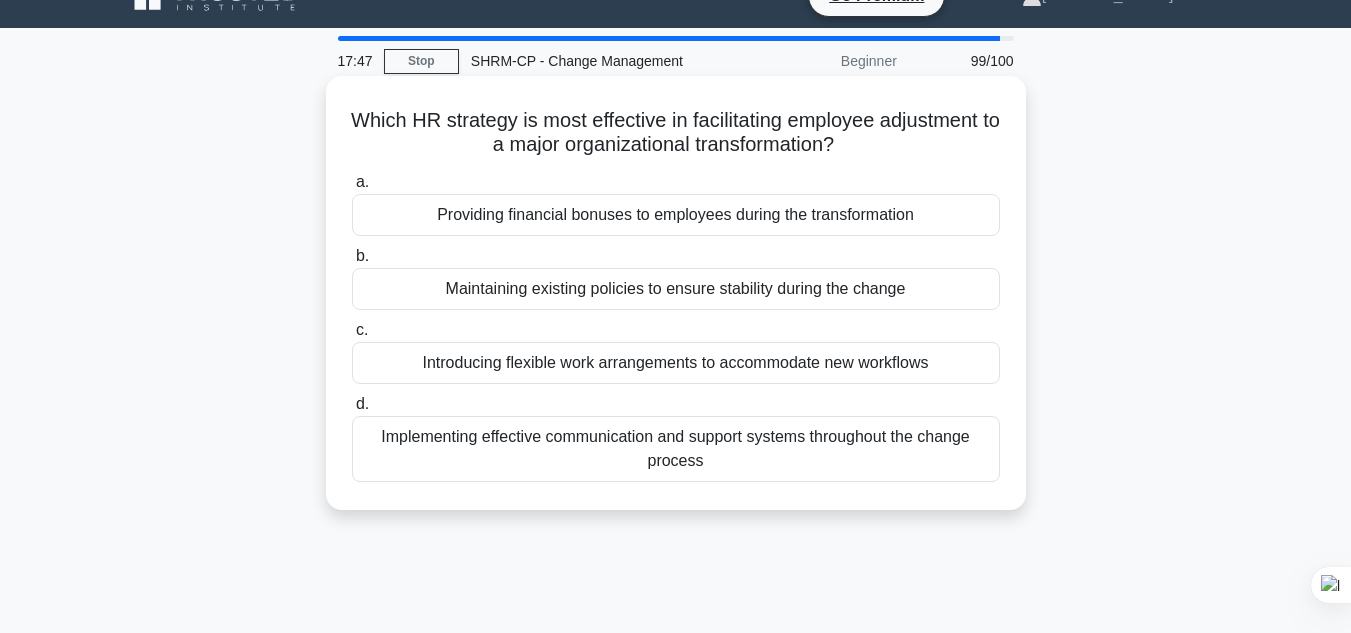 drag, startPoint x: 348, startPoint y: 107, endPoint x: 984, endPoint y: 479, distance: 736.8039 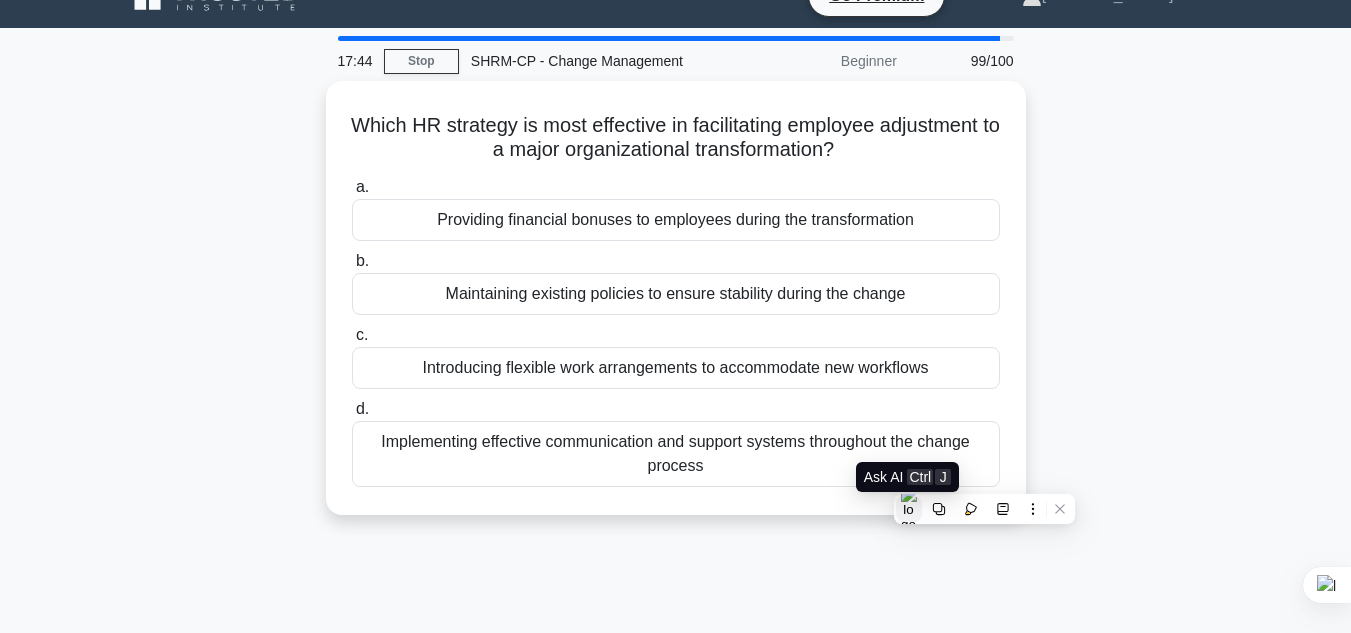 click at bounding box center (909, 509) 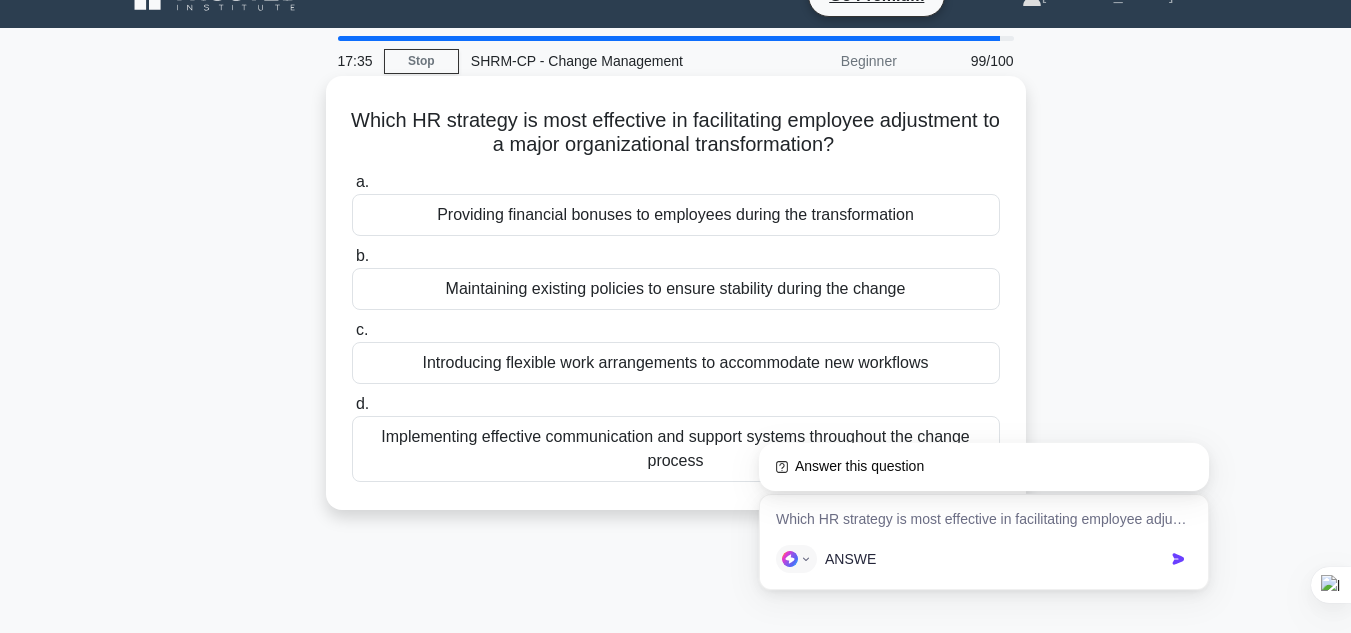 type on "ANSWER" 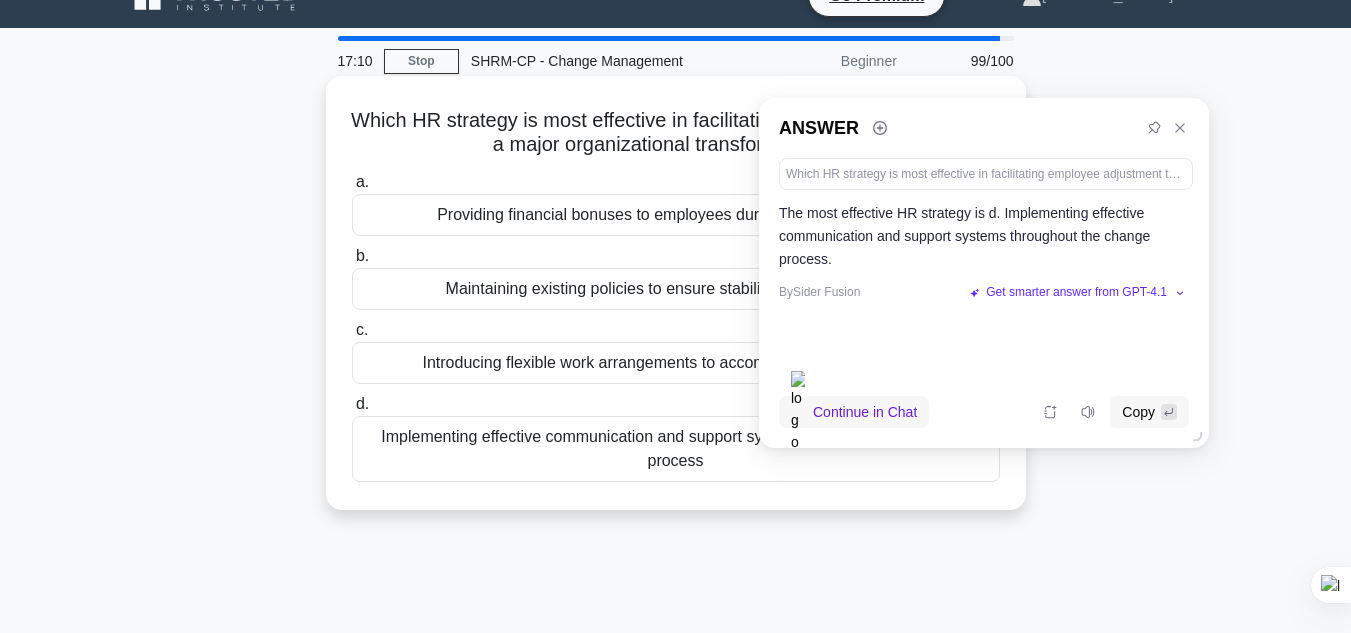click on "Implementing effective communication and support systems throughout the change process" at bounding box center (676, 449) 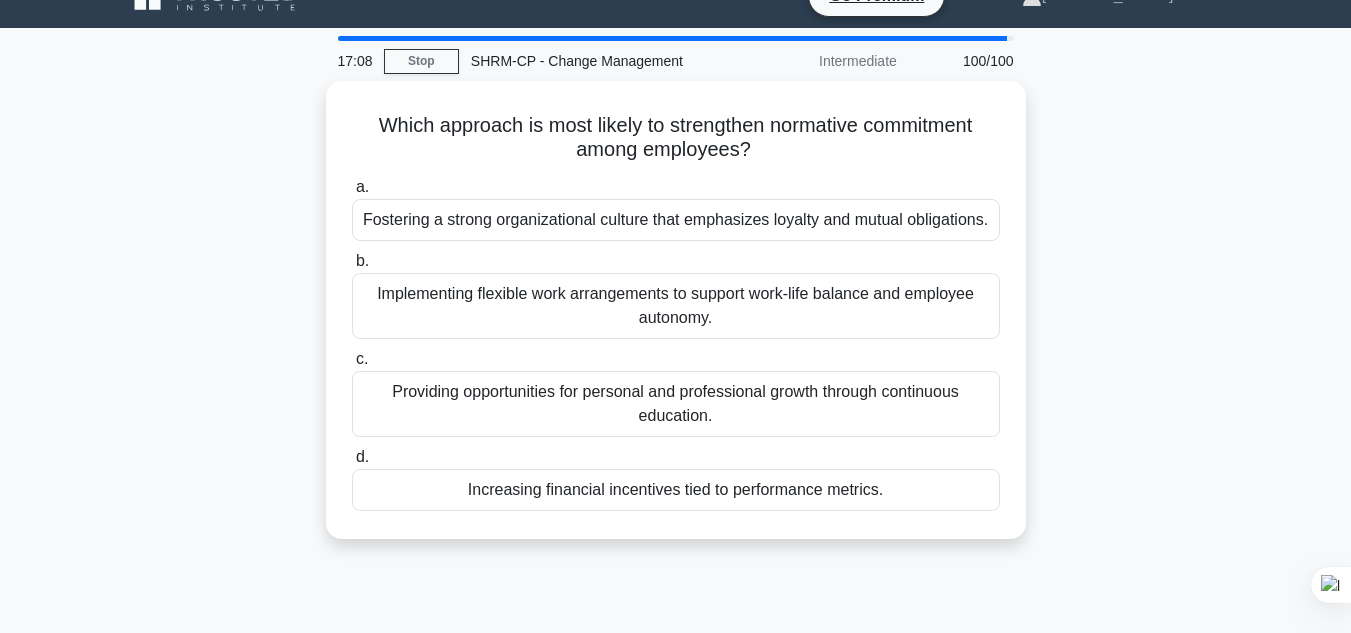 scroll, scrollTop: 0, scrollLeft: 0, axis: both 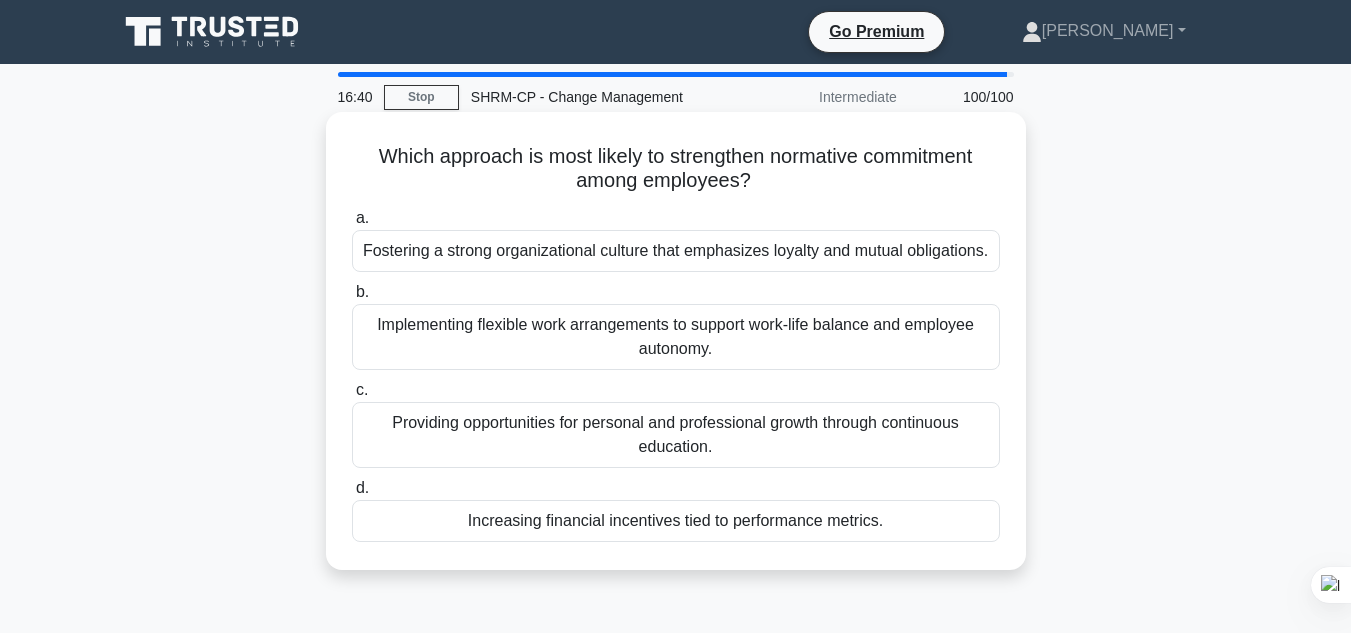 drag, startPoint x: 338, startPoint y: 130, endPoint x: 919, endPoint y: 540, distance: 711.09845 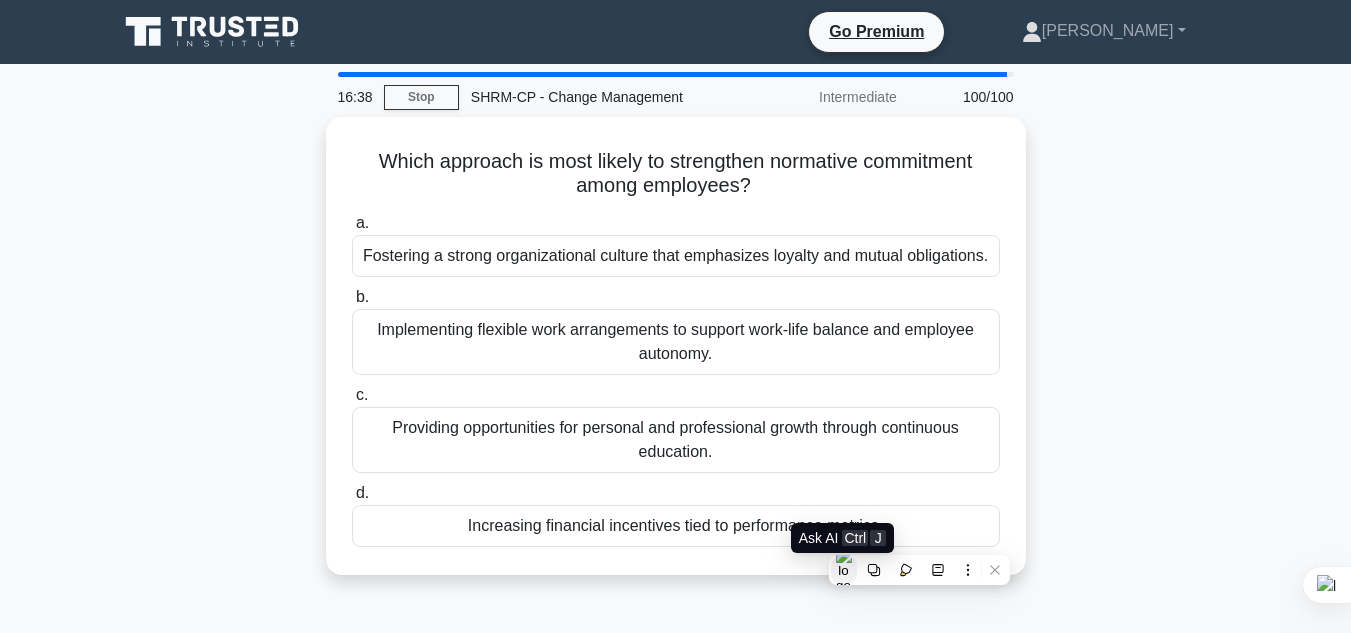 click at bounding box center [844, 570] 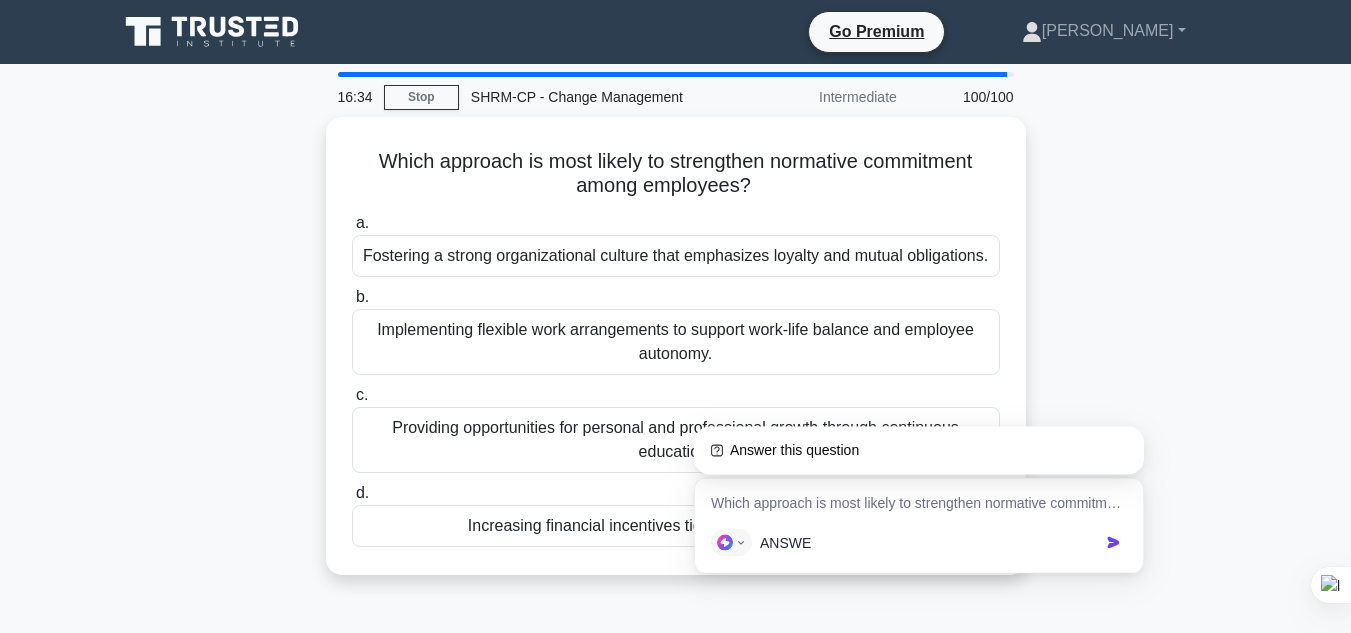 type on "ANSWER" 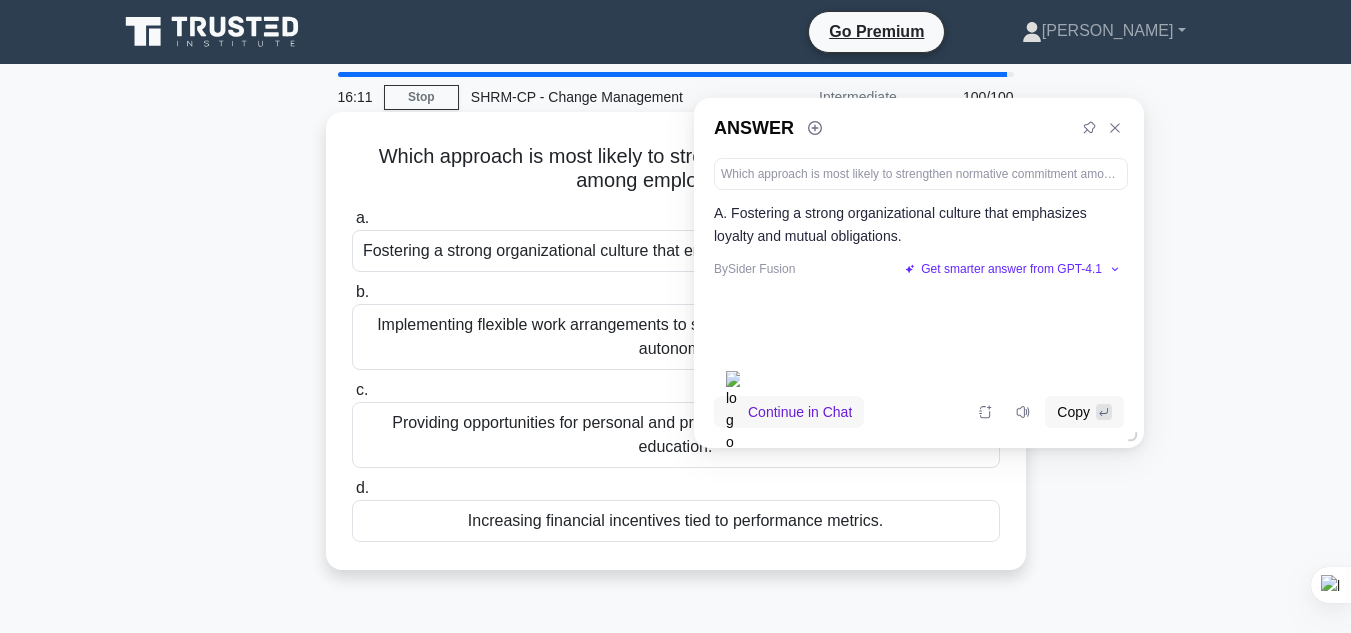 click on "Fostering a strong organizational culture that emphasizes loyalty and mutual obligations." at bounding box center (676, 251) 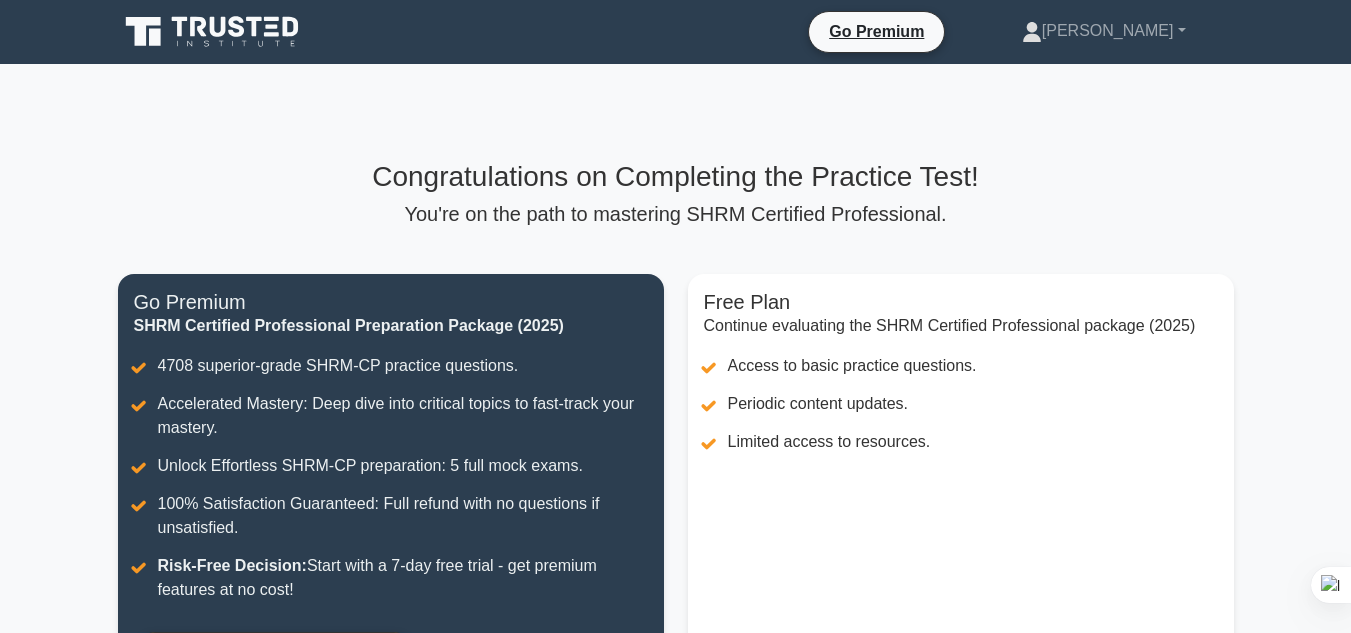 scroll, scrollTop: 210, scrollLeft: 0, axis: vertical 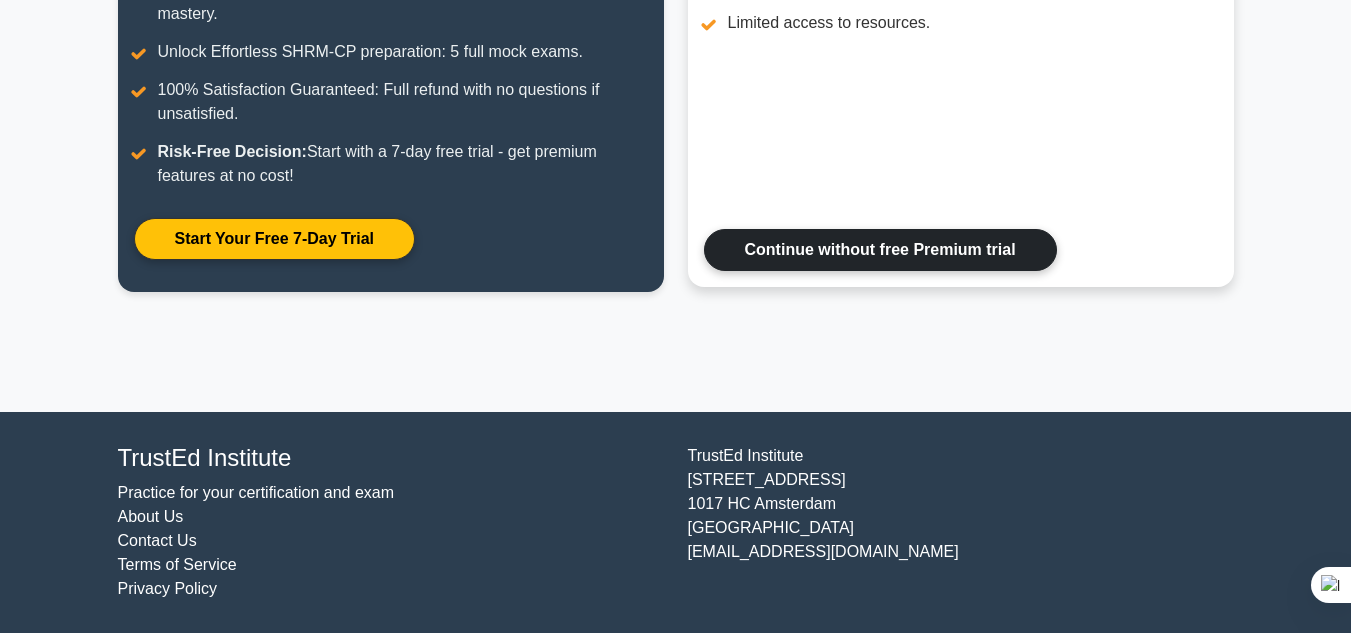 click on "Continue without free Premium trial" at bounding box center [880, 250] 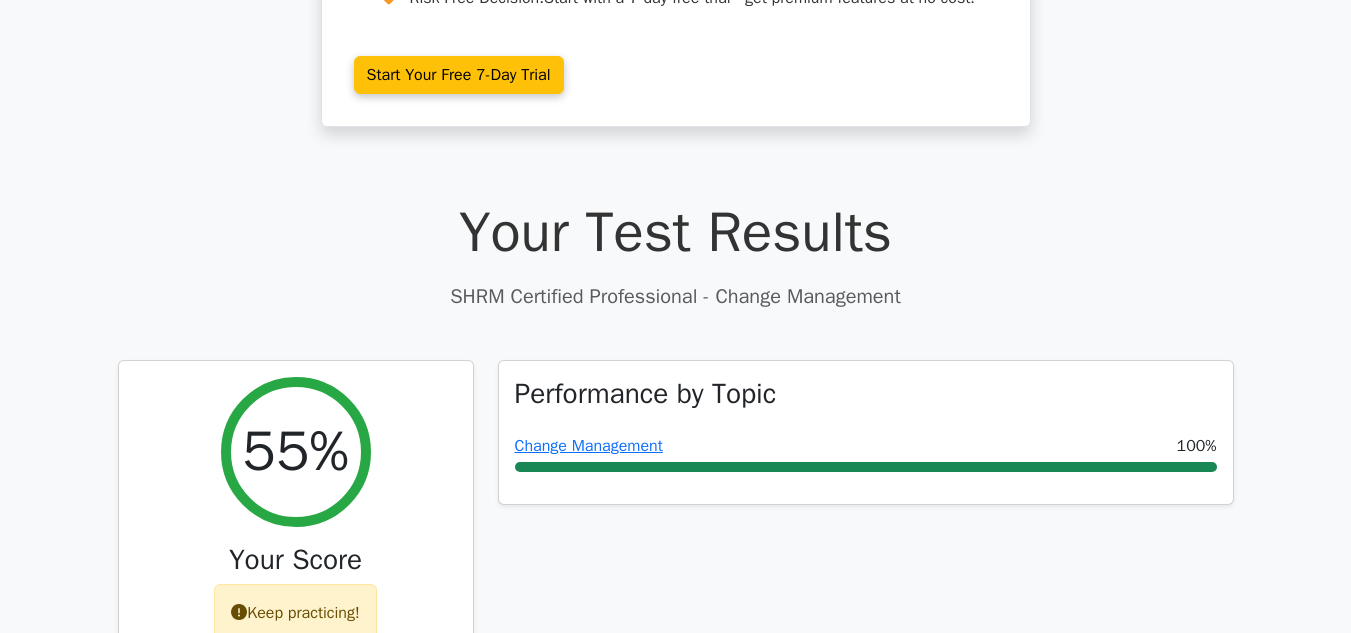 scroll, scrollTop: 525, scrollLeft: 0, axis: vertical 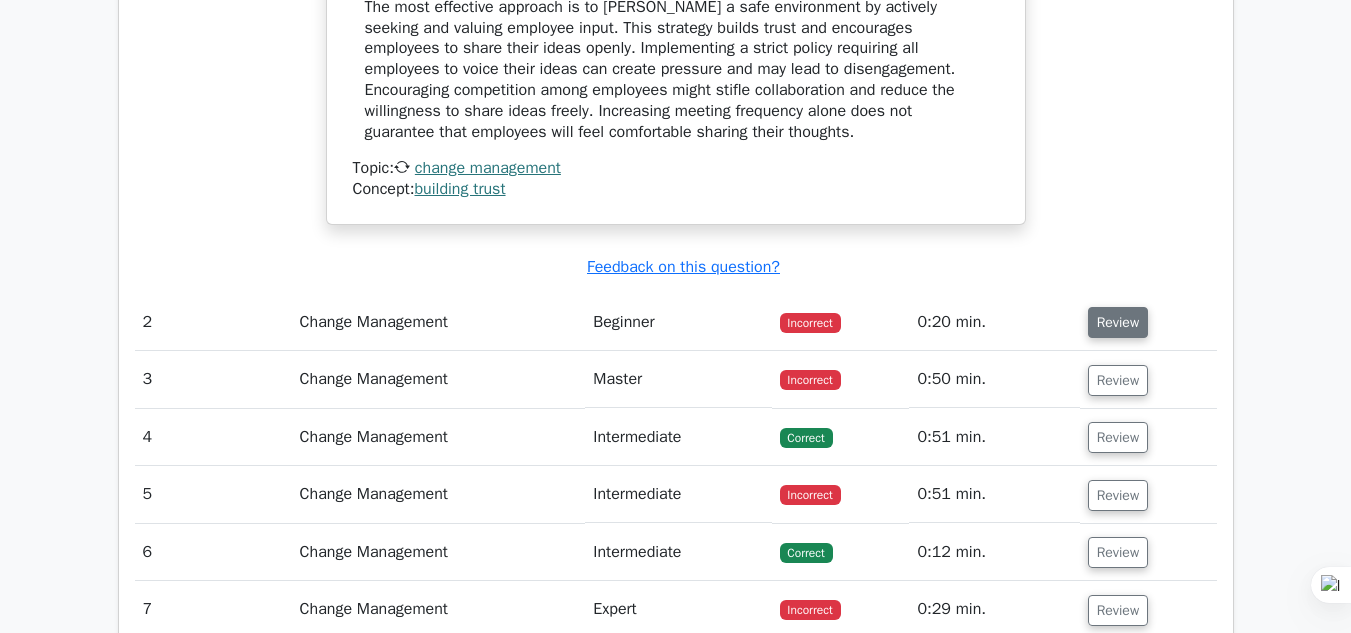 click on "Review" at bounding box center [1118, 322] 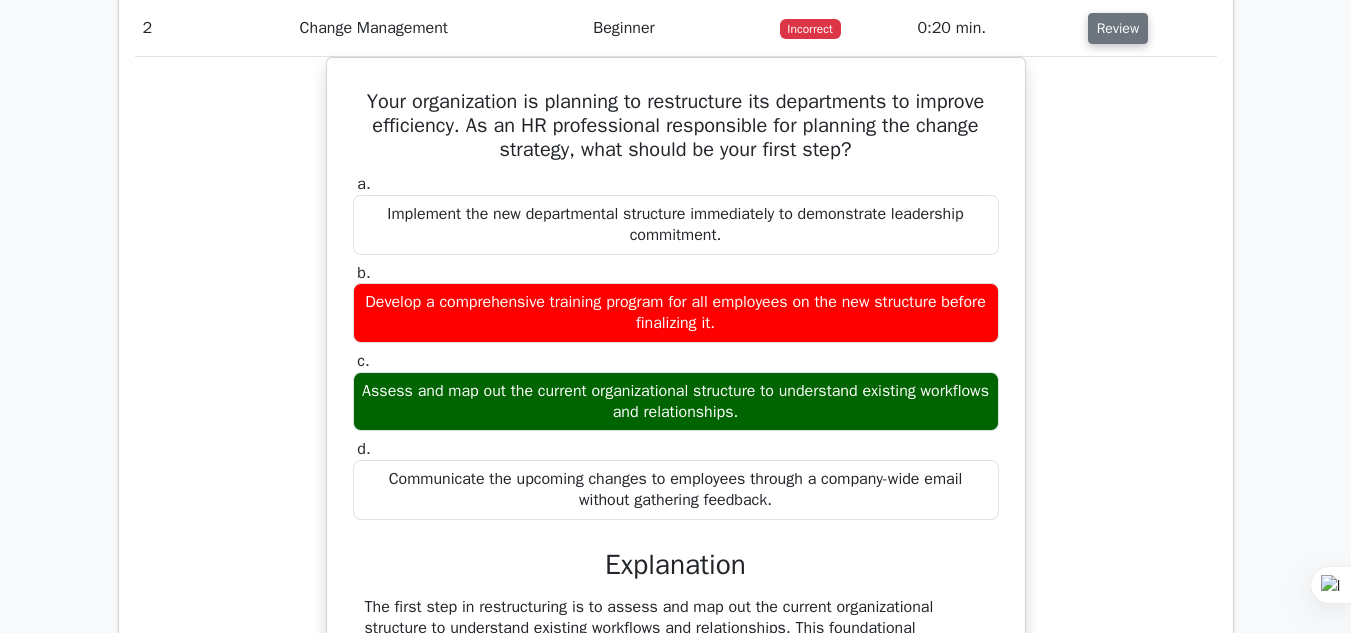 scroll, scrollTop: 2270, scrollLeft: 0, axis: vertical 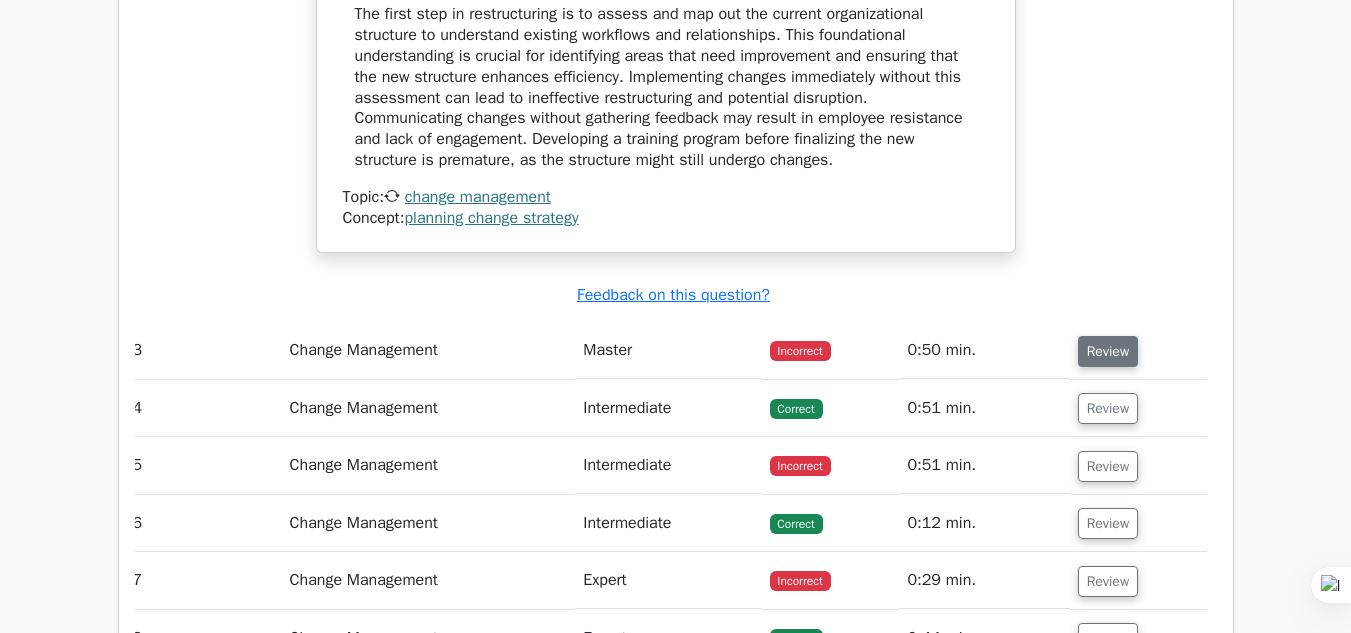 click on "Review" at bounding box center [1108, 351] 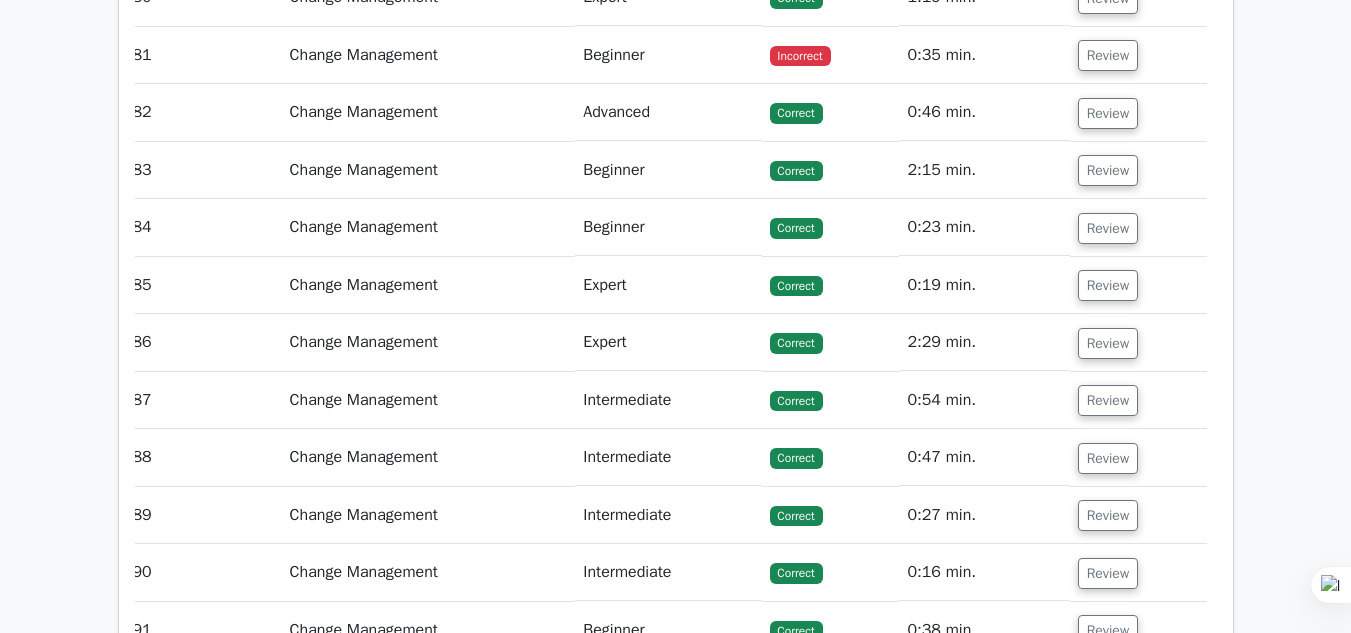 scroll, scrollTop: 8500, scrollLeft: 0, axis: vertical 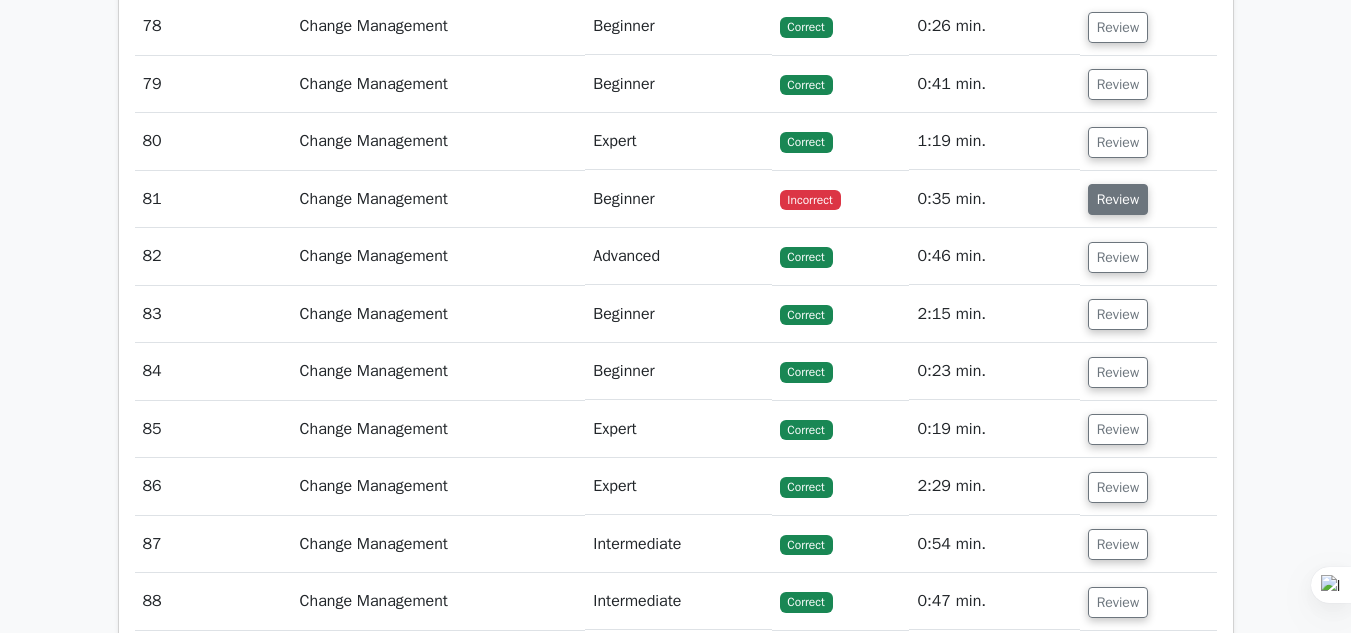 click on "Review" at bounding box center [1118, 199] 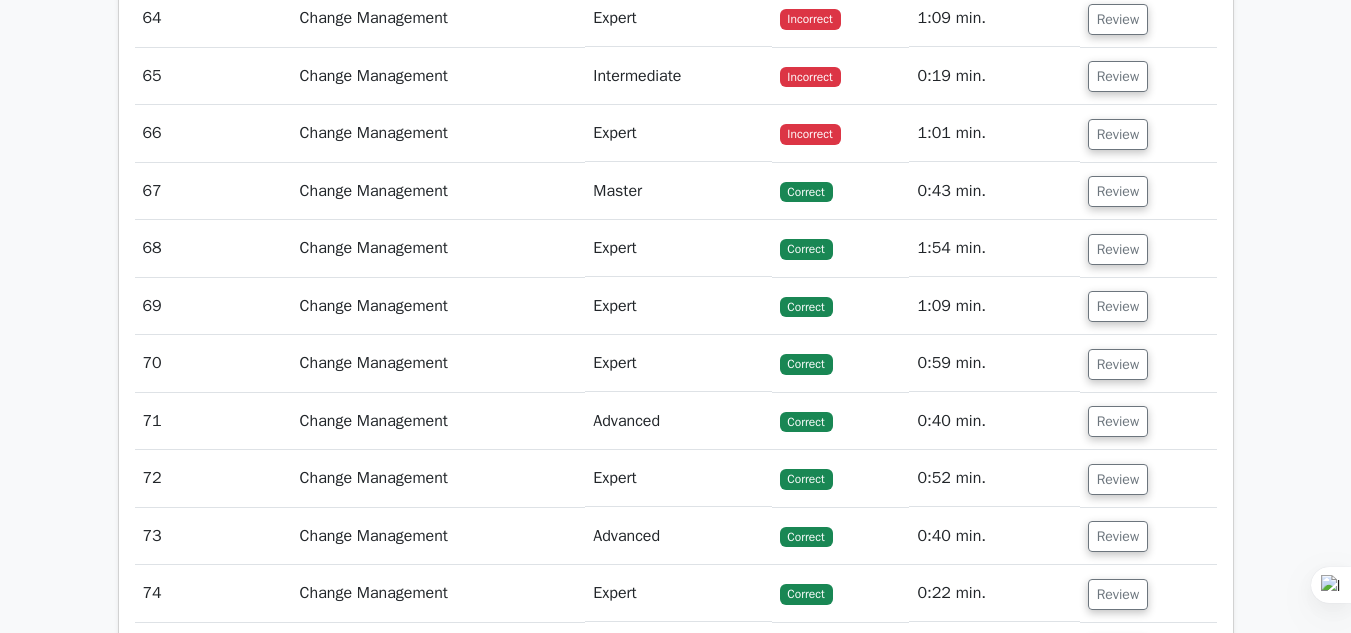 scroll, scrollTop: 7557, scrollLeft: 0, axis: vertical 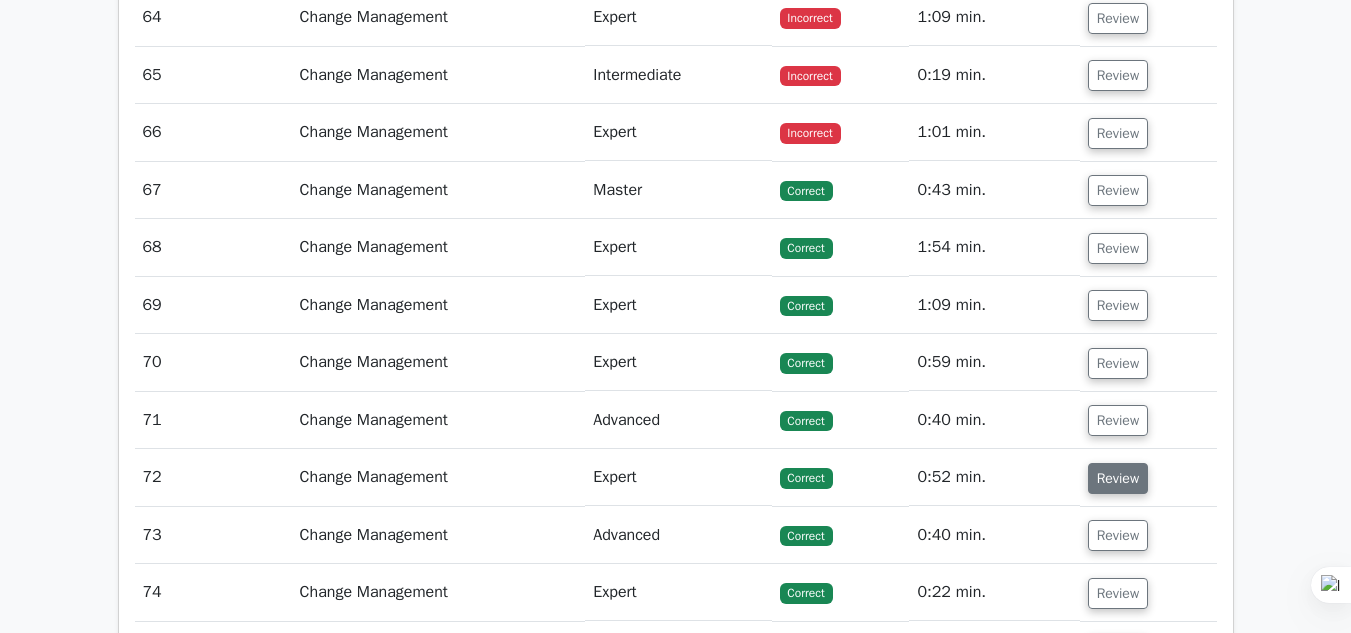 click on "Review" at bounding box center [1118, 478] 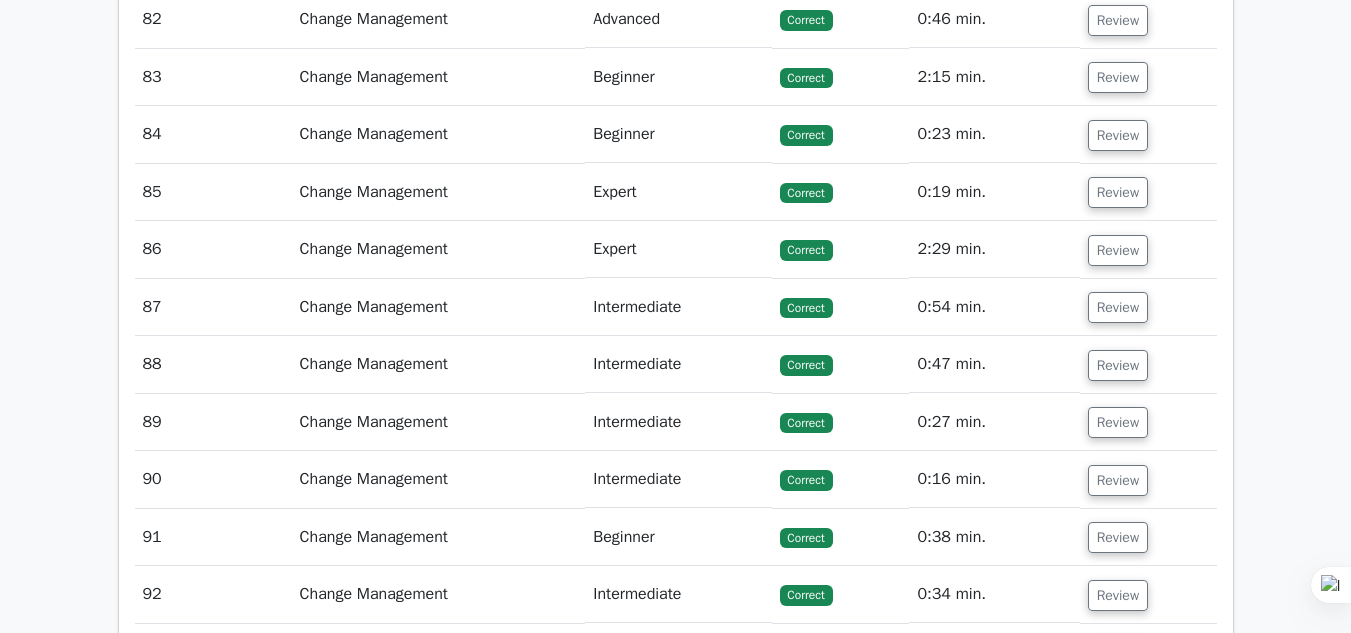 scroll, scrollTop: 10317, scrollLeft: 0, axis: vertical 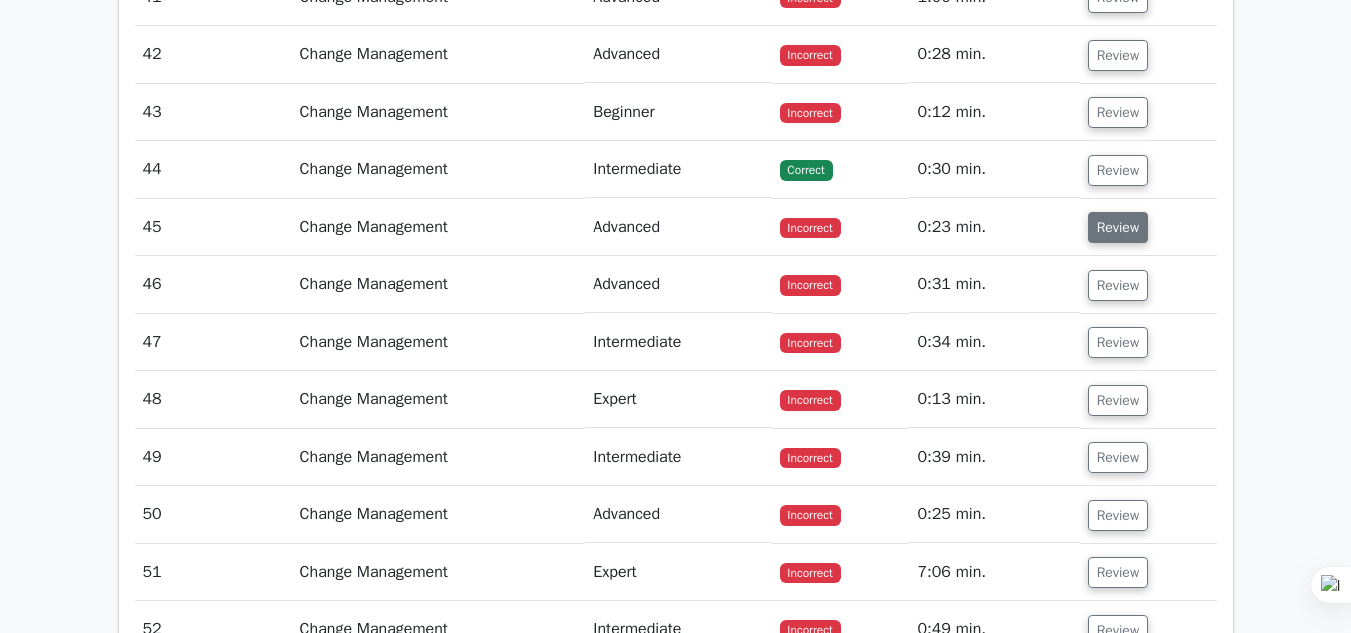 click on "Review" at bounding box center [1118, 227] 